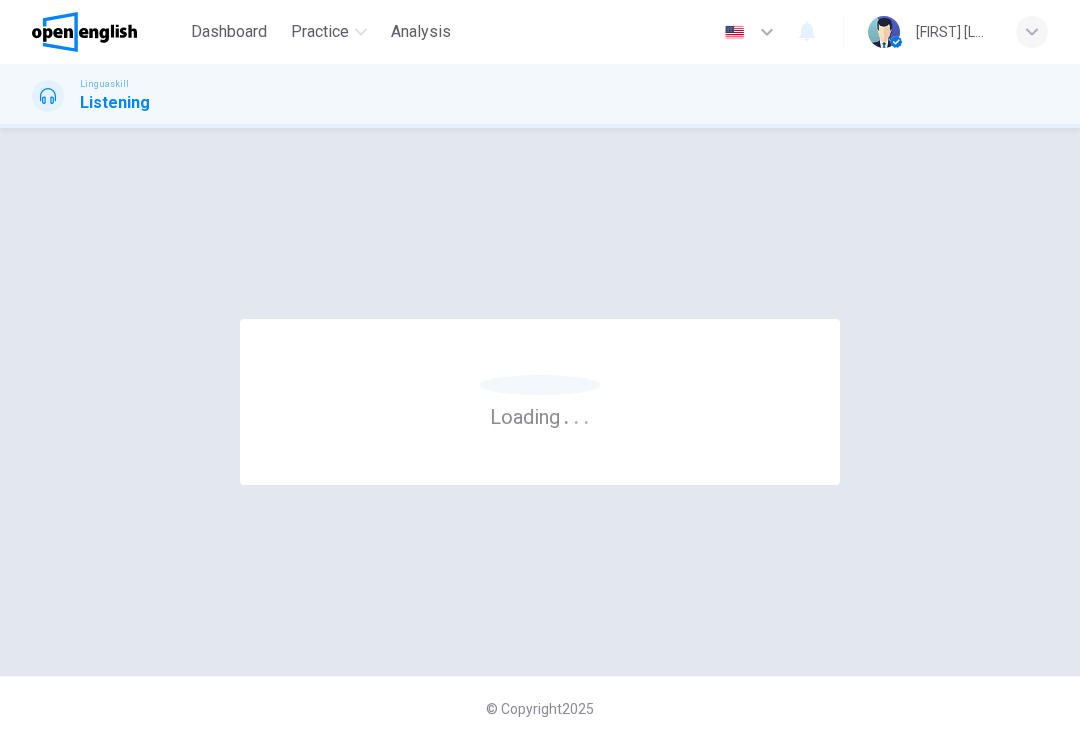 scroll, scrollTop: 0, scrollLeft: 0, axis: both 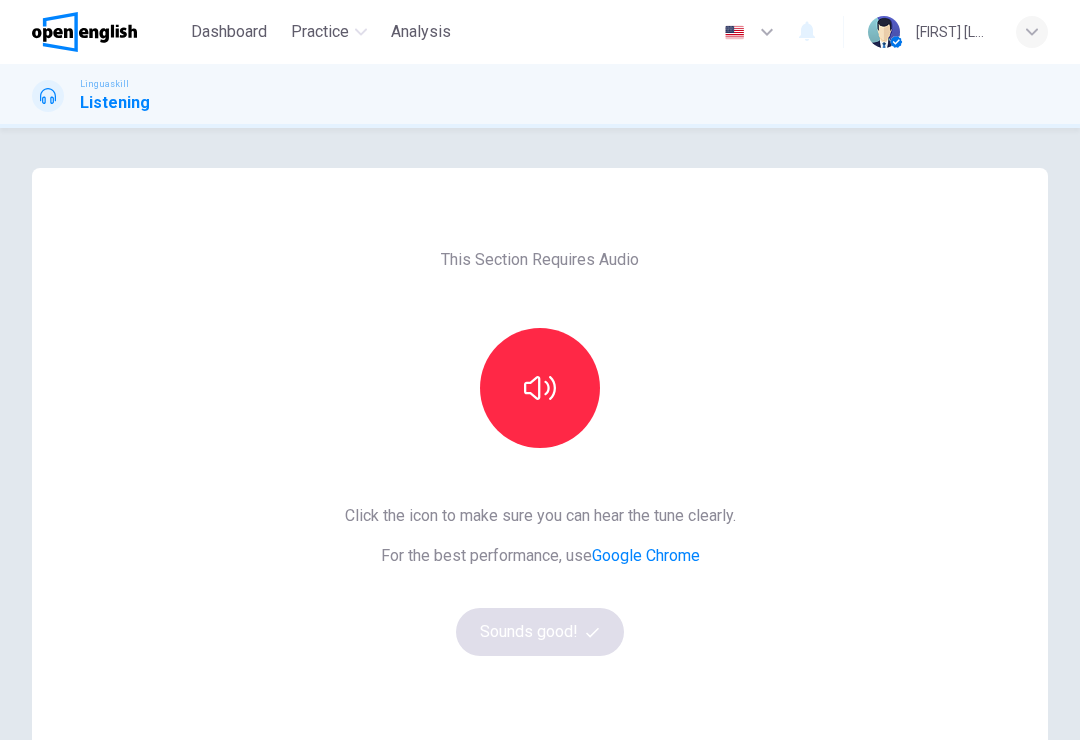 click 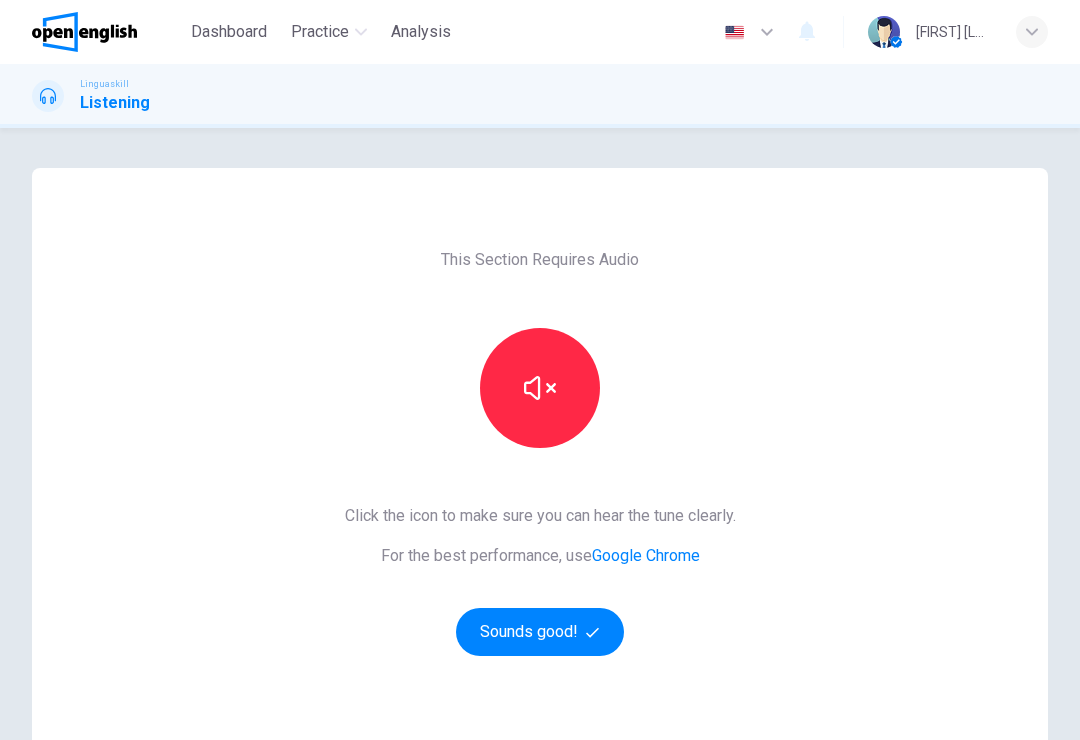 click 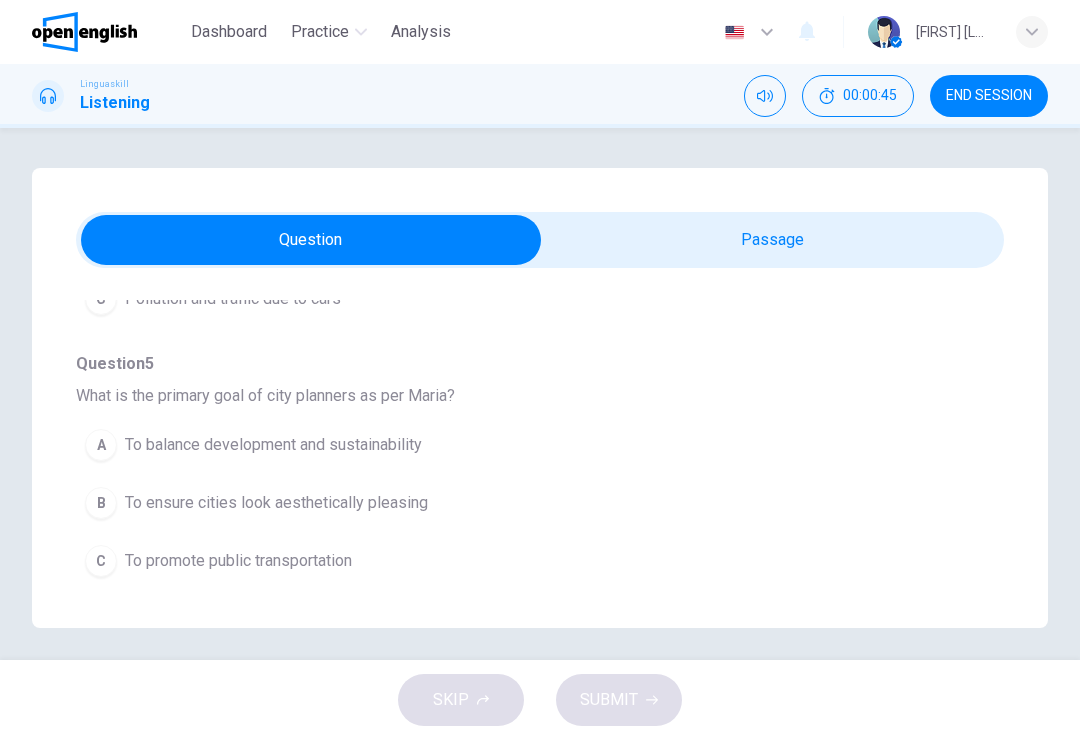 scroll, scrollTop: 1180, scrollLeft: 0, axis: vertical 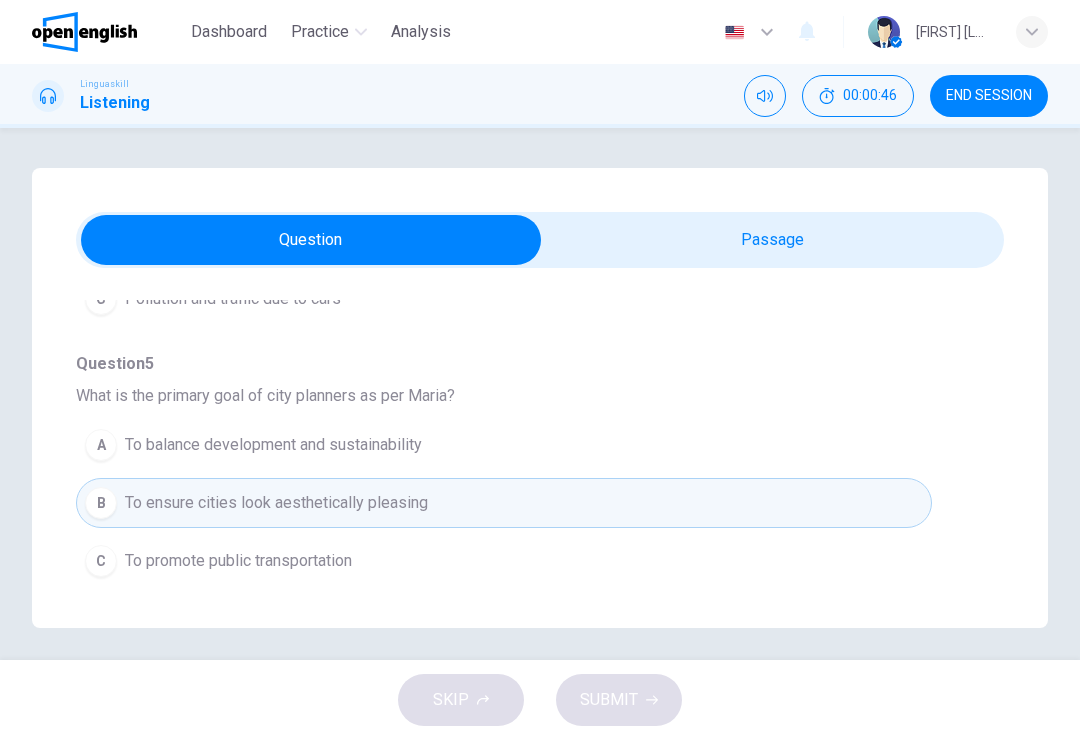 click on "To balance development and sustainability" at bounding box center (273, 445) 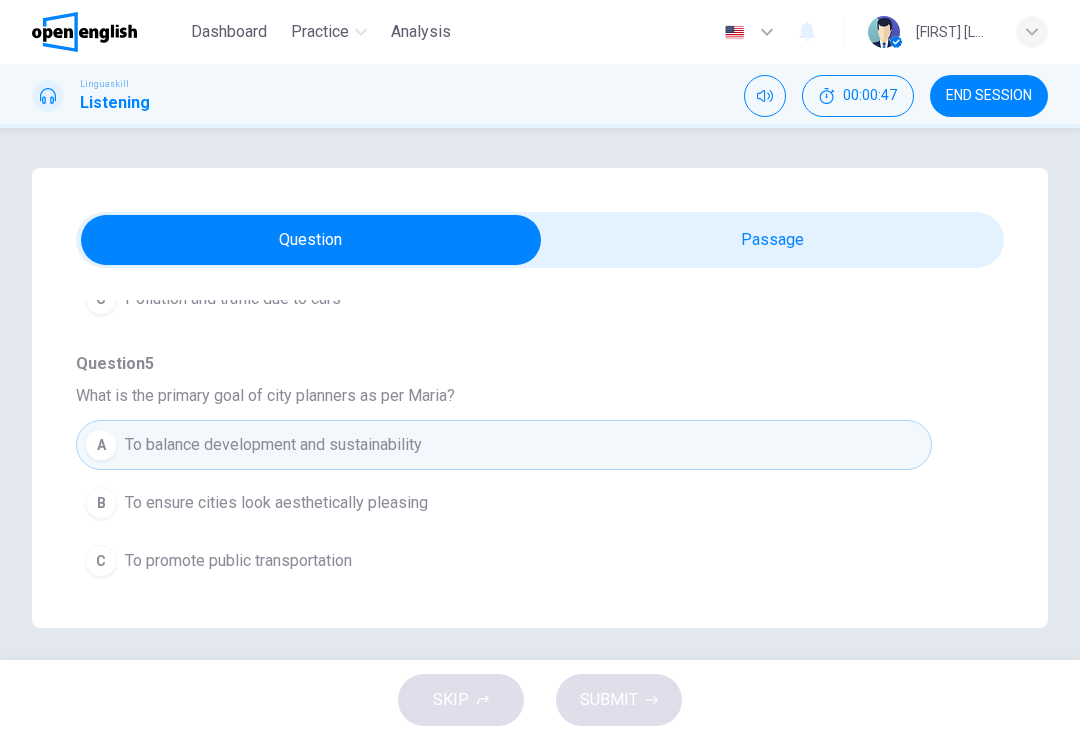click on "To ensure cities look aesthetically pleasing" at bounding box center (276, 503) 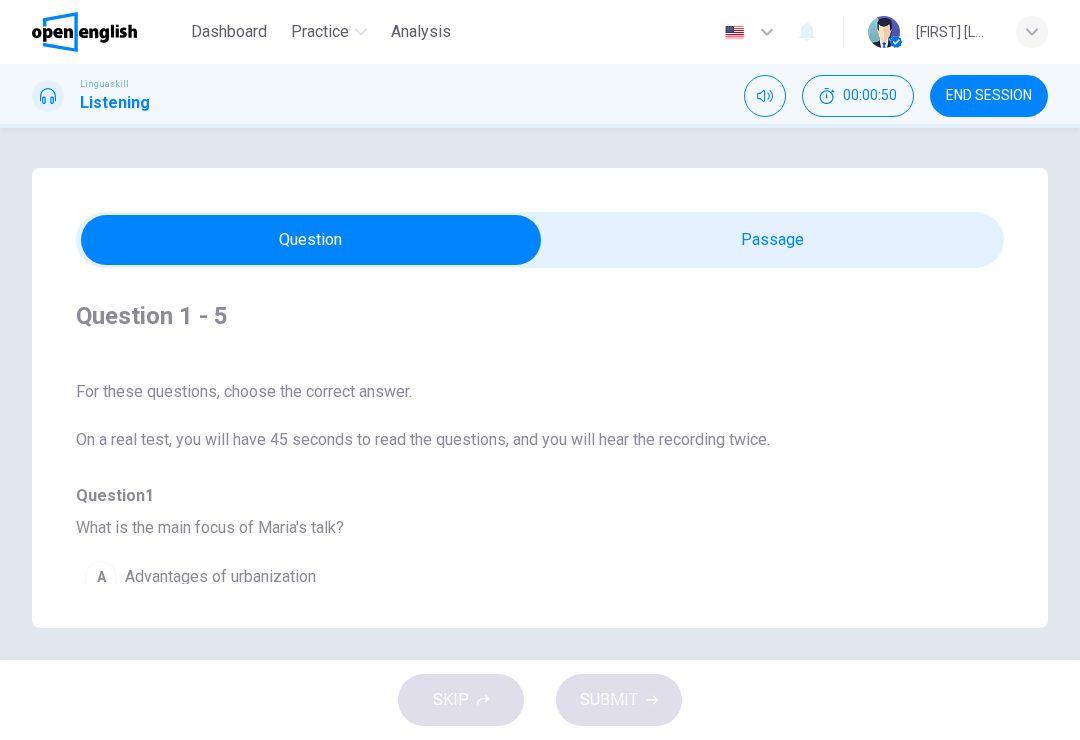 scroll, scrollTop: 0, scrollLeft: 0, axis: both 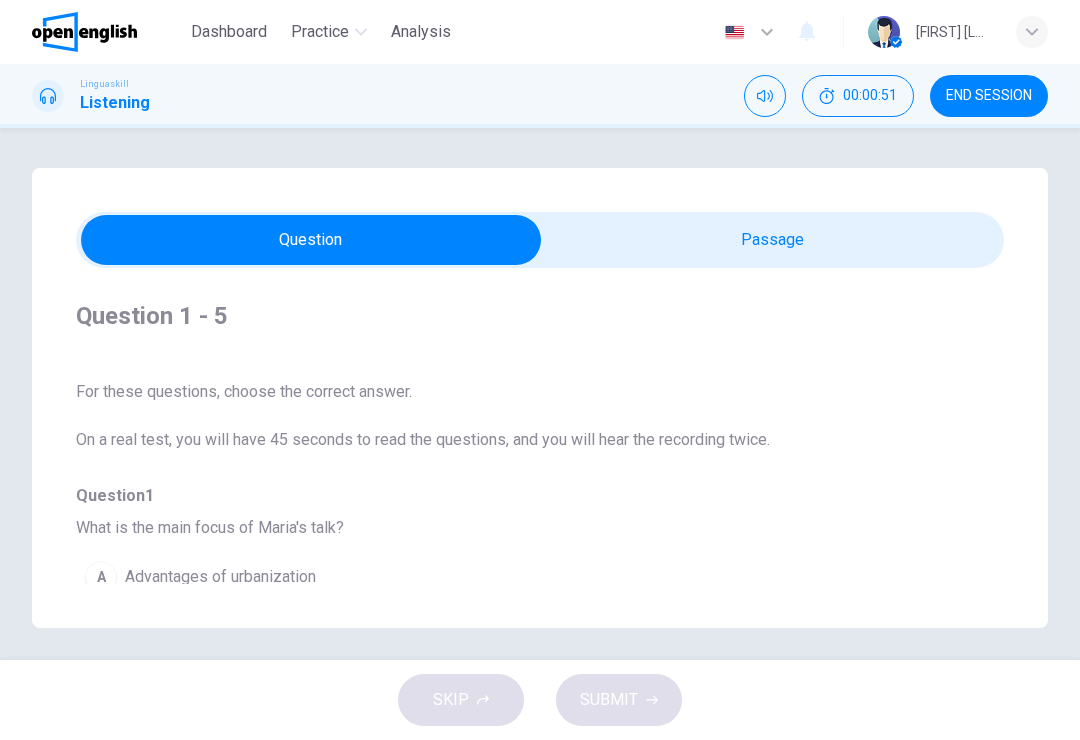 click at bounding box center (765, 96) 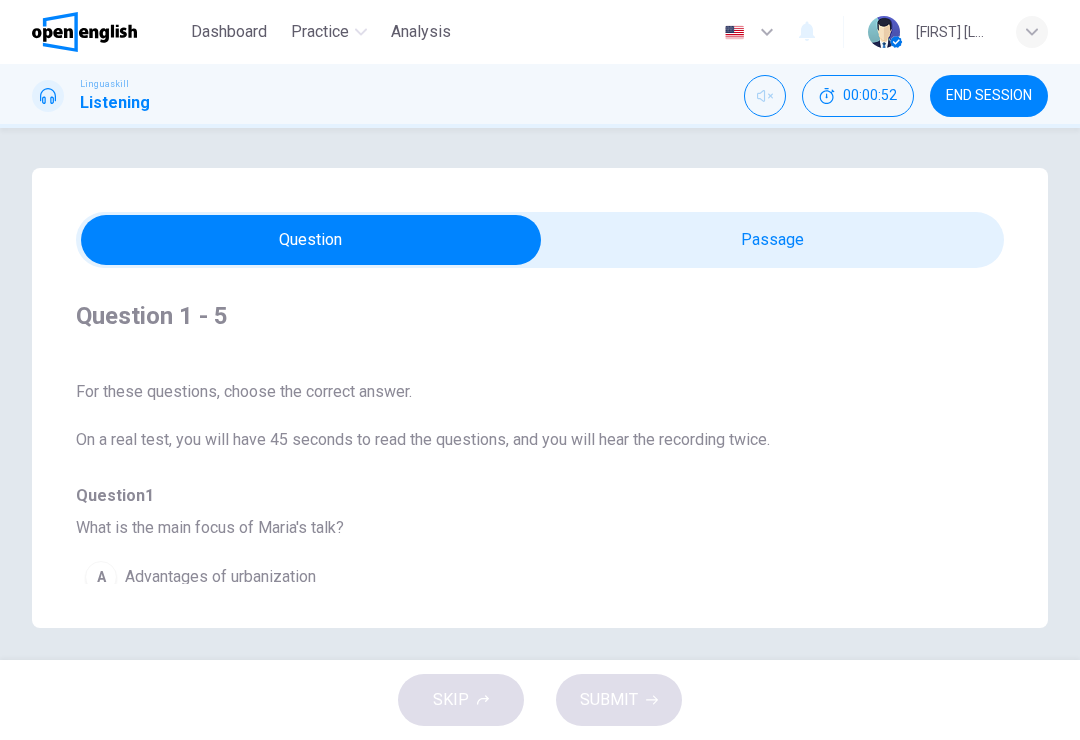 click 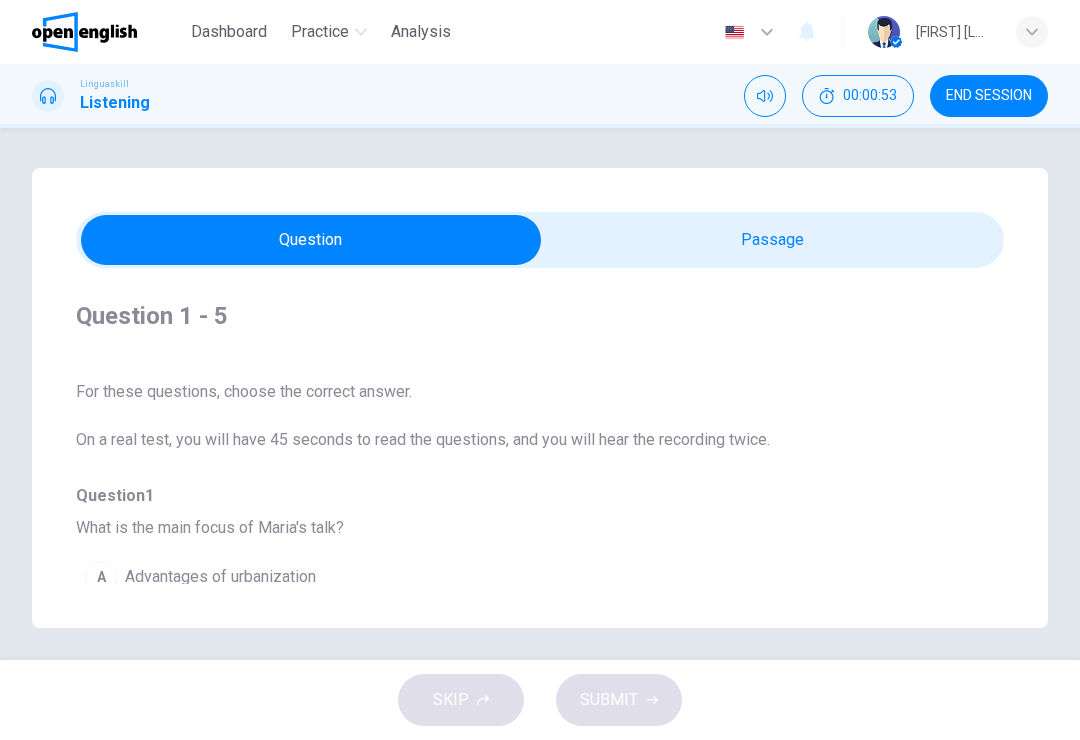 click on "Listening" at bounding box center (115, 103) 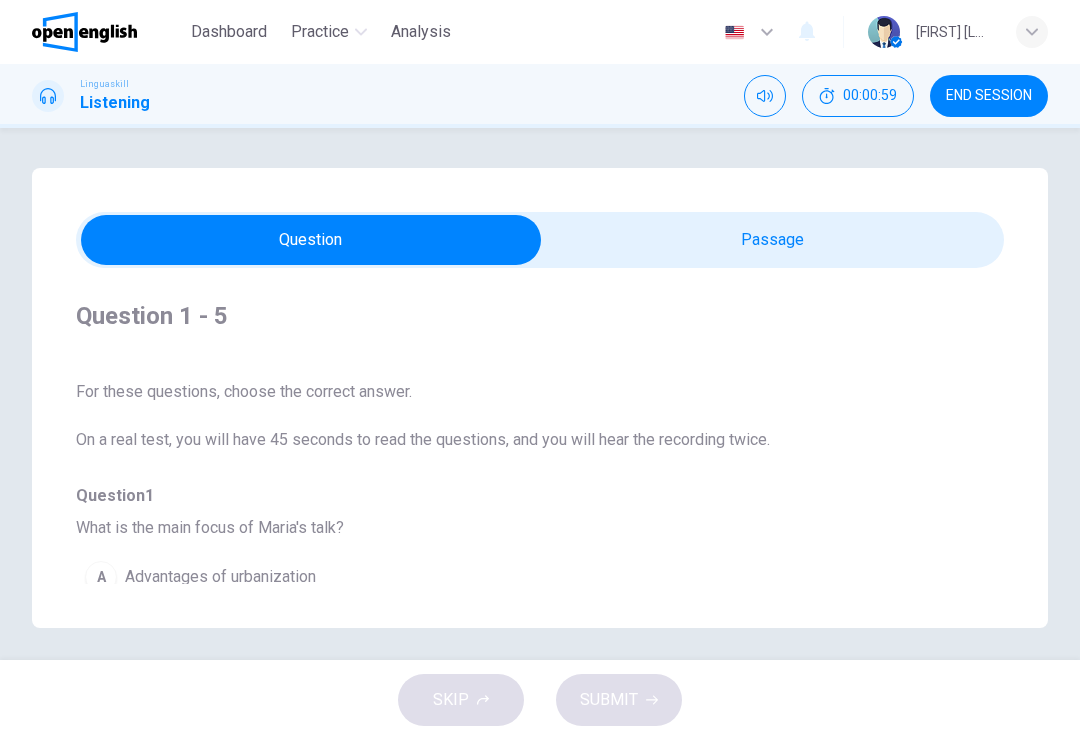 click on "00:00:59" at bounding box center [870, 96] 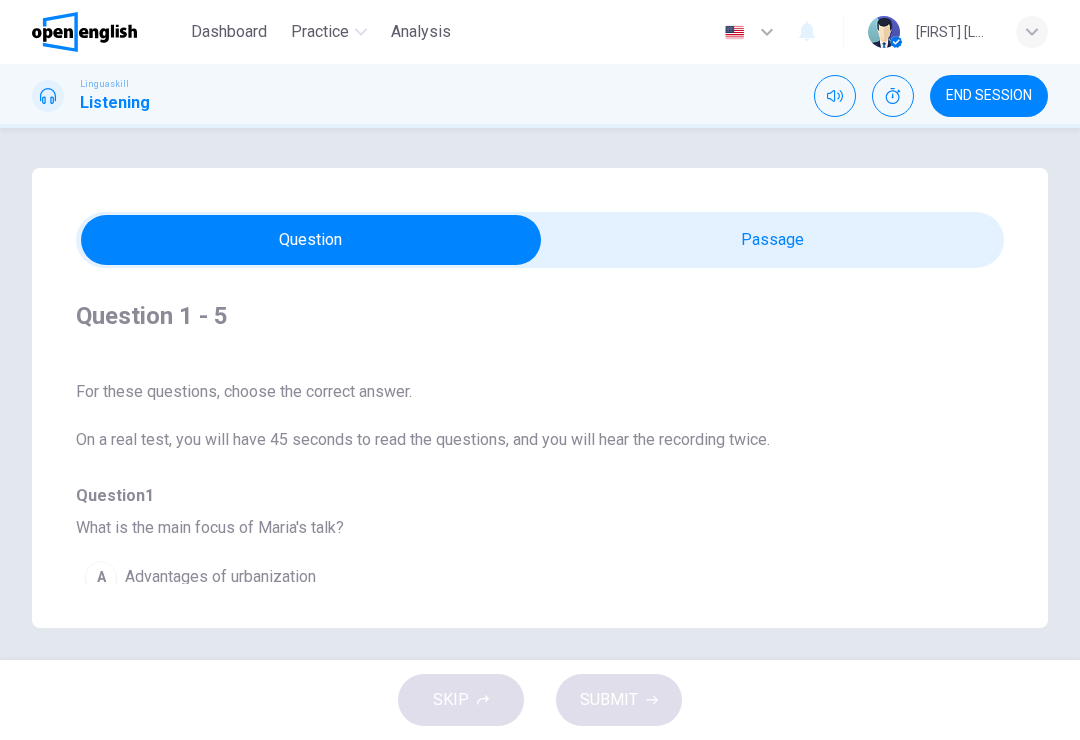 click at bounding box center (835, 96) 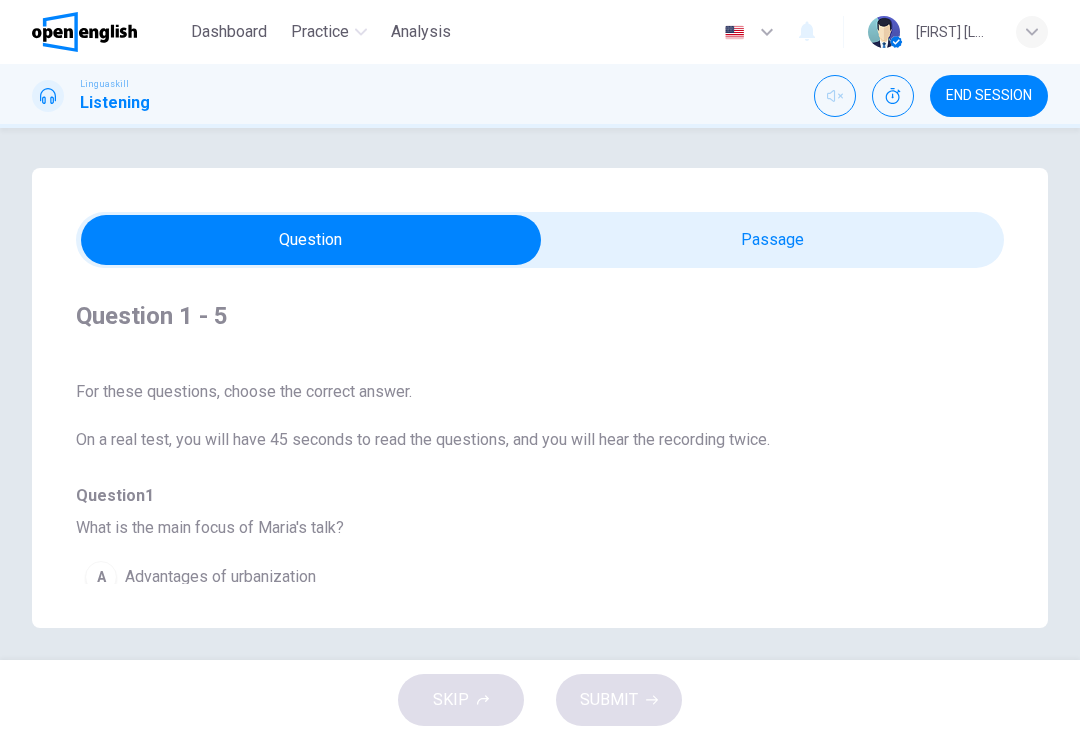 click on "Listening" at bounding box center [115, 103] 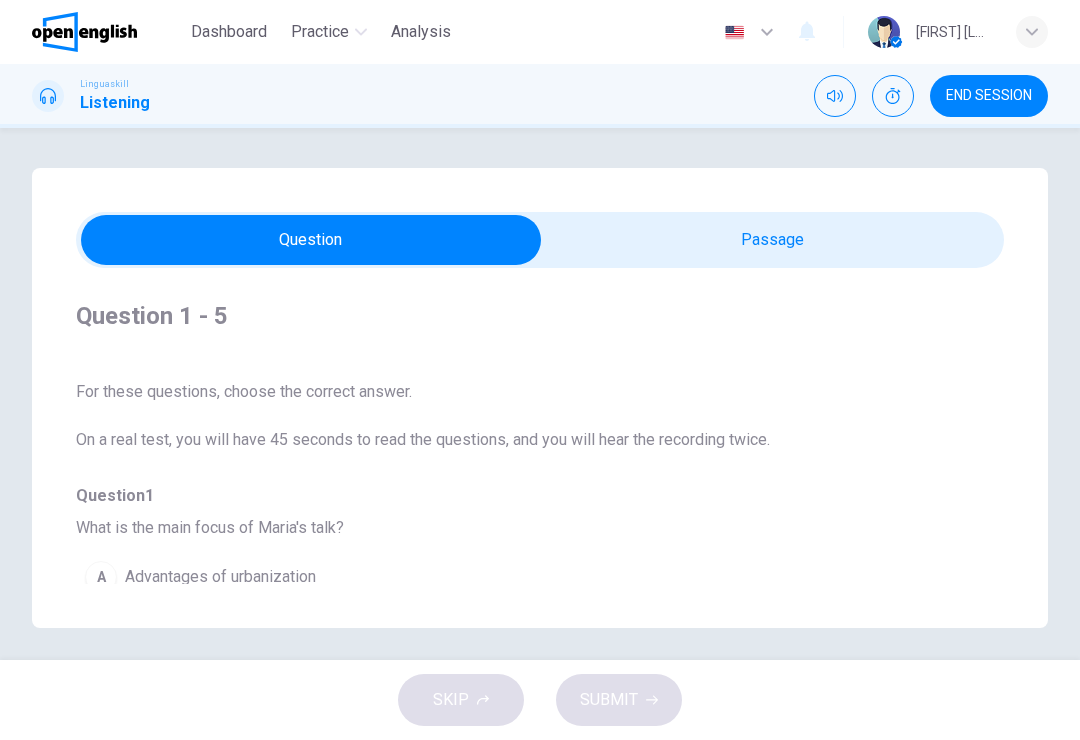 click at bounding box center [893, 96] 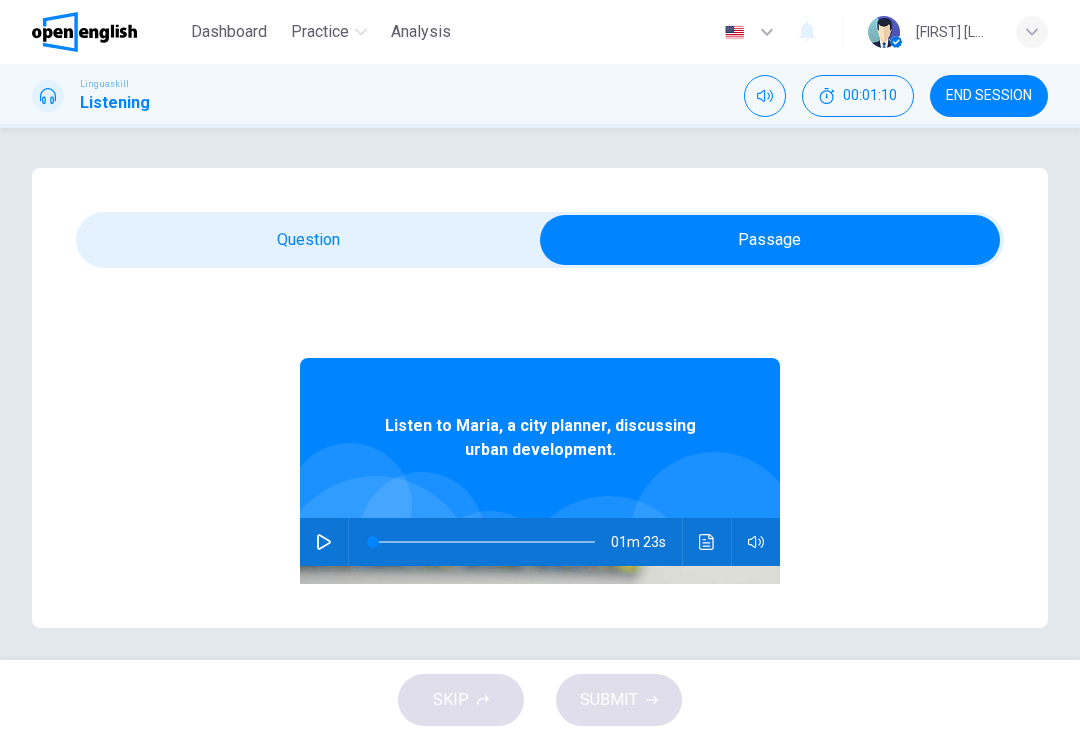 click at bounding box center (324, 542) 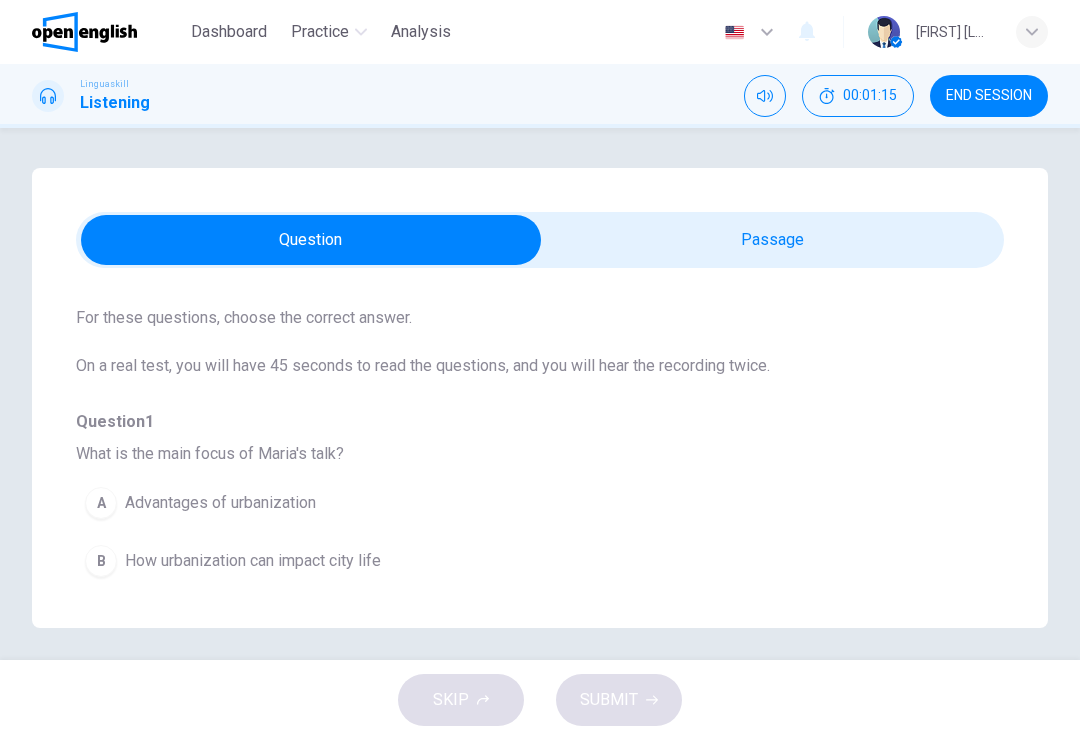 scroll, scrollTop: 78, scrollLeft: 0, axis: vertical 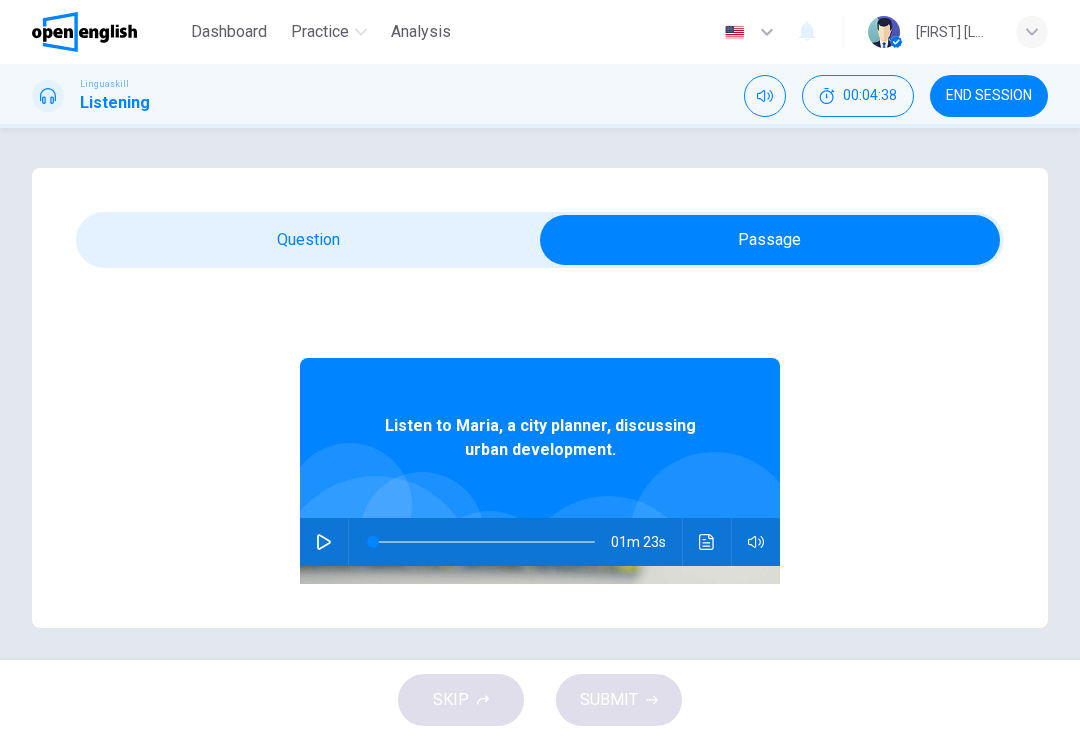 click at bounding box center [324, 542] 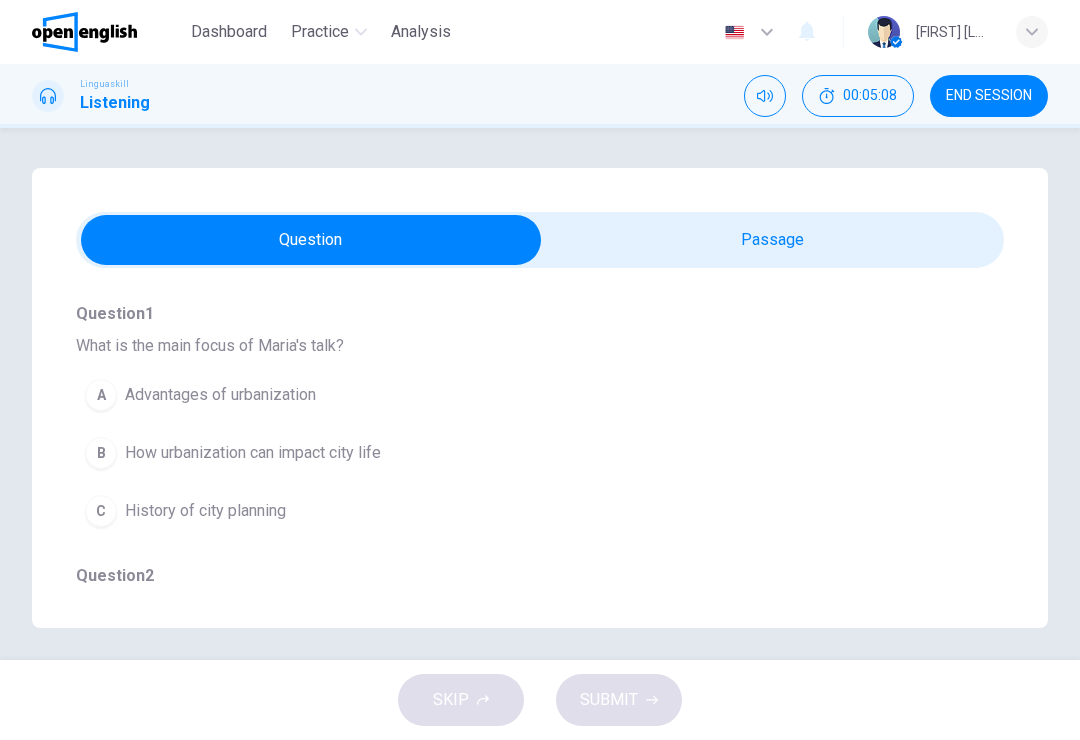 scroll, scrollTop: 183, scrollLeft: 0, axis: vertical 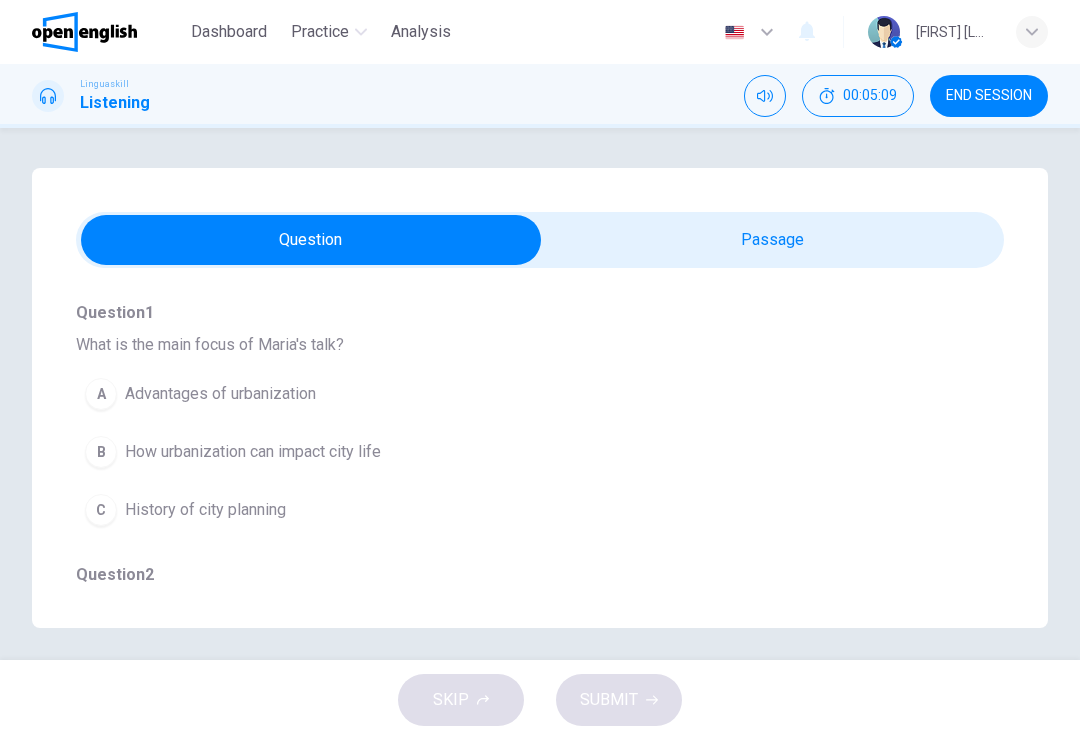 click on "B How urbanization can impact city life" at bounding box center [504, 452] 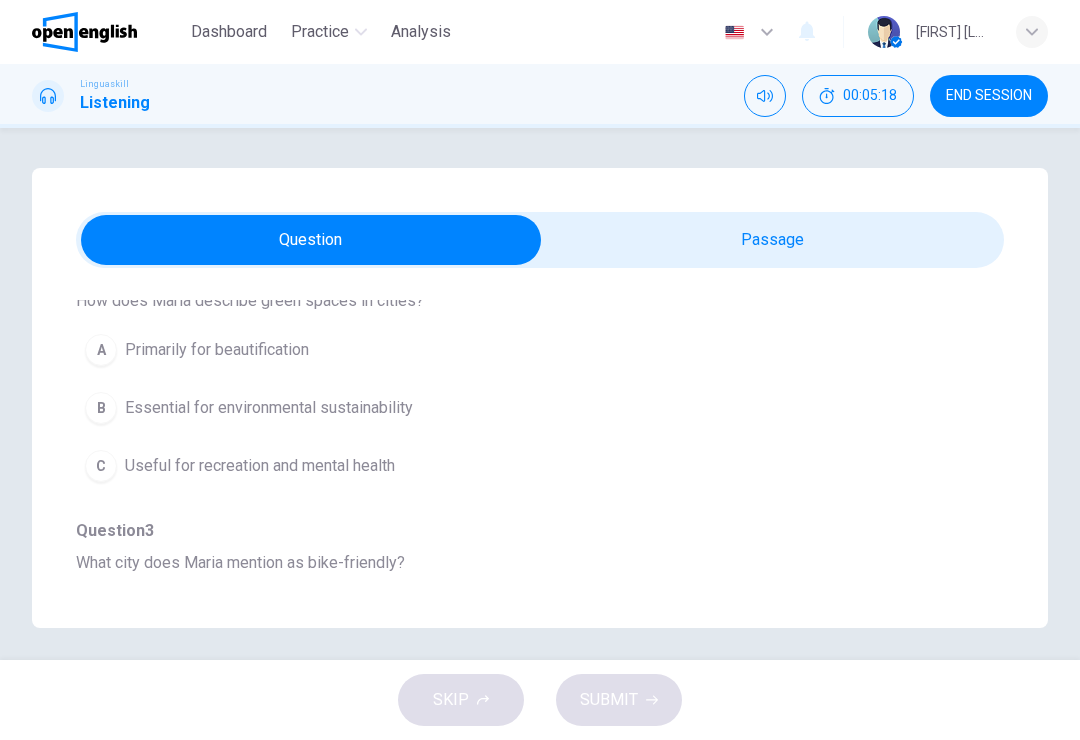 scroll, scrollTop: 490, scrollLeft: 0, axis: vertical 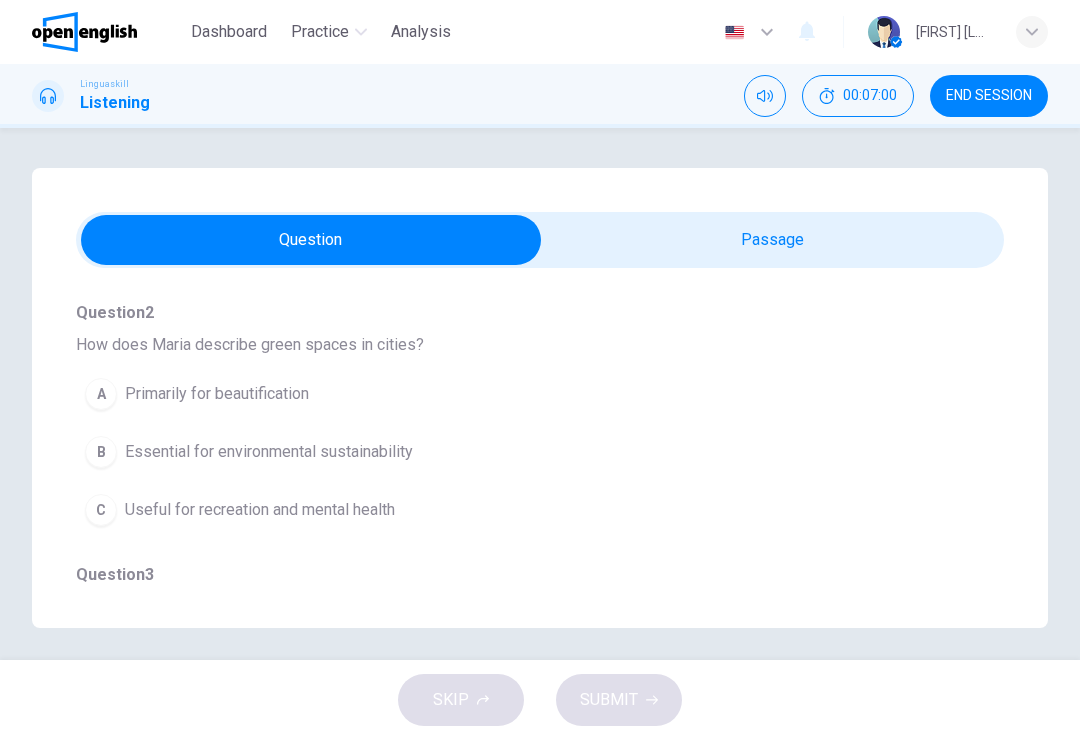 click on "Useful for recreation and mental health" at bounding box center [260, 510] 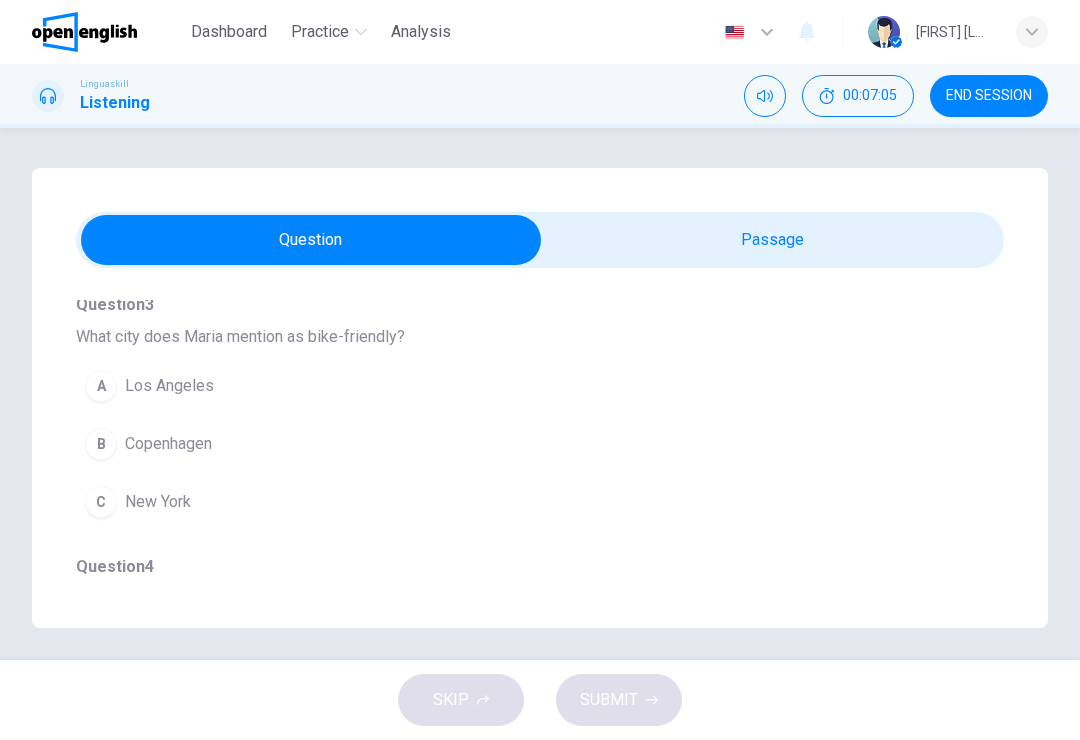 scroll, scrollTop: 730, scrollLeft: 0, axis: vertical 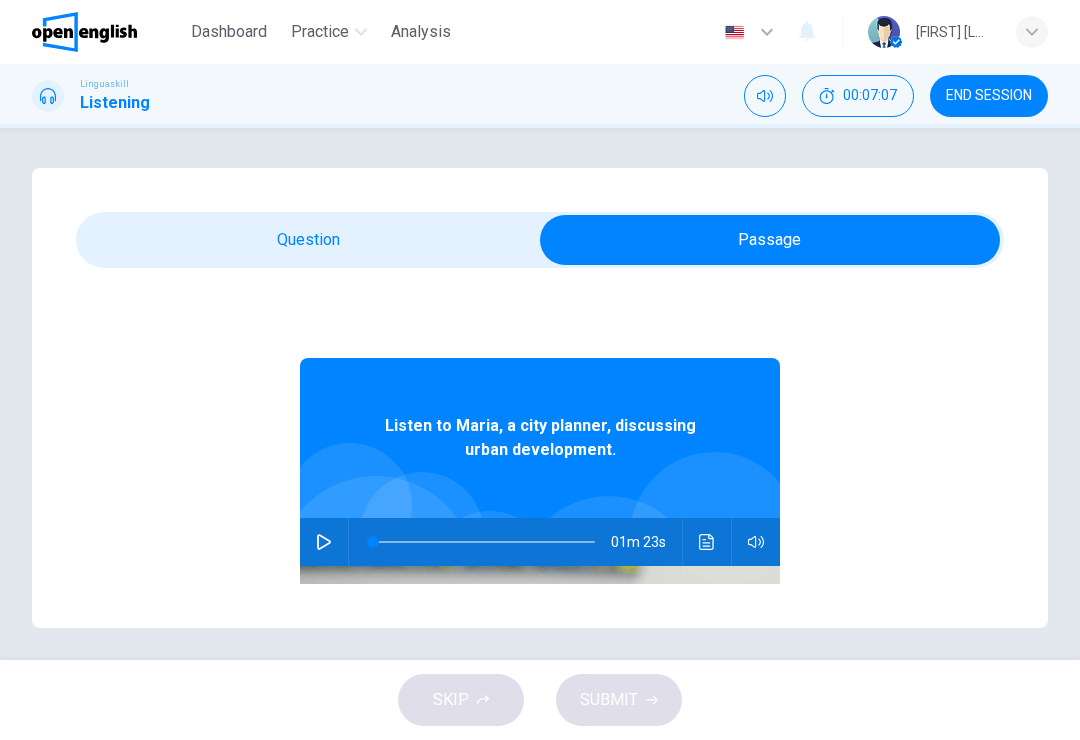 click at bounding box center [324, 542] 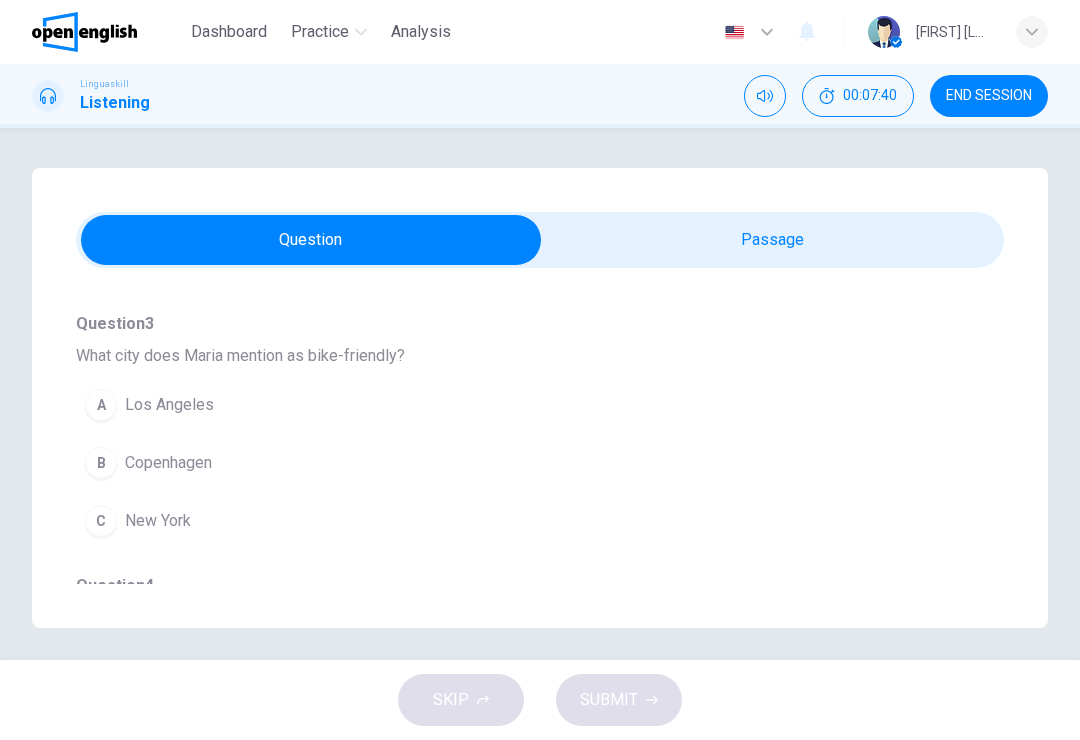scroll, scrollTop: 710, scrollLeft: 0, axis: vertical 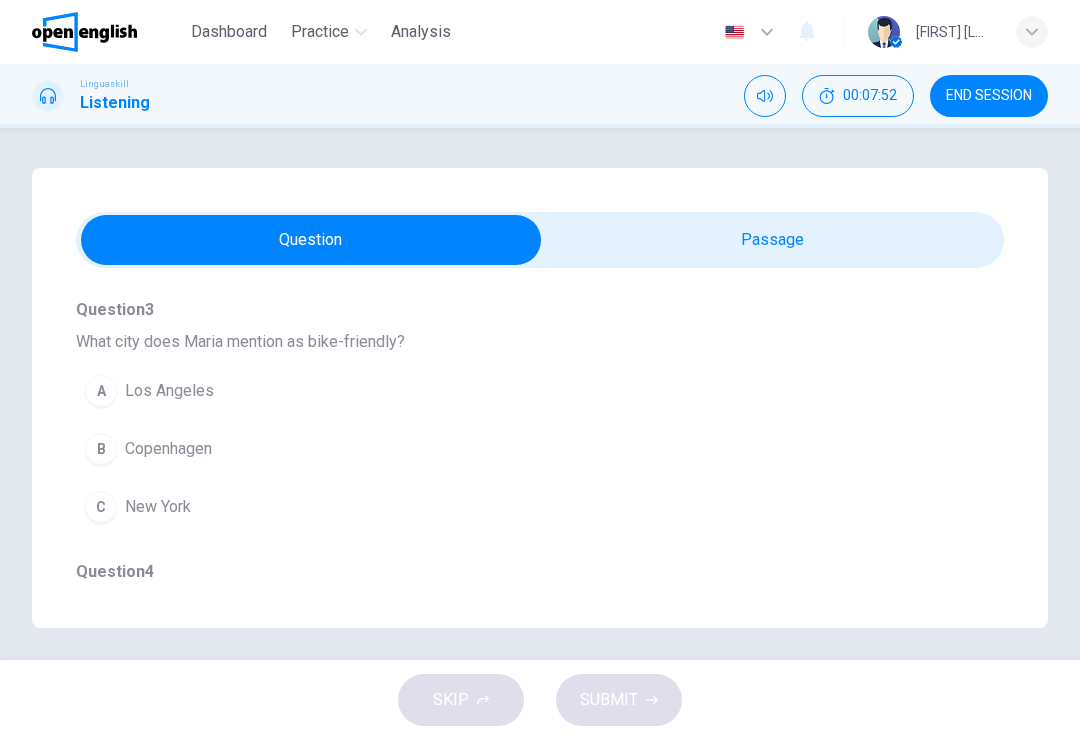 click on "B" at bounding box center [101, 449] 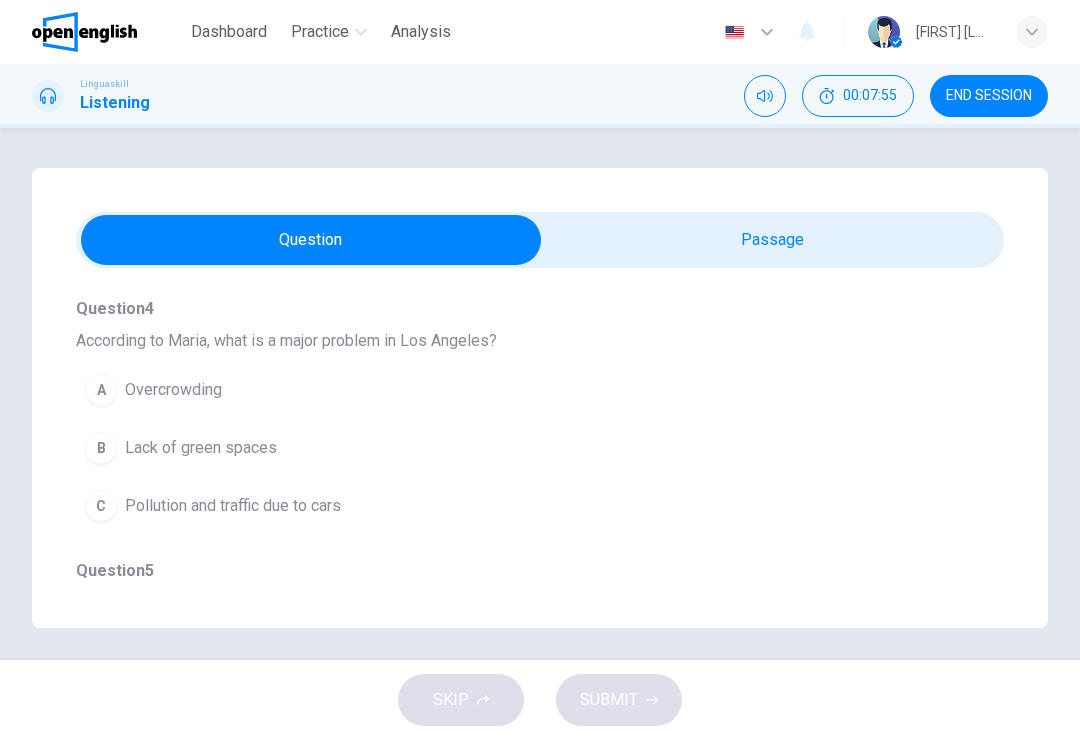 scroll, scrollTop: 974, scrollLeft: 0, axis: vertical 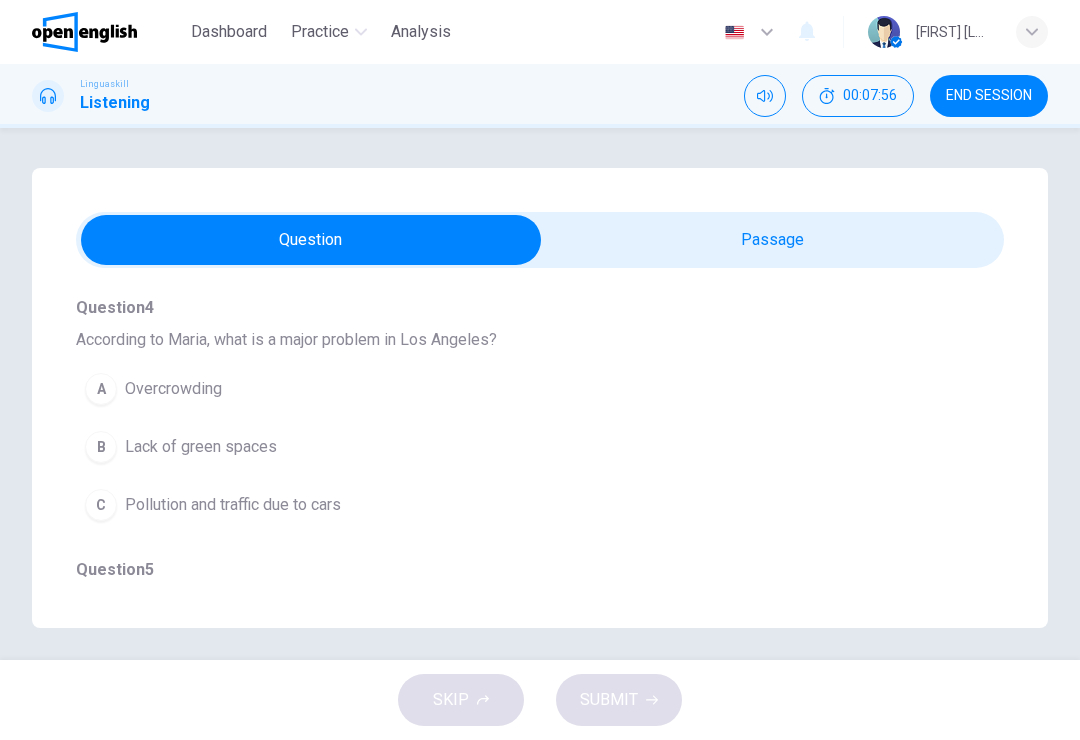 click on "A" at bounding box center (101, 389) 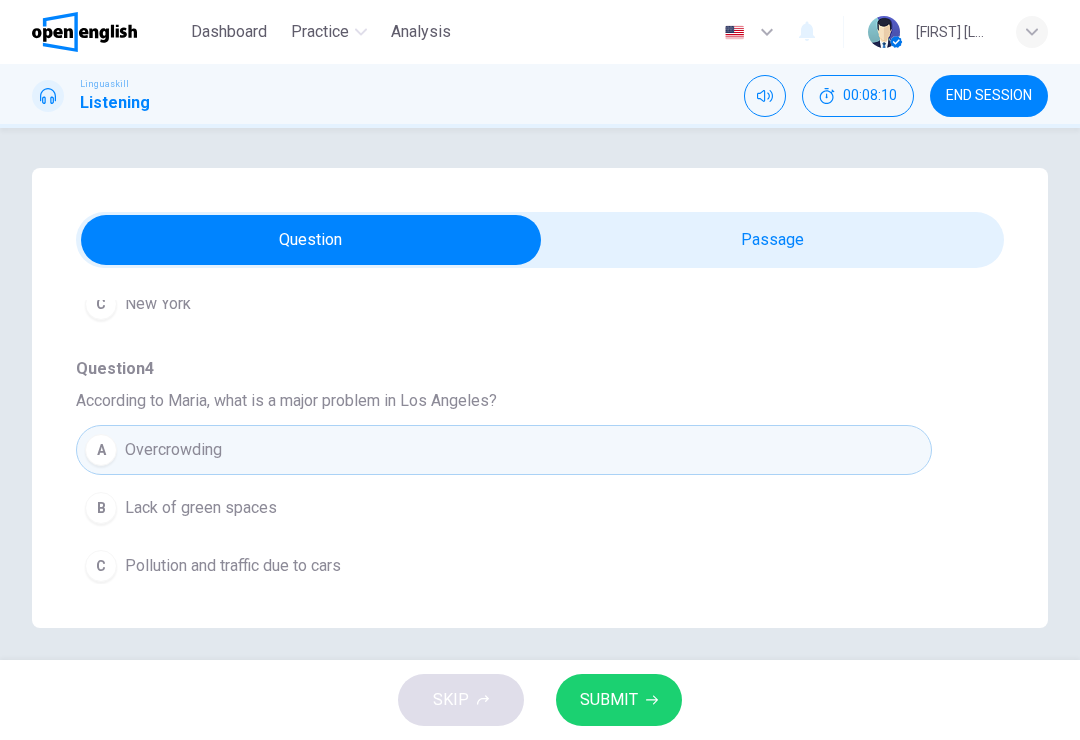 scroll, scrollTop: 920, scrollLeft: 0, axis: vertical 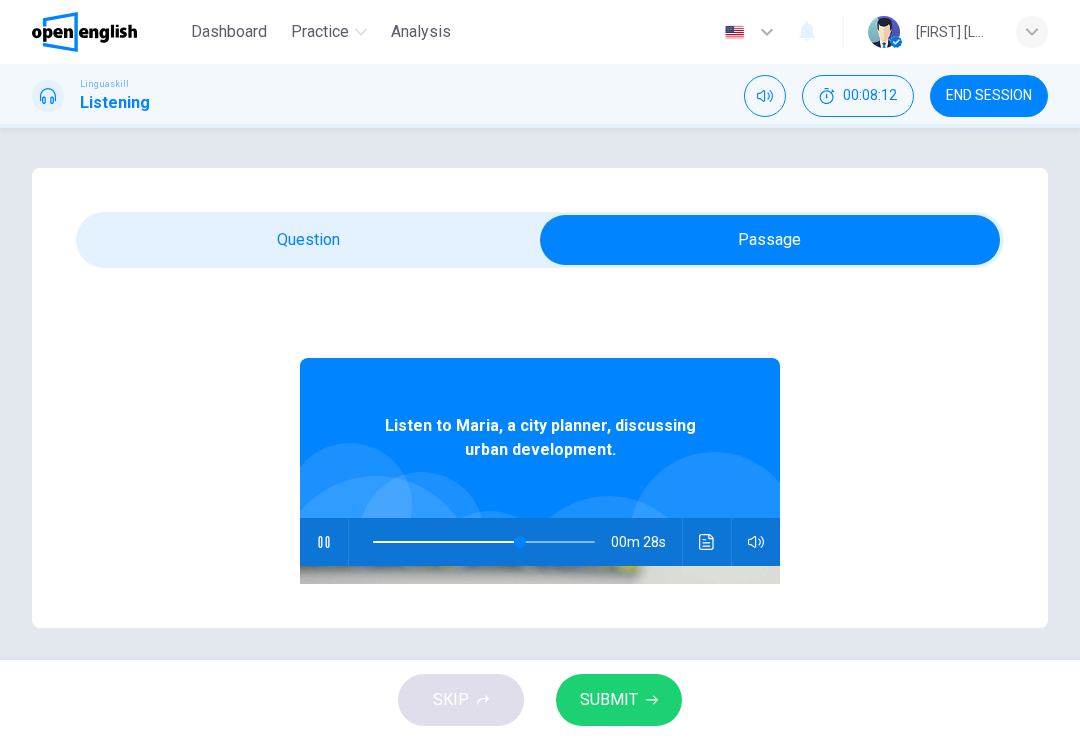 type on "**" 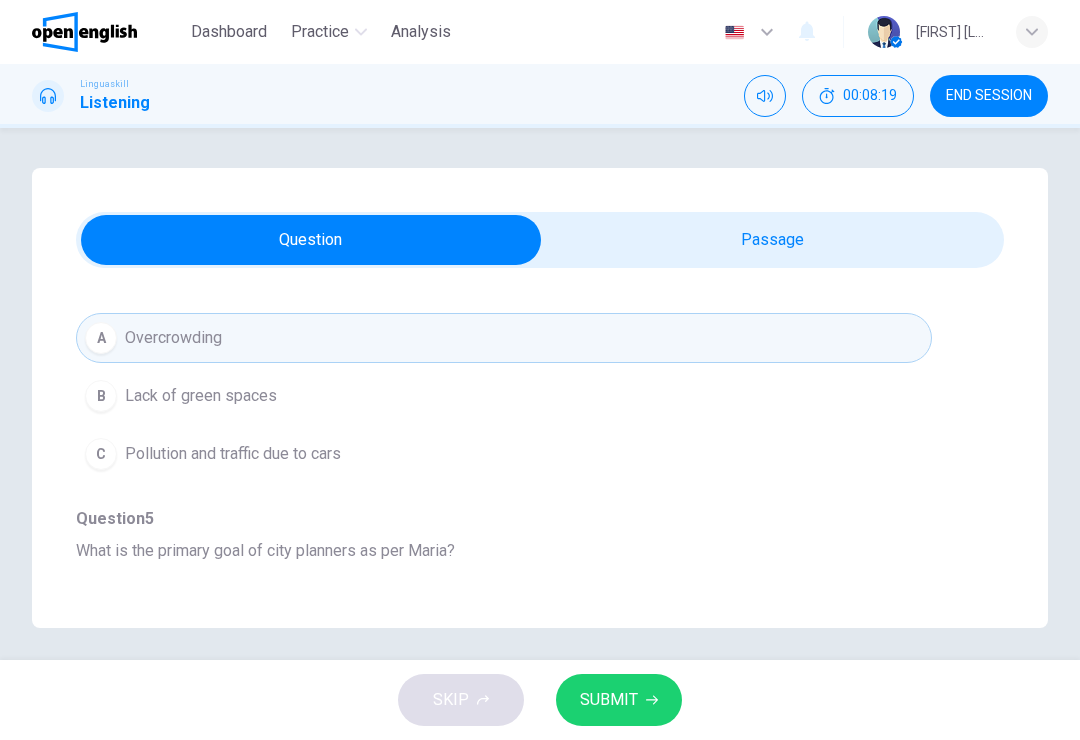 scroll, scrollTop: 1024, scrollLeft: 0, axis: vertical 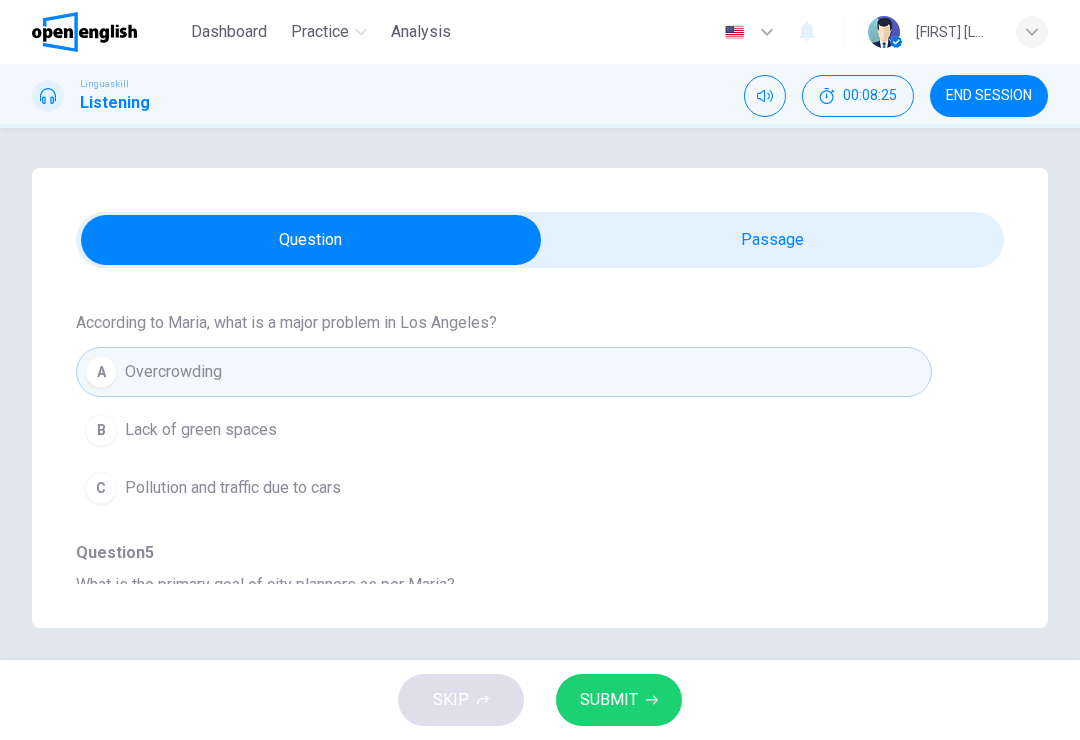 click on "Pollution and traffic due to cars" at bounding box center [233, 488] 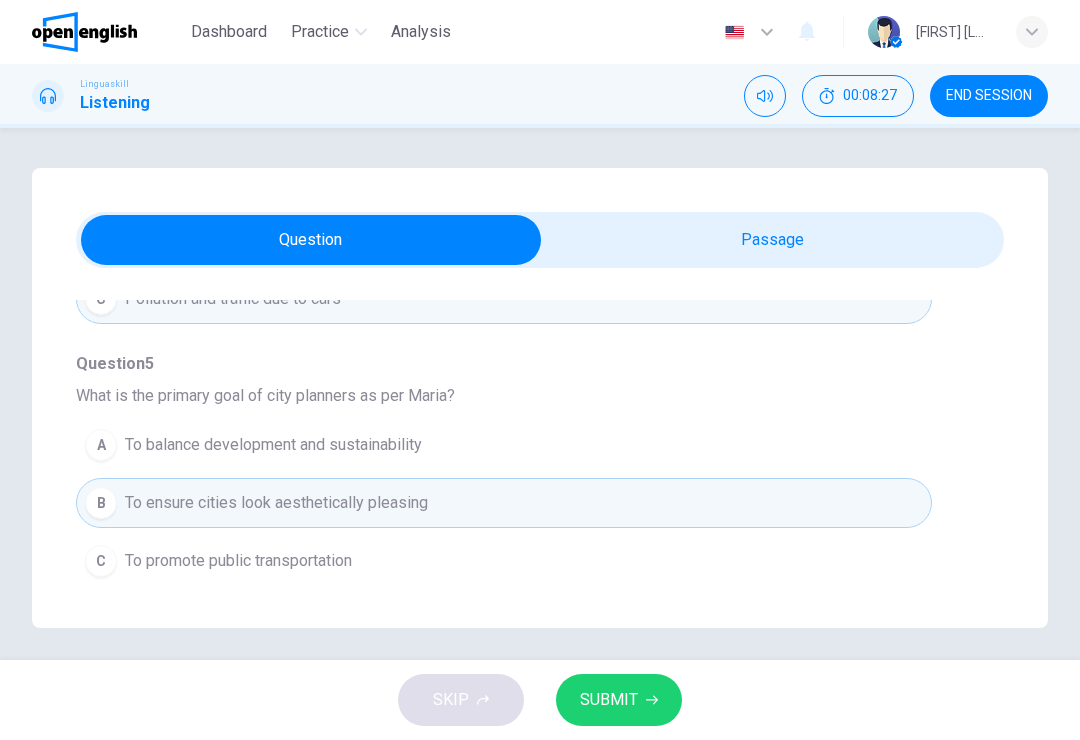 scroll, scrollTop: 1180, scrollLeft: 0, axis: vertical 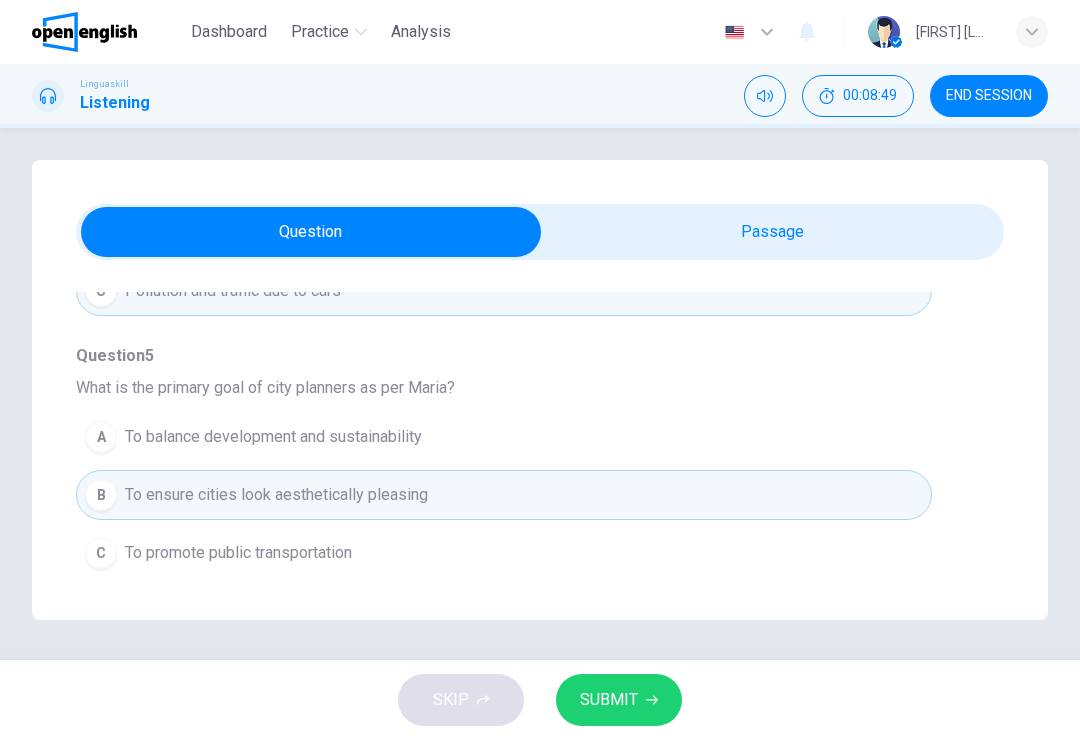 click on "A To balance development and sustainability" at bounding box center (504, 437) 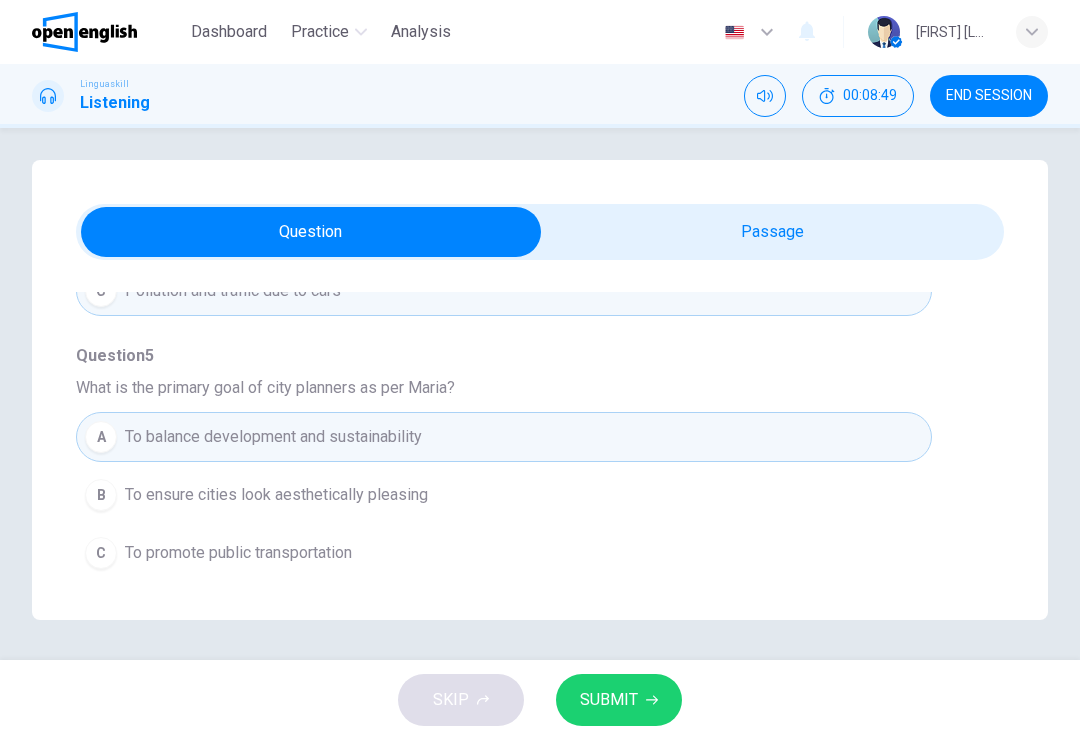 click on "SUBMIT" at bounding box center (609, 700) 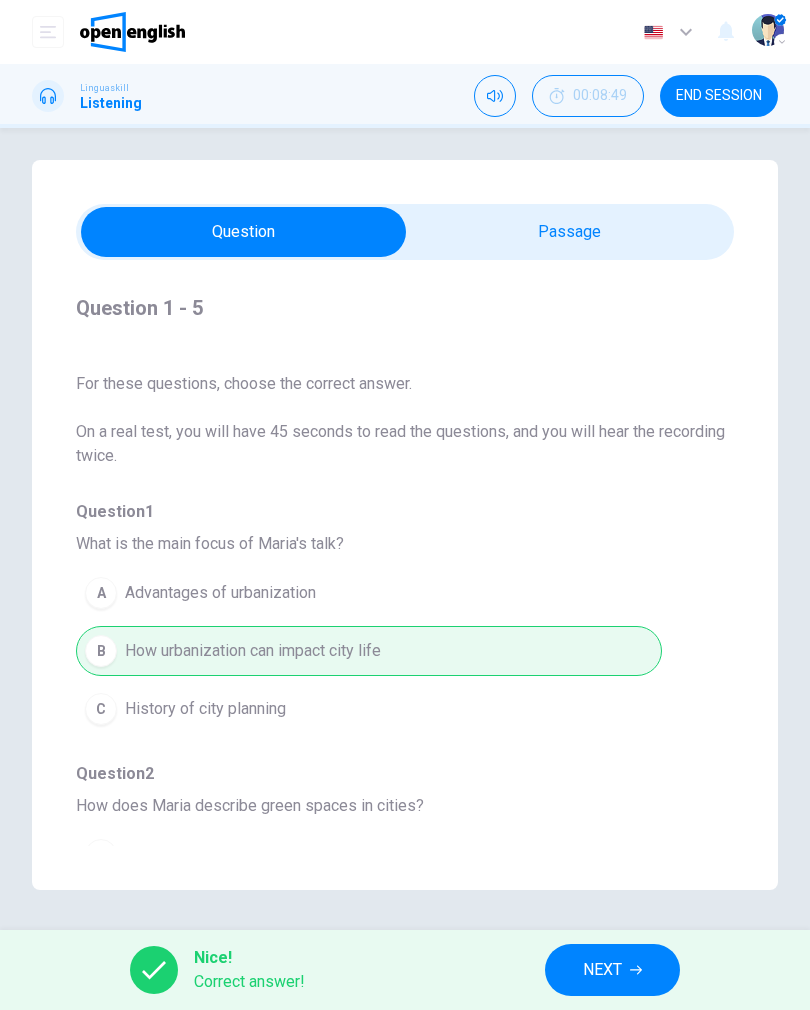 scroll, scrollTop: 0, scrollLeft: 0, axis: both 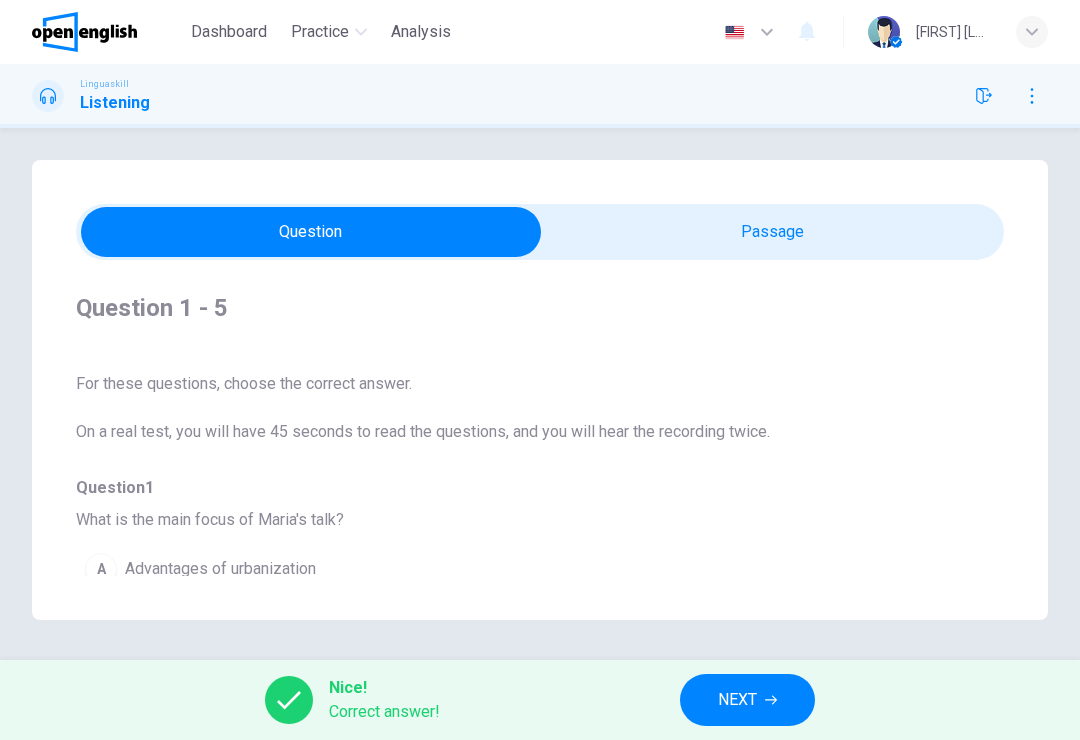 click on "NEXT" at bounding box center [737, 700] 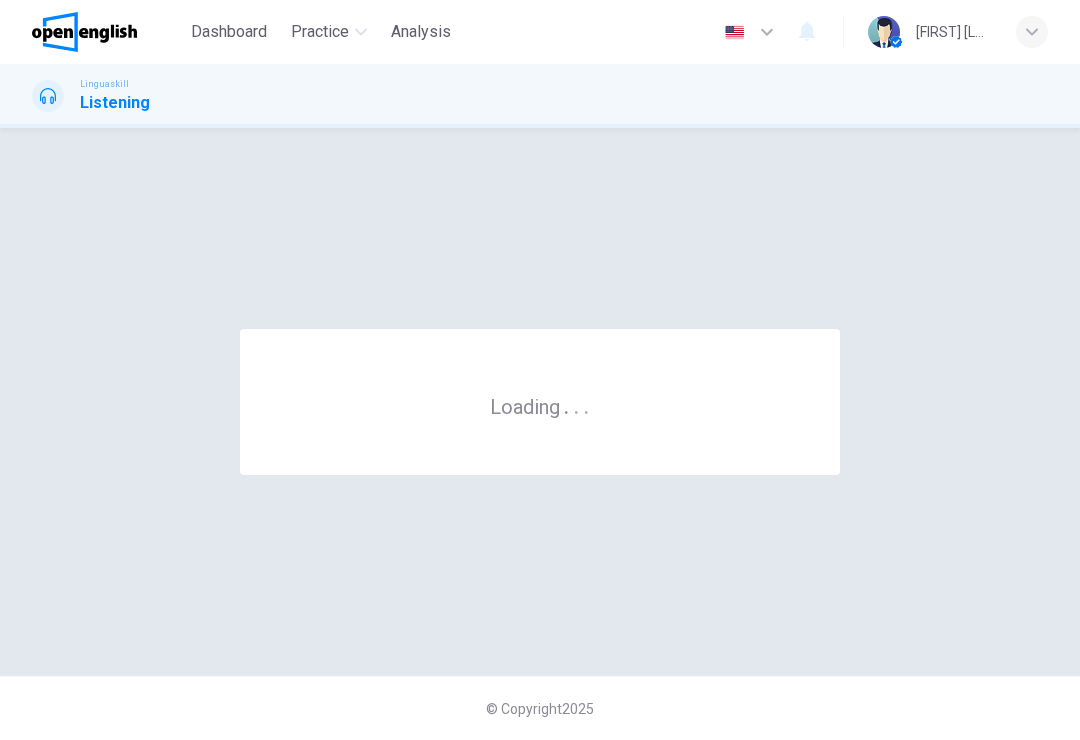 scroll, scrollTop: 0, scrollLeft: 0, axis: both 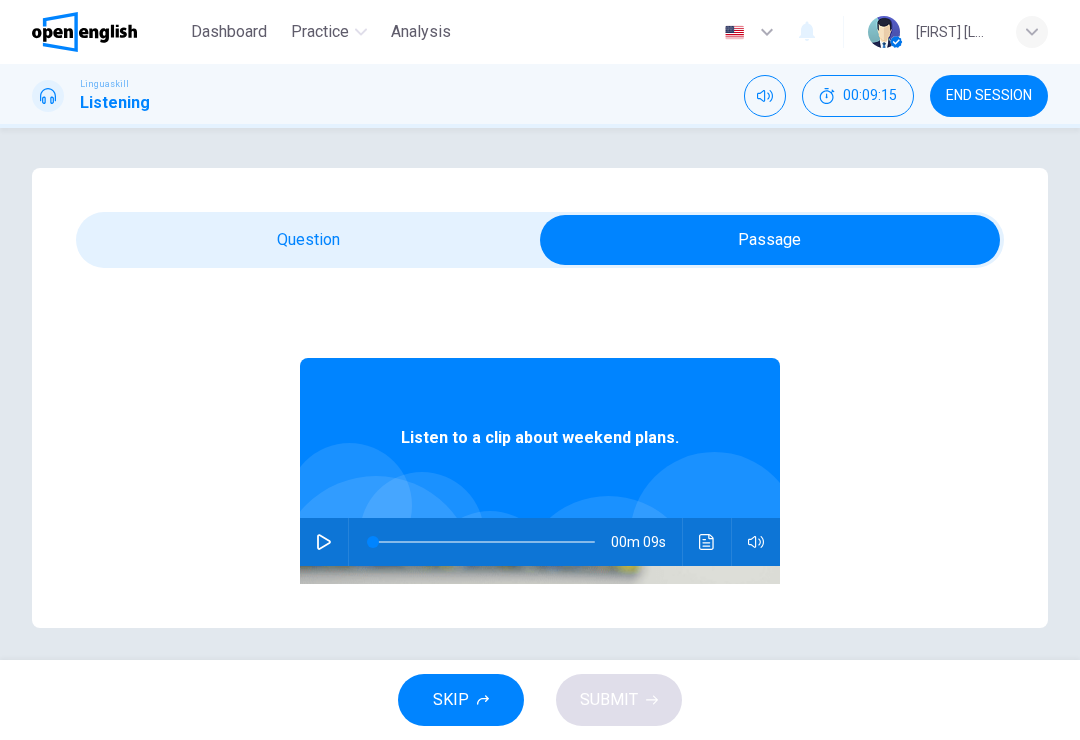 click 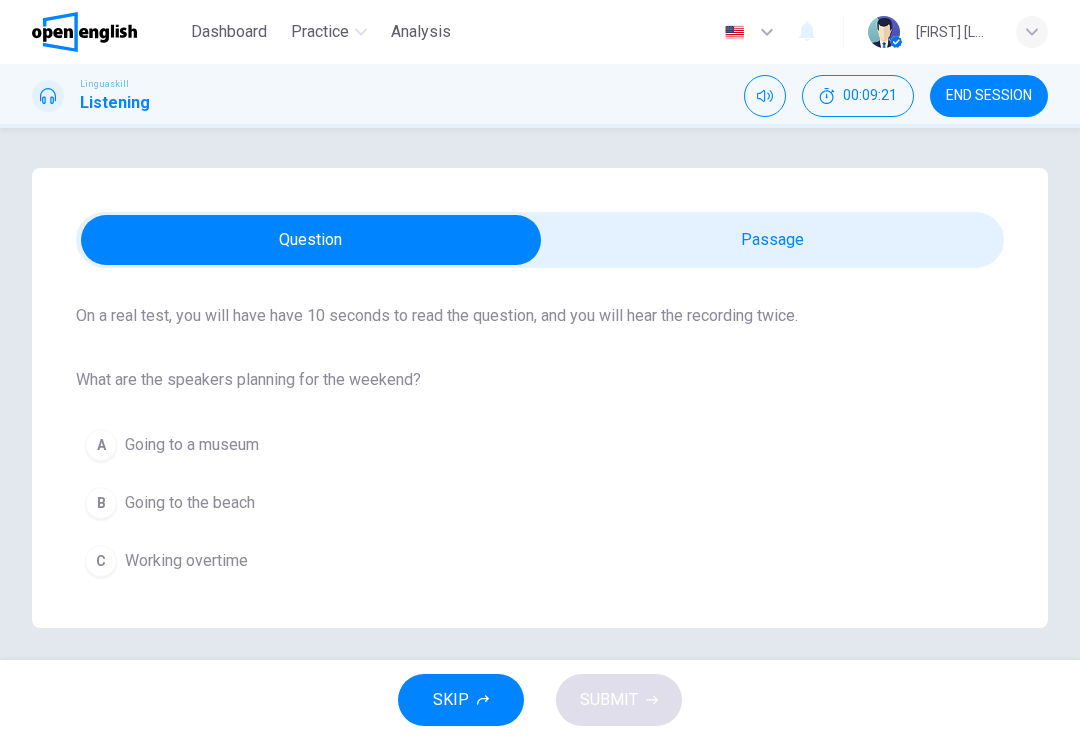 scroll, scrollTop: 148, scrollLeft: 0, axis: vertical 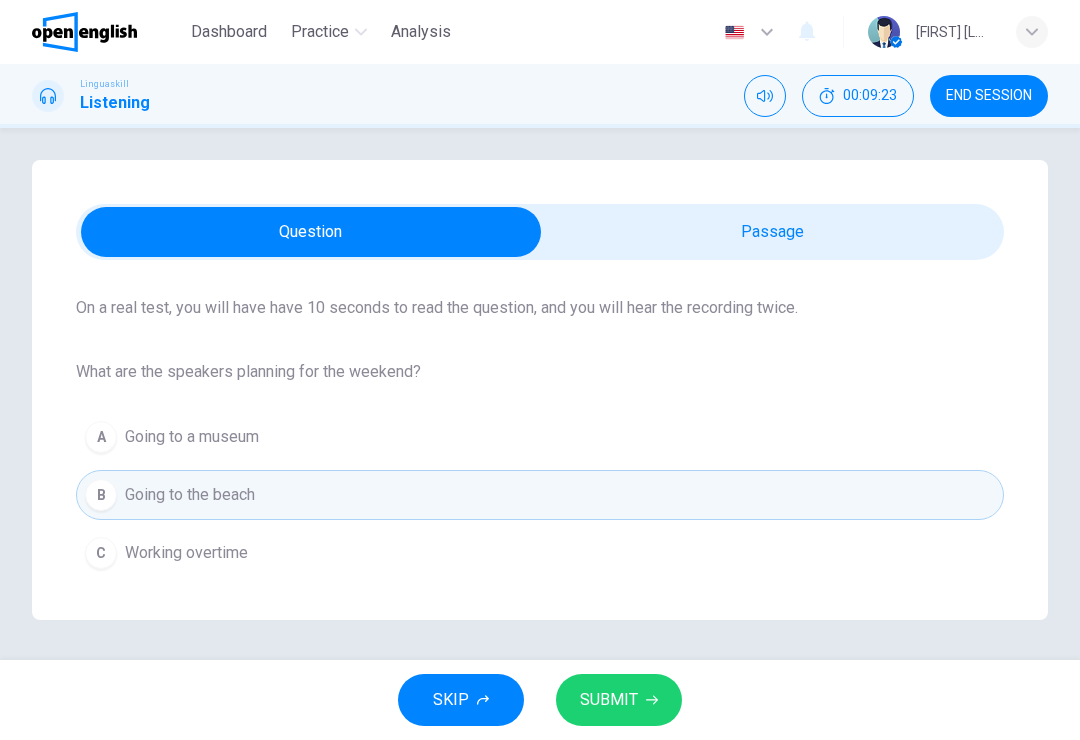 click on "SUBMIT" at bounding box center [609, 700] 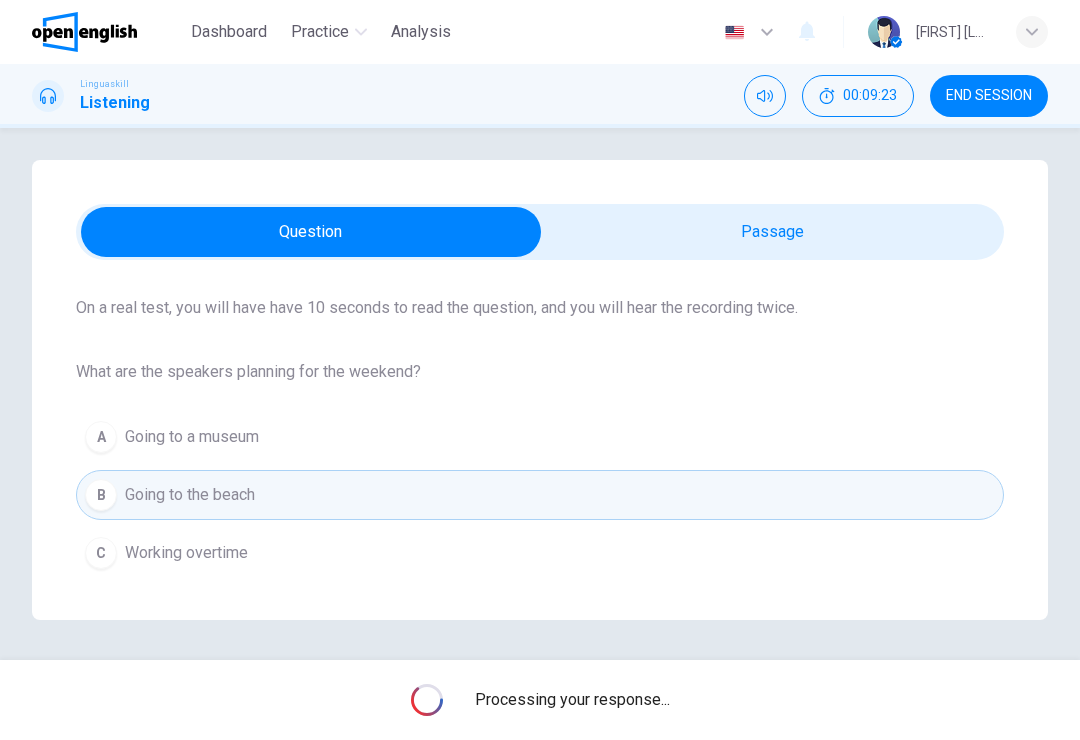 scroll, scrollTop: 8, scrollLeft: 0, axis: vertical 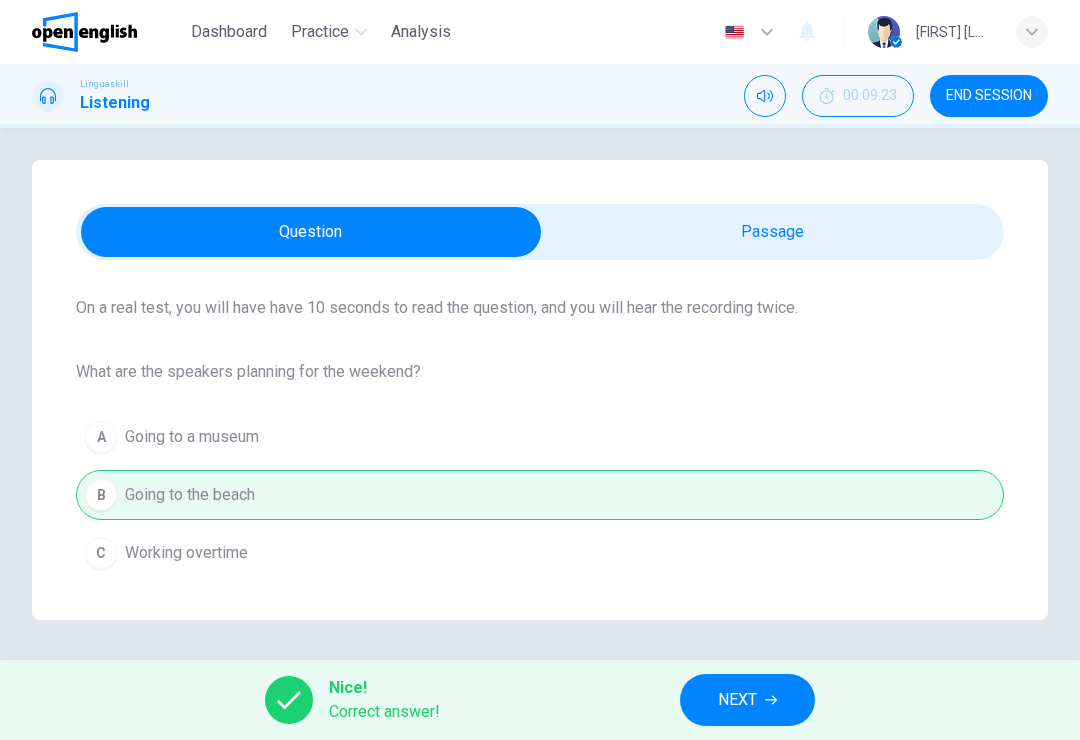 click 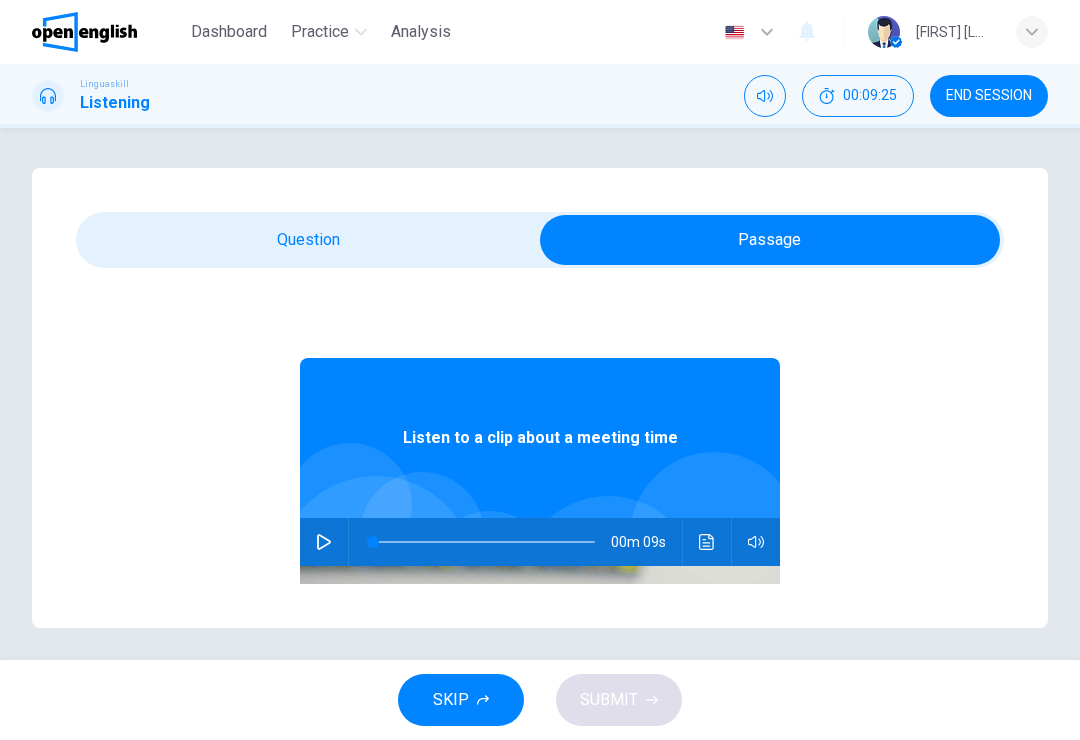 click on "00m 09s" at bounding box center (540, 542) 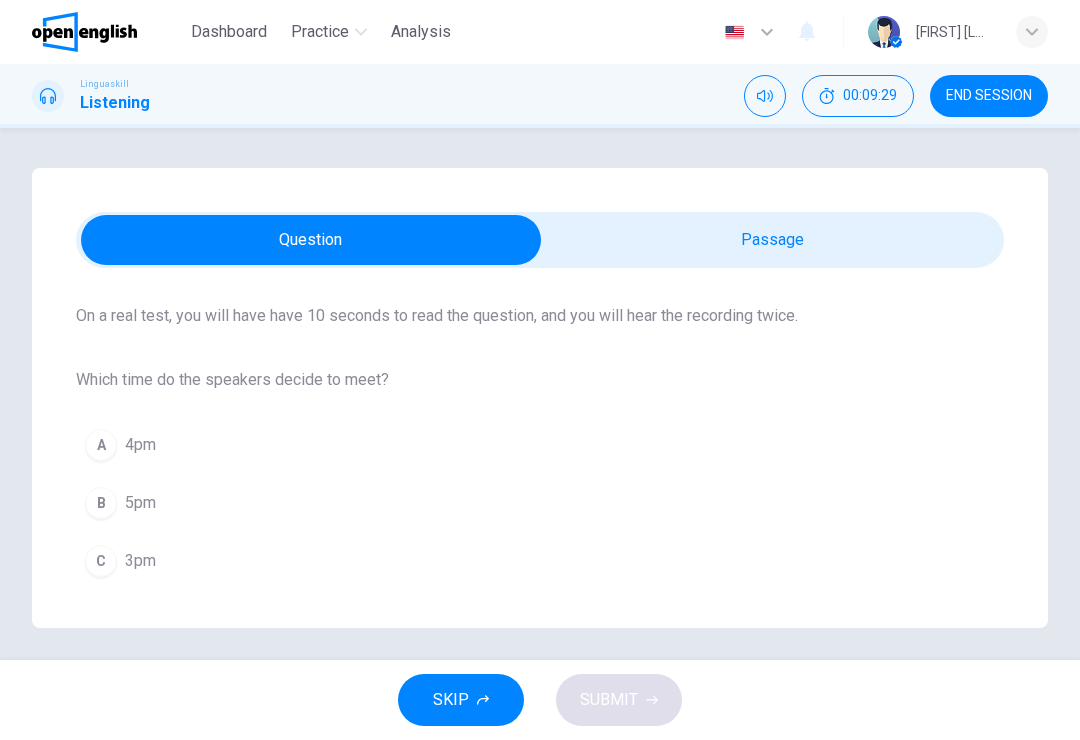 scroll, scrollTop: 148, scrollLeft: 0, axis: vertical 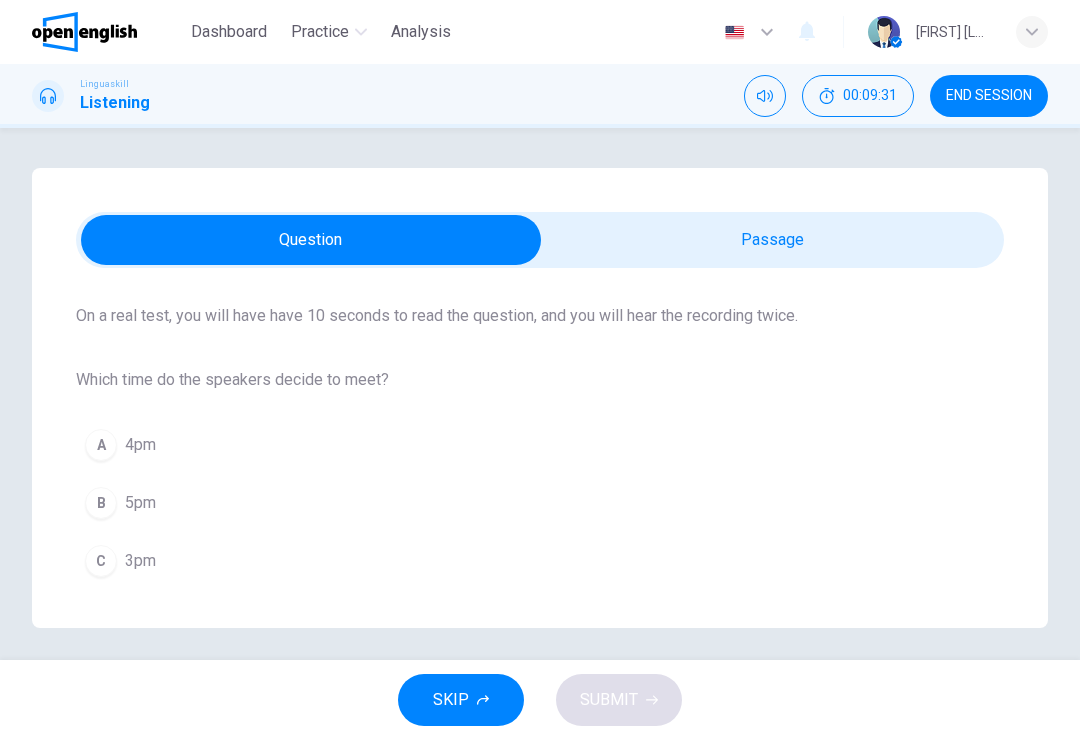 click on "C" at bounding box center [101, 561] 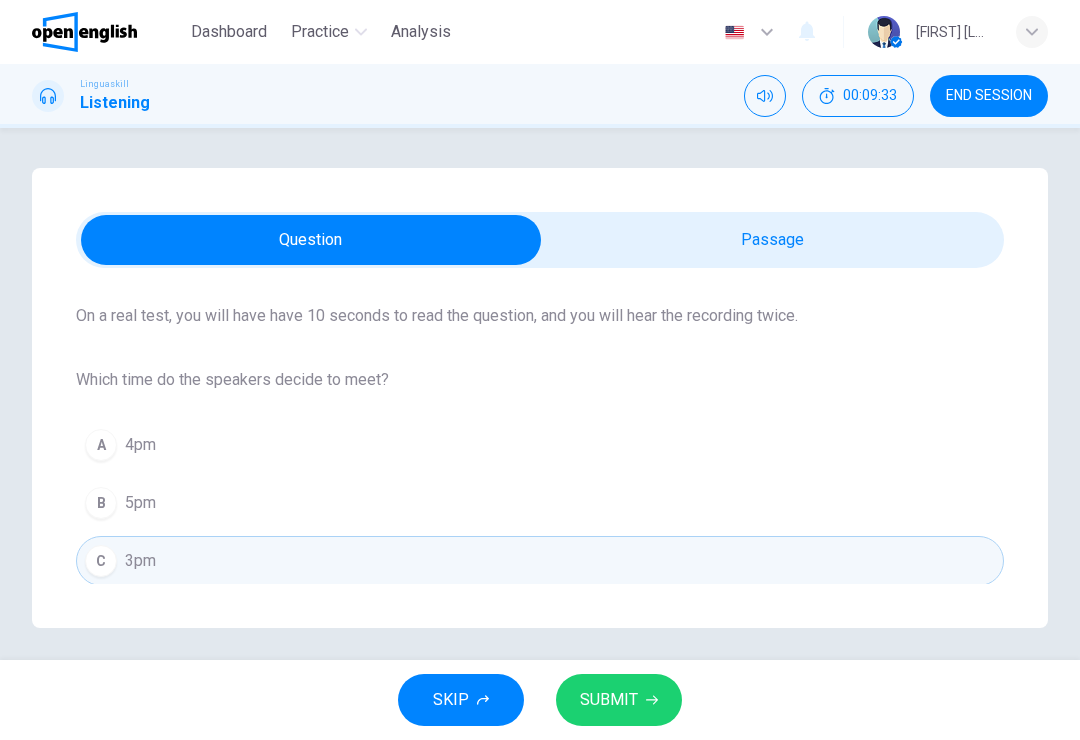 click on "SUBMIT" at bounding box center [619, 700] 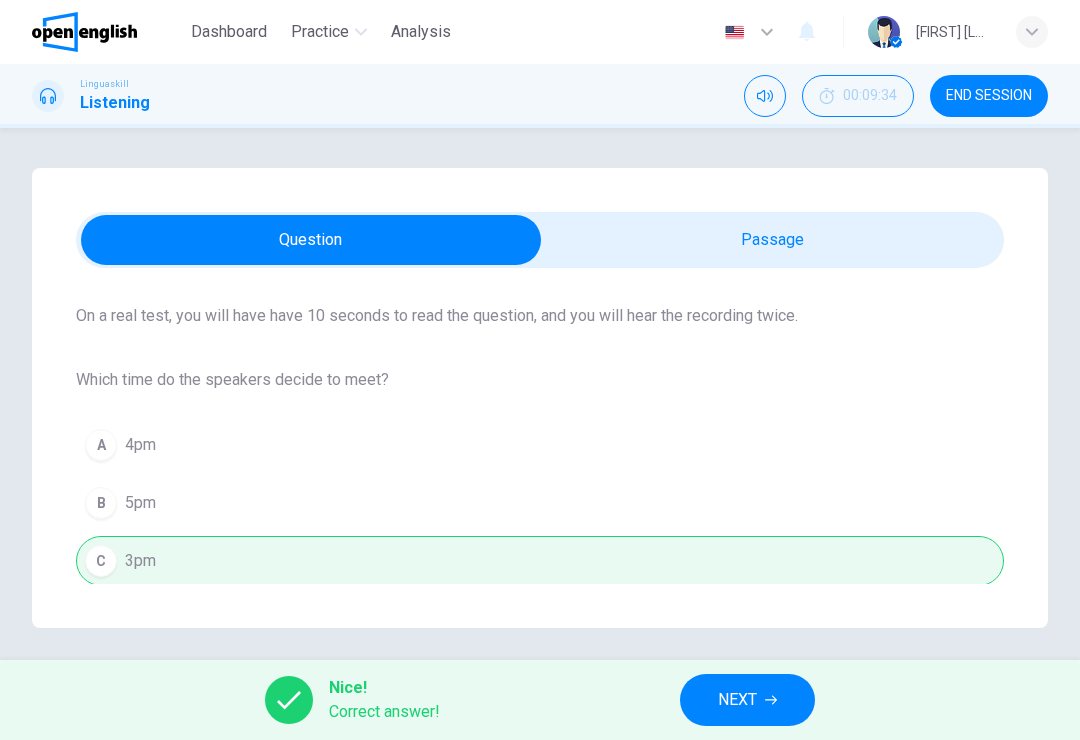 click on "NEXT" at bounding box center (747, 700) 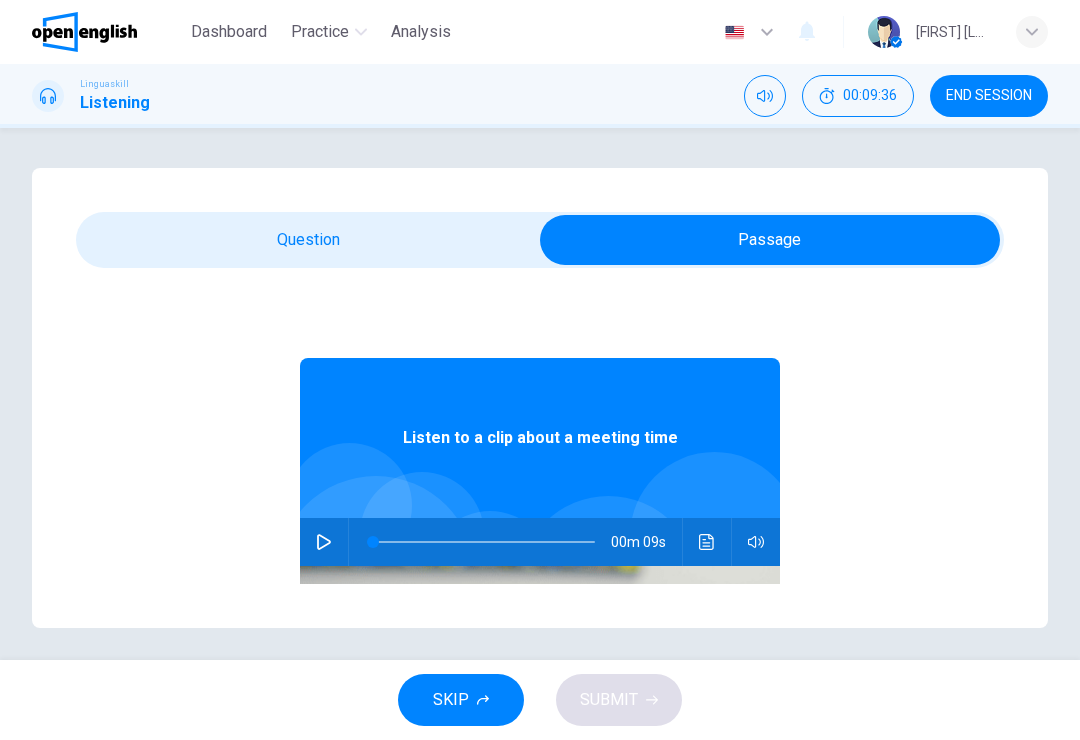 click 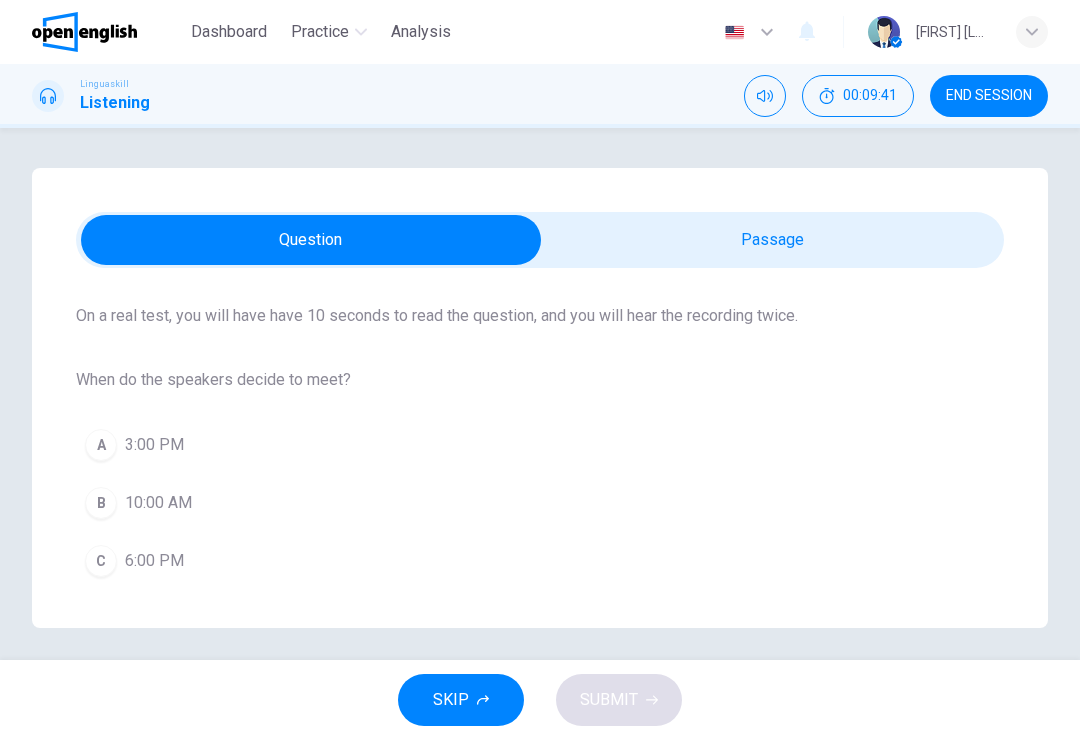 scroll, scrollTop: 148, scrollLeft: 0, axis: vertical 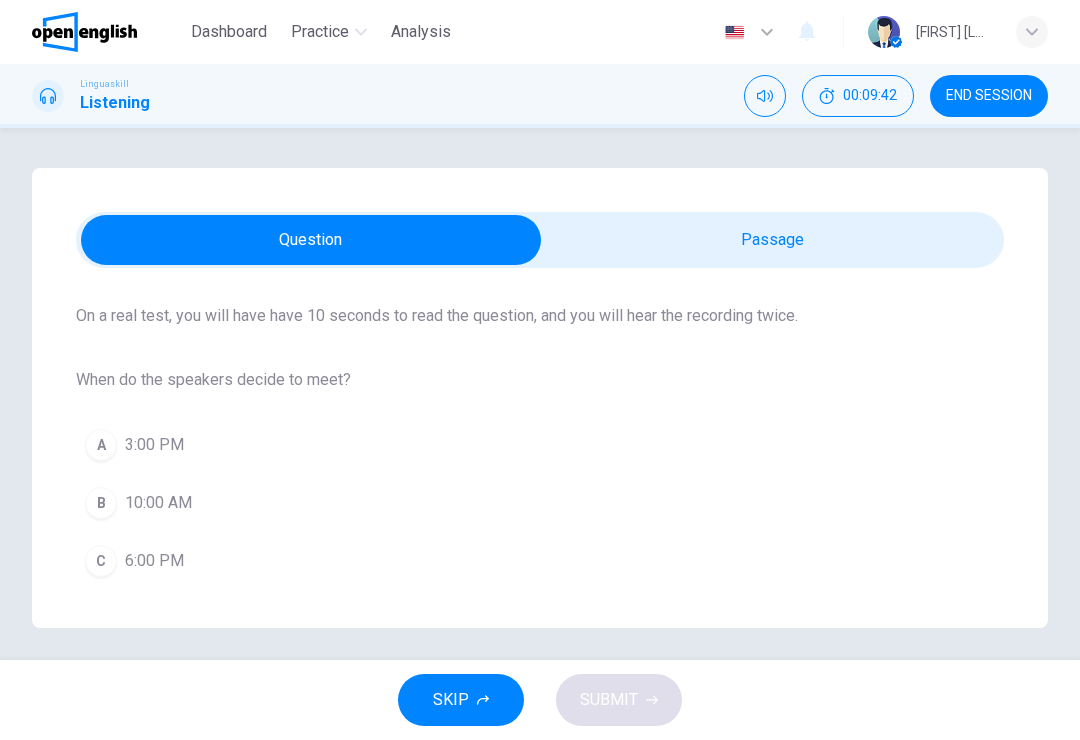 click on "3:00 PM" at bounding box center (154, 445) 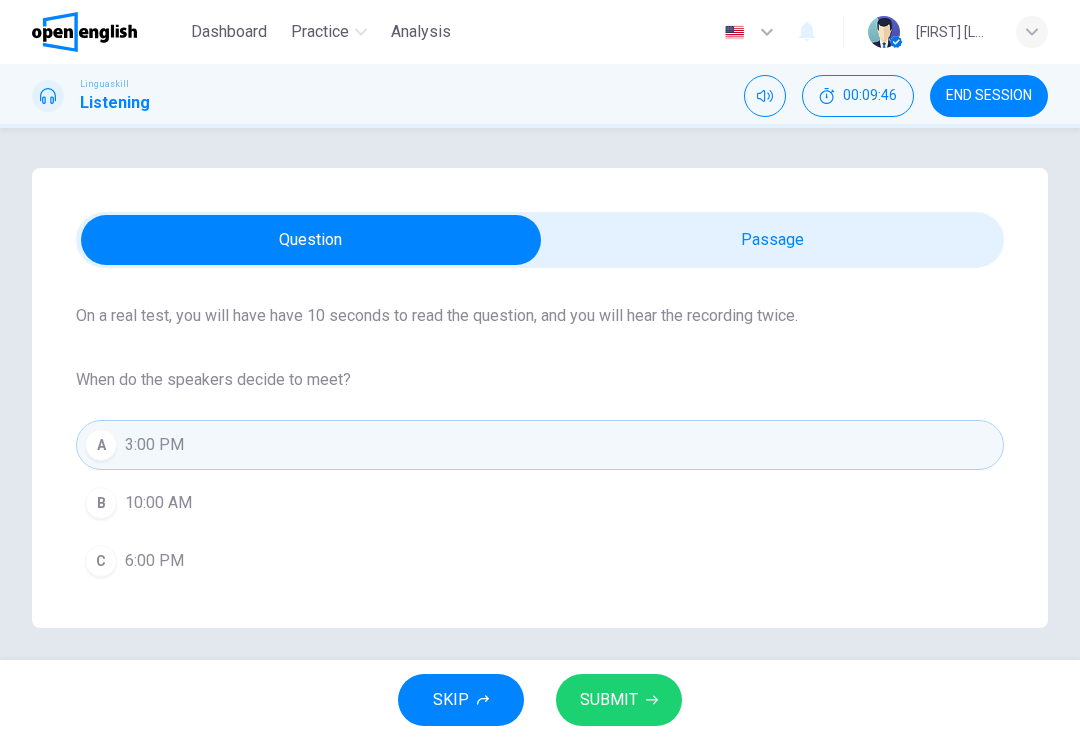 click on "SUBMIT" at bounding box center (619, 700) 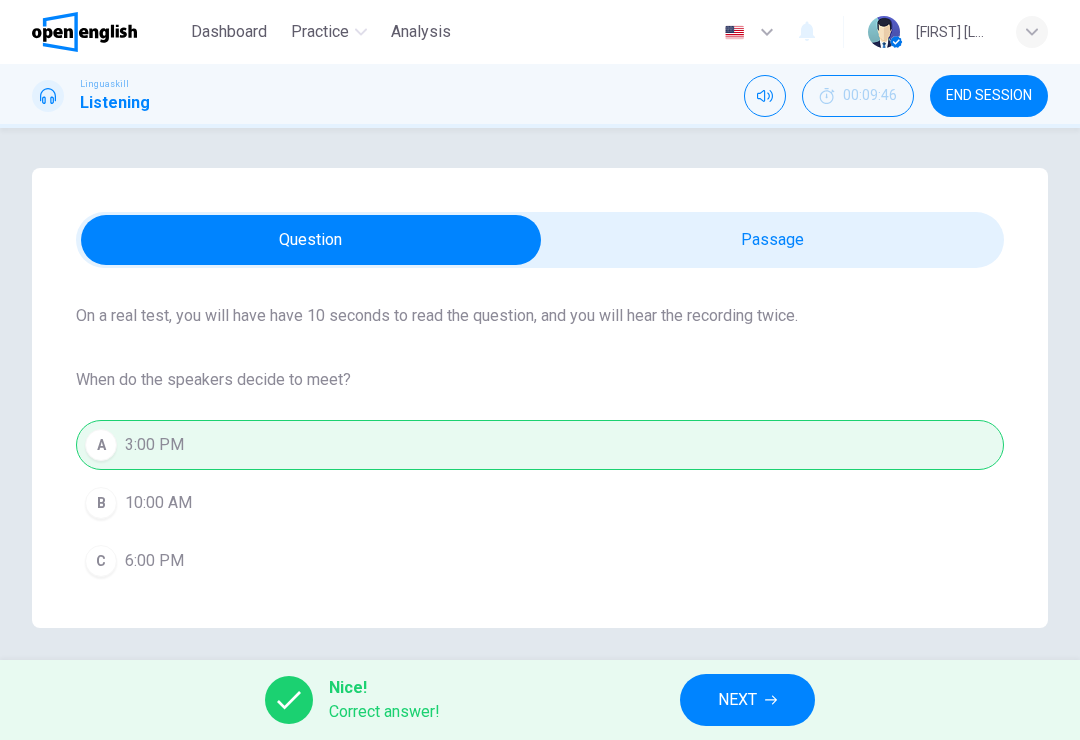 click on "NEXT" at bounding box center (747, 700) 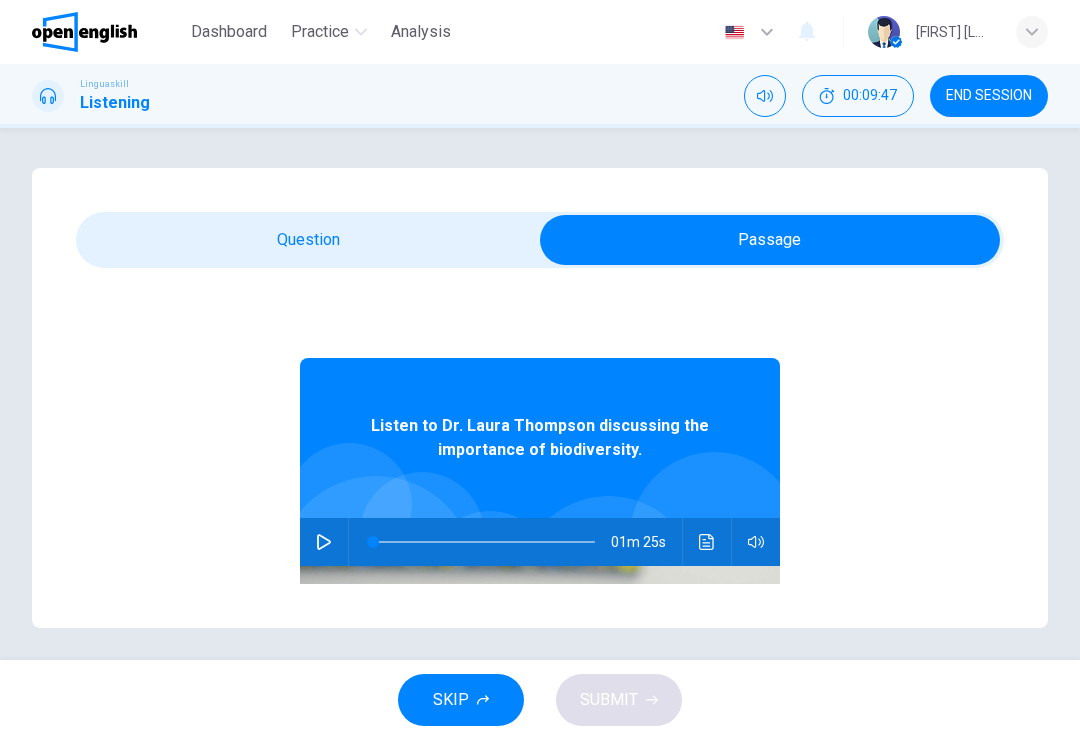 click at bounding box center (324, 542) 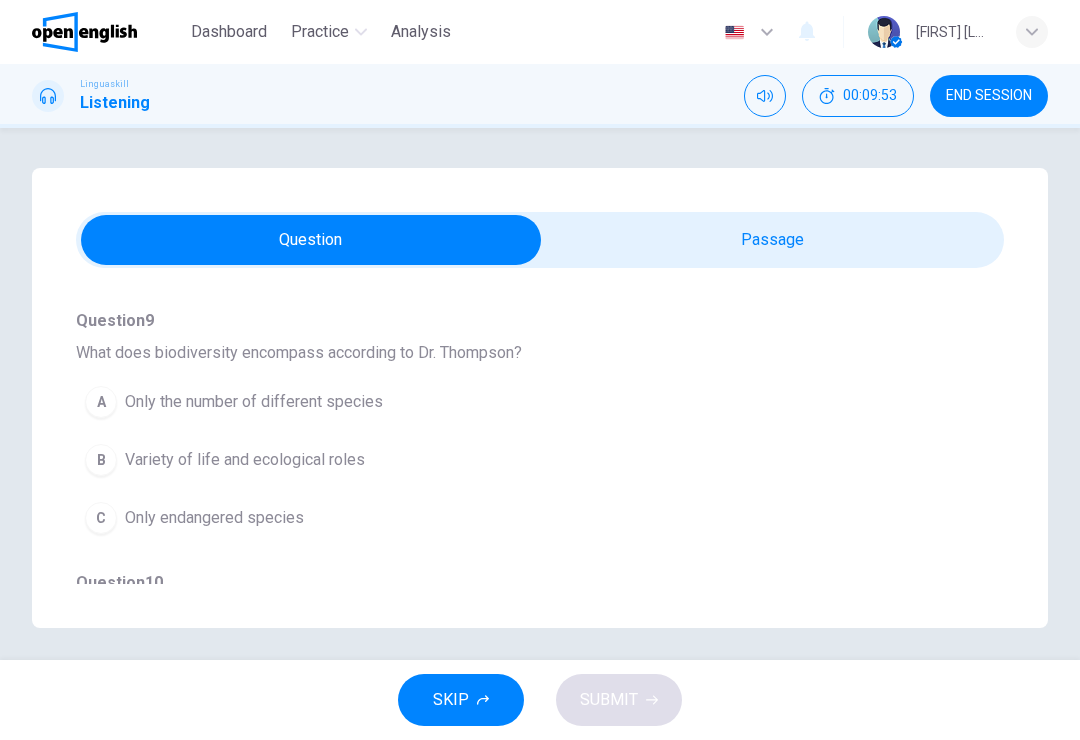 scroll, scrollTop: 176, scrollLeft: 0, axis: vertical 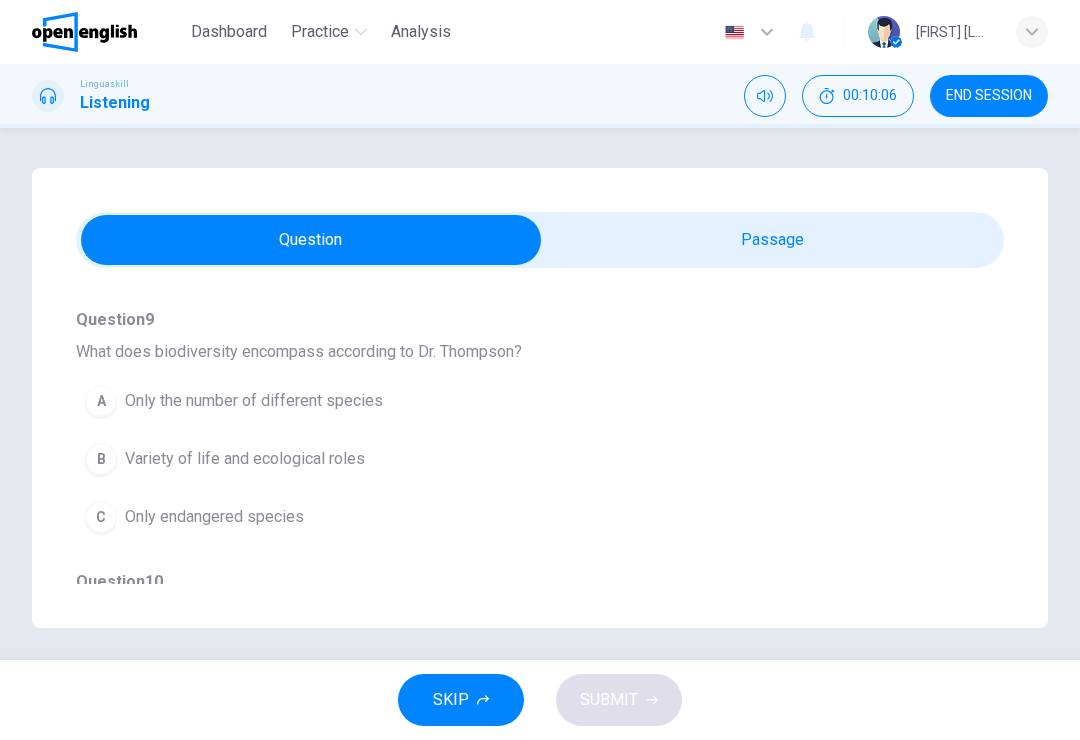 click on "A Only the number of different species" at bounding box center (504, 401) 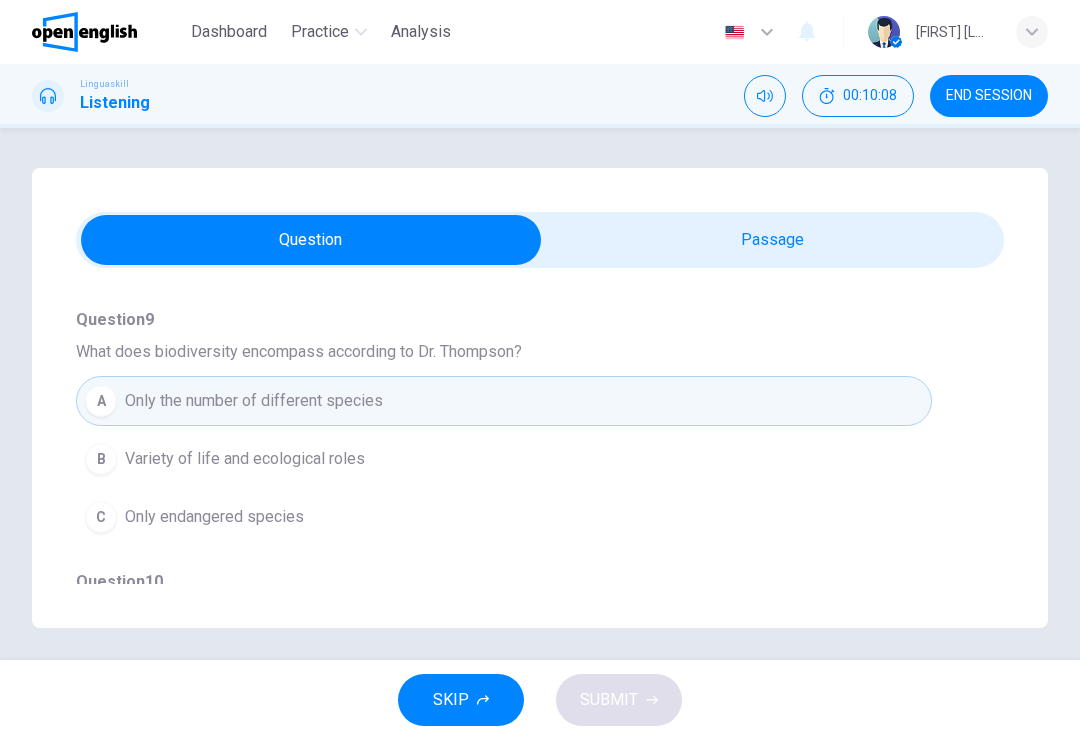 click on "B Variety of life and ecological roles" at bounding box center (504, 459) 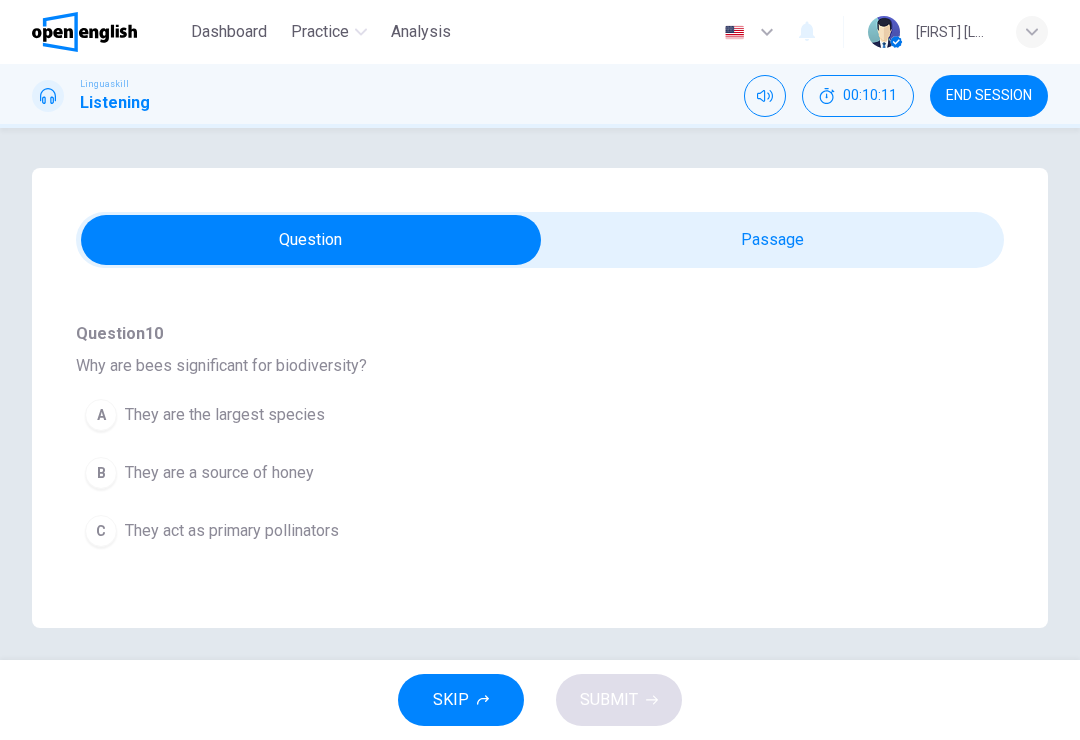 scroll, scrollTop: 425, scrollLeft: 0, axis: vertical 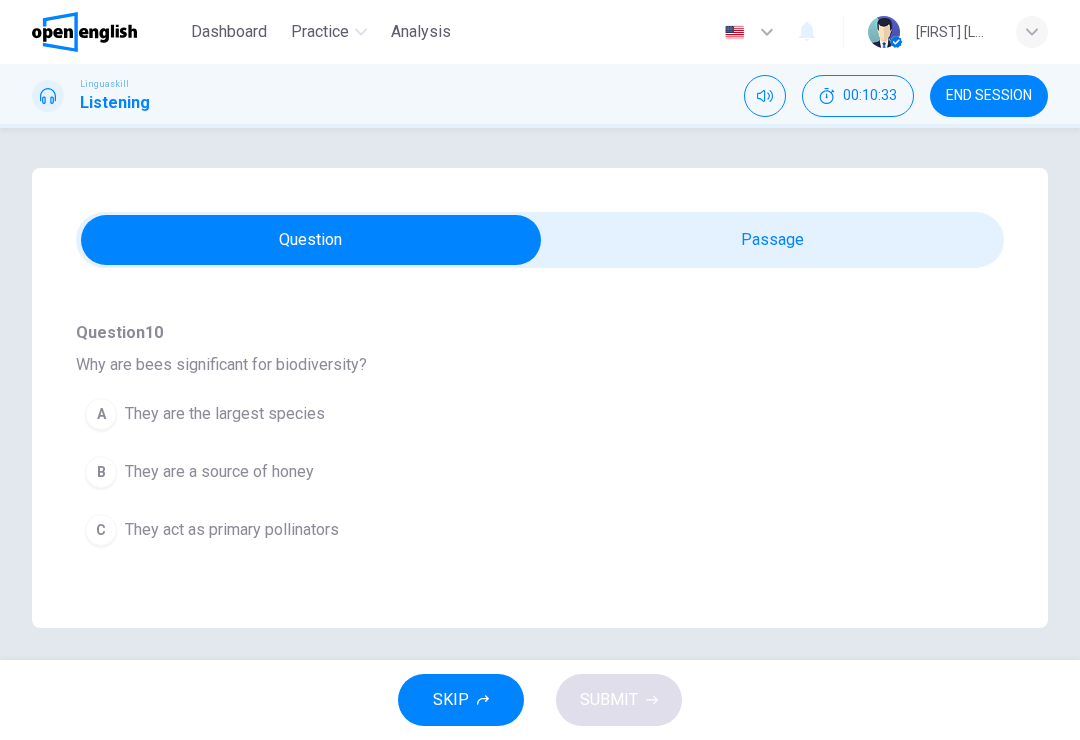 click on "B They are a source of honey" at bounding box center (504, 472) 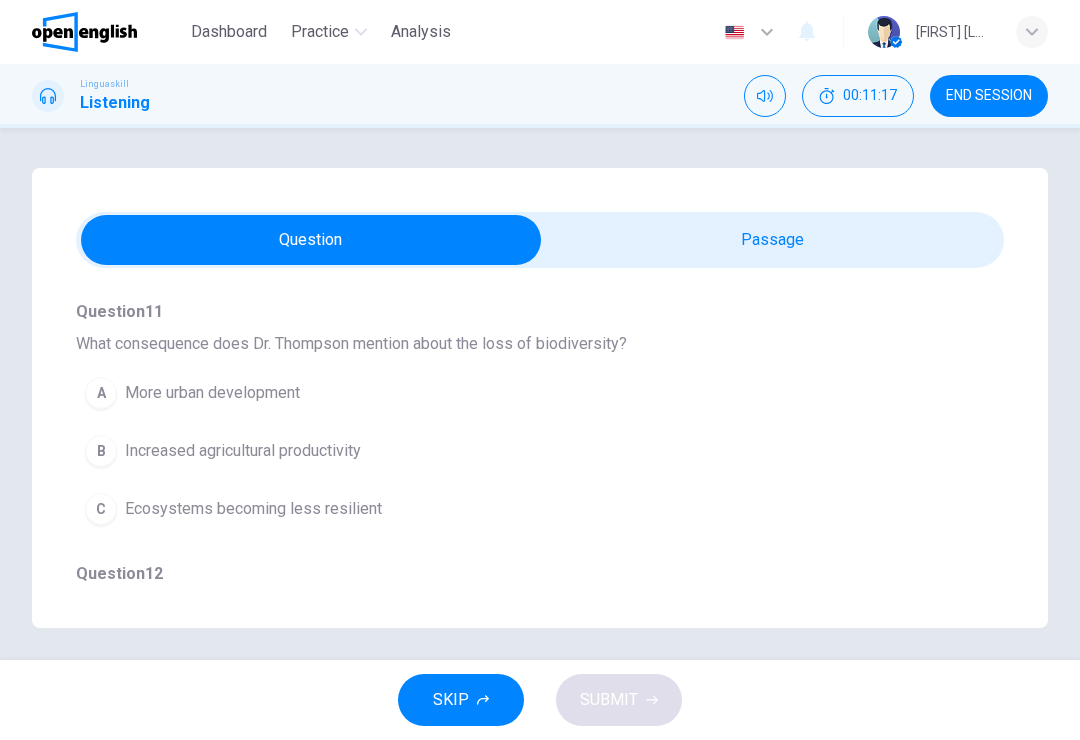 scroll, scrollTop: 709, scrollLeft: 0, axis: vertical 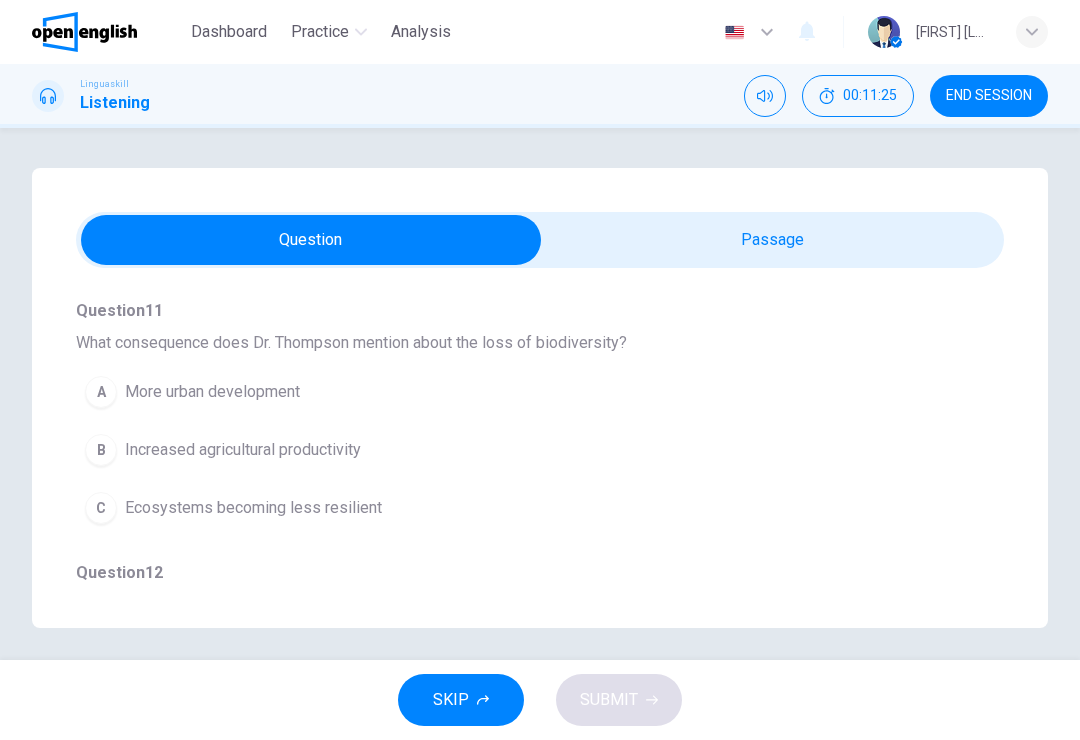 click on "C Ecosystems becoming less resilient" at bounding box center (504, 508) 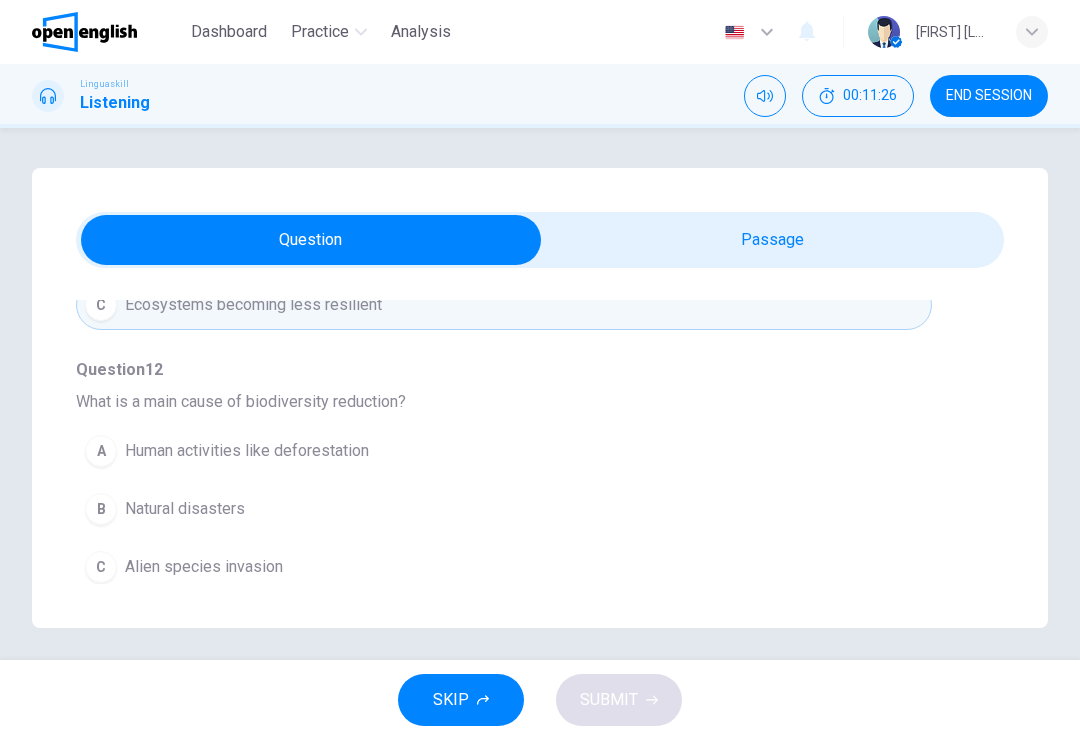 scroll, scrollTop: 922, scrollLeft: 0, axis: vertical 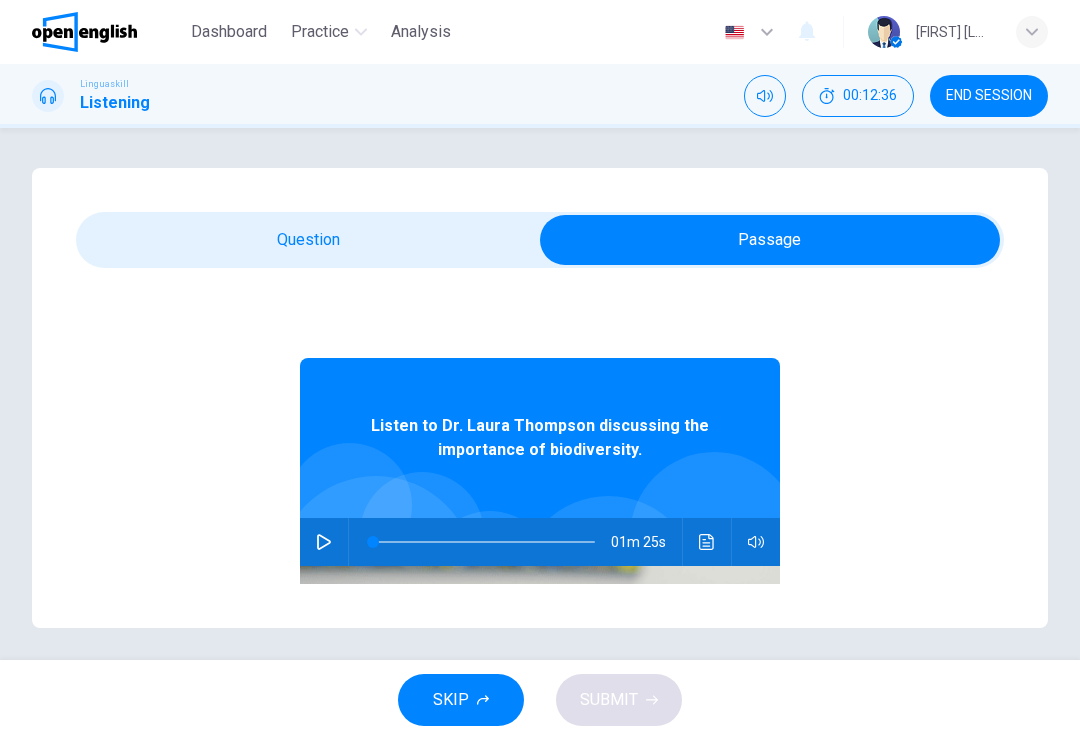 click at bounding box center (324, 542) 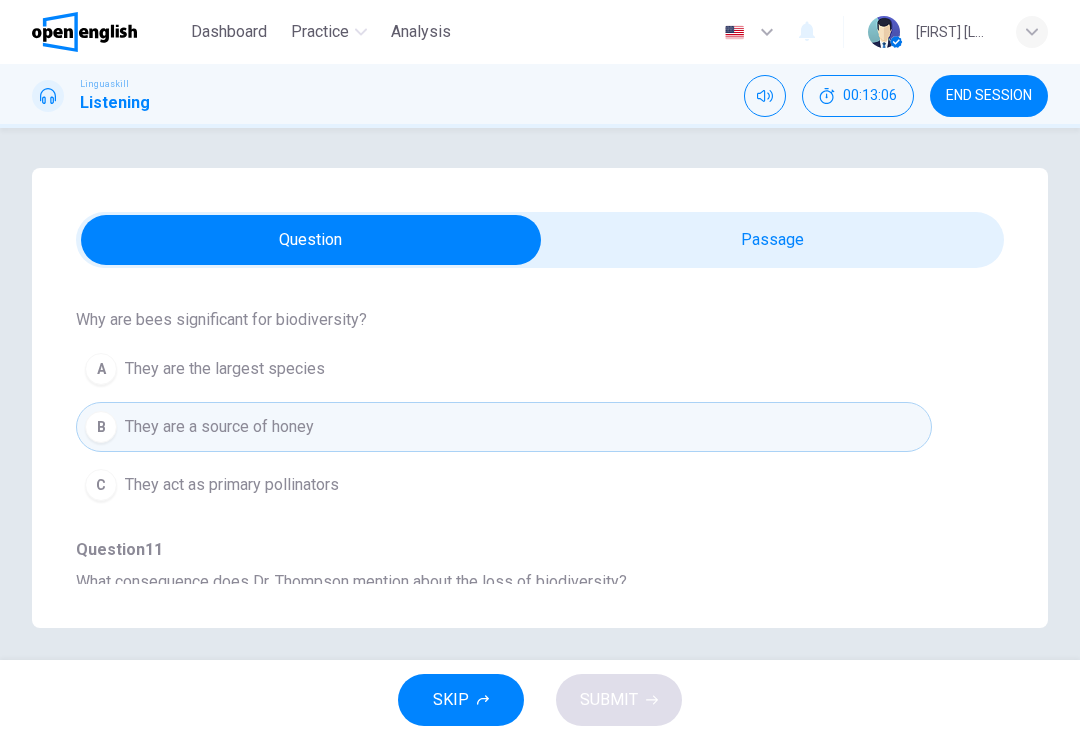 scroll, scrollTop: 469, scrollLeft: 0, axis: vertical 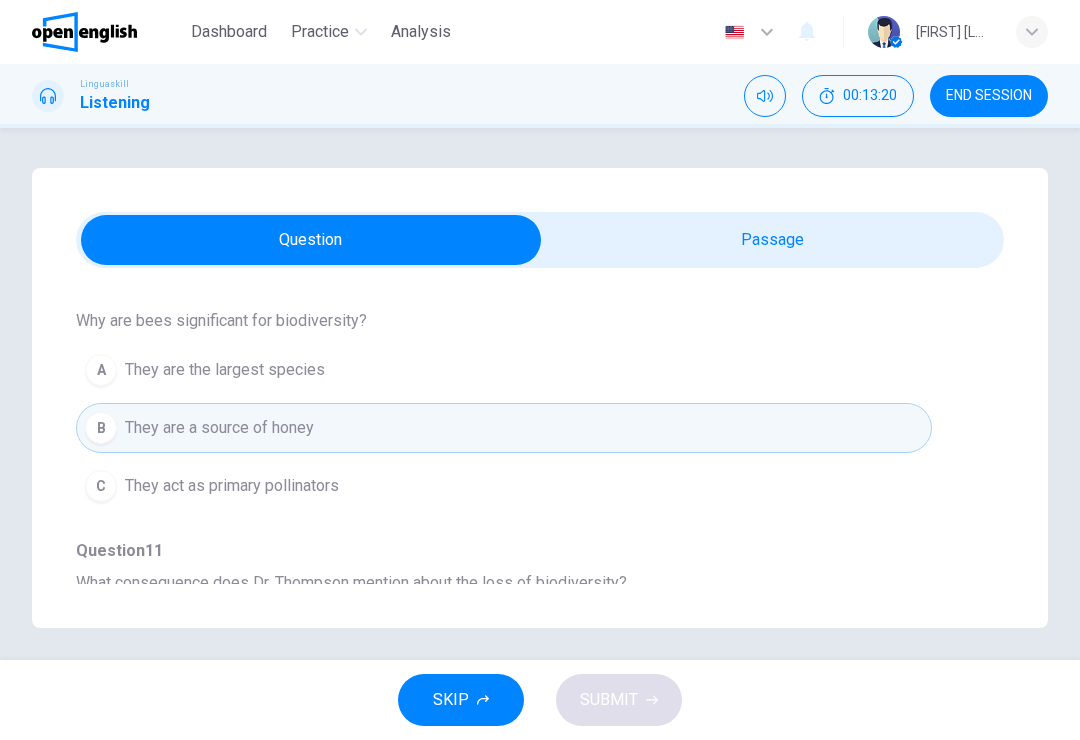 click on "They act as primary pollinators" at bounding box center [232, 486] 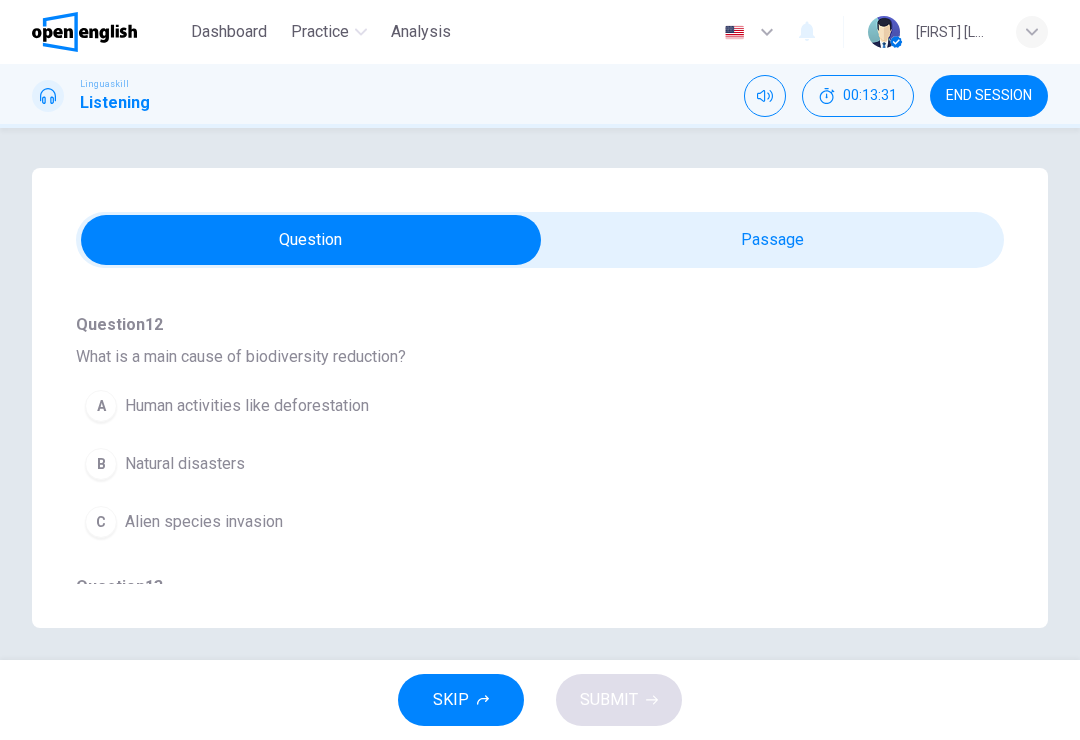 scroll, scrollTop: 960, scrollLeft: 0, axis: vertical 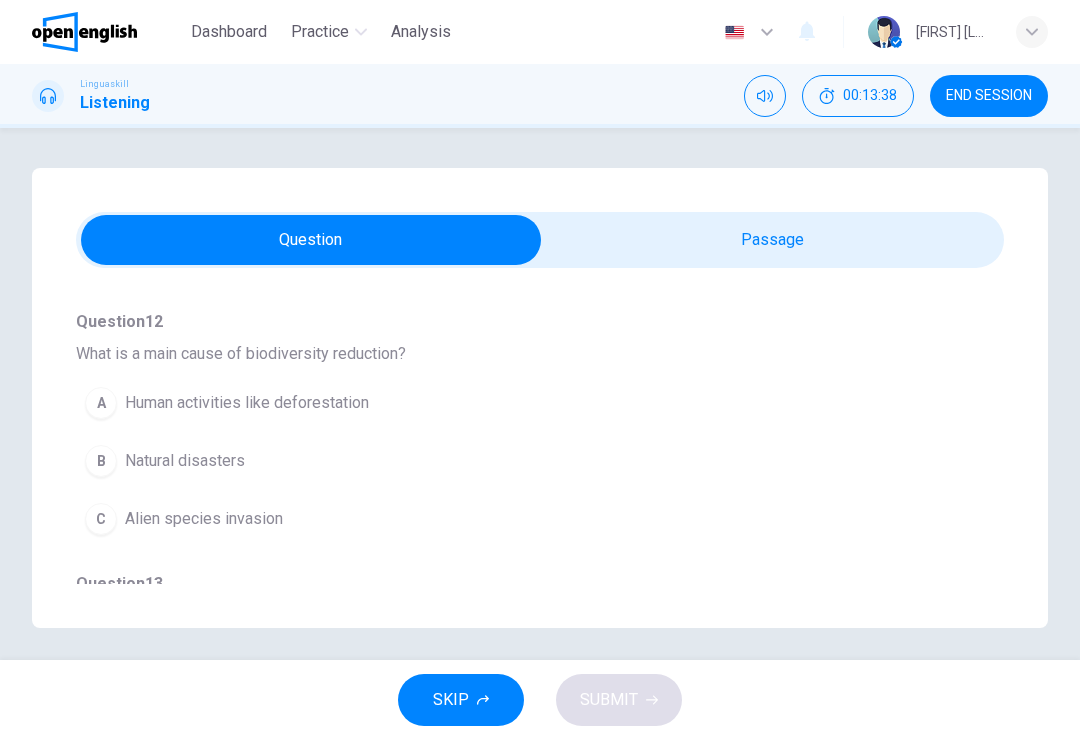 click on "A Human activities like deforestation" at bounding box center [504, 403] 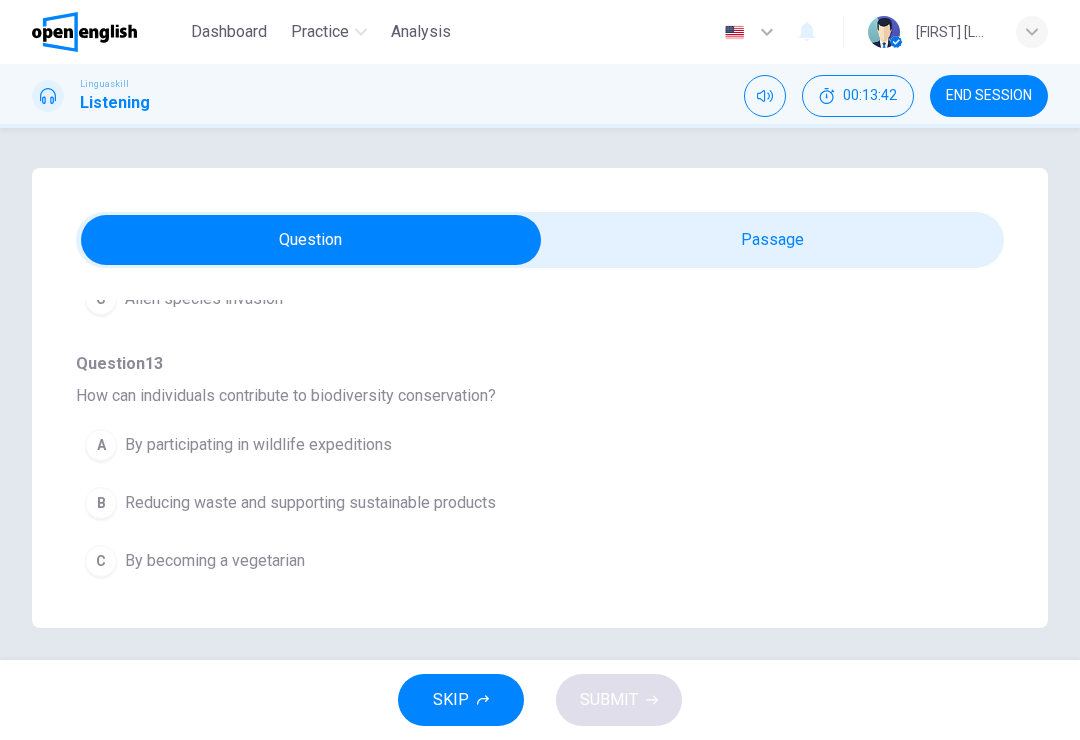 scroll, scrollTop: 1180, scrollLeft: 0, axis: vertical 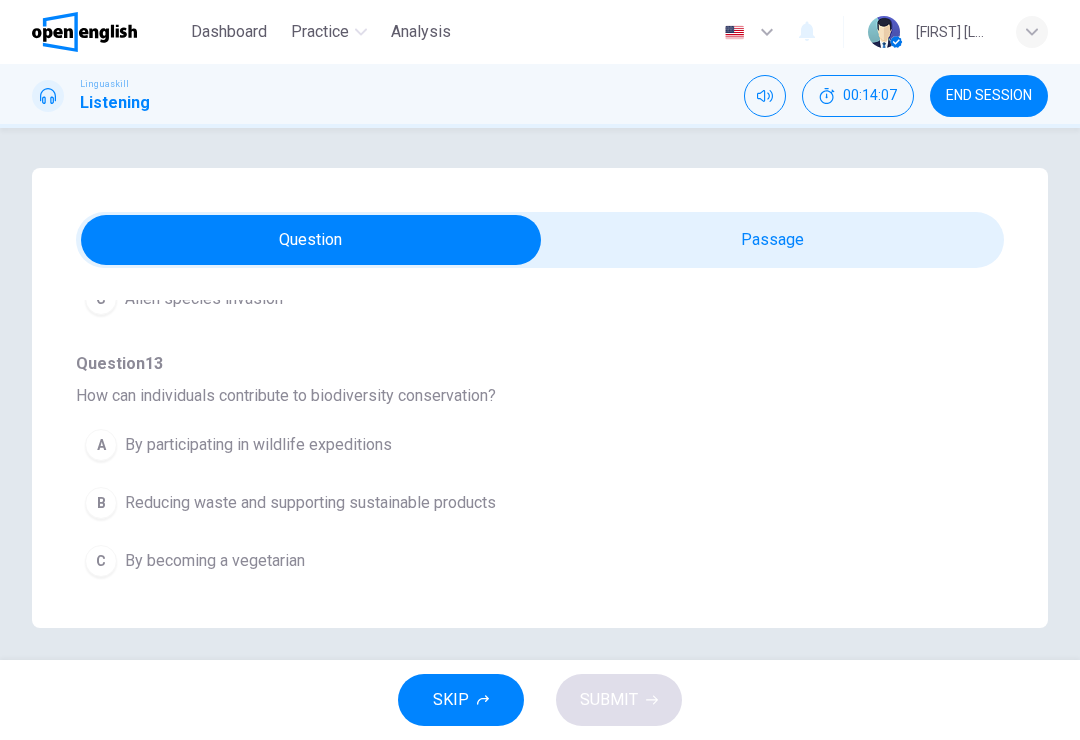 click on "Reducing waste and supporting sustainable products" at bounding box center (310, 503) 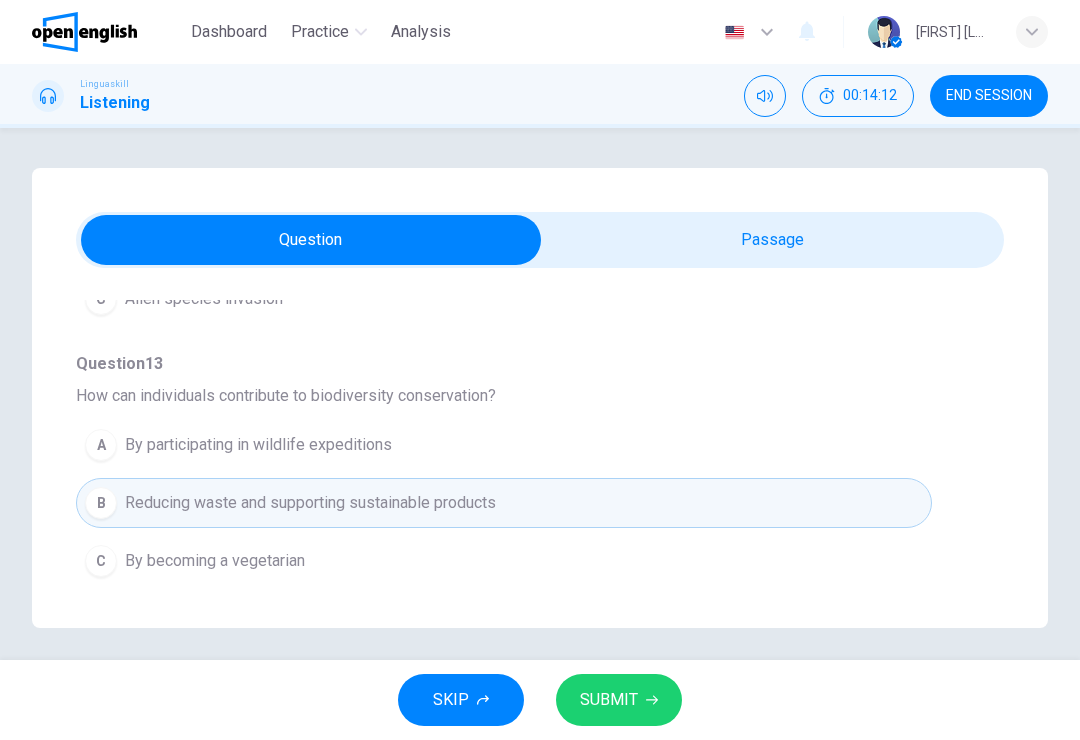 scroll, scrollTop: 0, scrollLeft: 0, axis: both 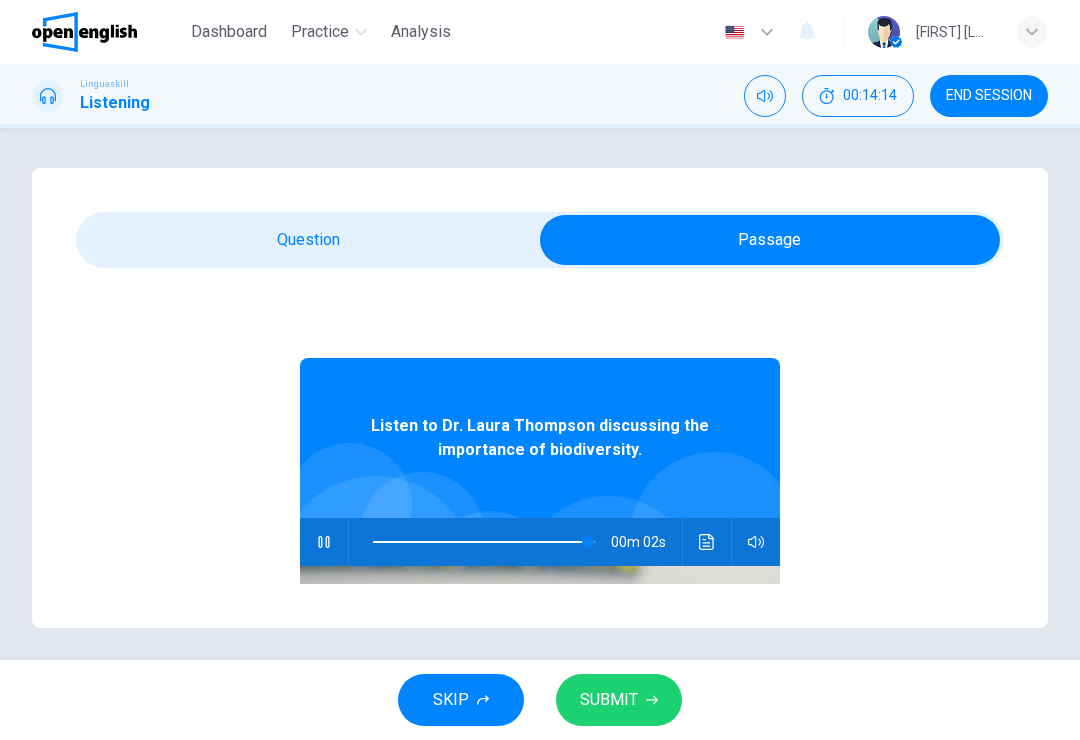 type on "**" 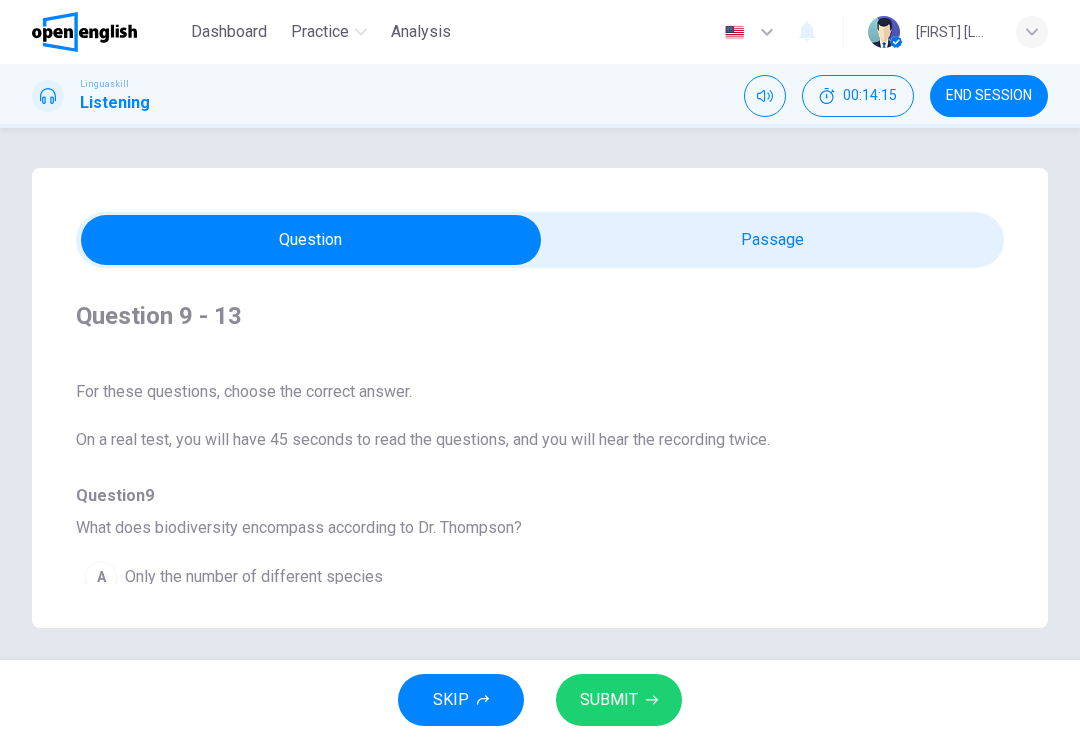 scroll, scrollTop: 1180, scrollLeft: 0, axis: vertical 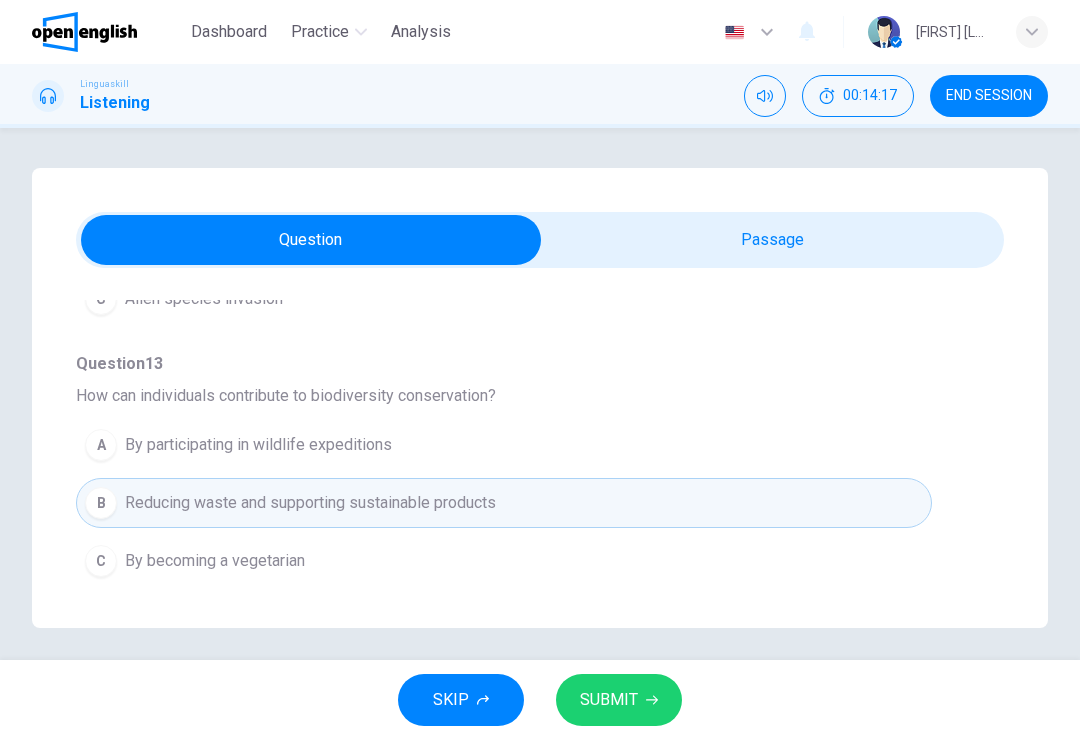 click on "SUBMIT" at bounding box center [609, 700] 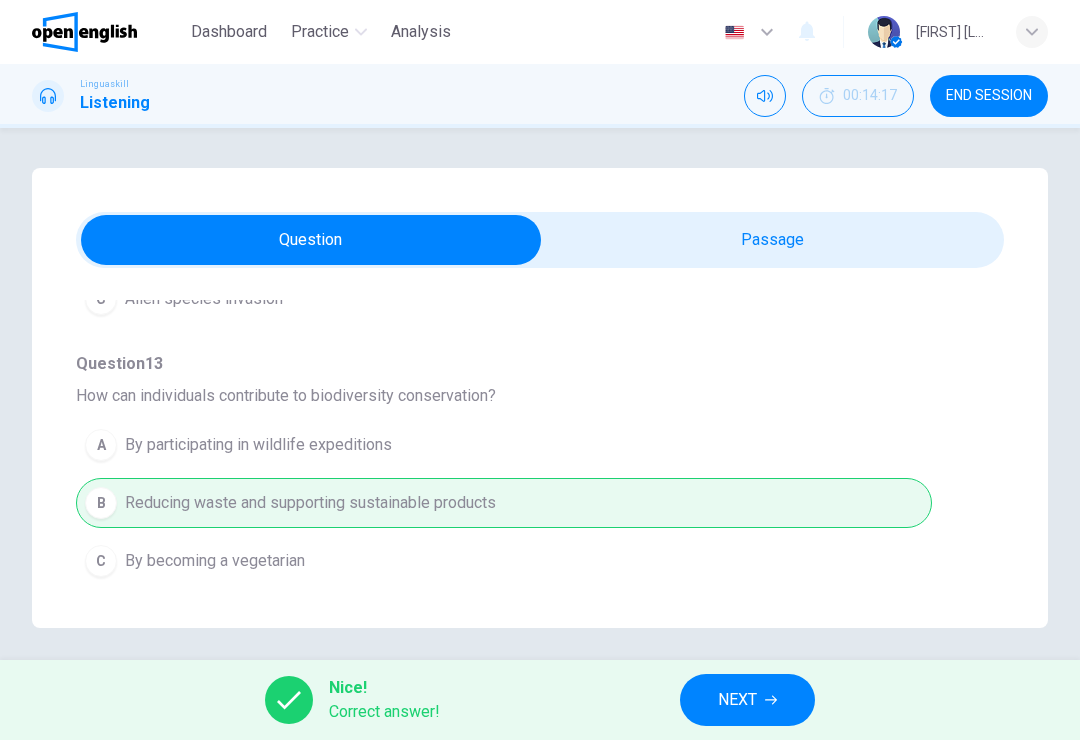 scroll, scrollTop: 1195, scrollLeft: 0, axis: vertical 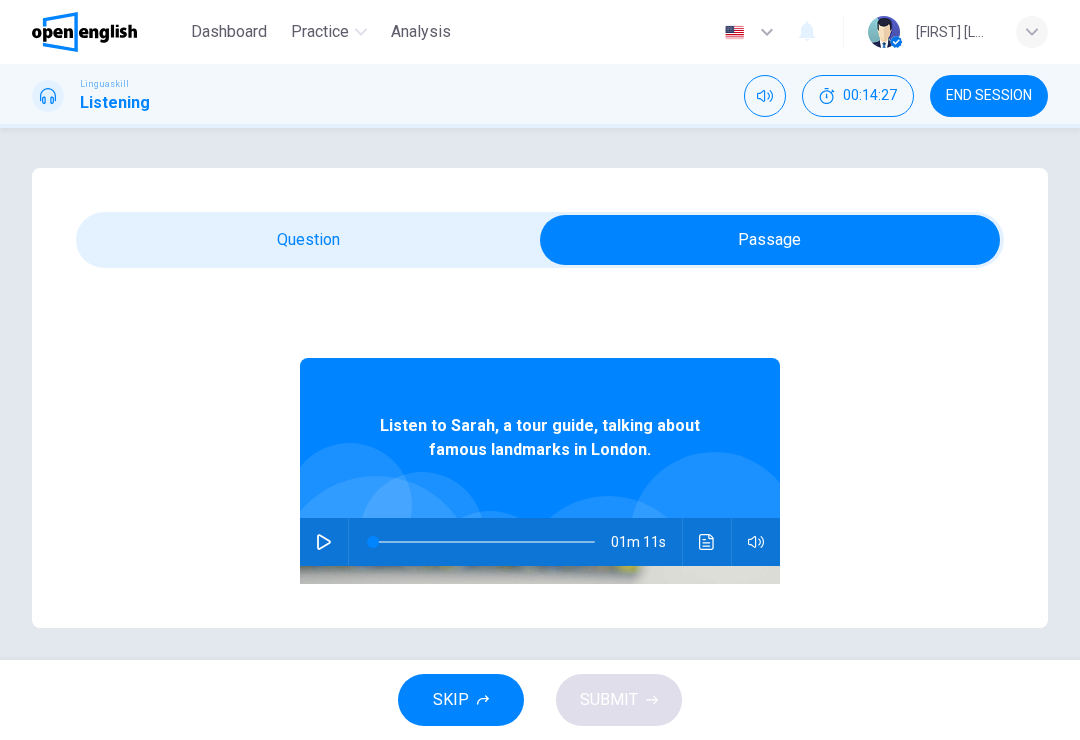 click at bounding box center [324, 542] 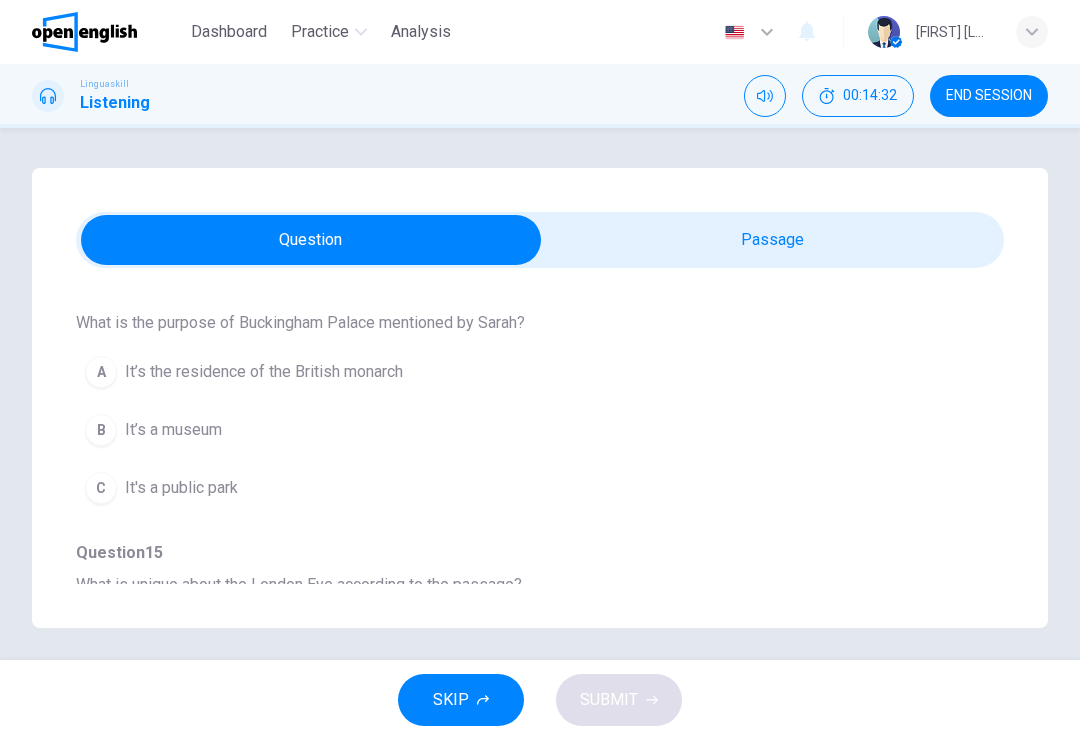 scroll, scrollTop: 182, scrollLeft: 0, axis: vertical 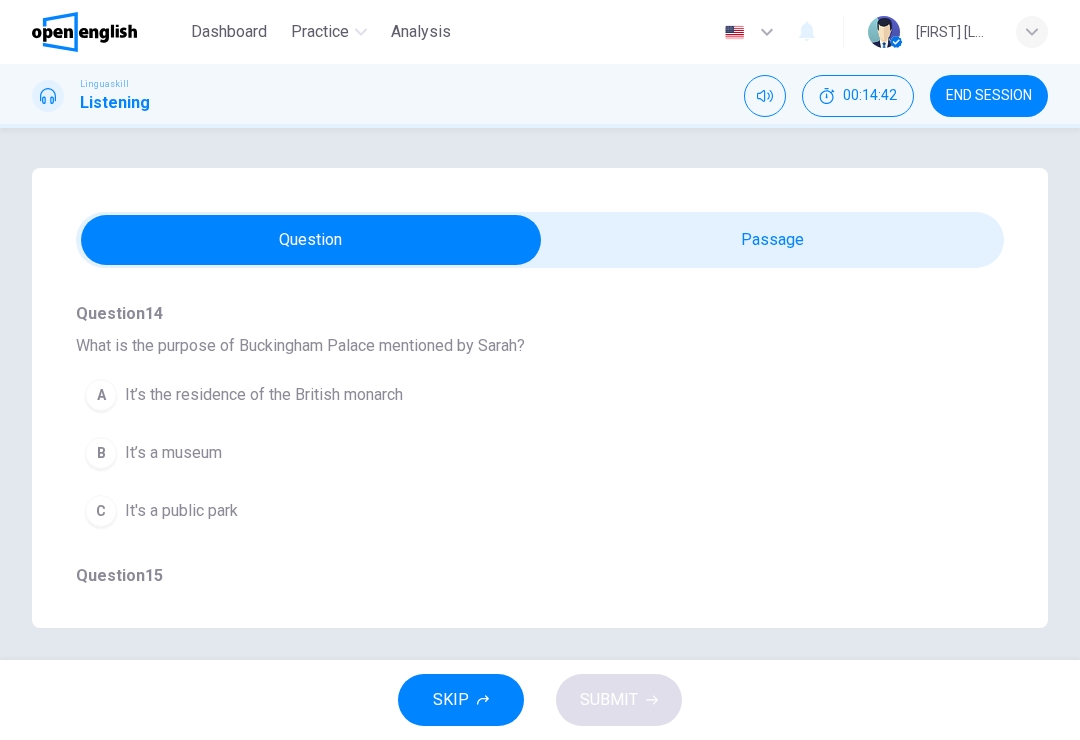 click on "A It’s the residence of the British monarch" at bounding box center [504, 395] 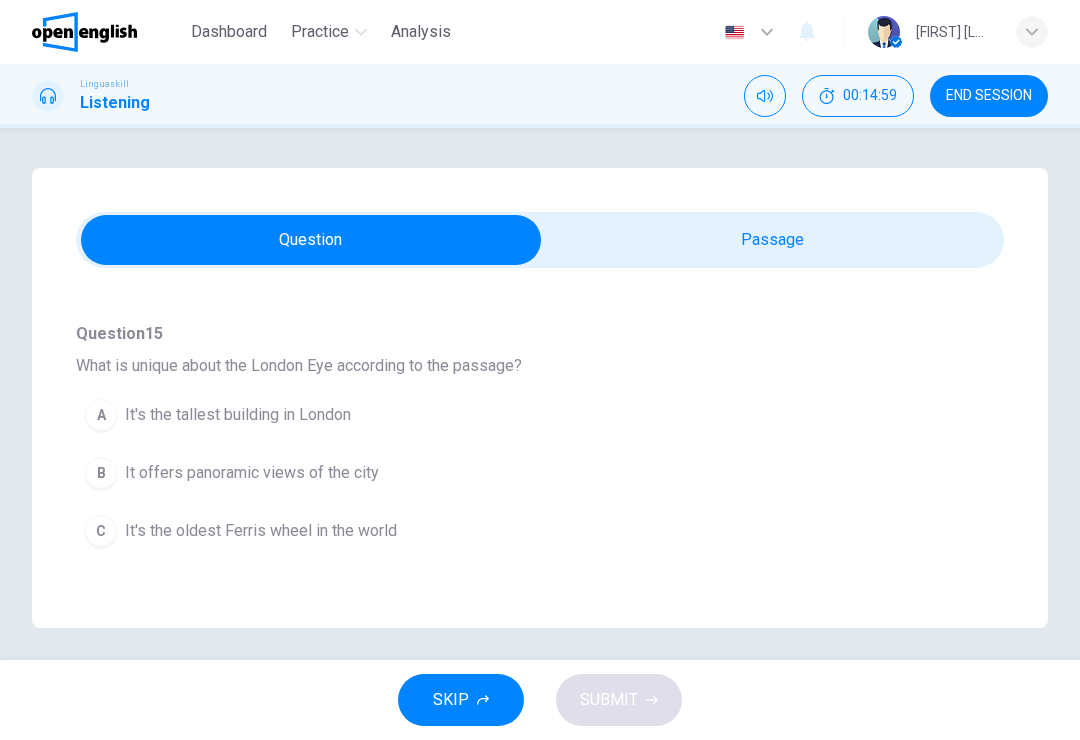 scroll, scrollTop: 428, scrollLeft: 0, axis: vertical 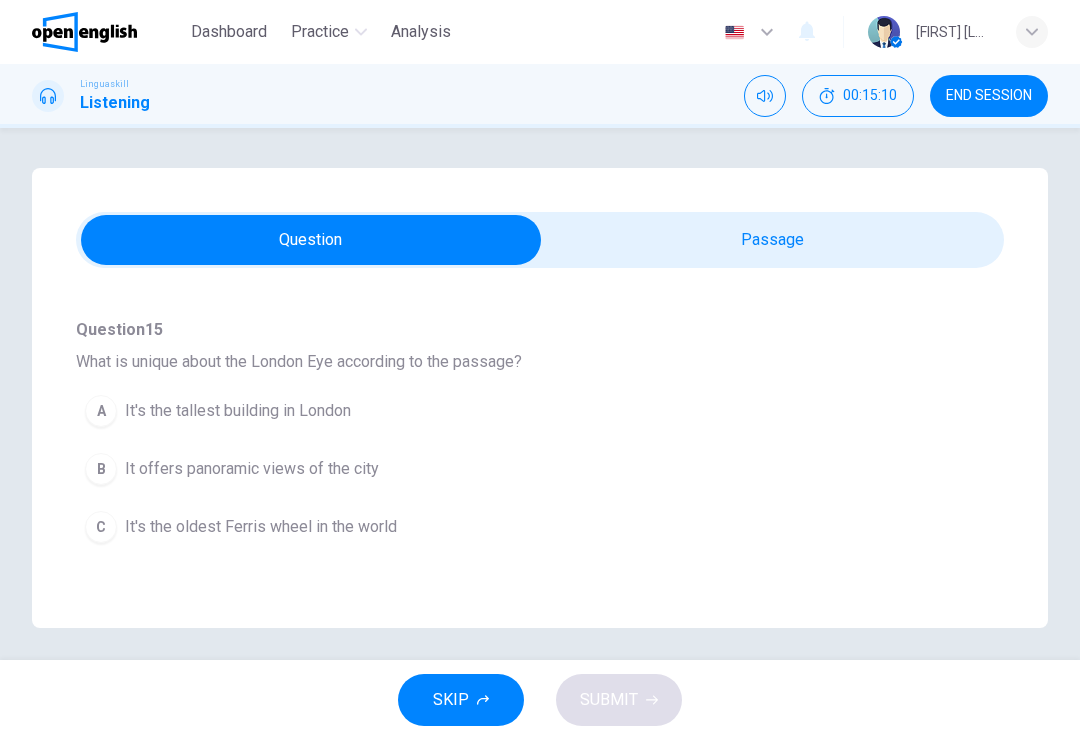 click on "A It's the tallest building in London" at bounding box center (504, 411) 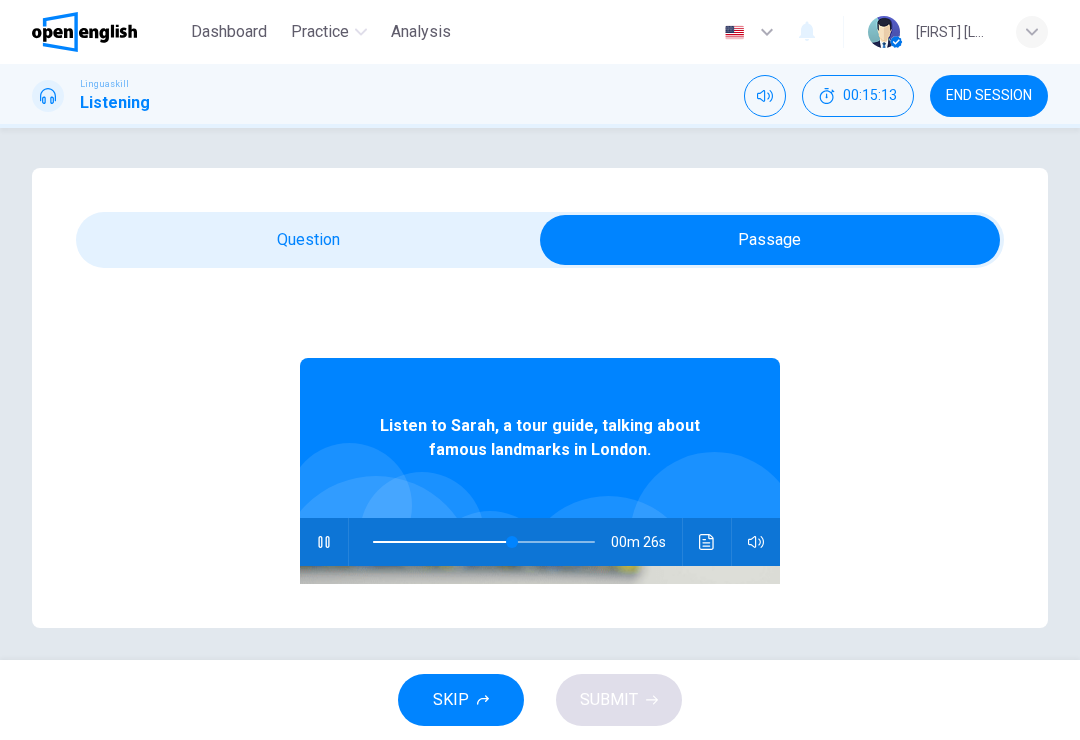 click on "Question 14 - 18 For these questions, choose the correct answer. On a real test, you will have 45 seconds to read the questions, and you will hear the recording twice. Question  14 What is the purpose of Buckingham Palace mentioned by [PERSON]? A It’s the residence of the British monarch B It’s a museum C It's a public park Question  15 What is unique about the London Eye according to the passage? A It's the tallest building in London B It offers panoramic views of the city C It's the oldest Ferris wheel in the world Question  16 What historical function did the Tower of London have? A It was a prison B It was a battle fortress C It was a parliament building Question  17 What is special about the Tower Bridge? A It's the only bridge in London B It's a suspension bridge C It's made entirely of glass Question  18 What does [PERSON] suggest about London's landmarks? A They are only interesting for first-time visitors B They are mainly for taking photographs C They offer new experiences even for frequent visitors" at bounding box center [540, 398] 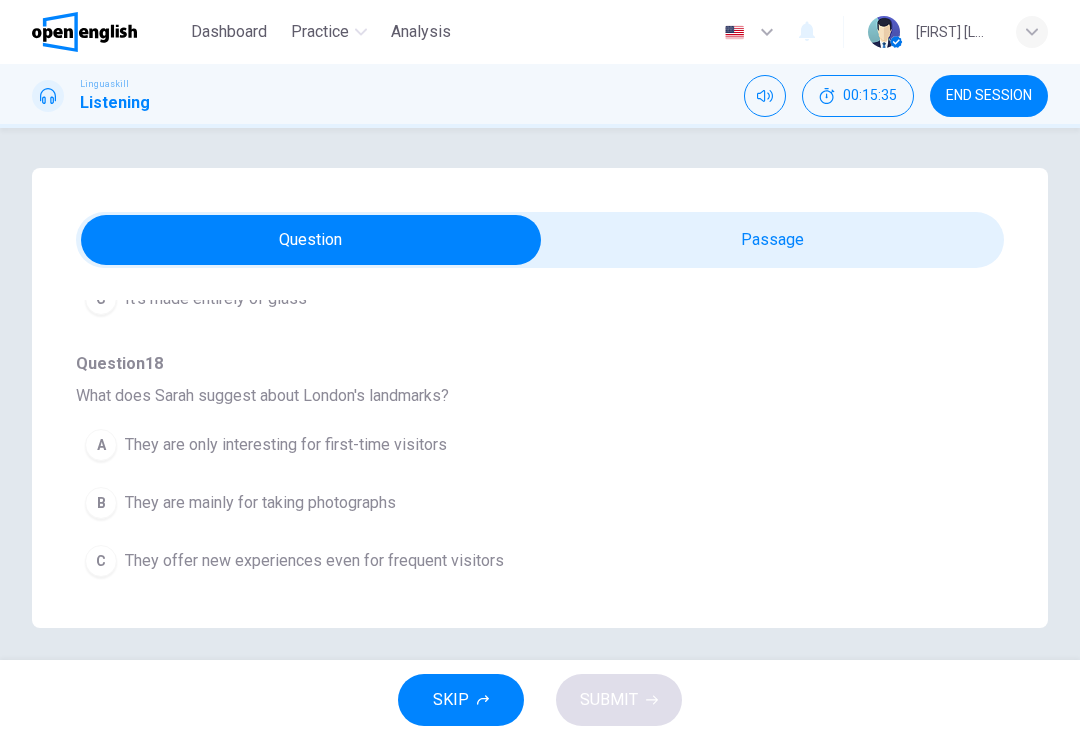 scroll, scrollTop: 1180, scrollLeft: 0, axis: vertical 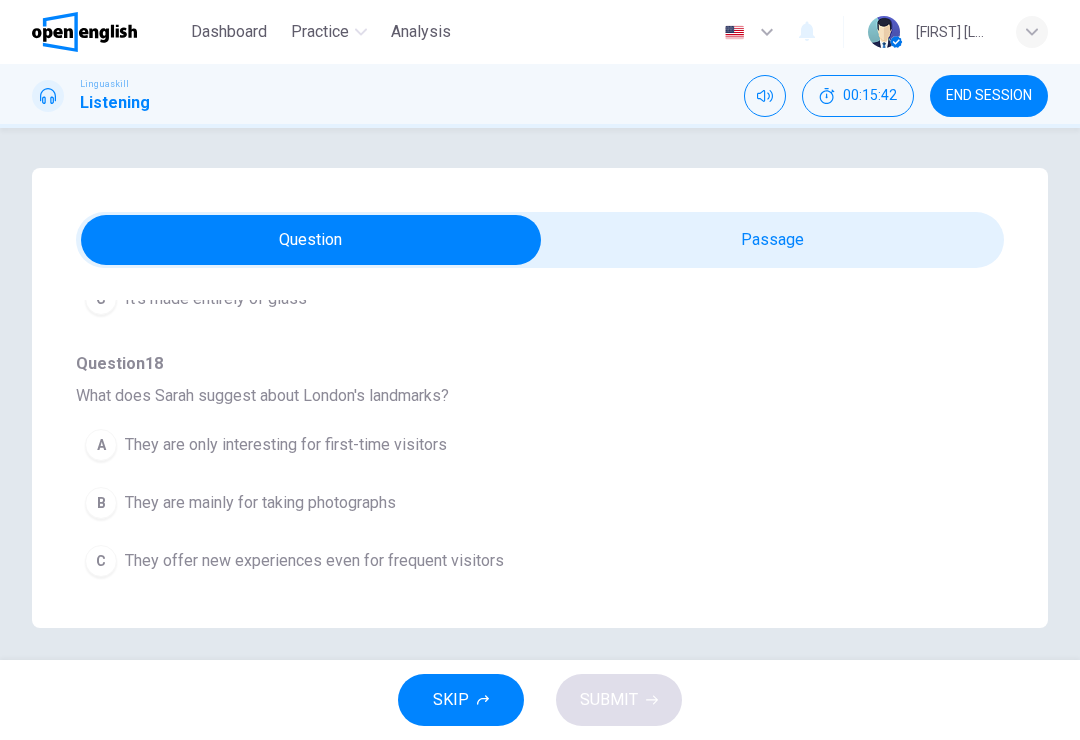 click on "B They are mainly for taking photographs" at bounding box center [504, 503] 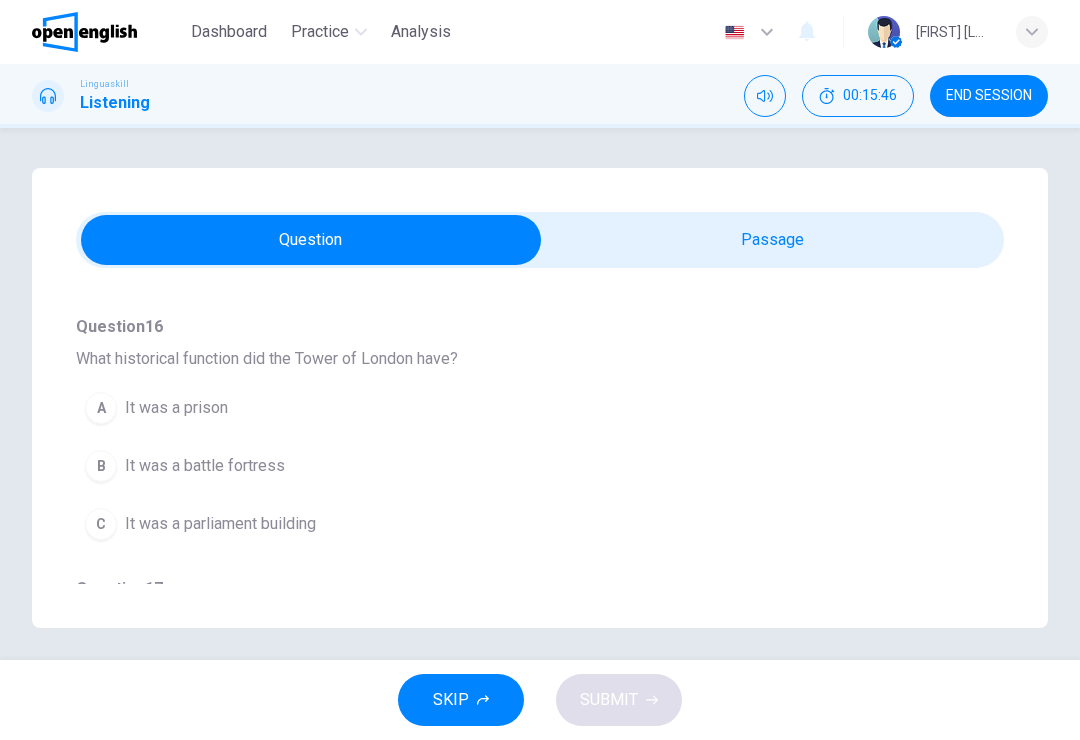 scroll, scrollTop: 692, scrollLeft: 0, axis: vertical 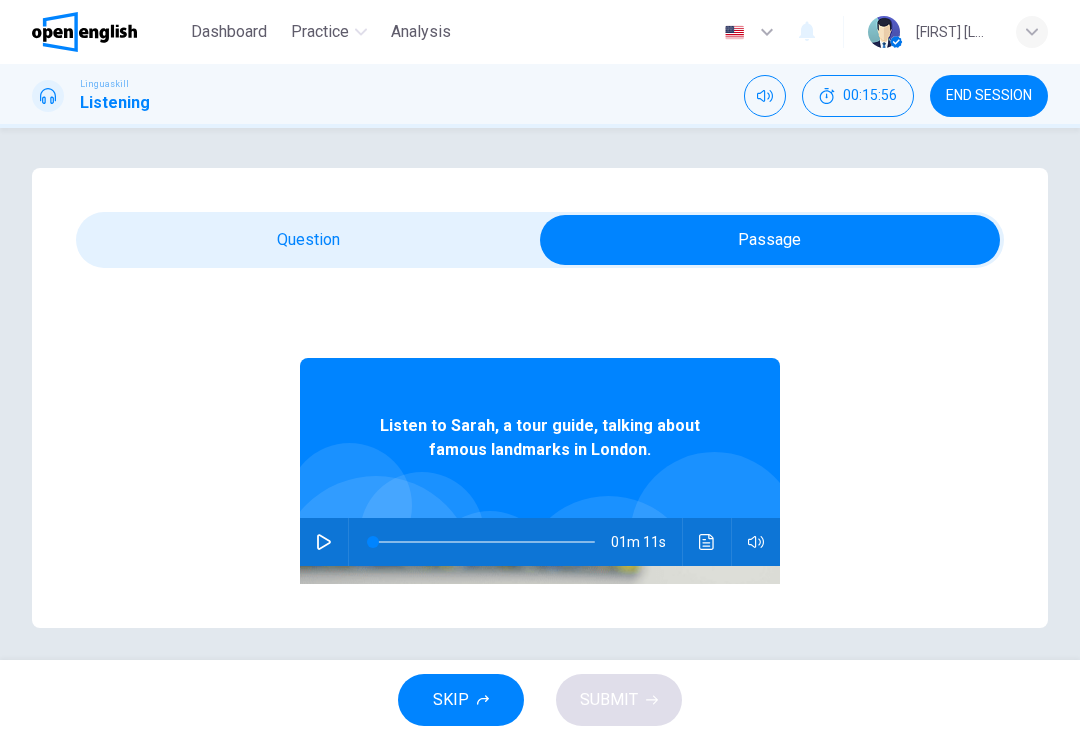 click at bounding box center [324, 542] 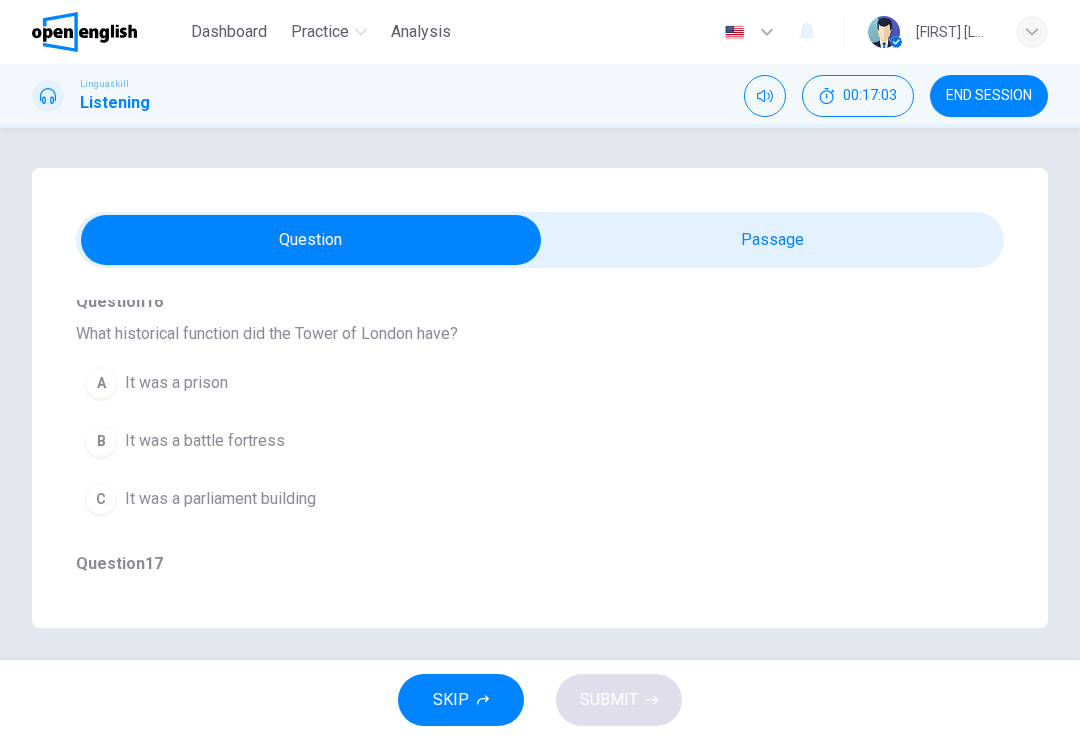 scroll, scrollTop: 712, scrollLeft: 0, axis: vertical 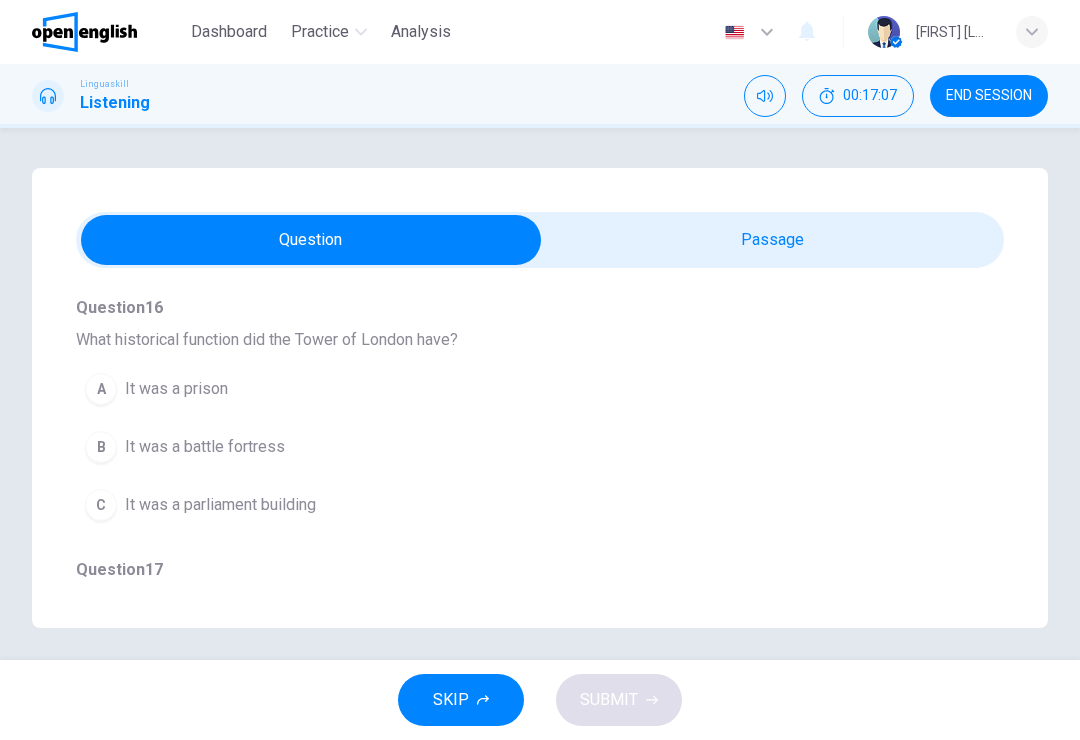 type on "*" 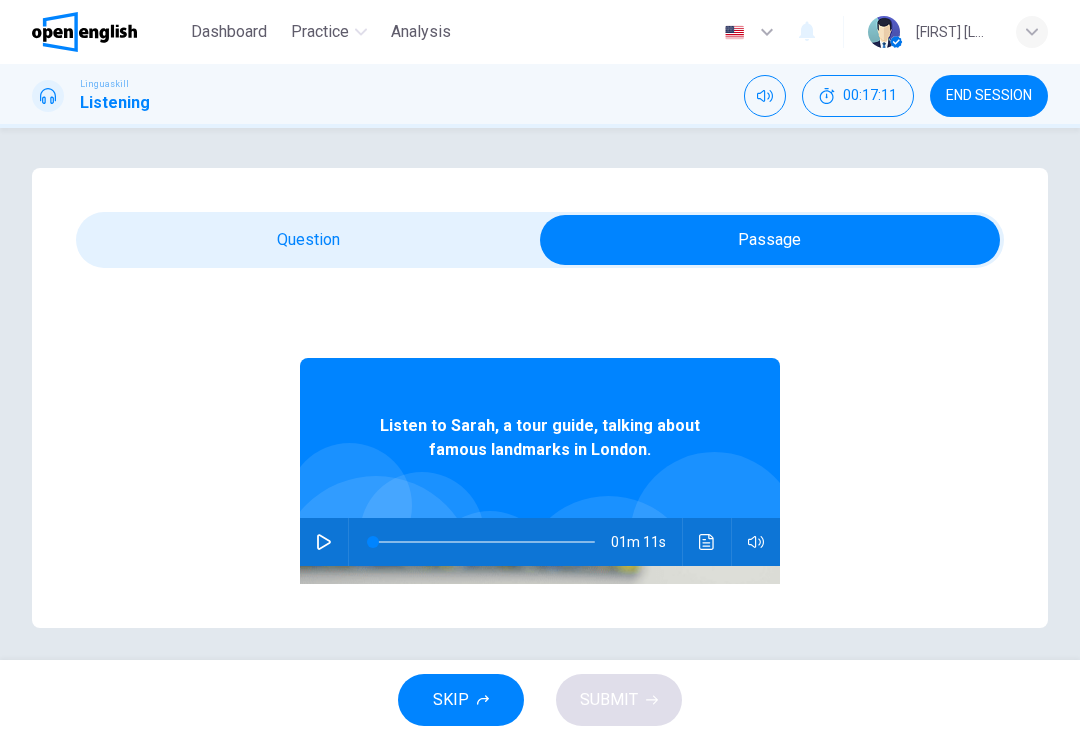 click at bounding box center [707, 542] 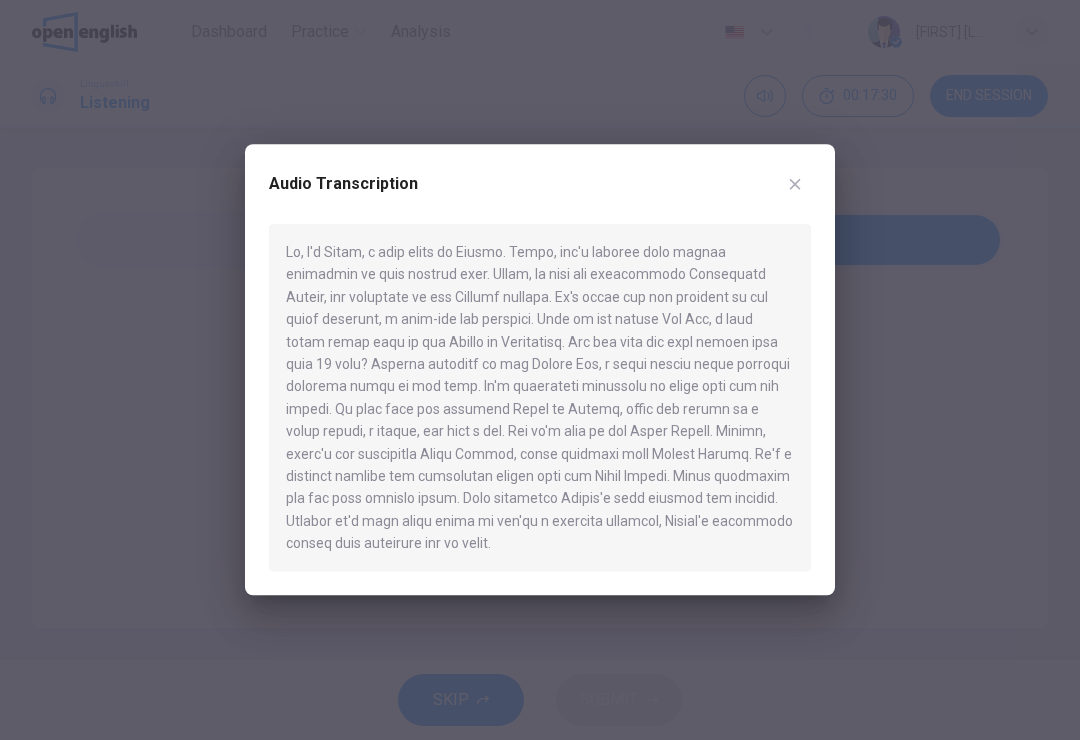click 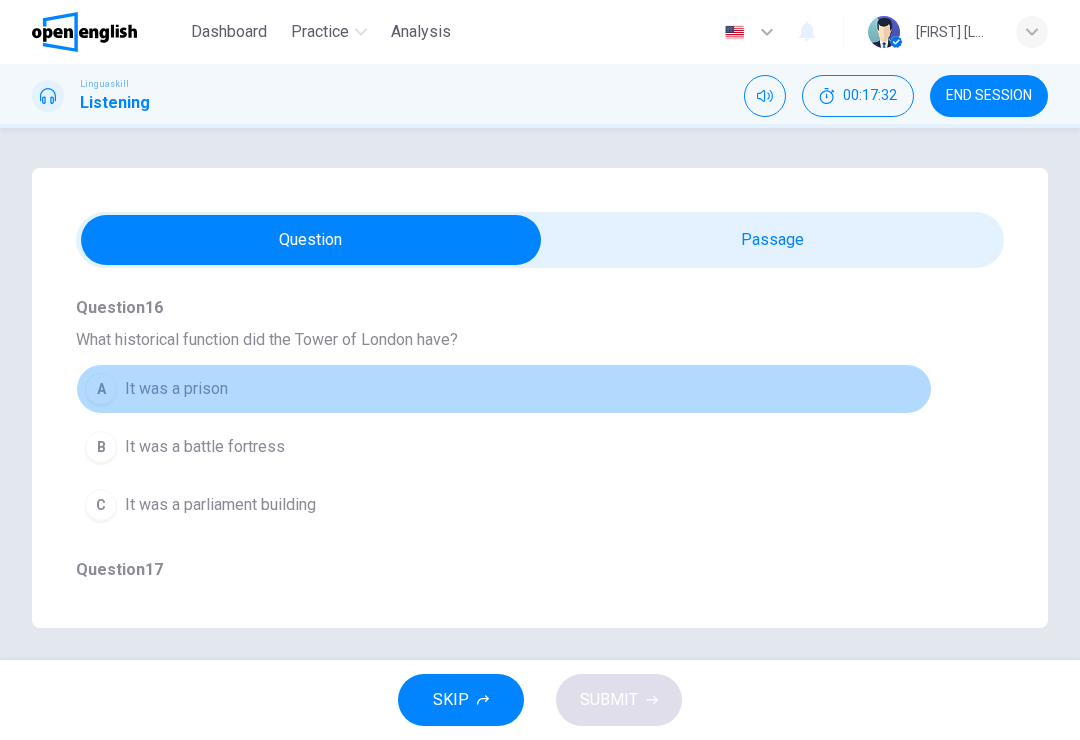 click on "A It was a prison" at bounding box center [504, 389] 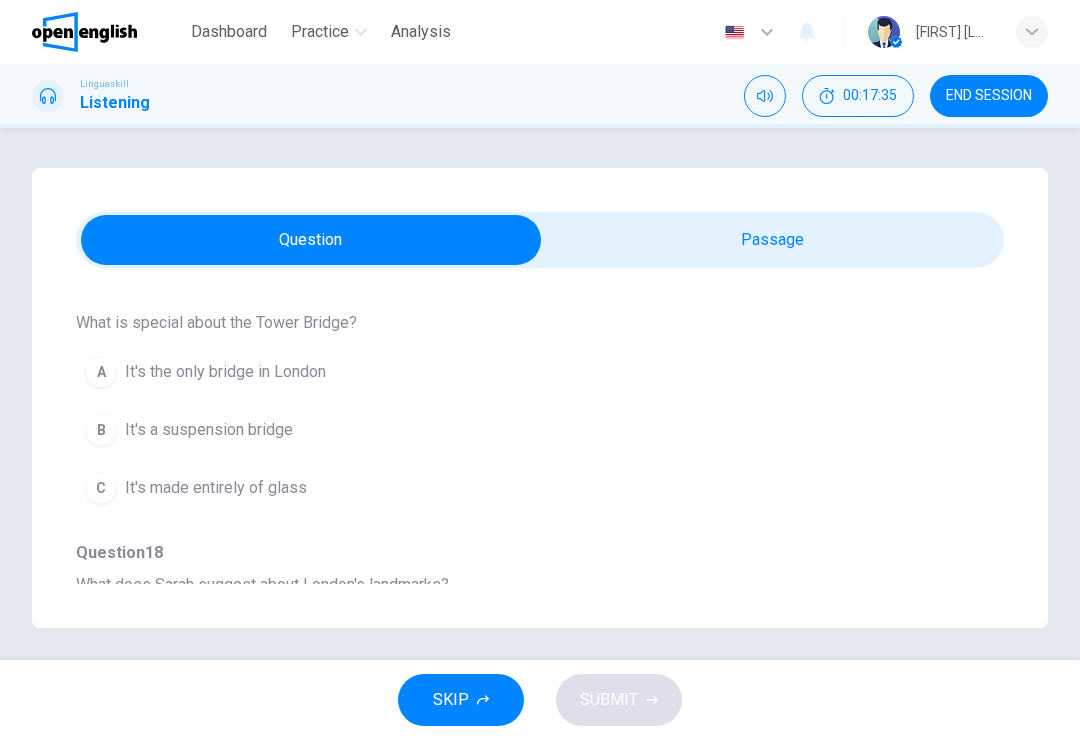 scroll, scrollTop: 989, scrollLeft: 0, axis: vertical 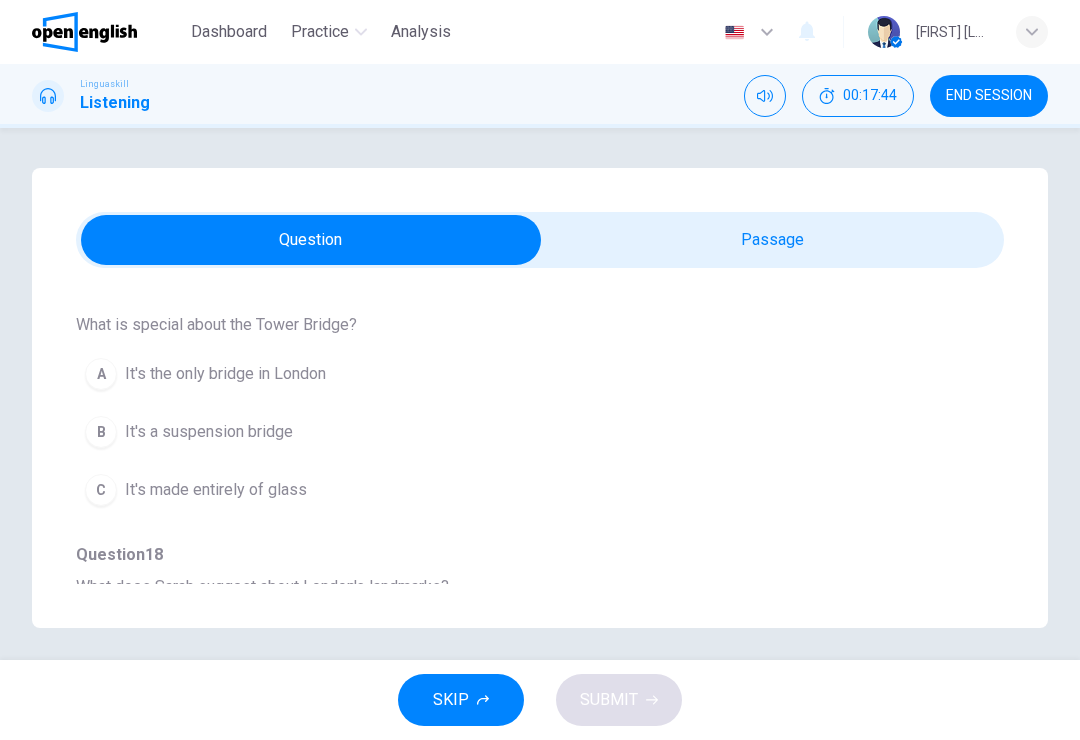 click on "A It's the only bridge in London" at bounding box center [504, 374] 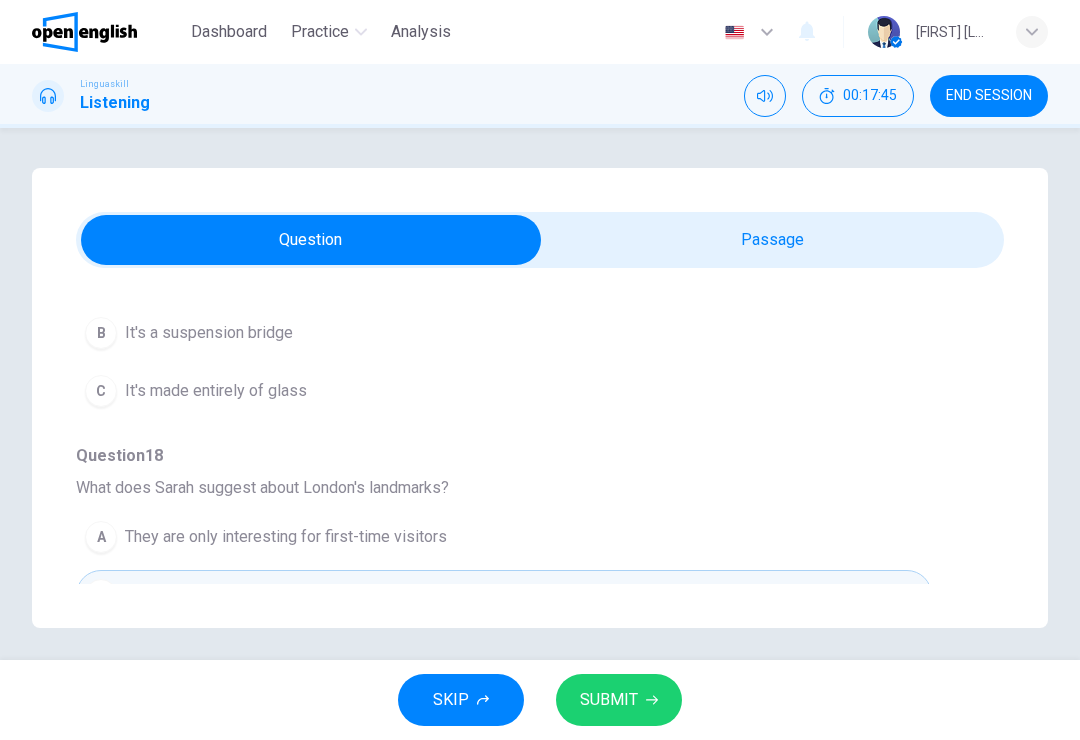 scroll, scrollTop: 1098, scrollLeft: 0, axis: vertical 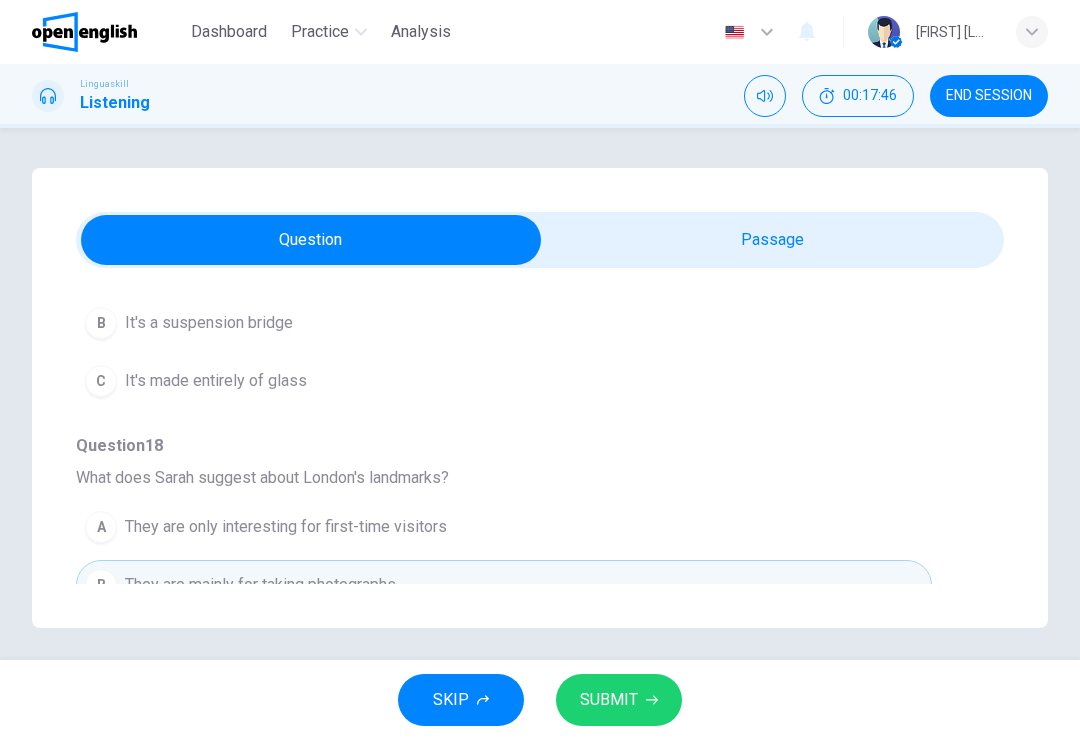 click on "SUBMIT" at bounding box center [619, 700] 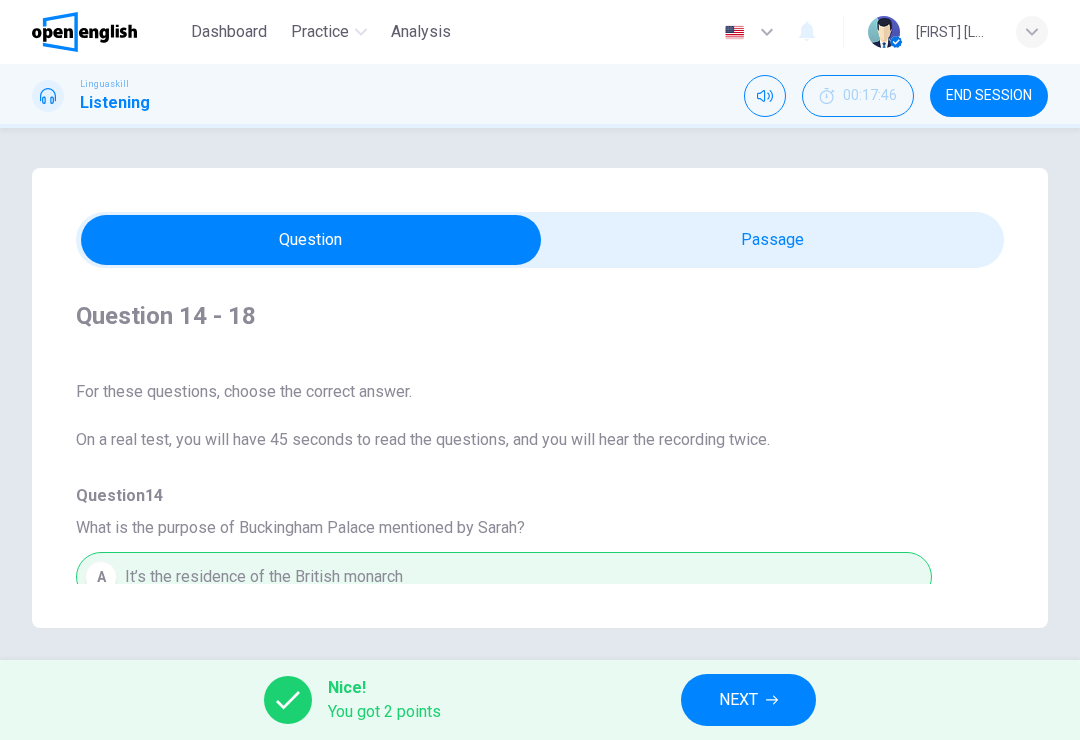 scroll, scrollTop: 0, scrollLeft: 0, axis: both 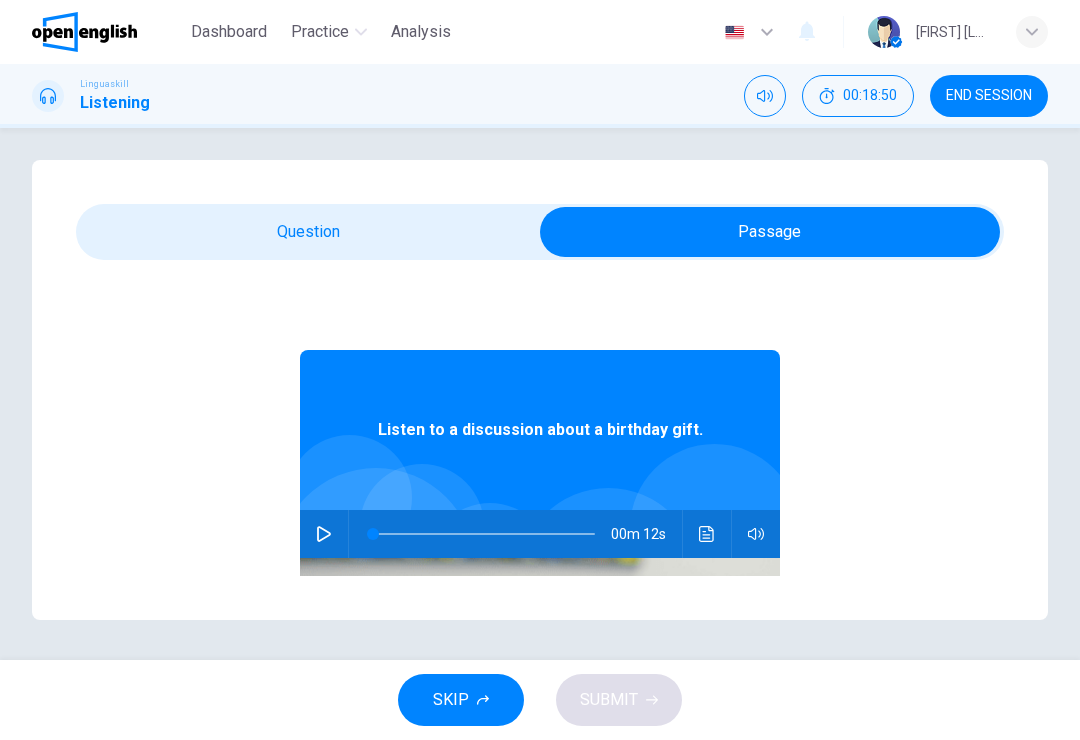 click at bounding box center (540, 718) 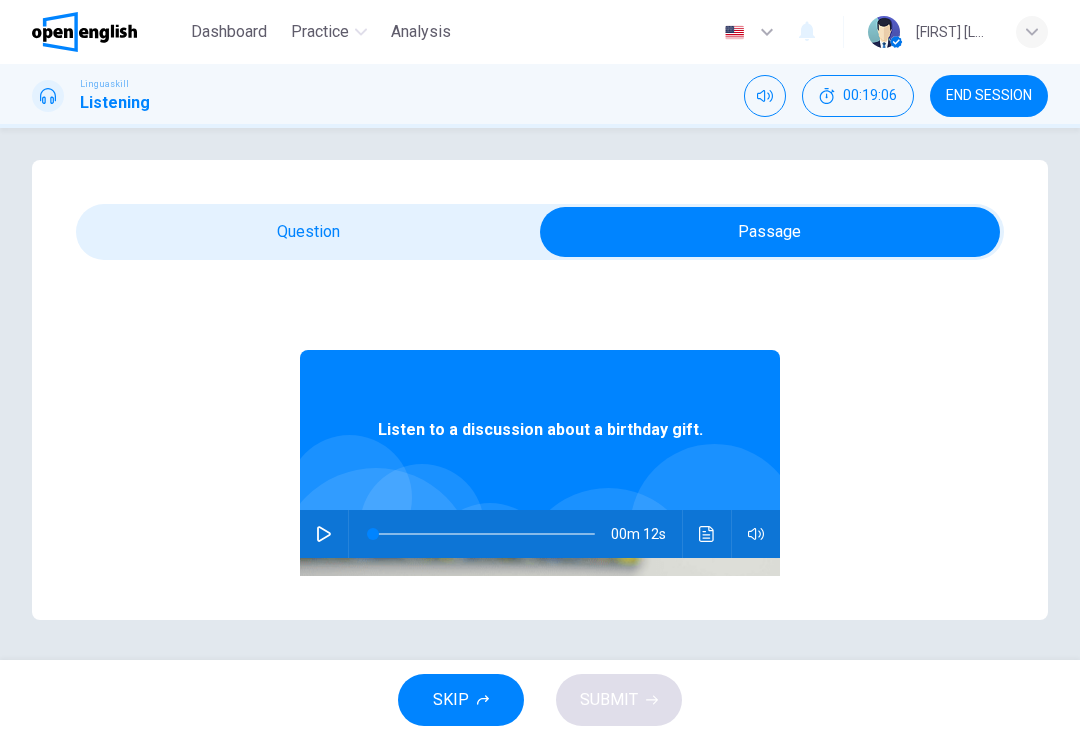 click 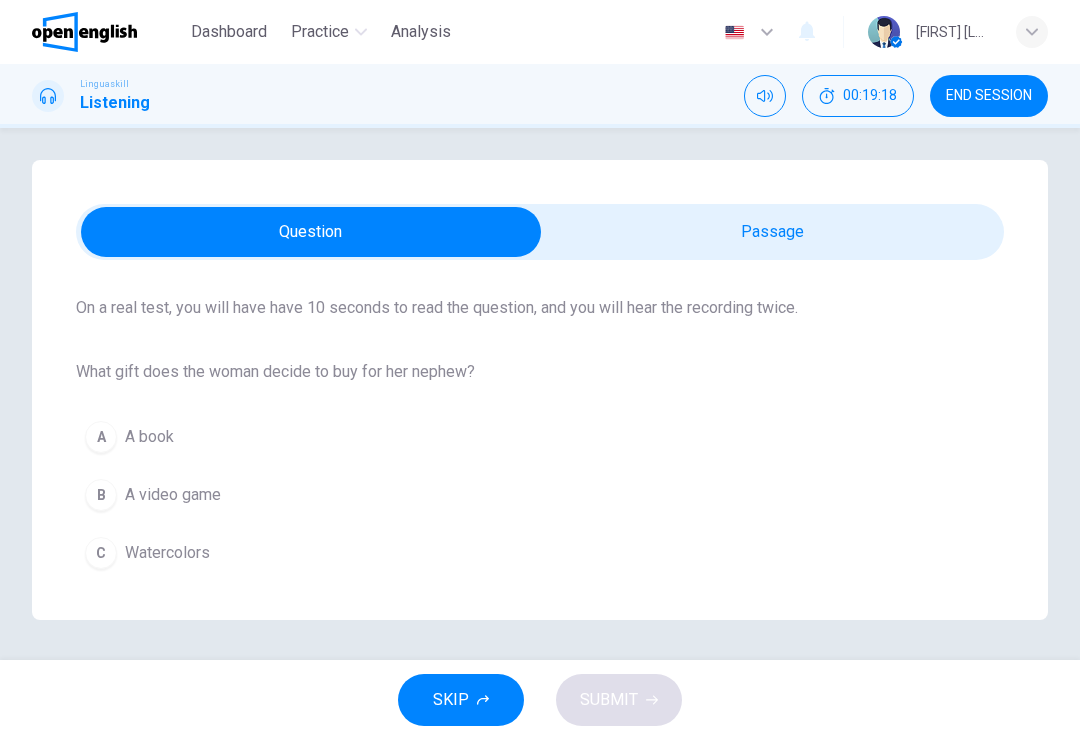 type on "*" 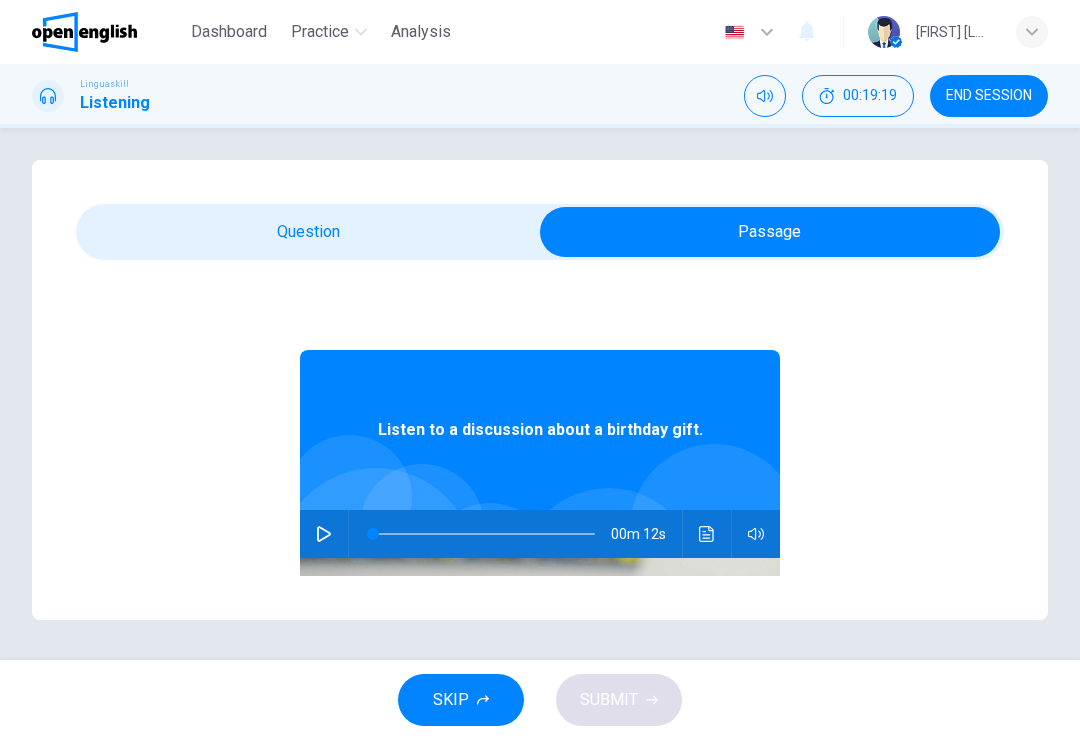 click 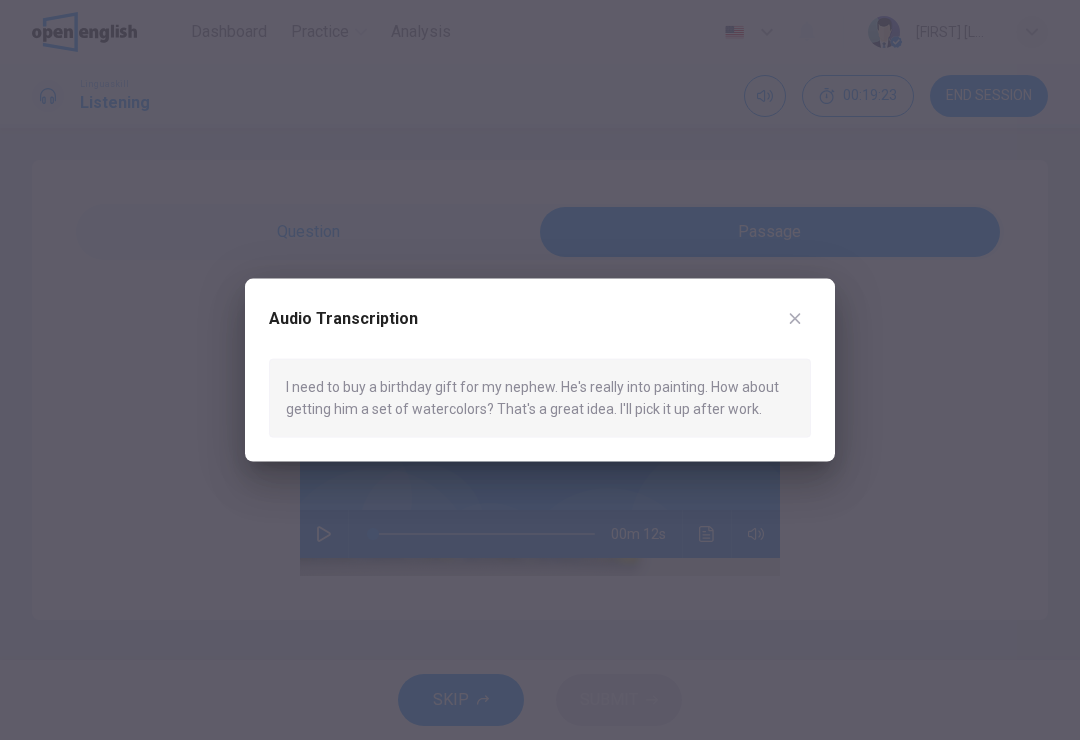 click on "[FIRST] [LAST] I need to buy a birthday gift for my nephew. He's really into painting. How about getting him a set of watercolors? That's a great idea. I'll pick it up after work." at bounding box center (540, 370) 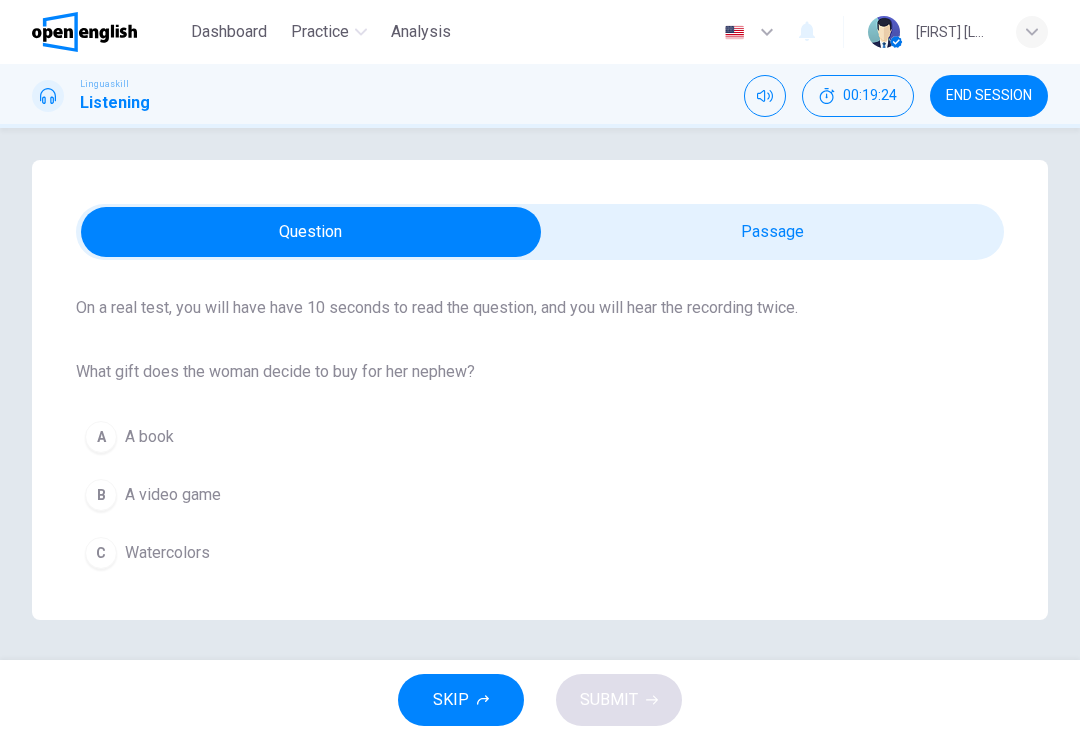 click on "C Watercolors" at bounding box center (540, 553) 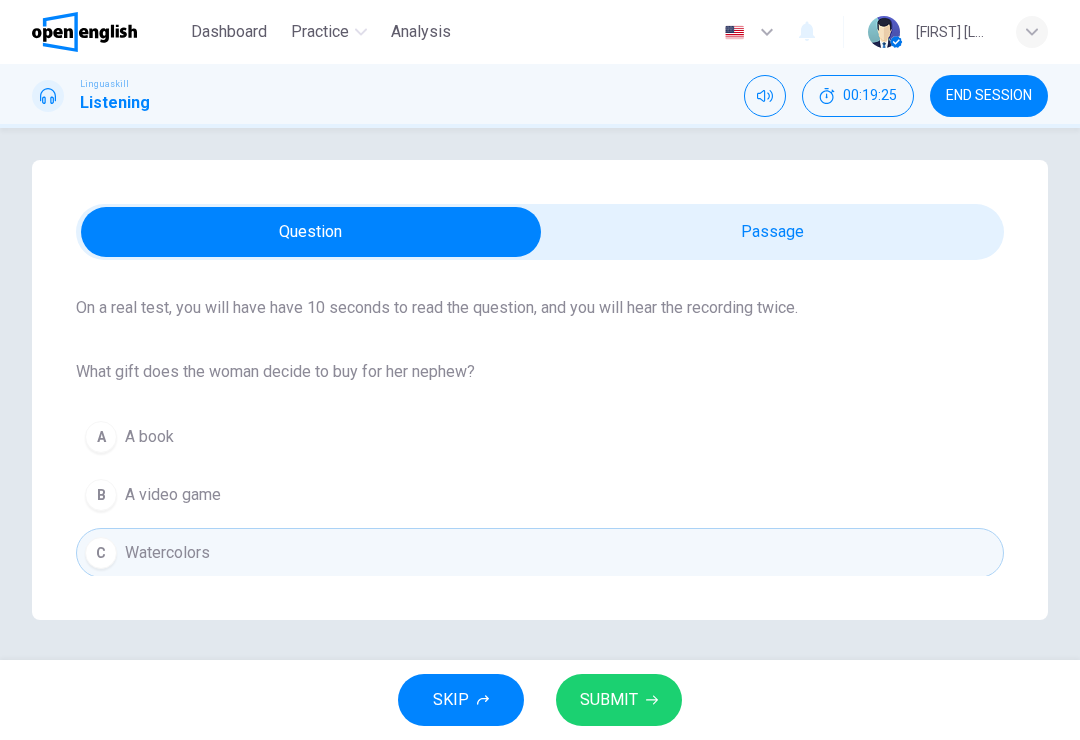 click on "SUBMIT" at bounding box center (609, 700) 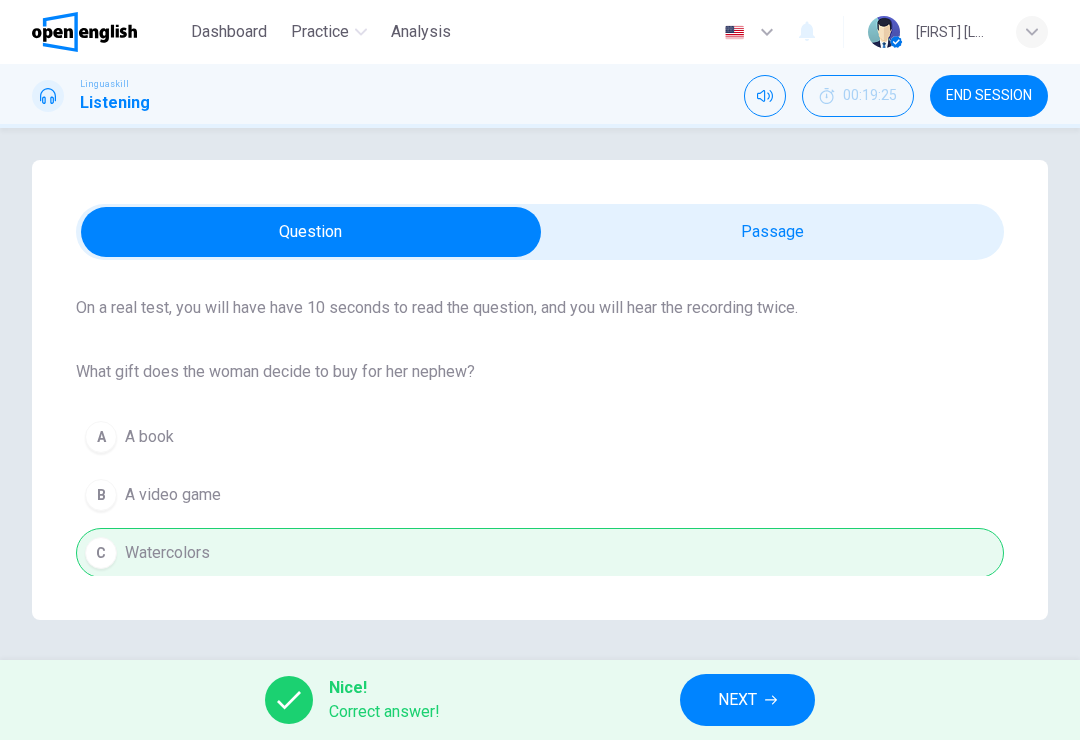 click on "NEXT" at bounding box center [737, 700] 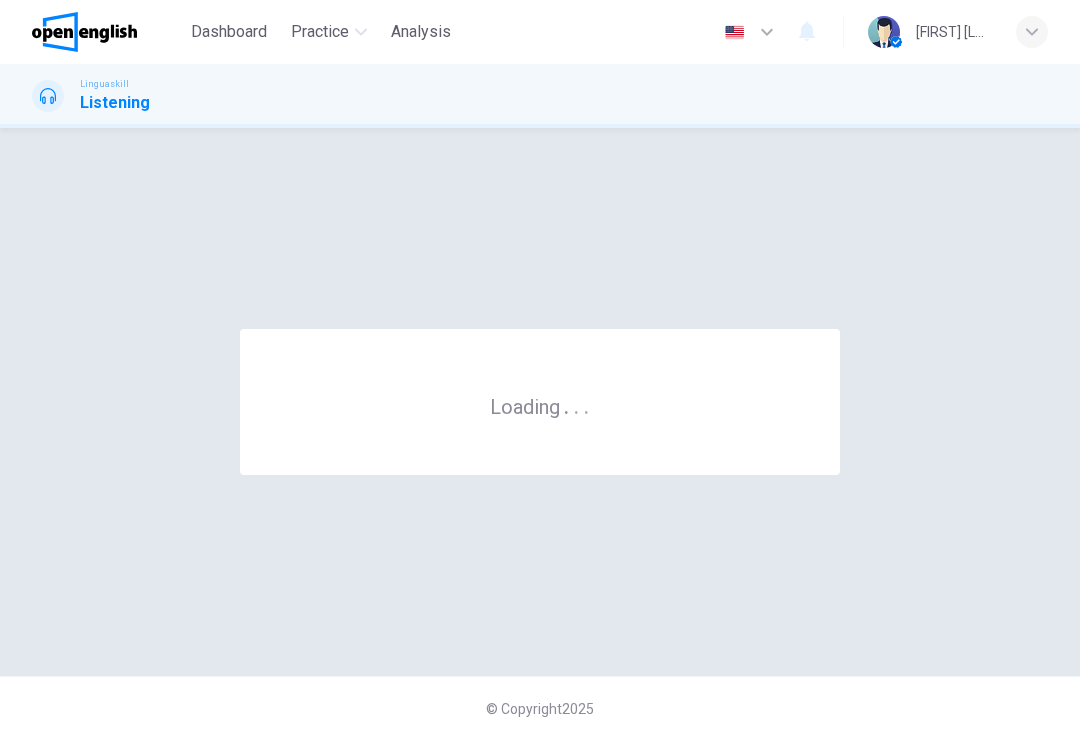 scroll, scrollTop: 0, scrollLeft: 0, axis: both 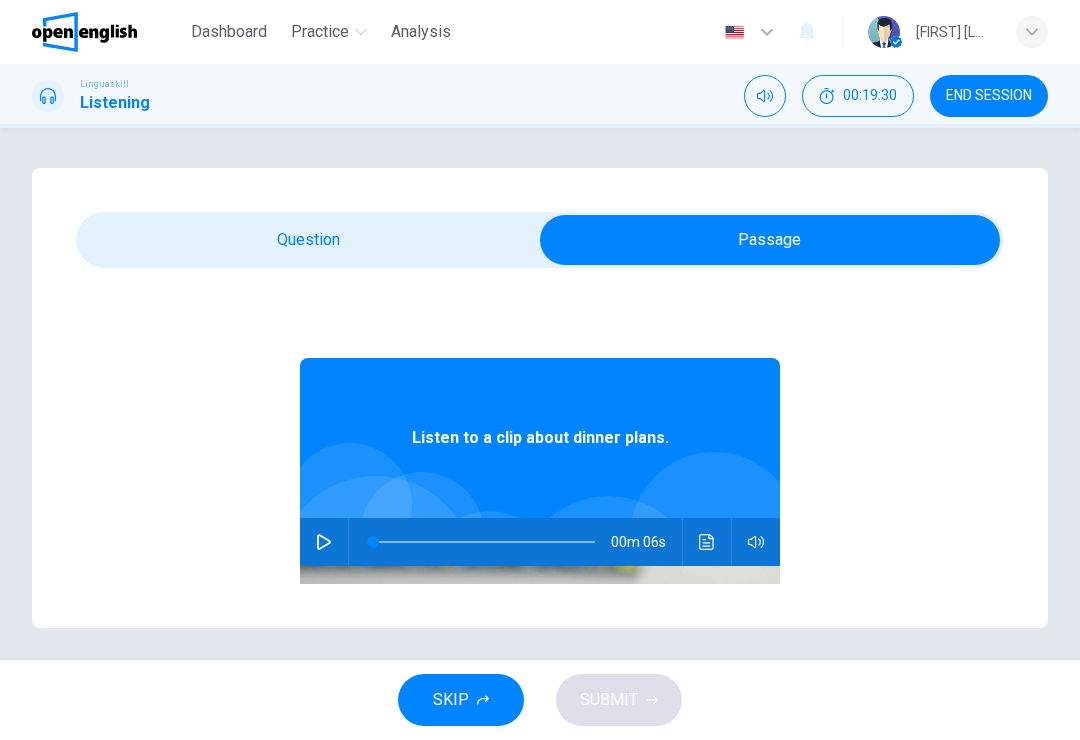 click at bounding box center [324, 542] 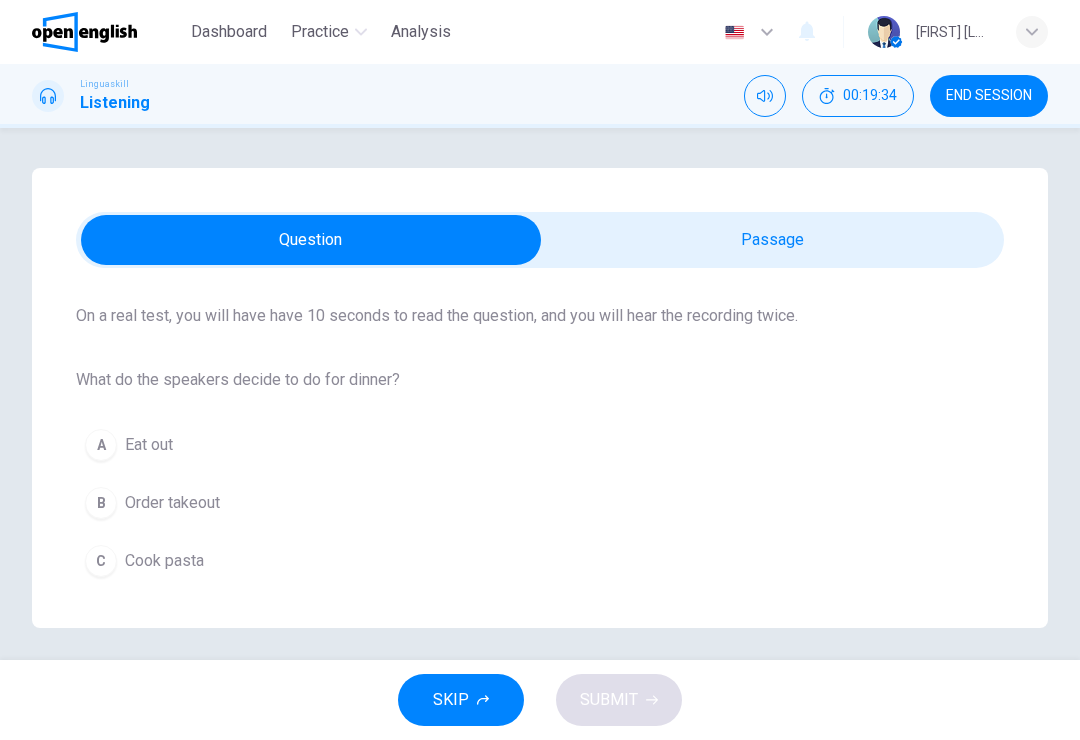 scroll, scrollTop: 148, scrollLeft: 0, axis: vertical 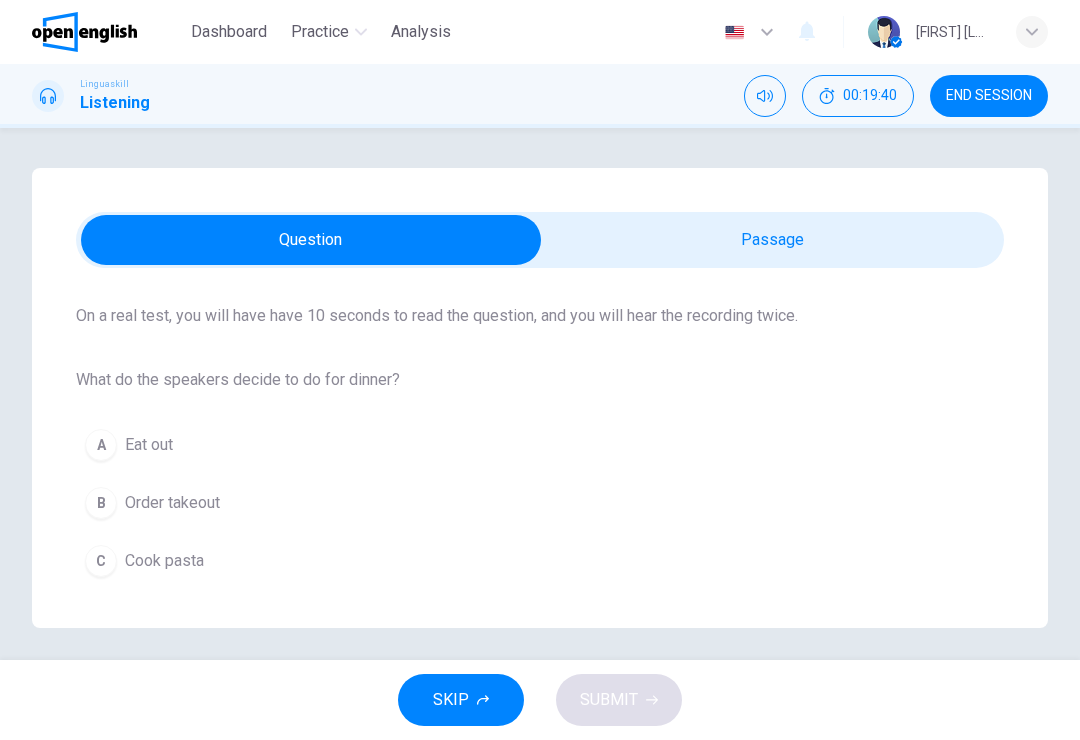 click on "C Cook pasta" at bounding box center (540, 561) 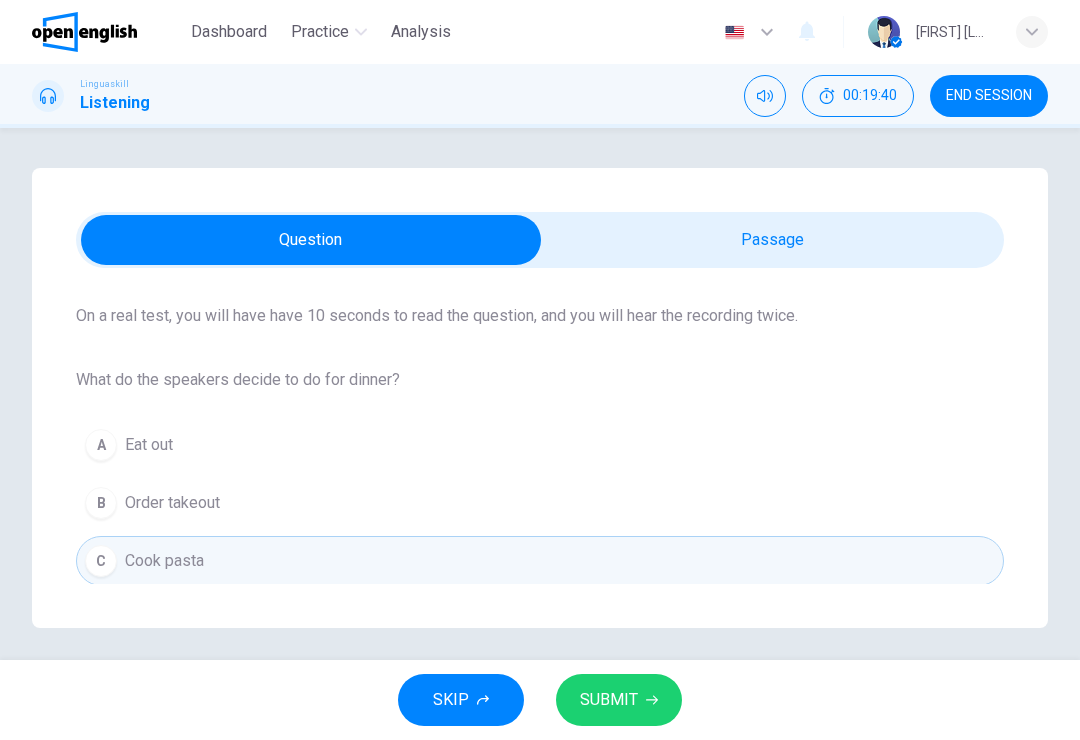 click on "SUBMIT" at bounding box center (609, 700) 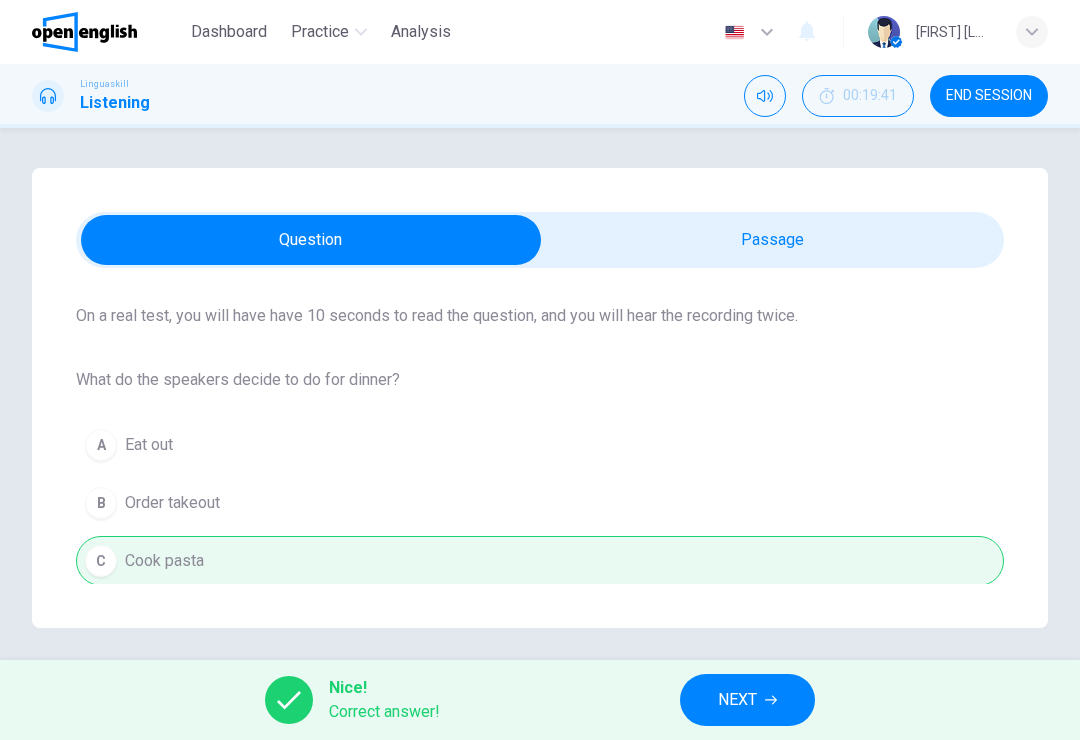 click on "NEXT" at bounding box center [747, 700] 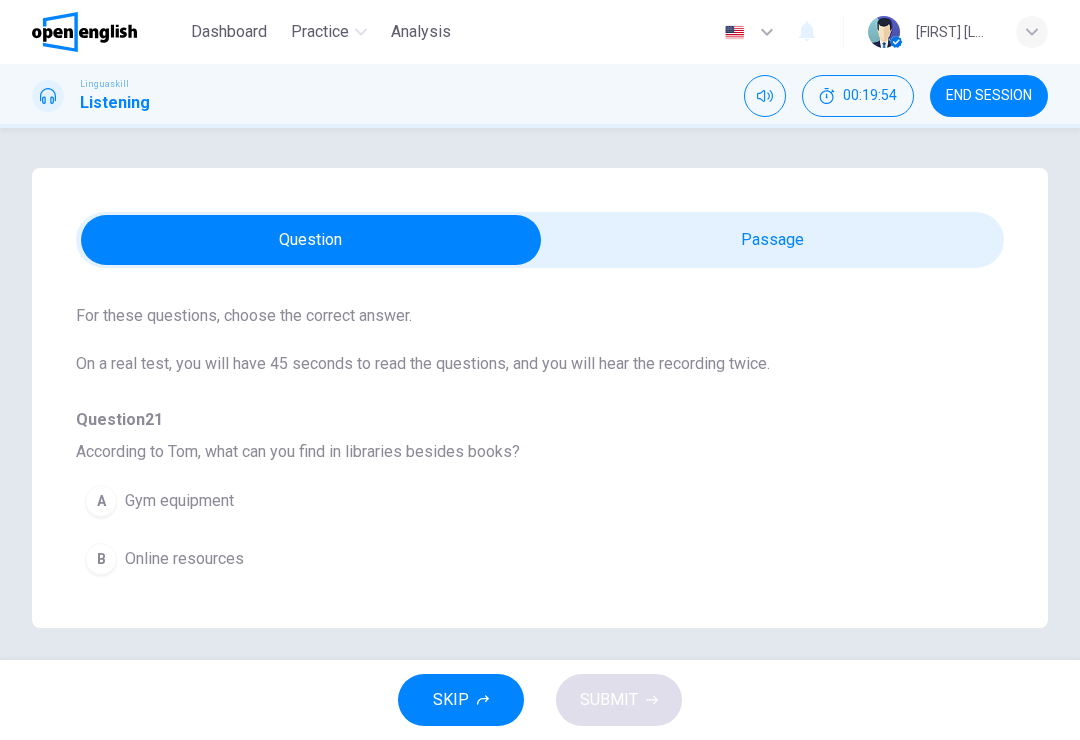 scroll, scrollTop: 77, scrollLeft: 0, axis: vertical 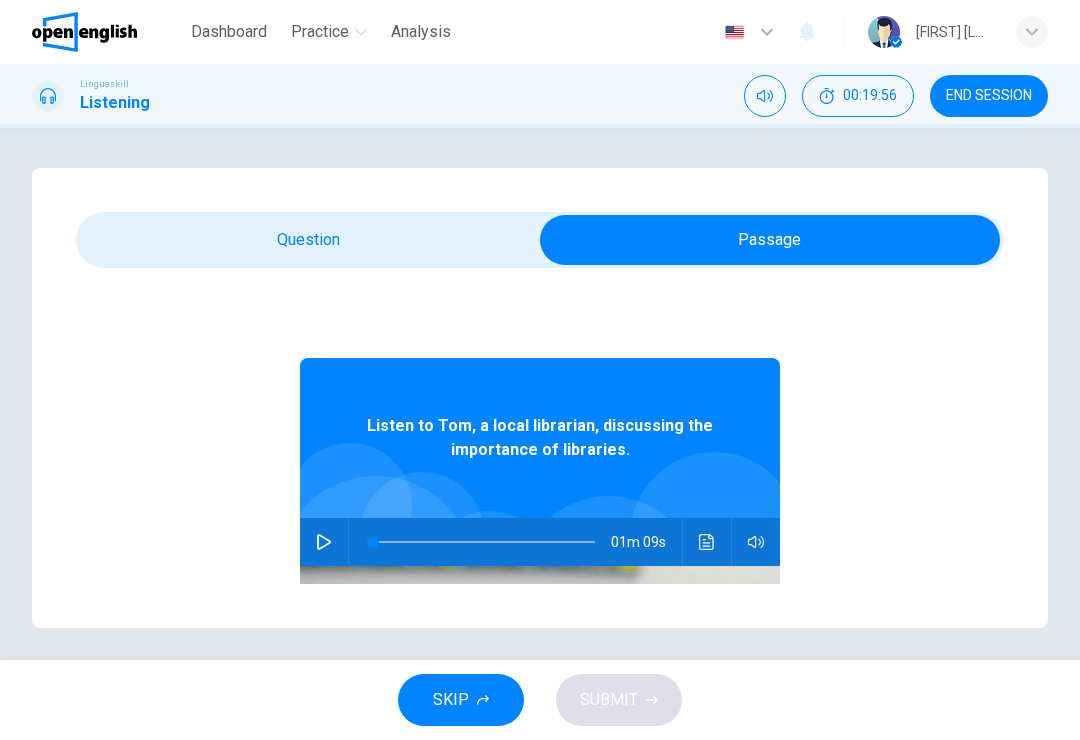 click 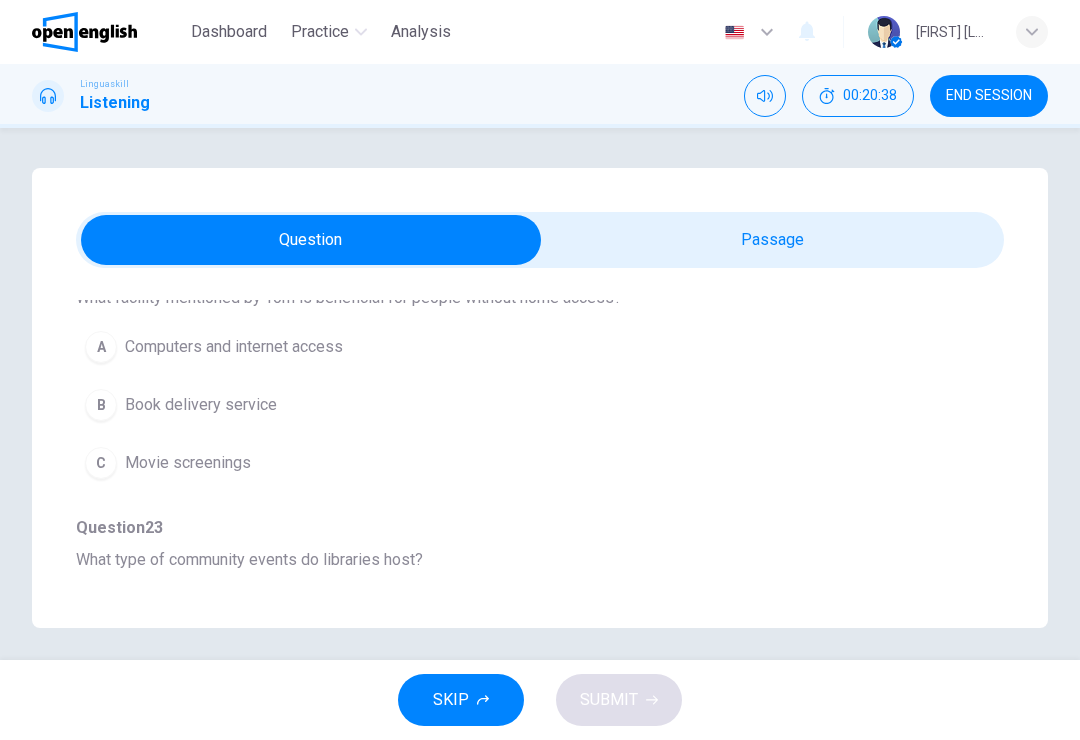 scroll, scrollTop: 489, scrollLeft: 0, axis: vertical 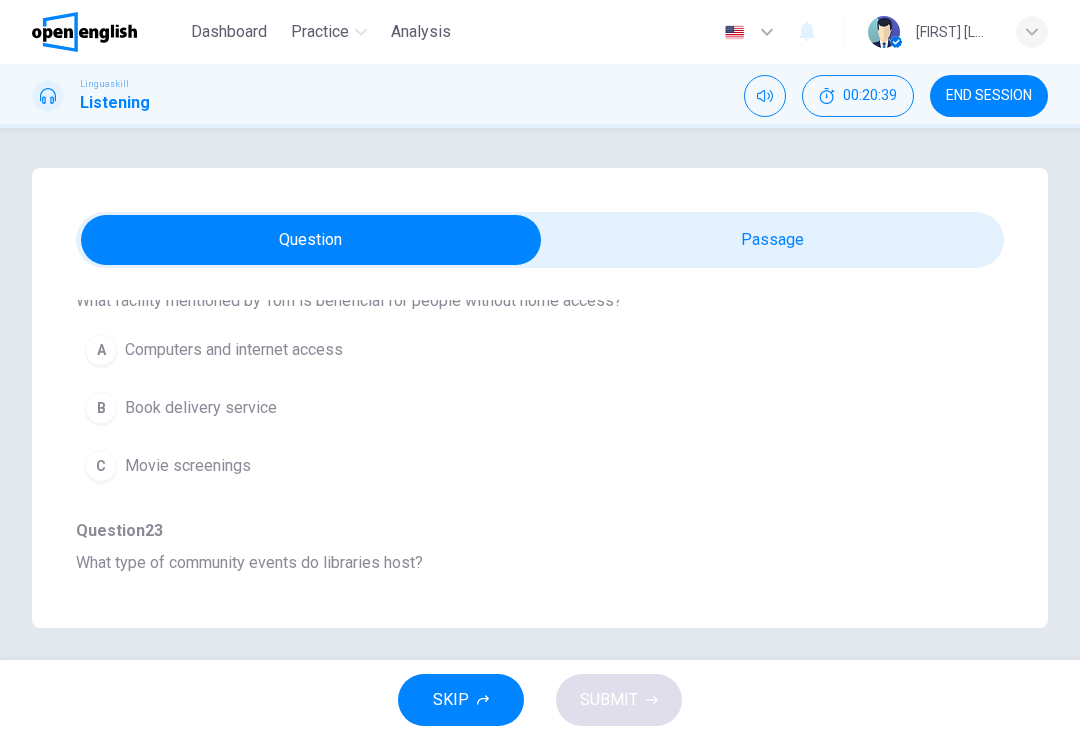 click on "A Computers and internet access" at bounding box center [504, 350] 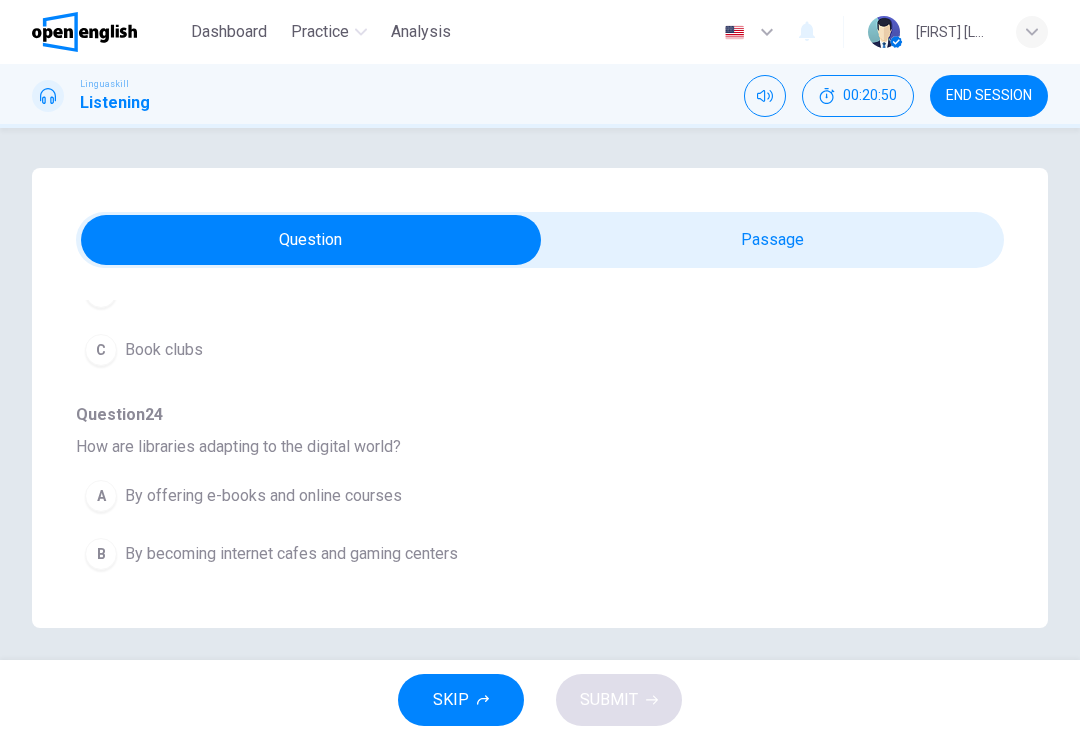 scroll, scrollTop: 864, scrollLeft: 0, axis: vertical 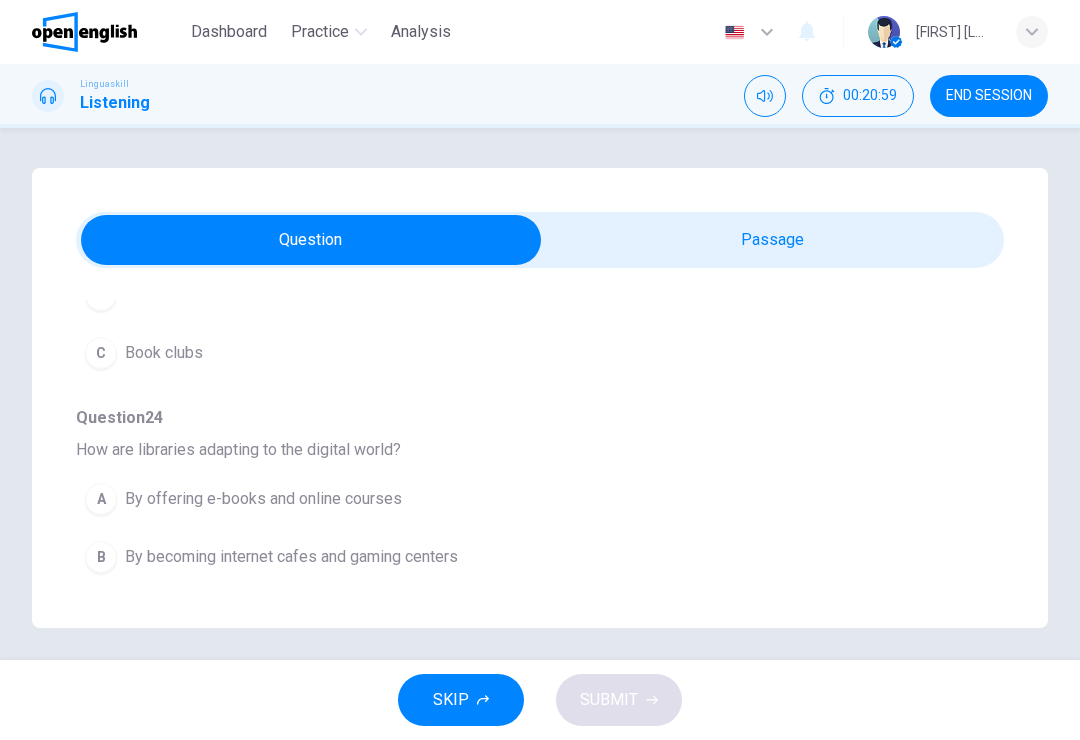 click on "A By offering e-books and online courses" at bounding box center (504, 499) 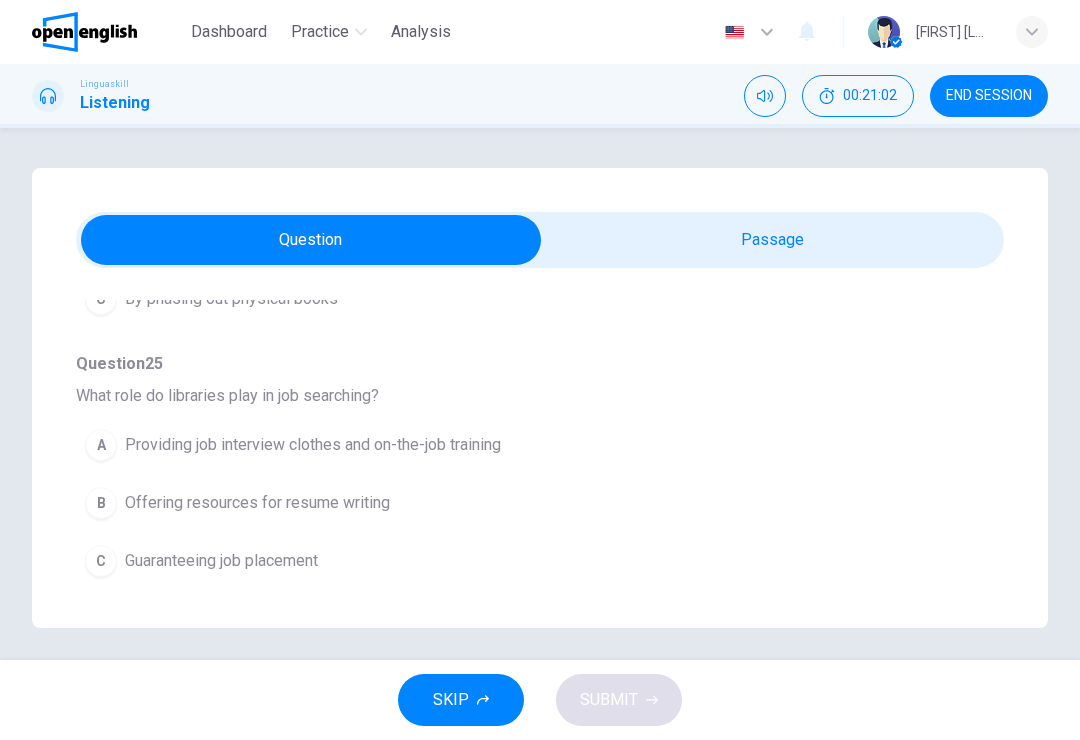 scroll, scrollTop: 1180, scrollLeft: 0, axis: vertical 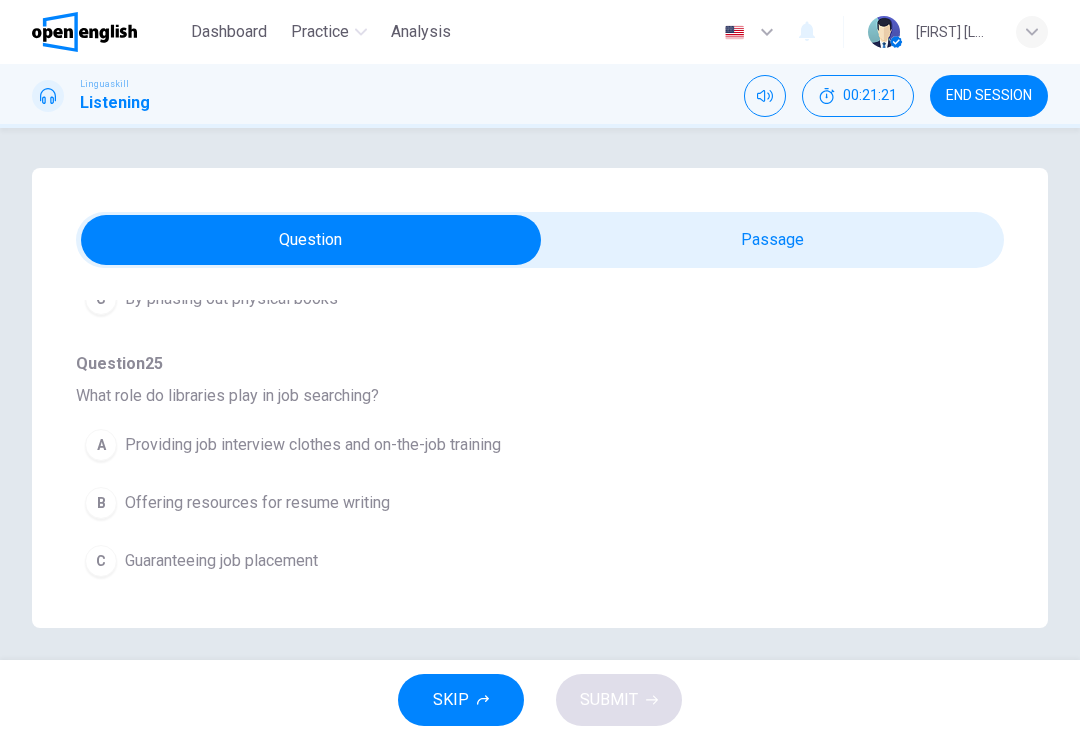 click on "B Offering resources for resume writing" at bounding box center (504, 503) 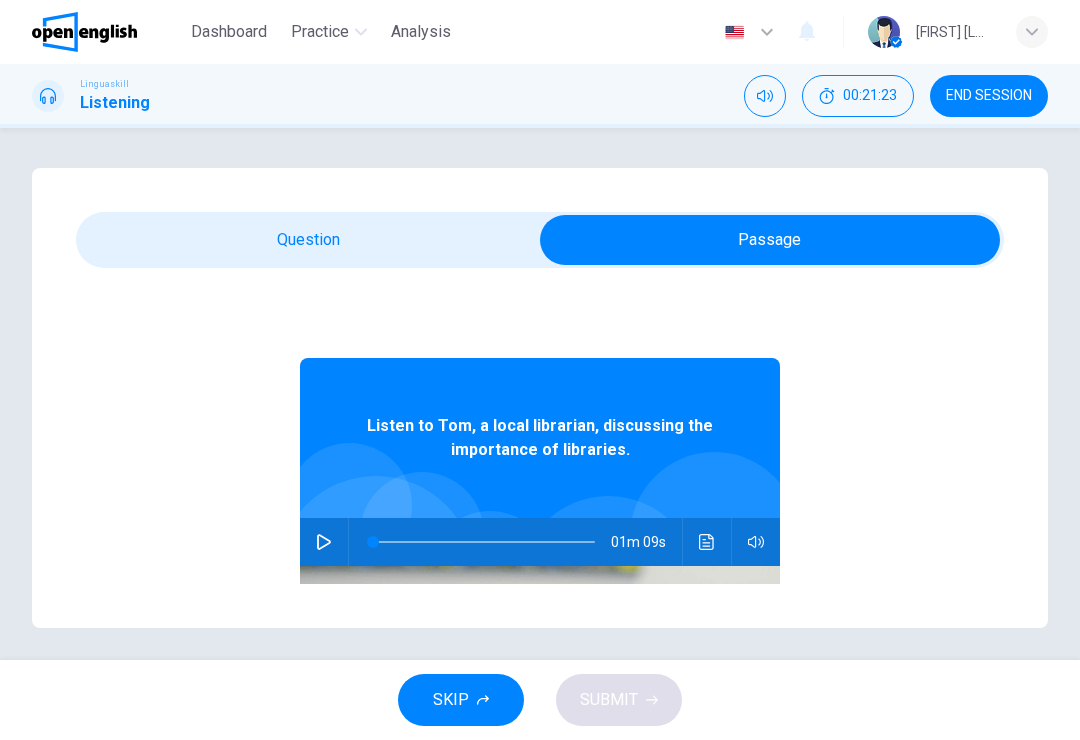 click at bounding box center [324, 542] 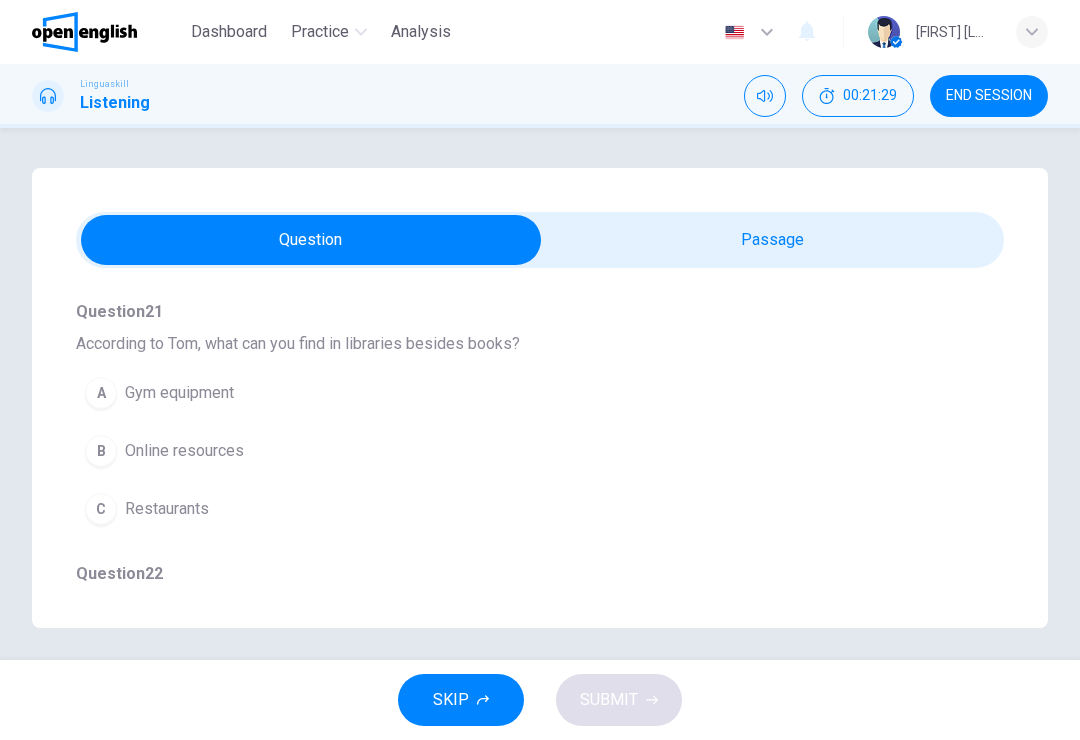 scroll, scrollTop: 186, scrollLeft: 0, axis: vertical 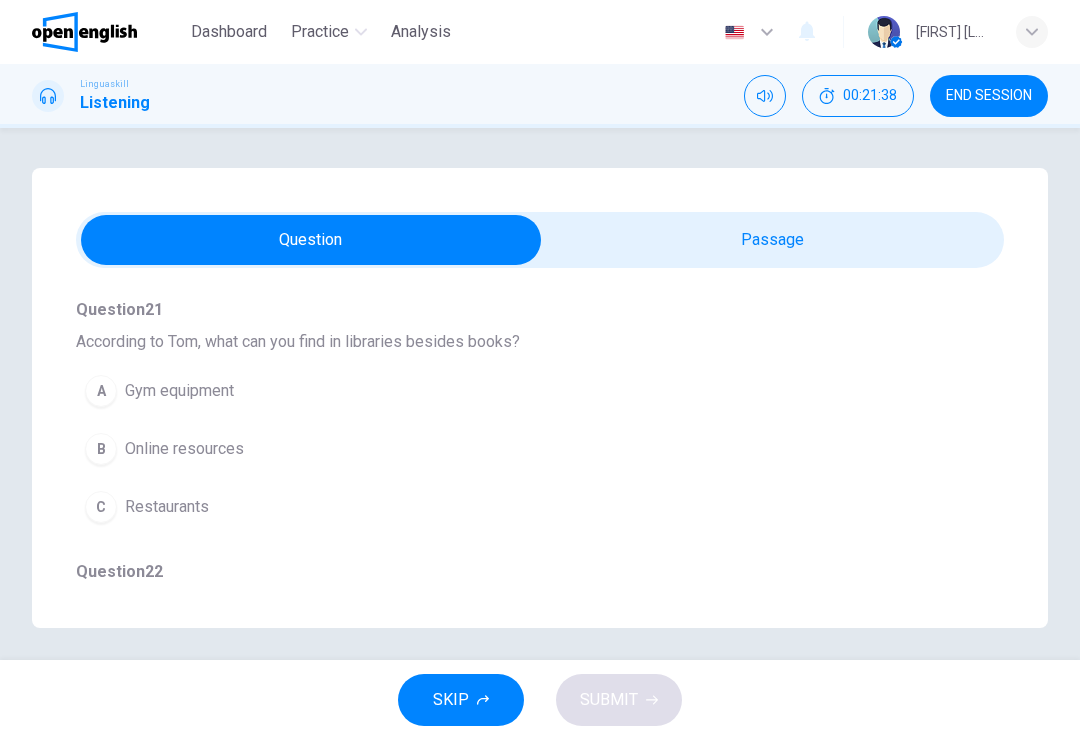 click on "C Restaurants" at bounding box center (504, 507) 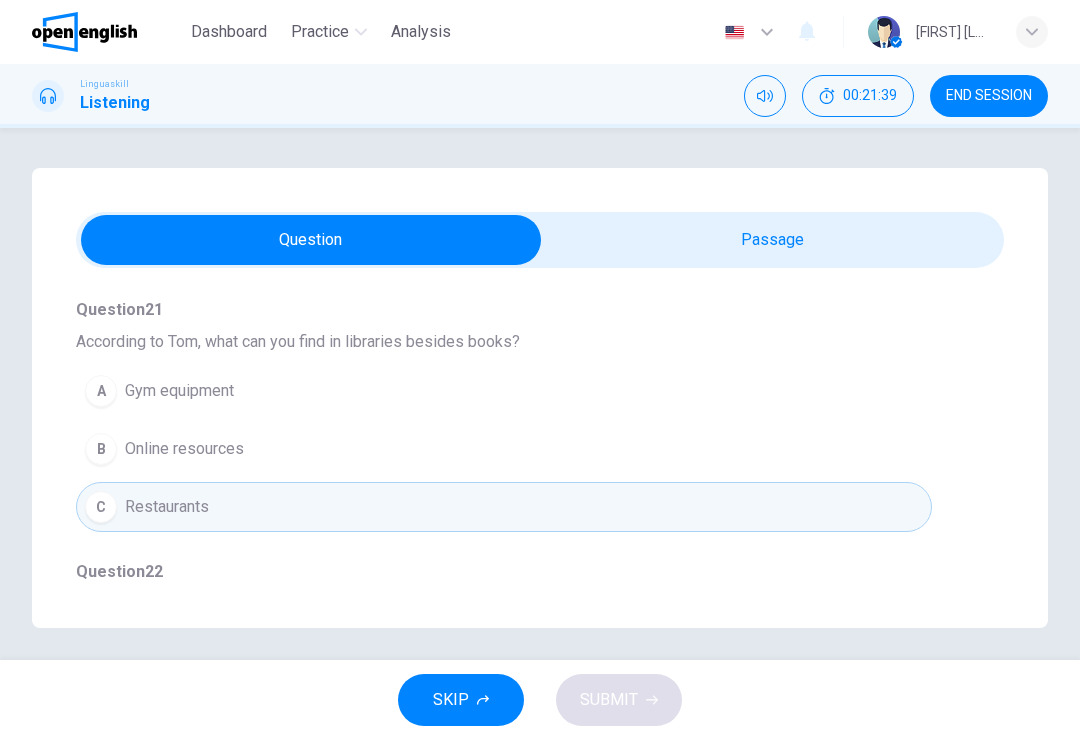 click on "B Online resources" at bounding box center (504, 449) 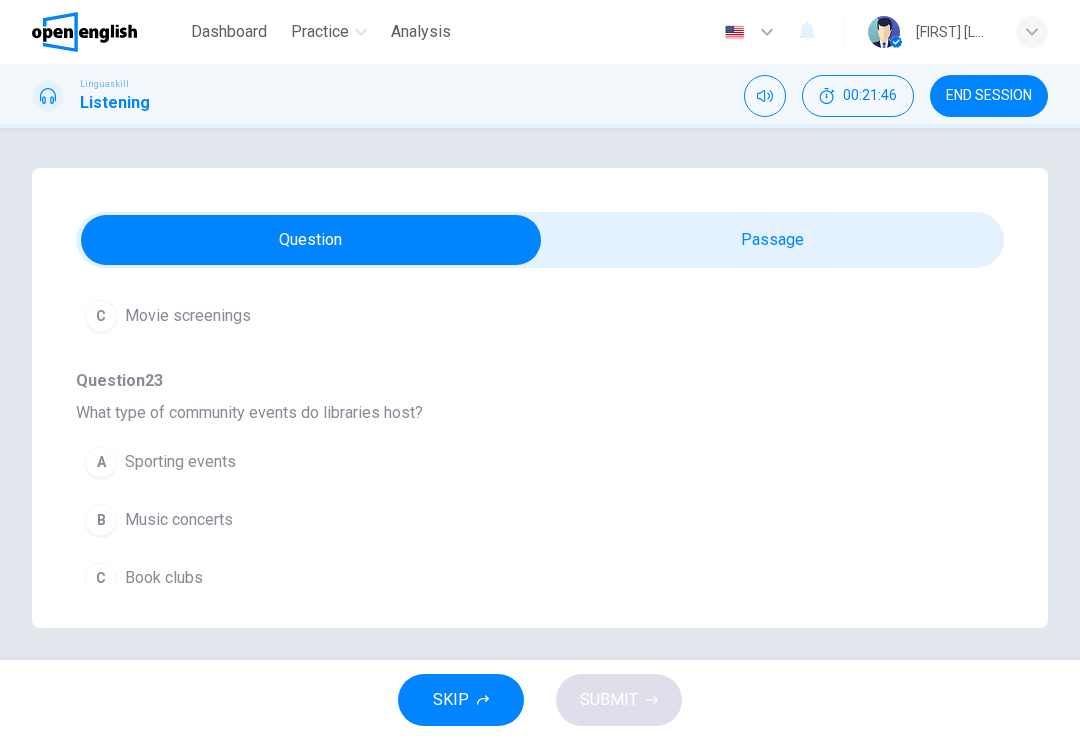 scroll, scrollTop: 702, scrollLeft: 0, axis: vertical 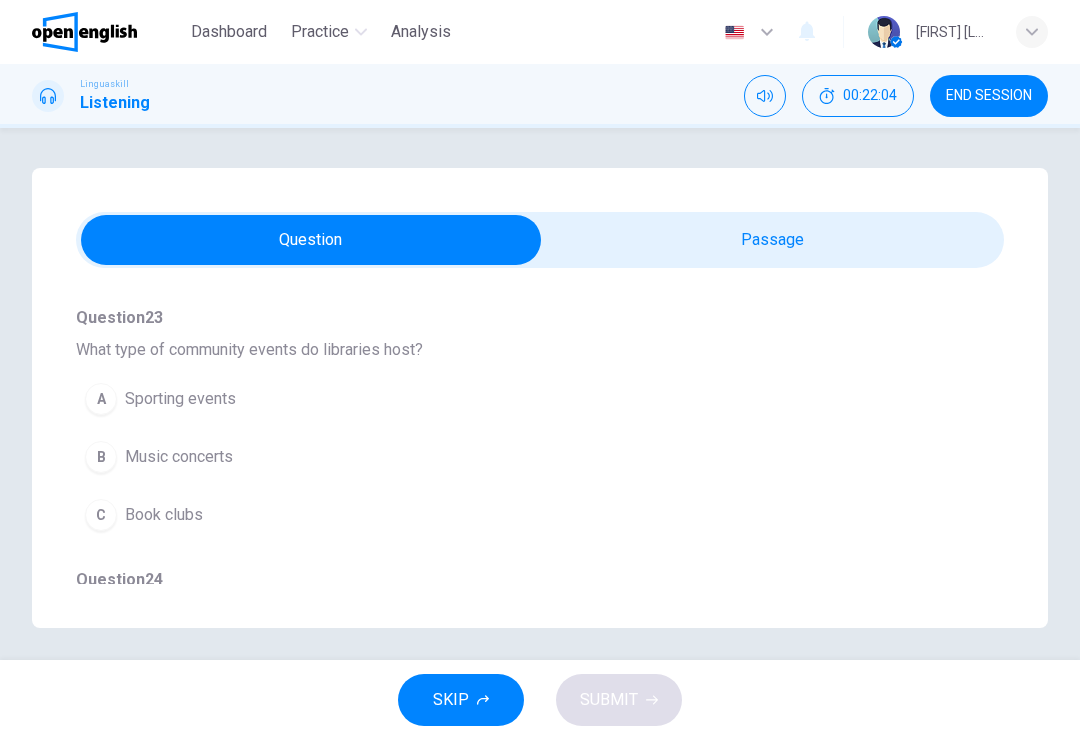 click on "C Book clubs" at bounding box center [504, 515] 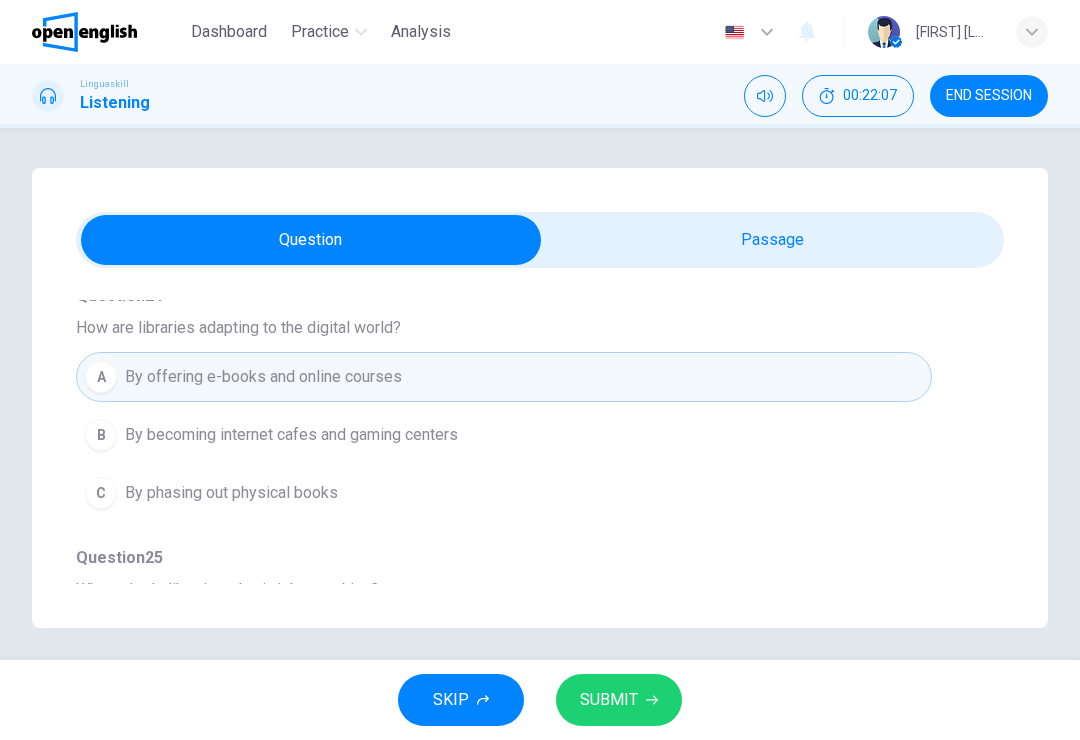 scroll, scrollTop: 990, scrollLeft: 0, axis: vertical 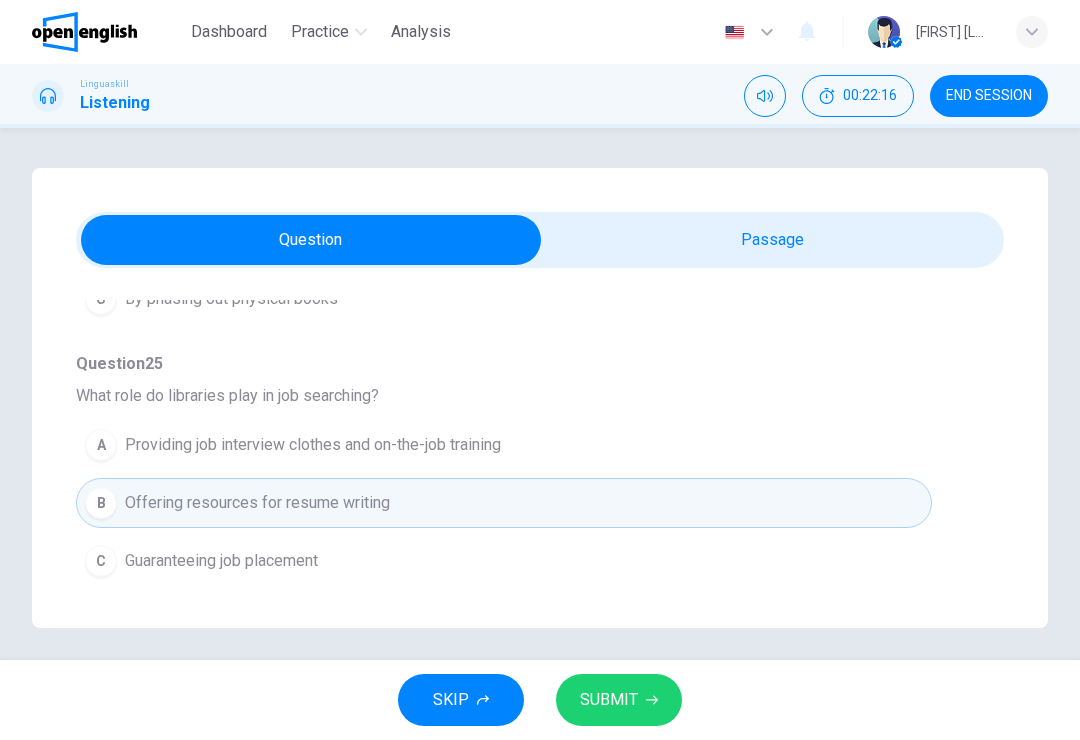 click on "SUBMIT" at bounding box center [609, 700] 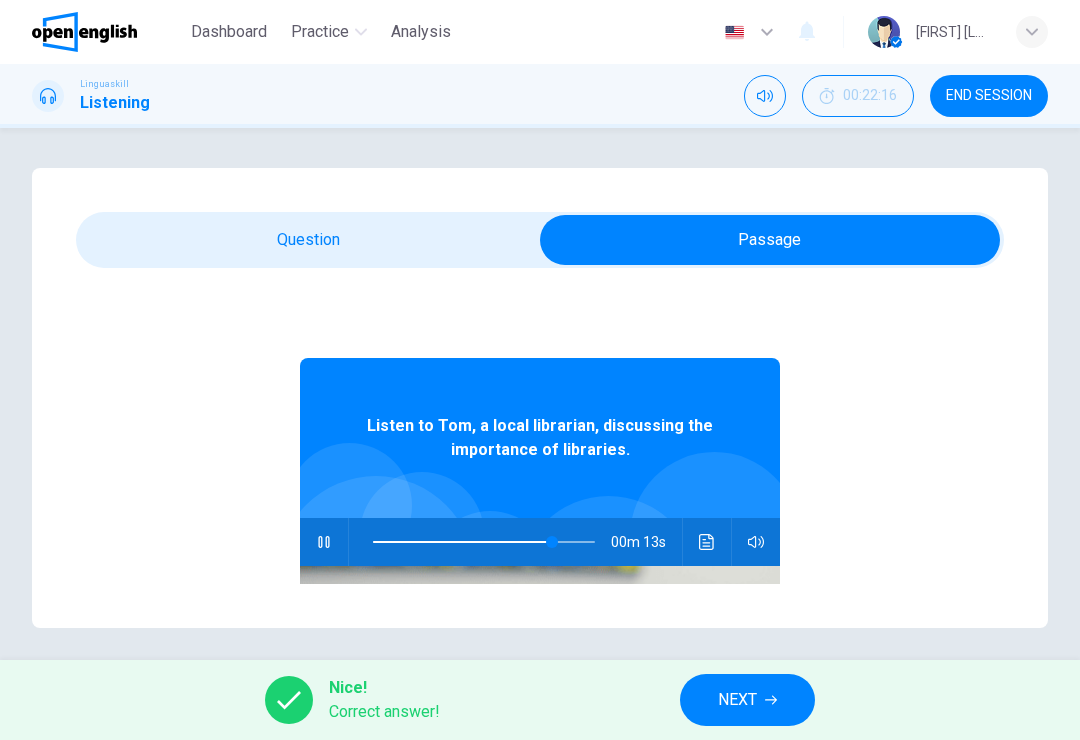 click at bounding box center [324, 542] 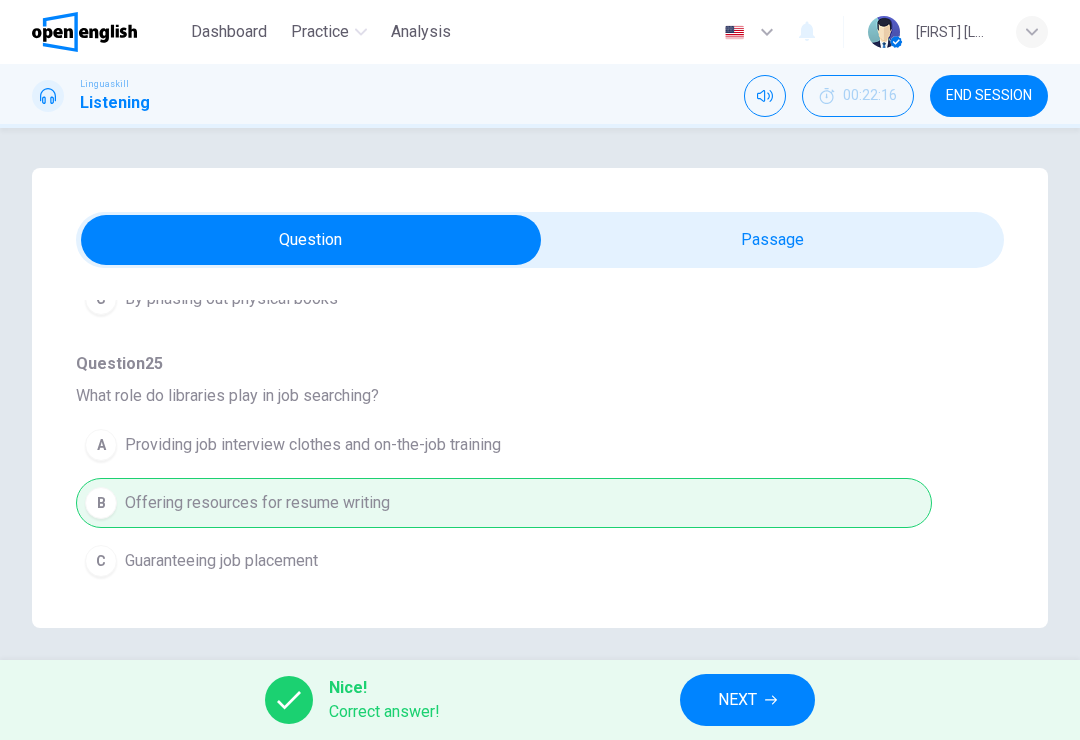 click on "NEXT" at bounding box center [747, 700] 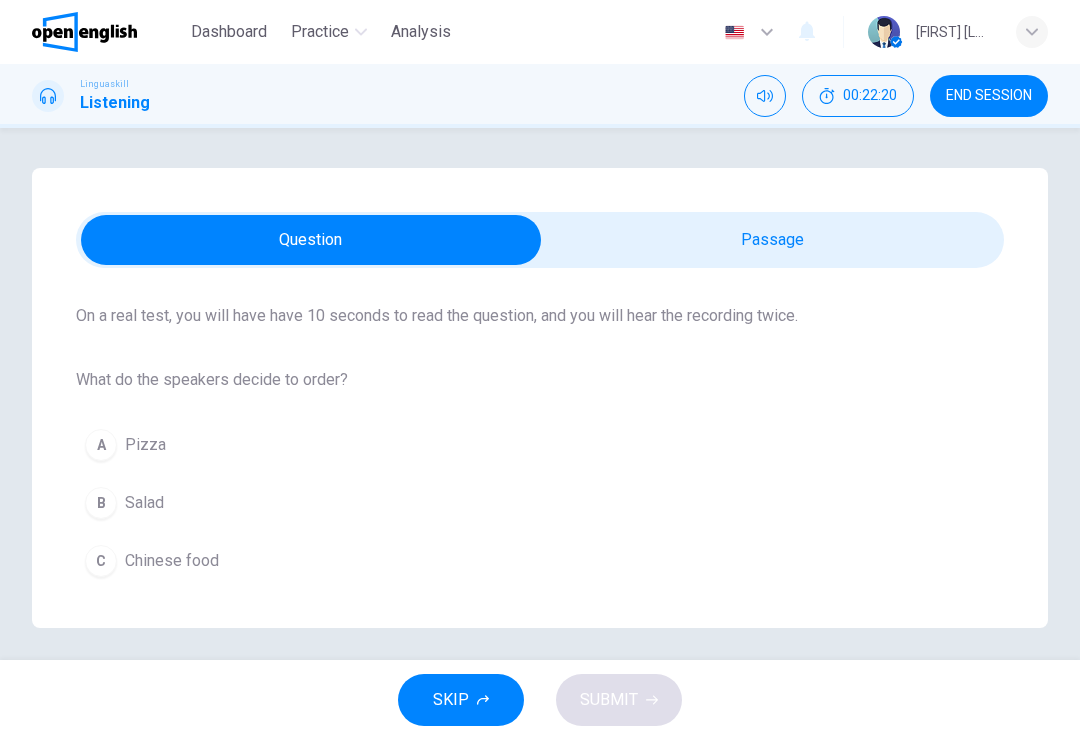 scroll, scrollTop: 148, scrollLeft: 0, axis: vertical 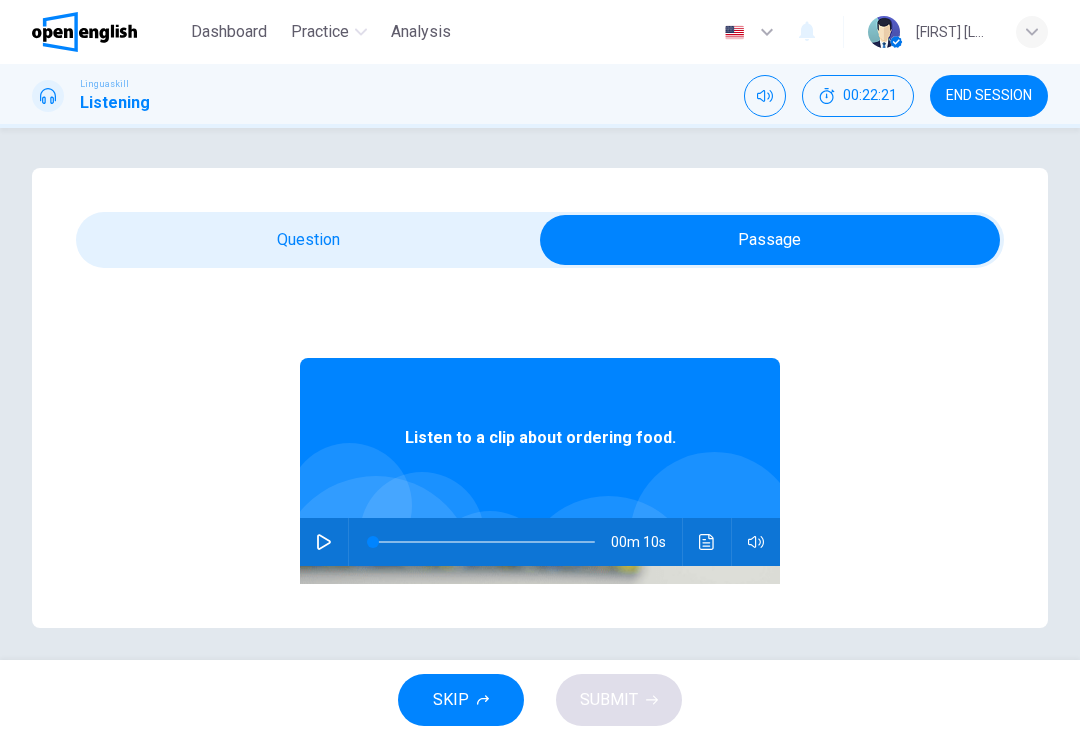 click at bounding box center (324, 542) 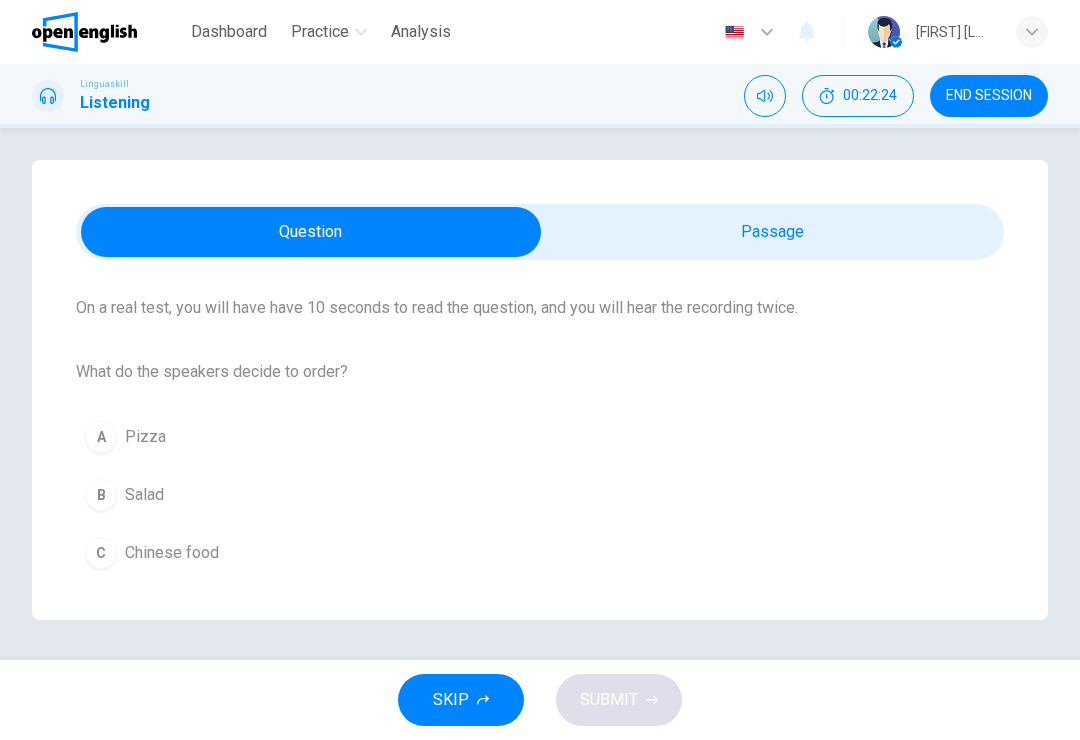 scroll, scrollTop: 8, scrollLeft: 0, axis: vertical 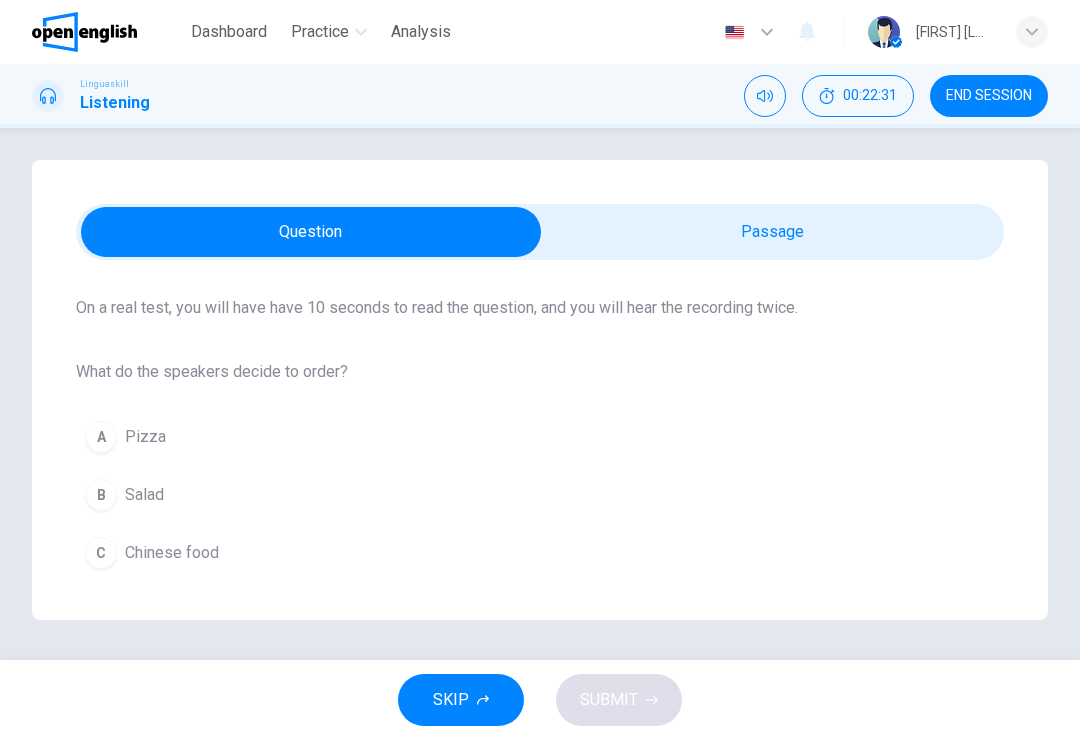 click on "Salad" at bounding box center (144, 495) 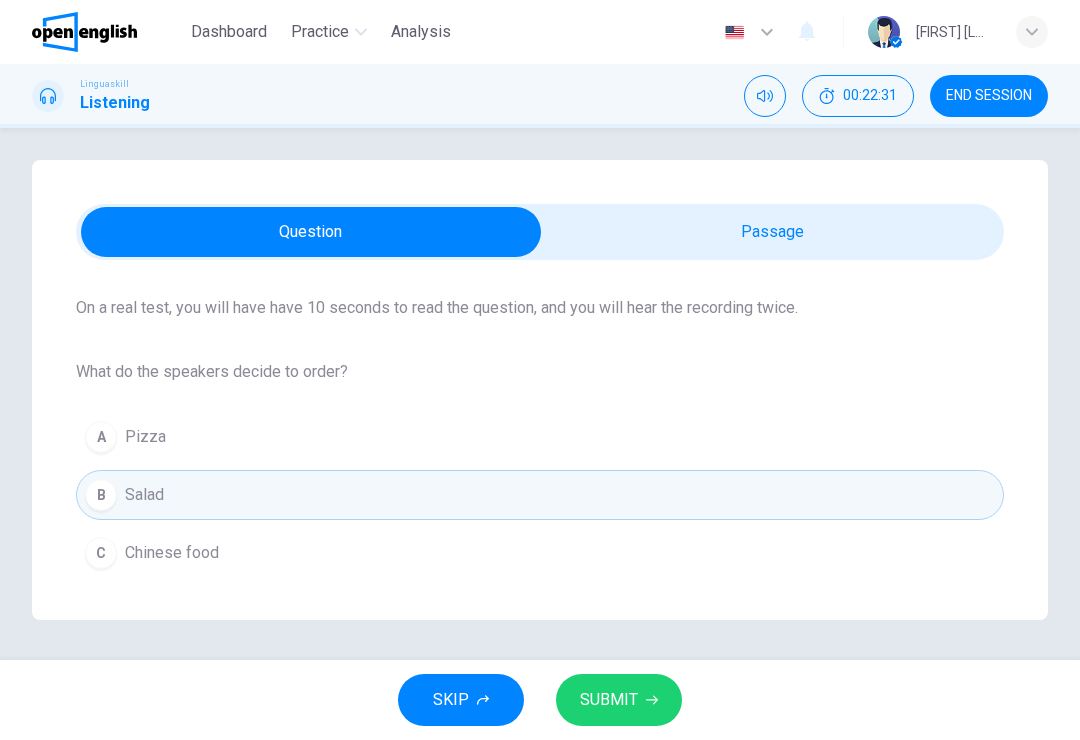 click on "SUBMIT" at bounding box center (619, 700) 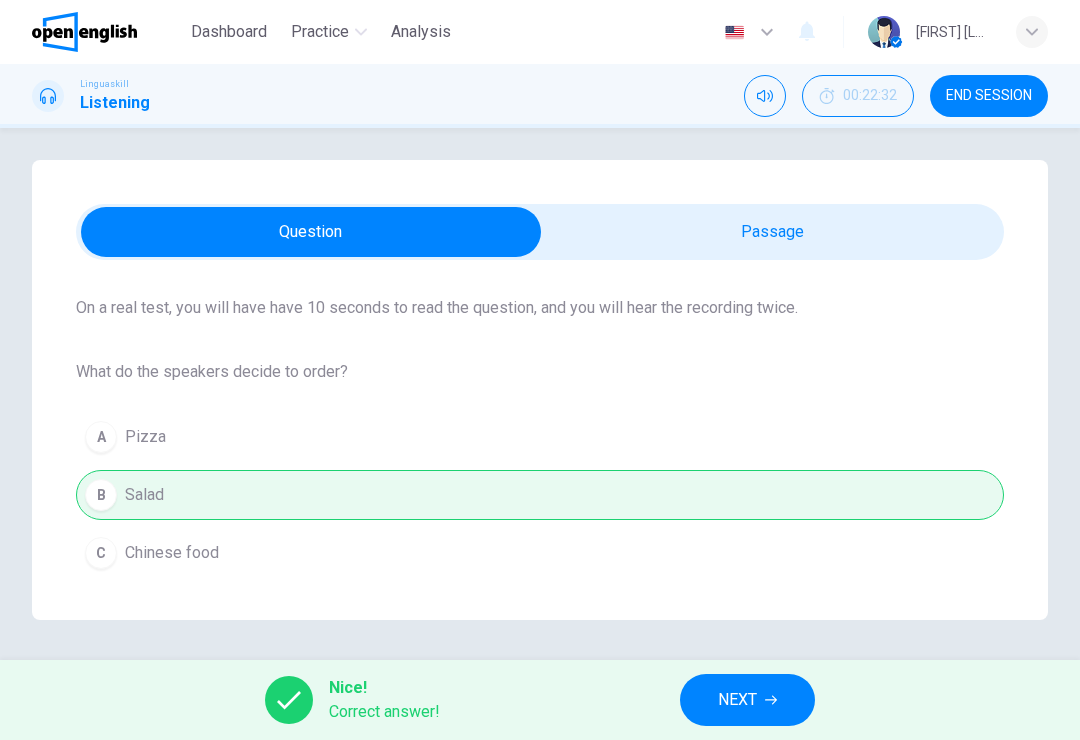 click on "NEXT" at bounding box center (747, 700) 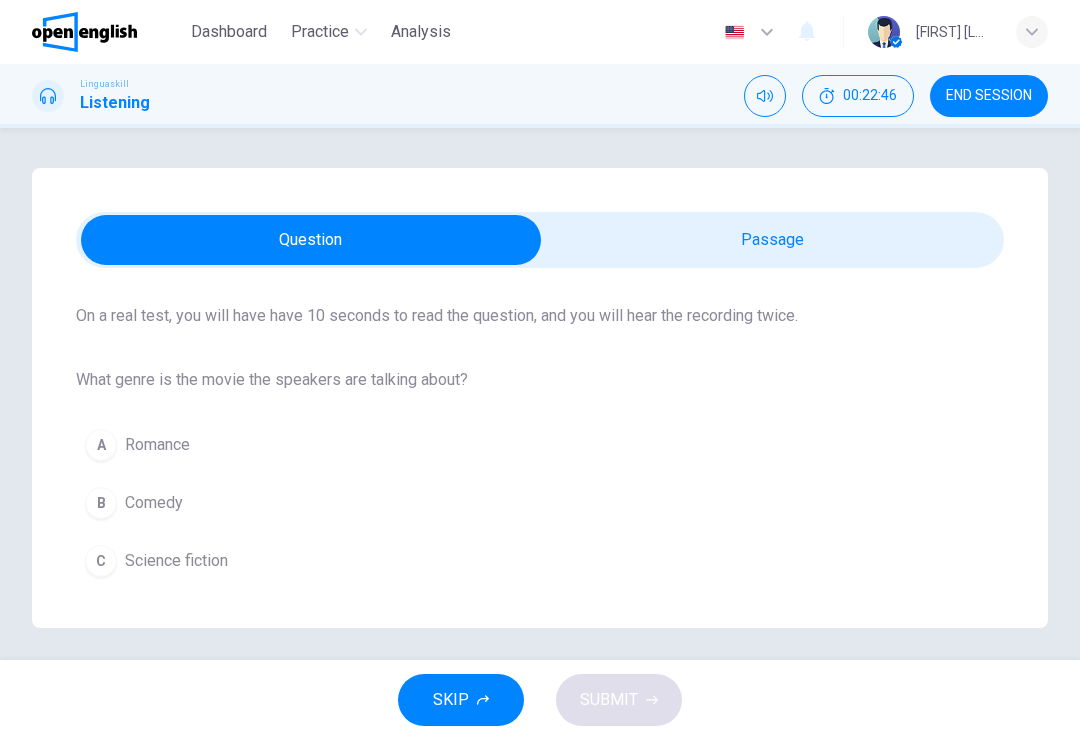 scroll, scrollTop: 148, scrollLeft: 0, axis: vertical 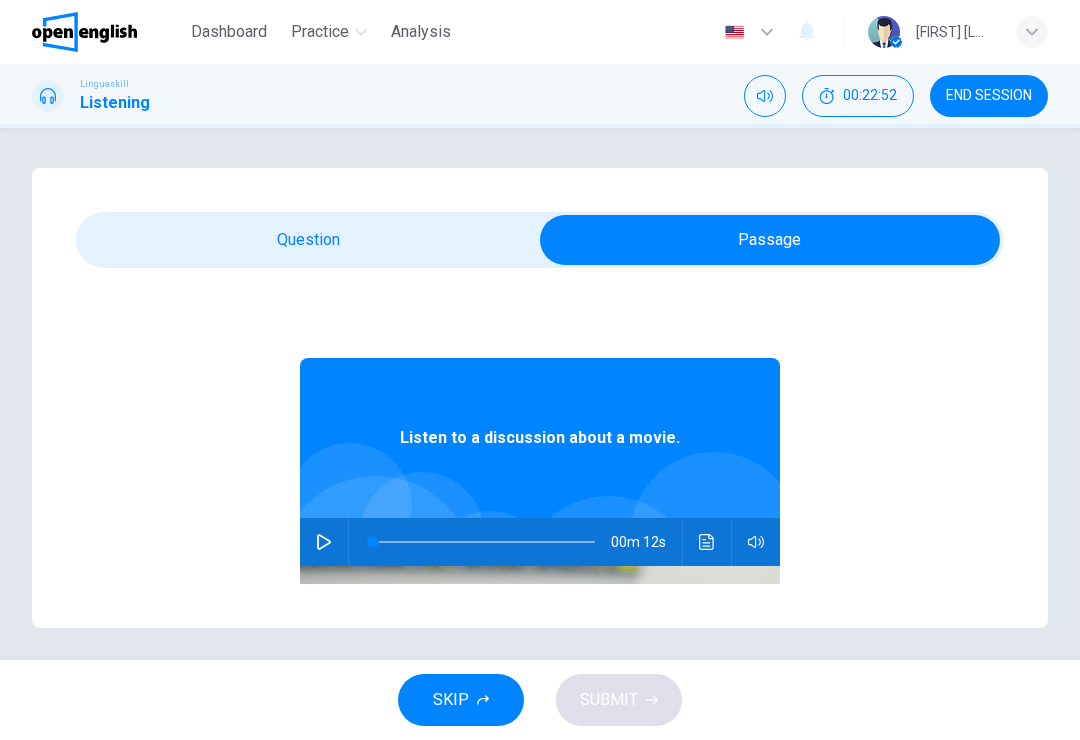 click at bounding box center [324, 542] 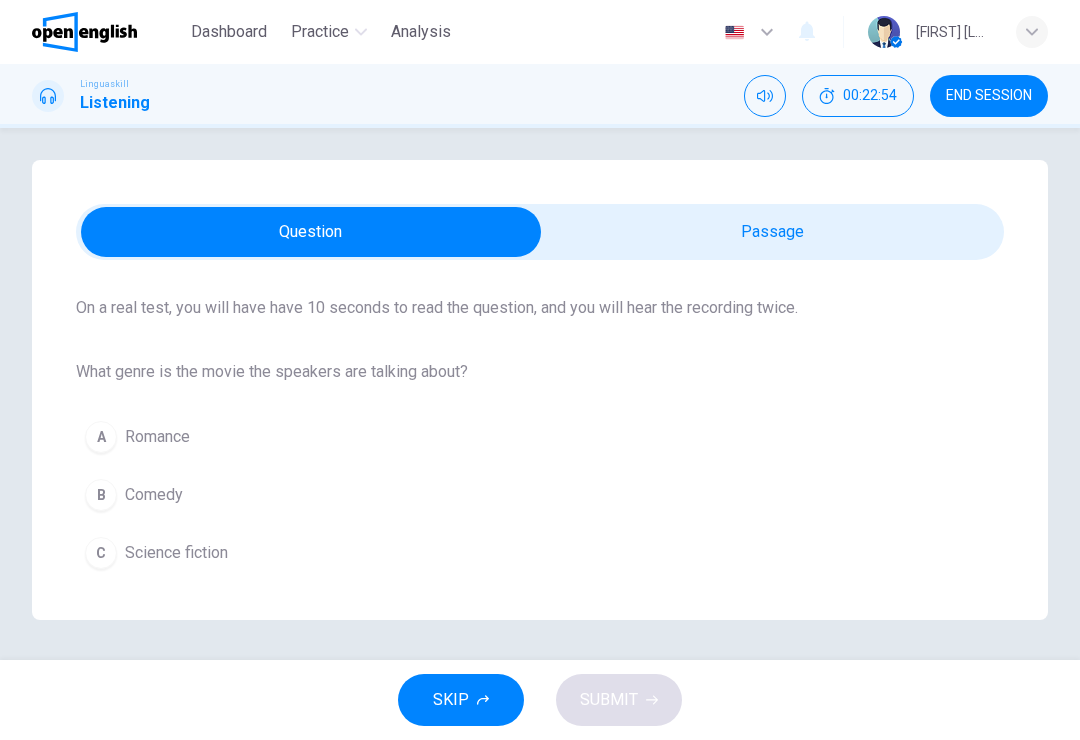 scroll, scrollTop: 8, scrollLeft: 0, axis: vertical 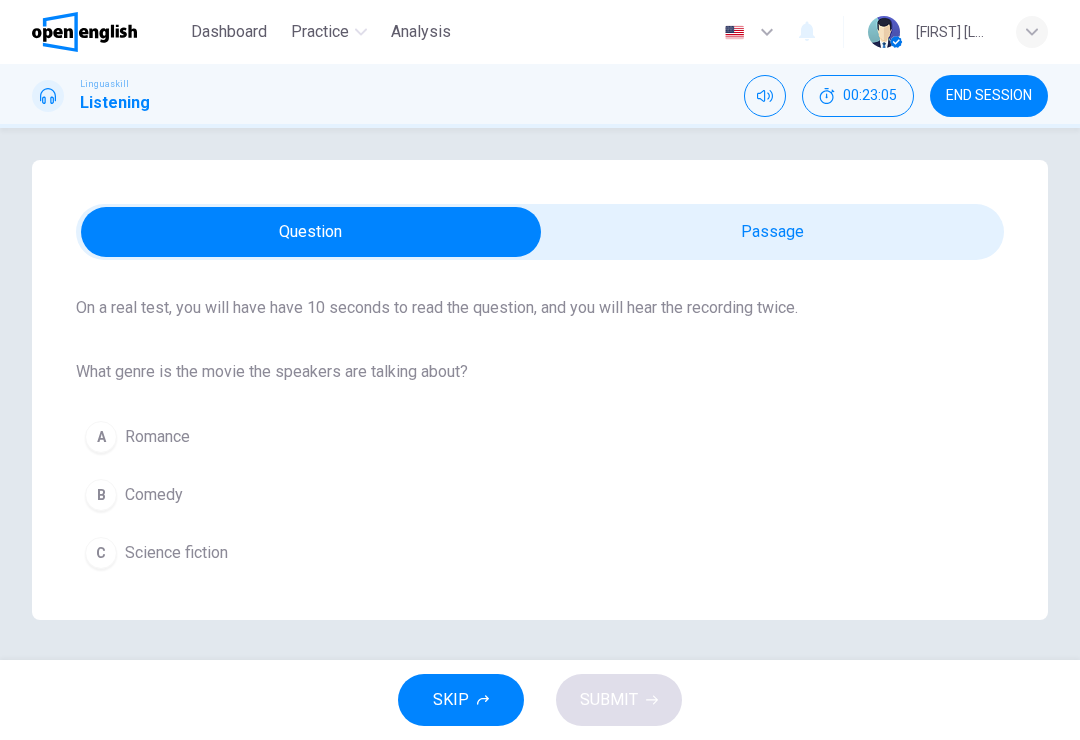 click on "Question 27 Listen and Select For this question, choose the correct answer.  On a real test, you will have have 10 seconds to read the question, and you will hear the recording twice. What genre is the movie the speakers are talking about? A Romance B Comedy C Science fiction Listen to a discussion about a movie. 00m 12s" at bounding box center (540, 390) 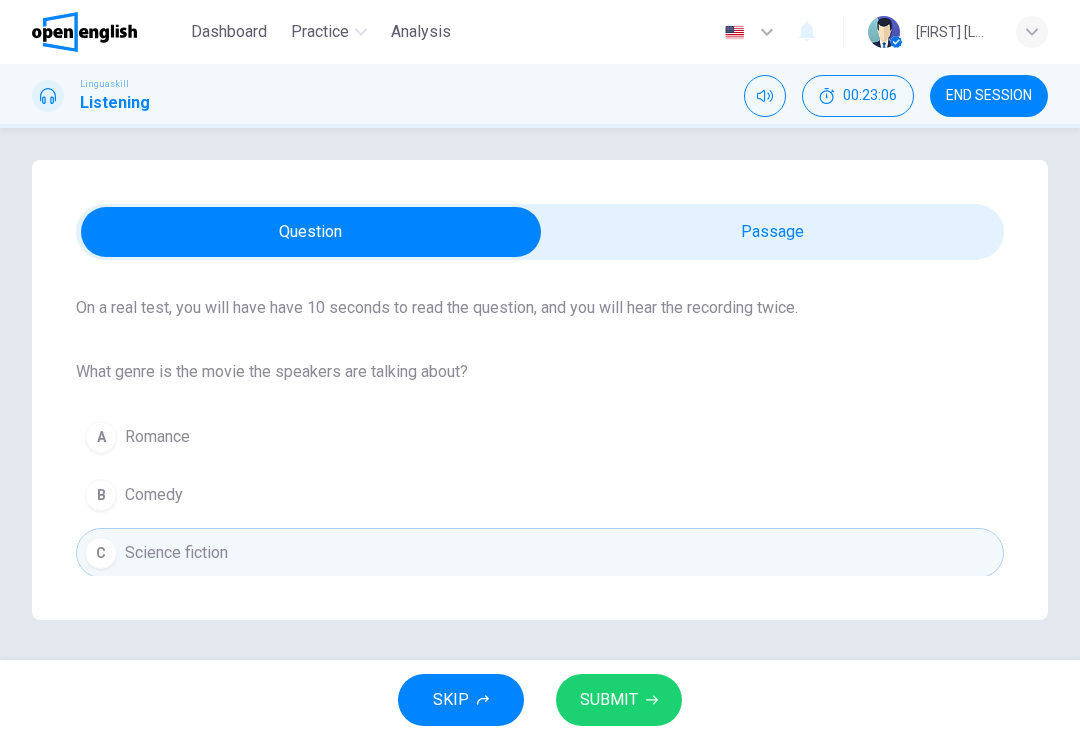 click on "SUBMIT" at bounding box center (619, 700) 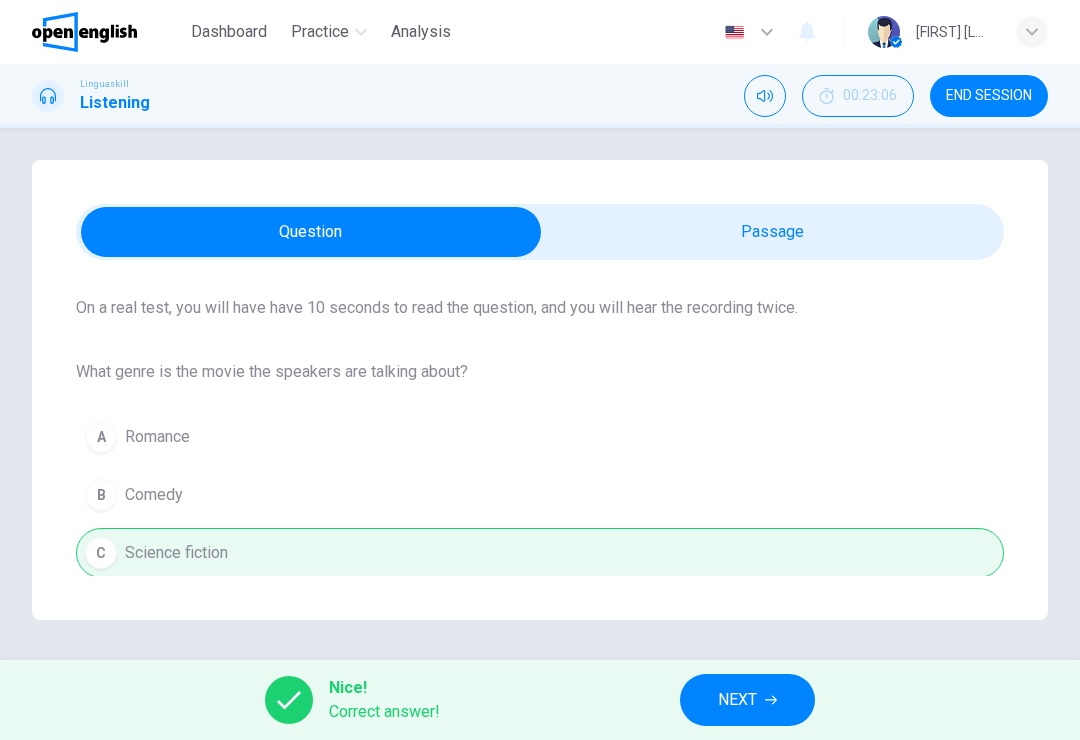 click on "NEXT" at bounding box center [737, 700] 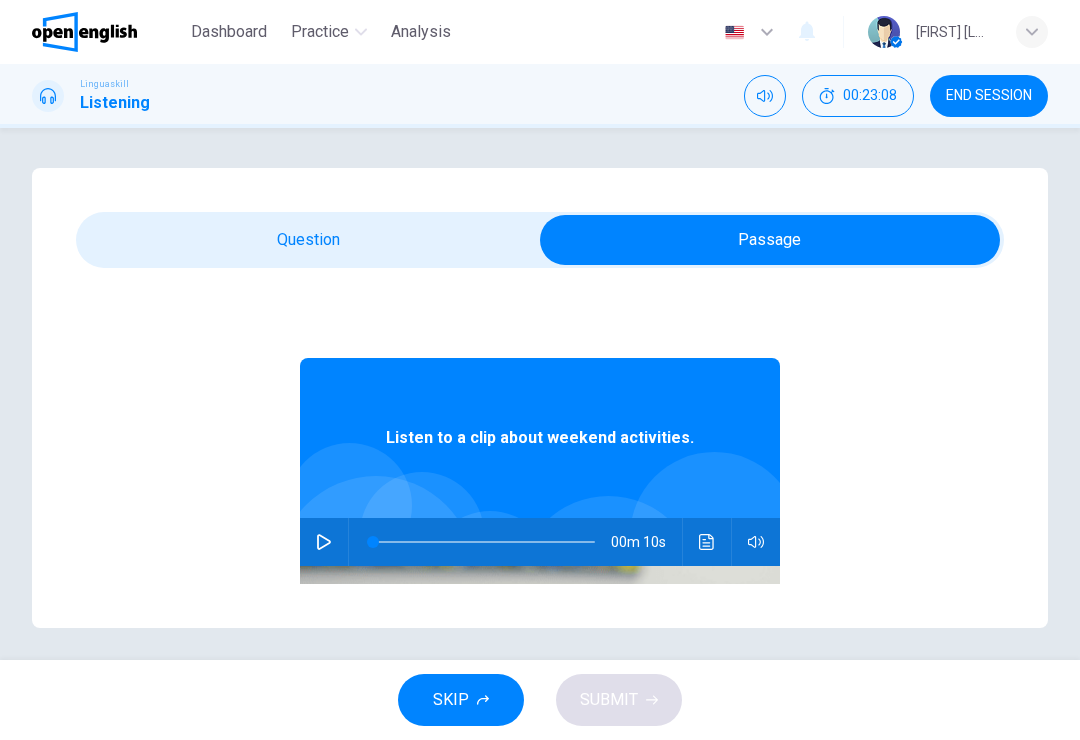 click at bounding box center (324, 542) 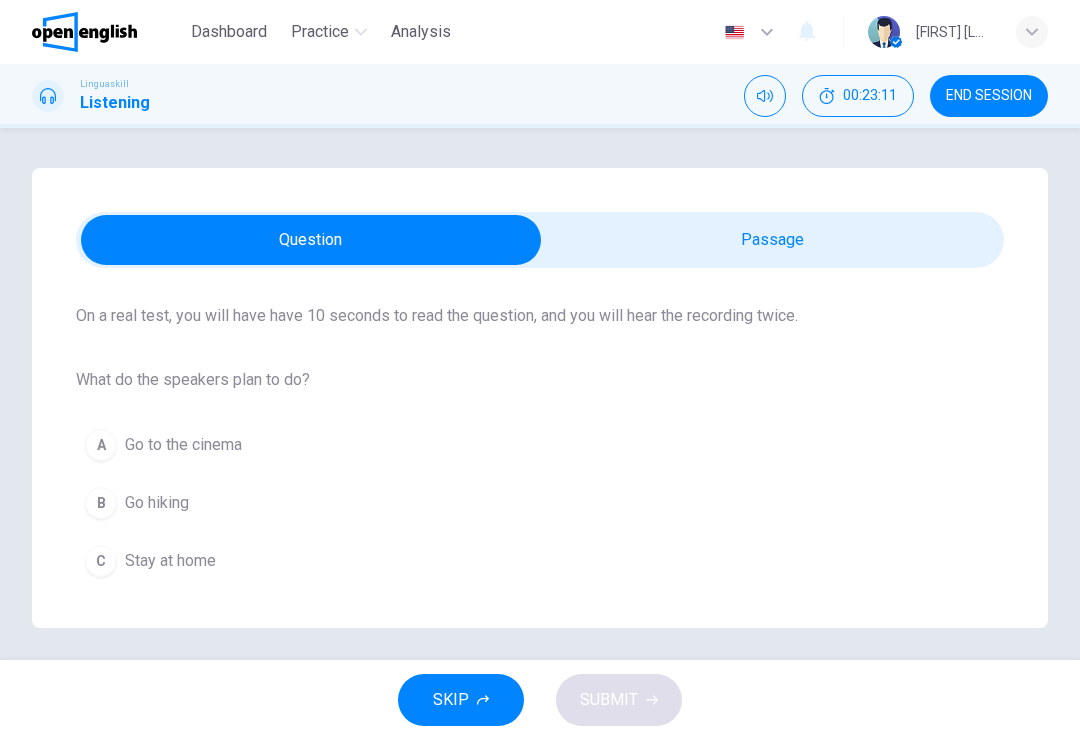 scroll, scrollTop: 148, scrollLeft: 0, axis: vertical 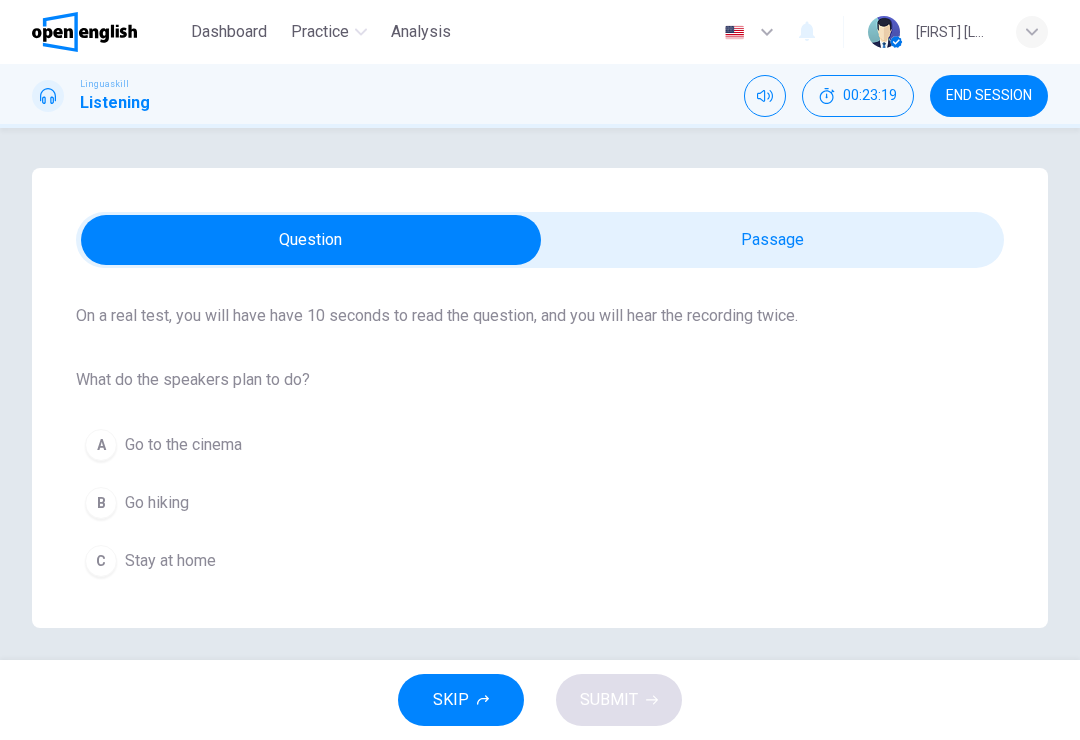 click on "B Go hiking" at bounding box center (540, 503) 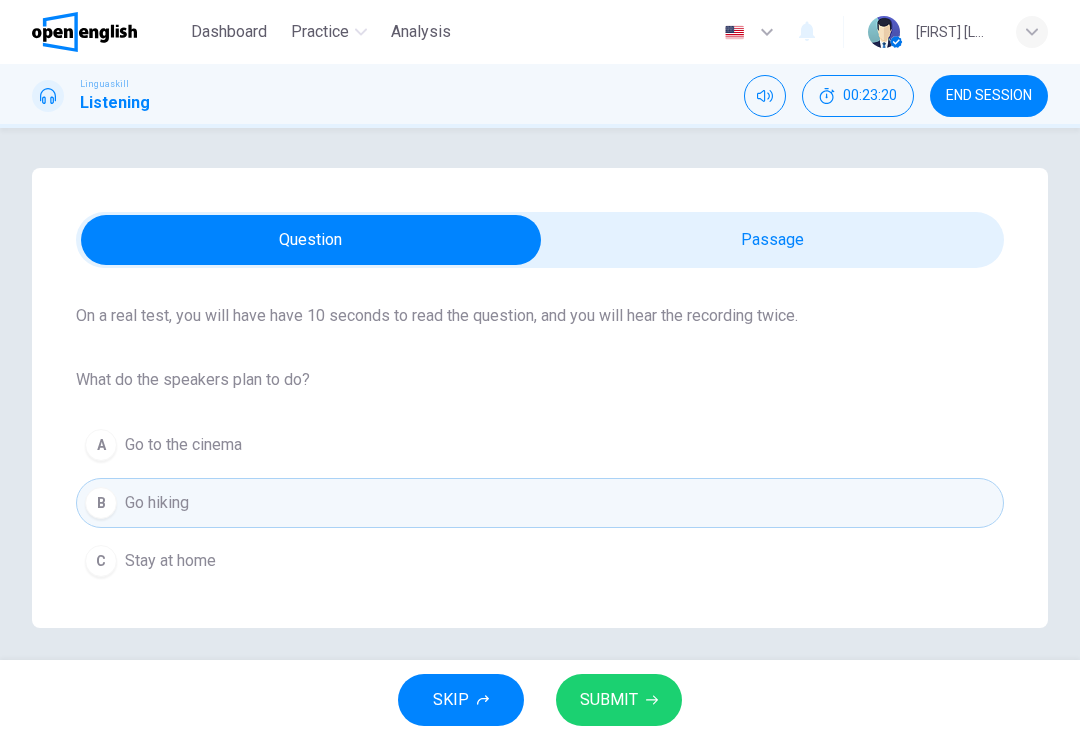 click 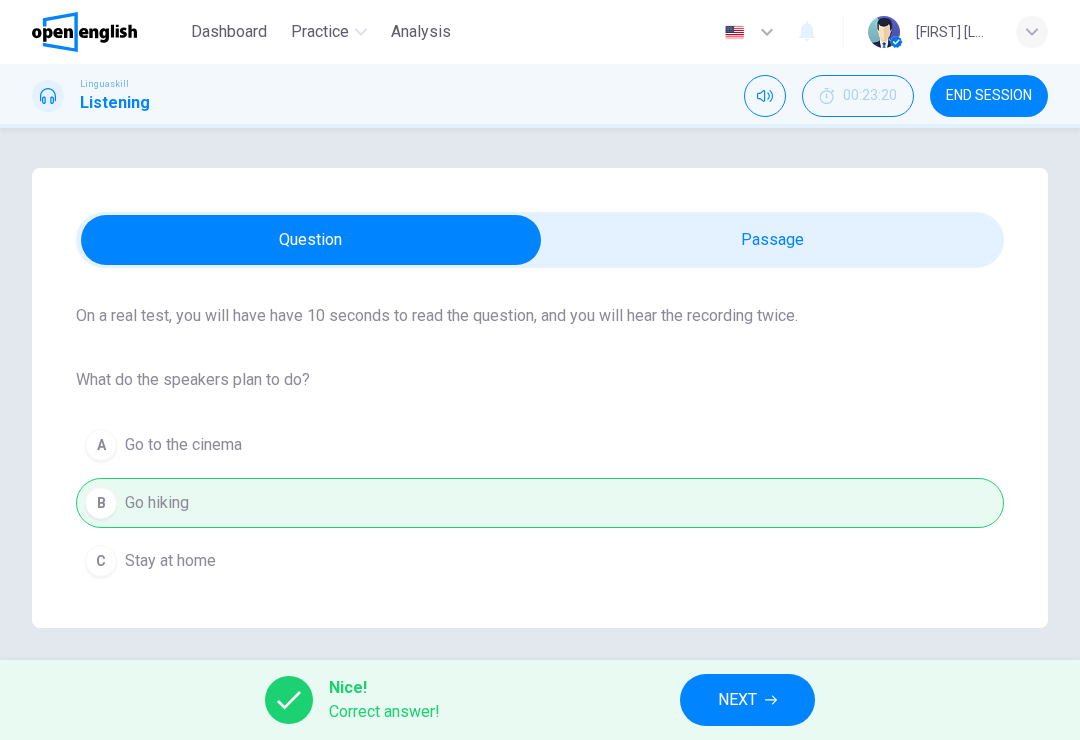 click on "NEXT" at bounding box center [747, 700] 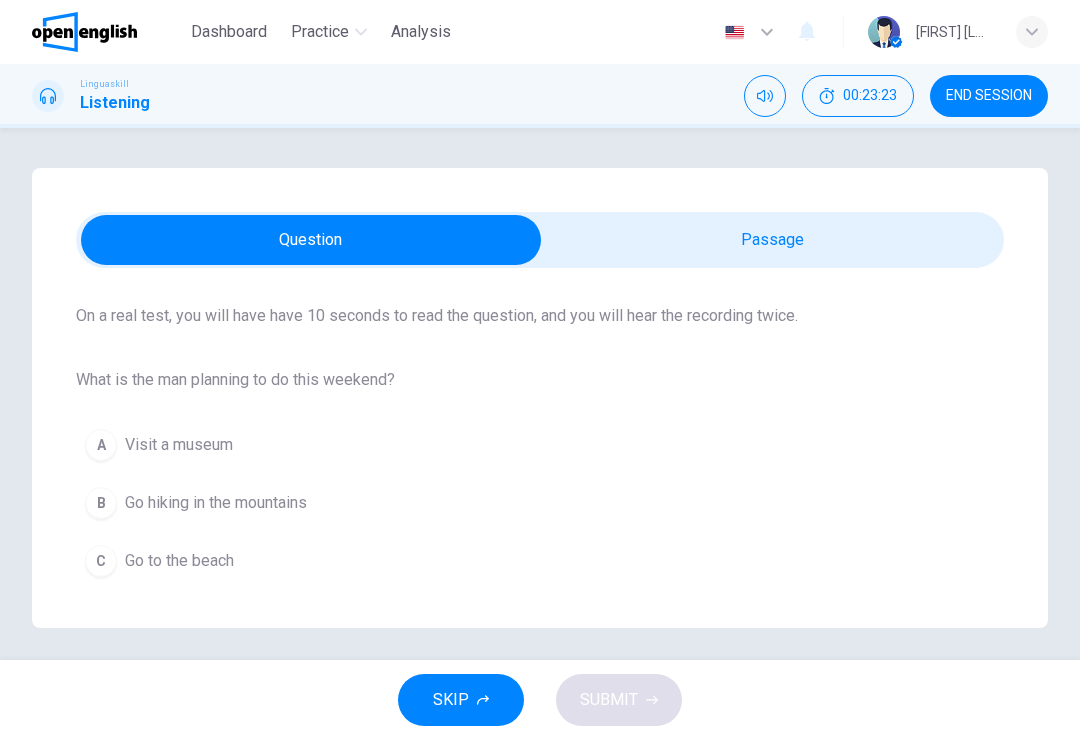 scroll, scrollTop: 148, scrollLeft: 0, axis: vertical 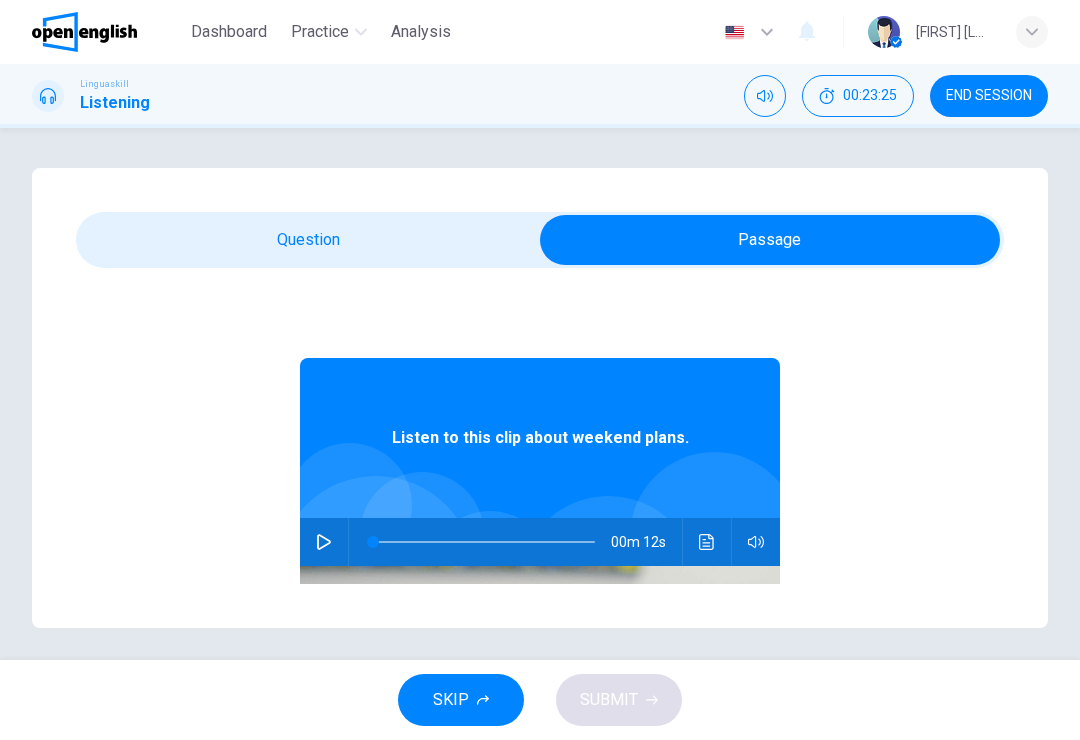 click at bounding box center (324, 542) 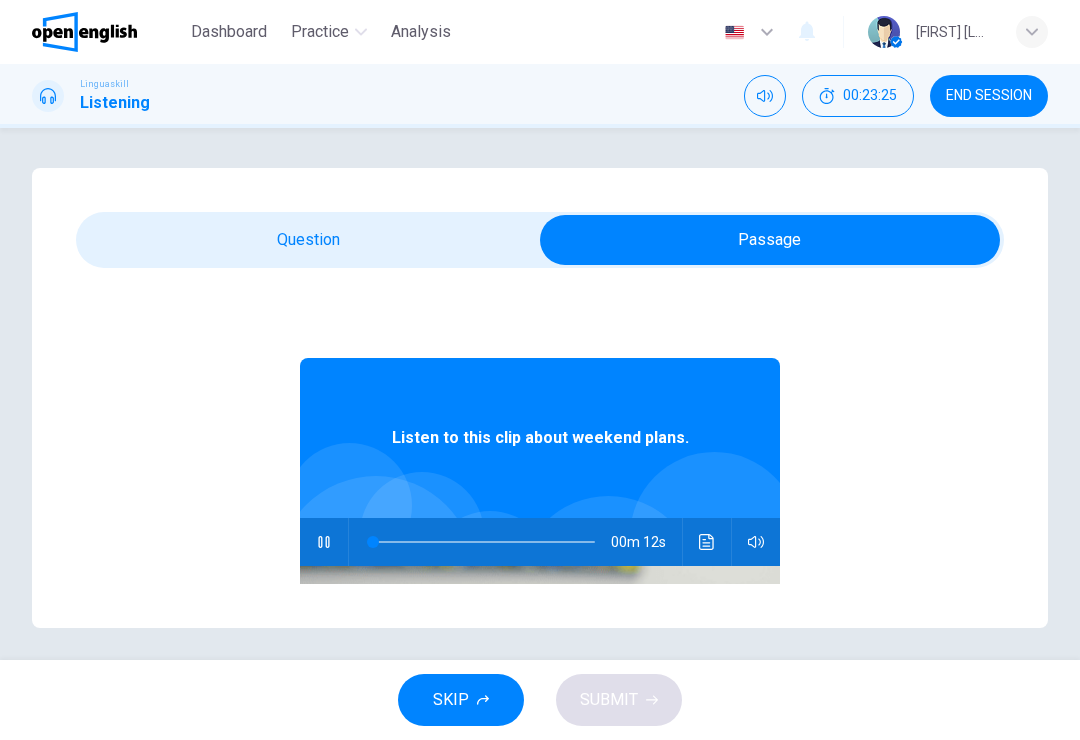 click on "Question 29 Listen and Select For this question, choose the correct answer.  On a real test, you will have have 10 seconds to read the question, and you will hear the recording twice. What is the man planning to do this weekend? A Visit a museum B Go hiking in the mountains C Go to the beach Listen to this clip about weekend plans. 00m 12s" at bounding box center [540, 398] 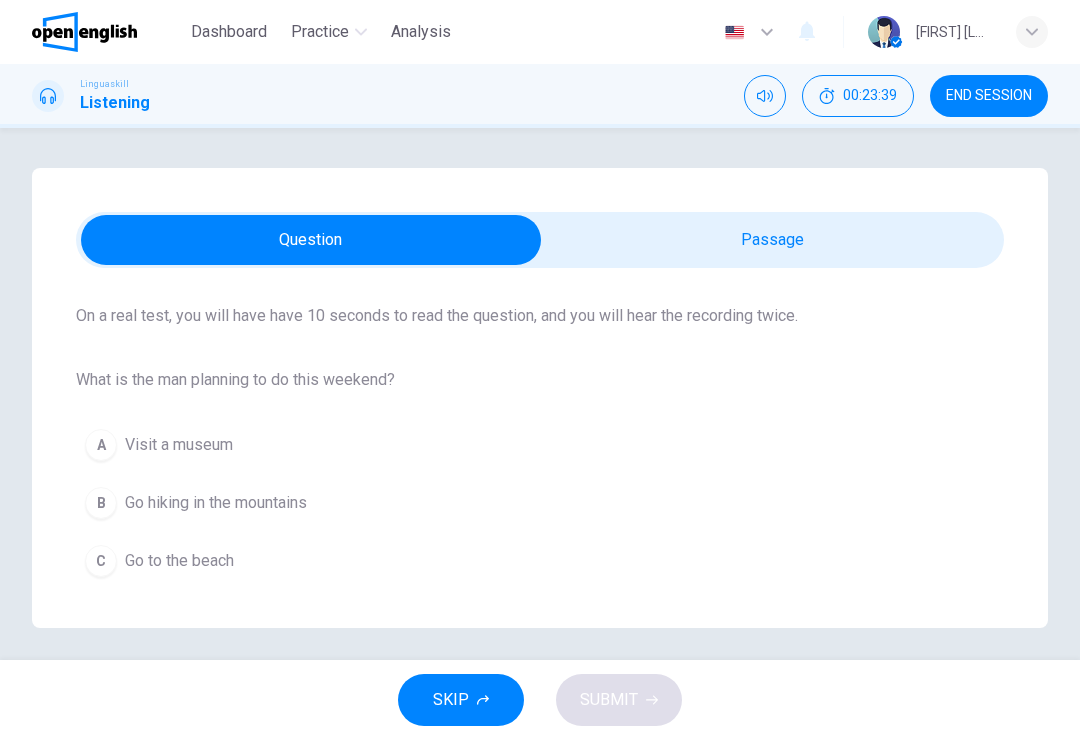 click on "B Go hiking in the mountains" at bounding box center (540, 503) 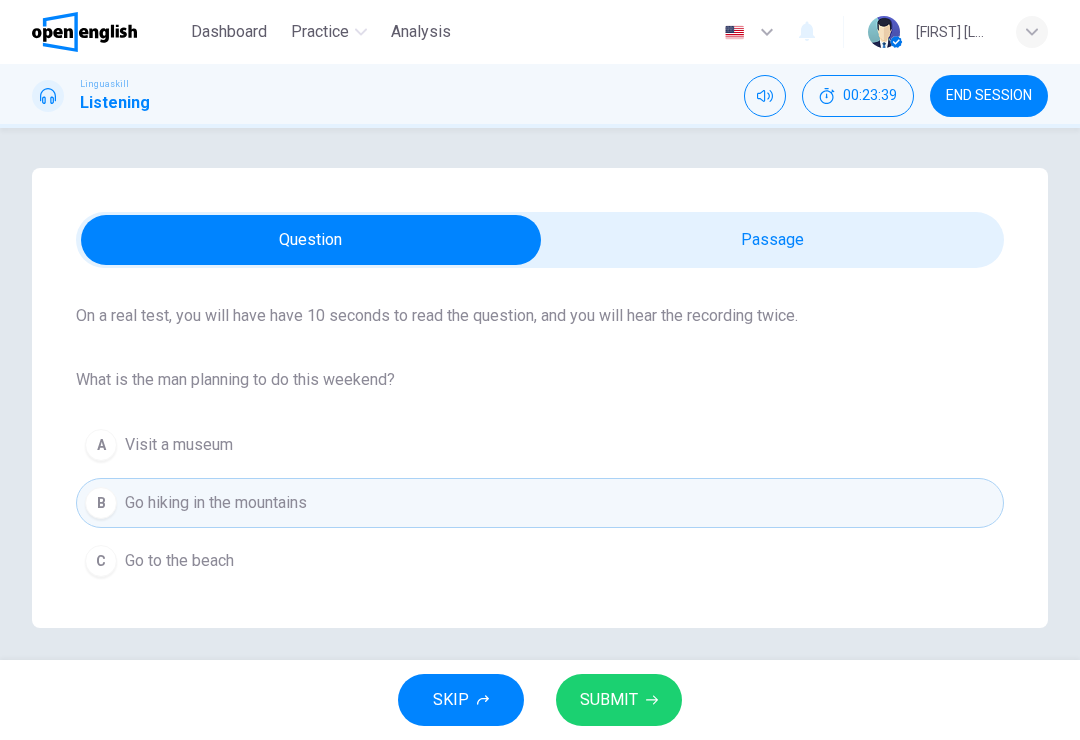 click on "SUBMIT" at bounding box center (609, 700) 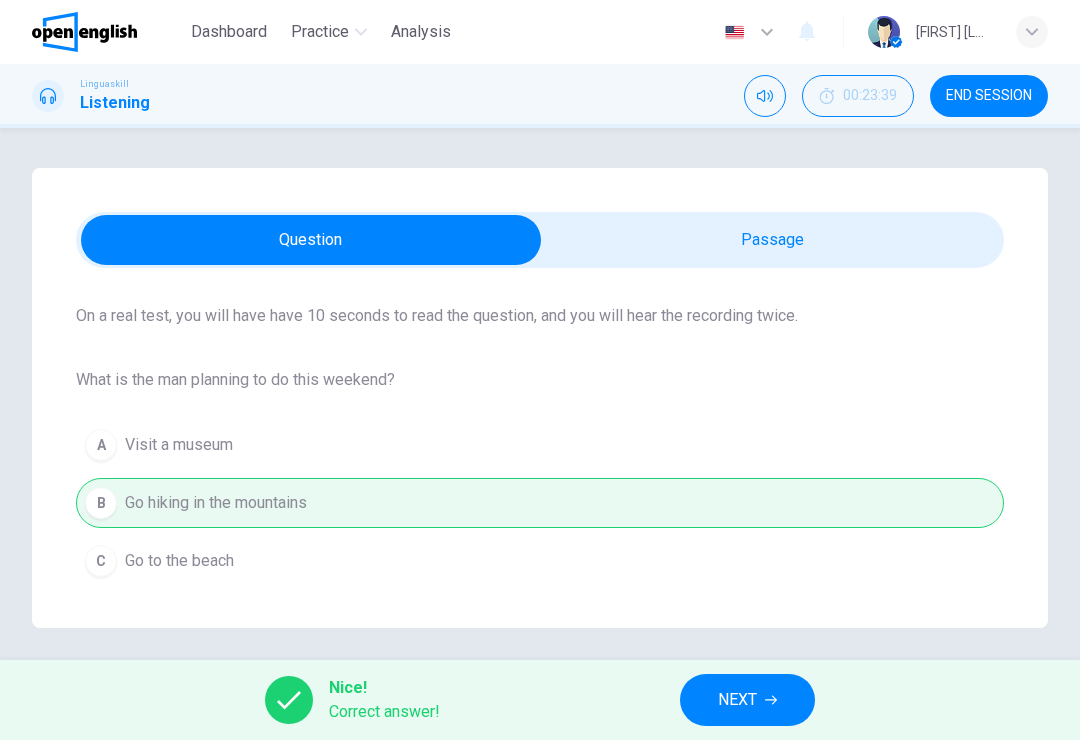click on "NEXT" at bounding box center (747, 700) 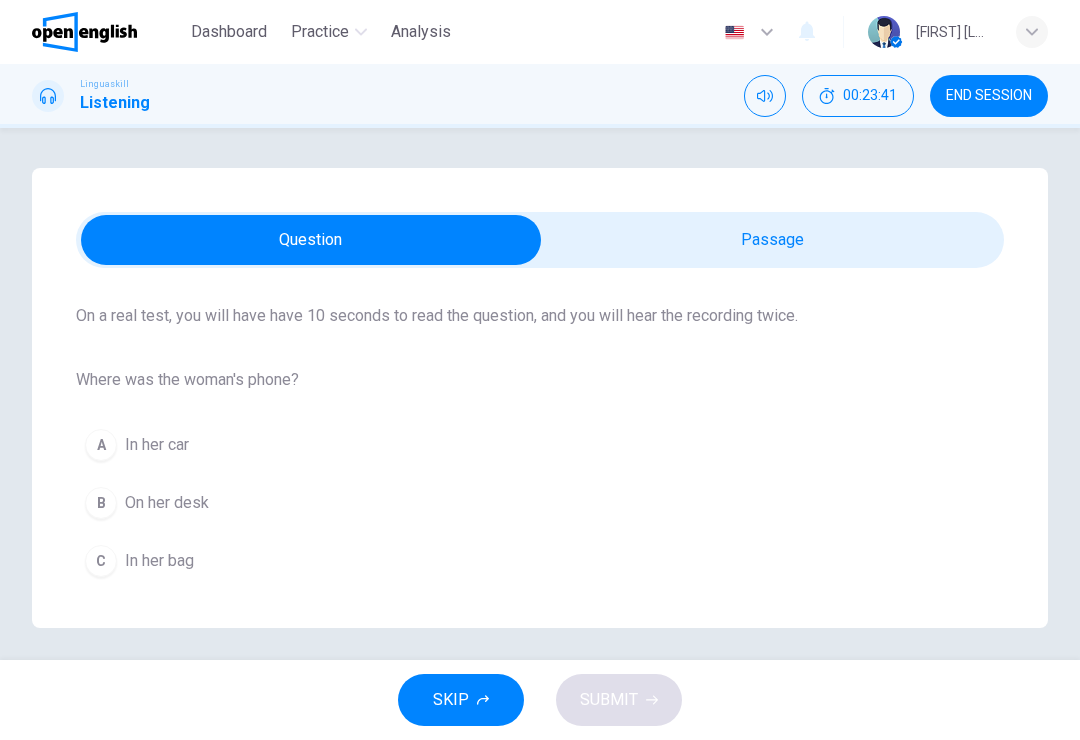 scroll, scrollTop: 148, scrollLeft: 0, axis: vertical 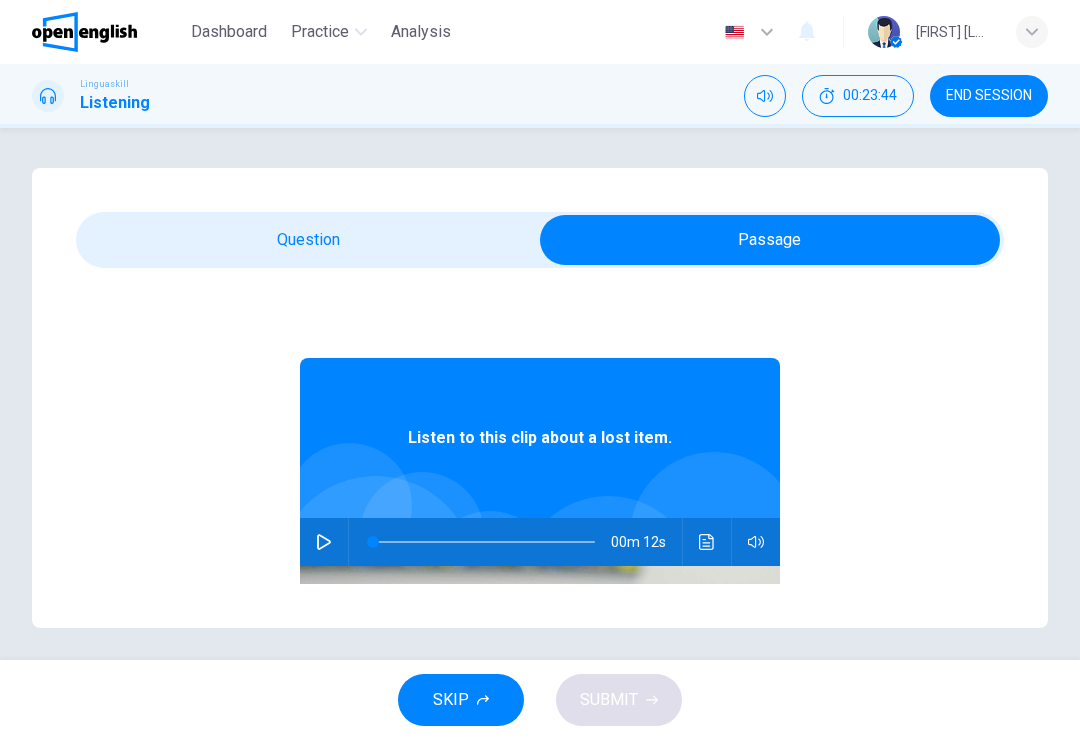 click at bounding box center [324, 542] 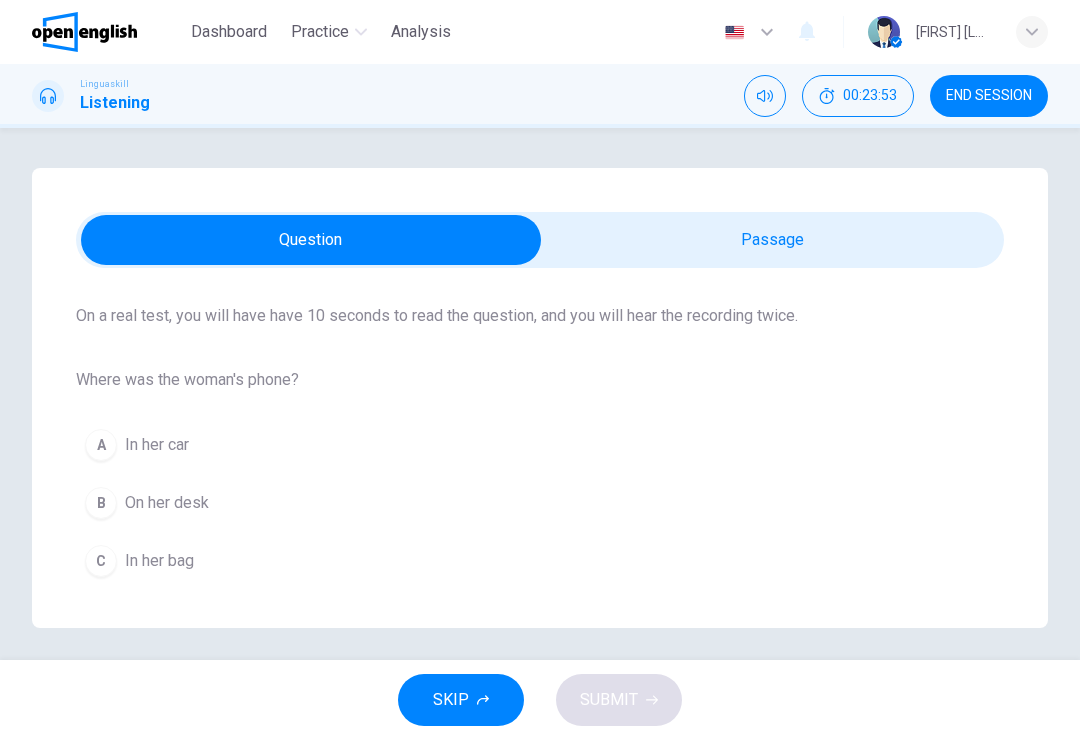 click on "C In her bag" at bounding box center (540, 561) 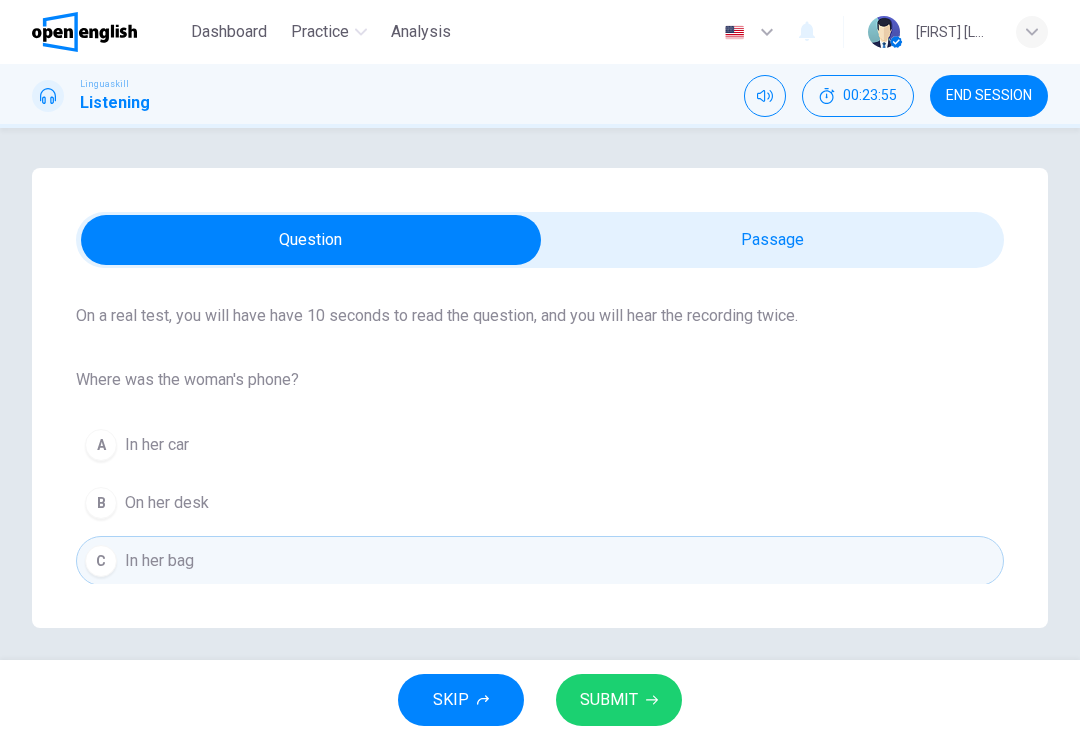 click on "SUBMIT" at bounding box center (609, 700) 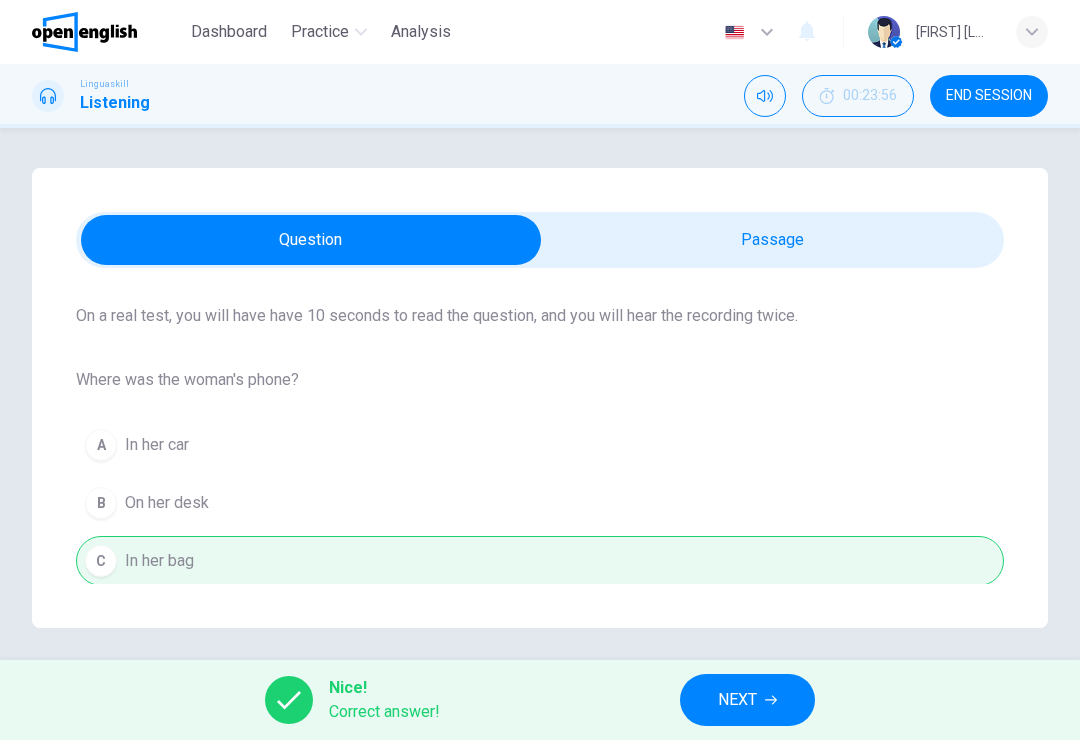 click on "NEXT" at bounding box center (737, 700) 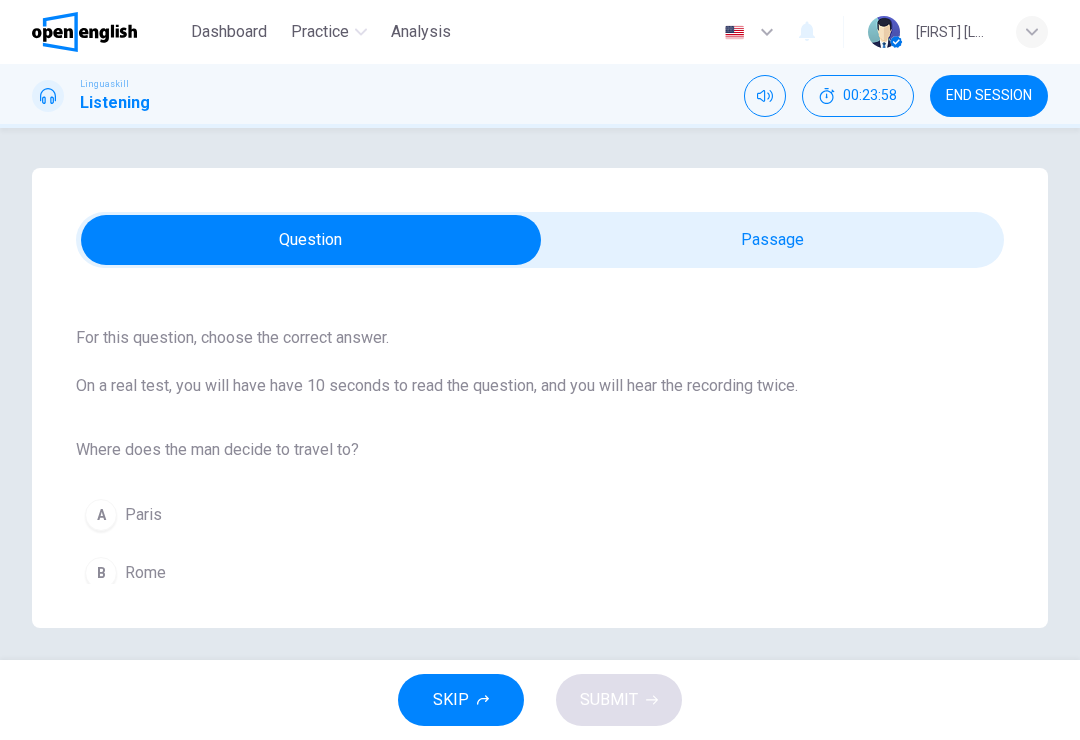 scroll, scrollTop: 76, scrollLeft: 0, axis: vertical 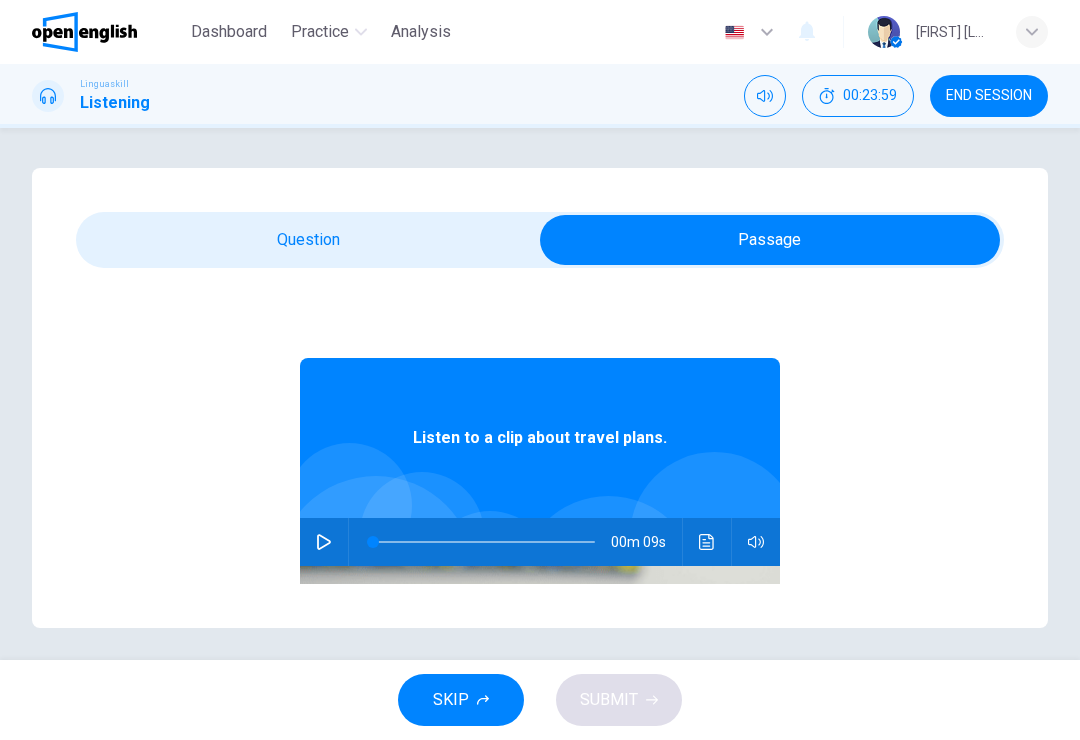 click 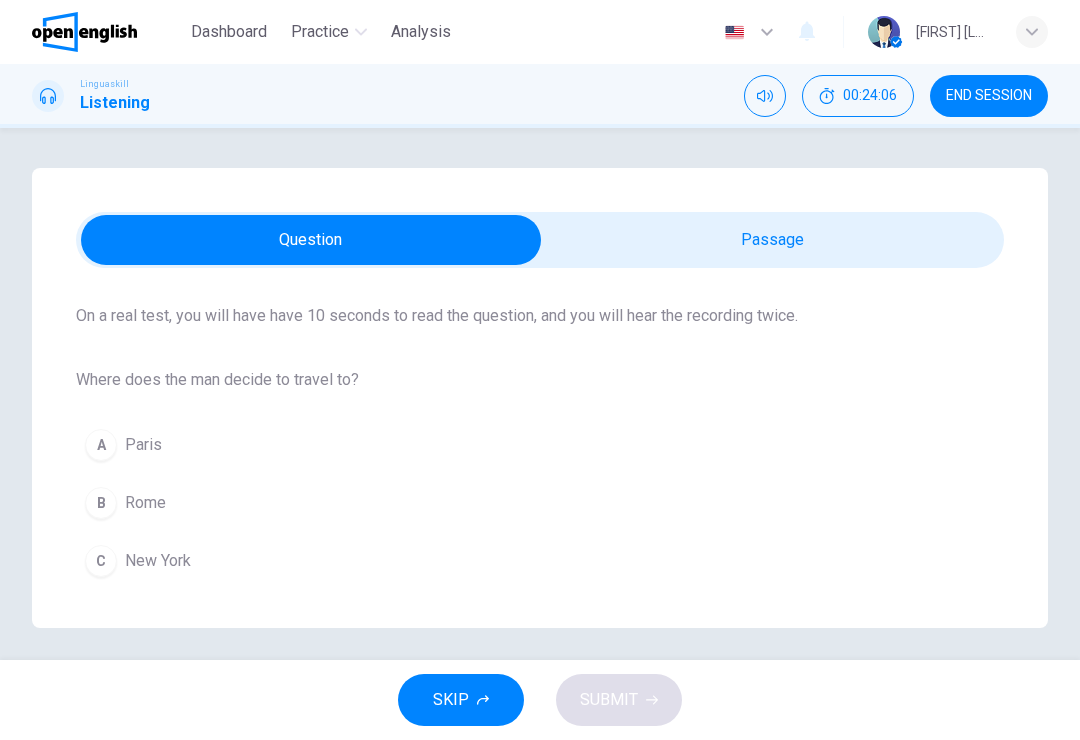scroll, scrollTop: 148, scrollLeft: 0, axis: vertical 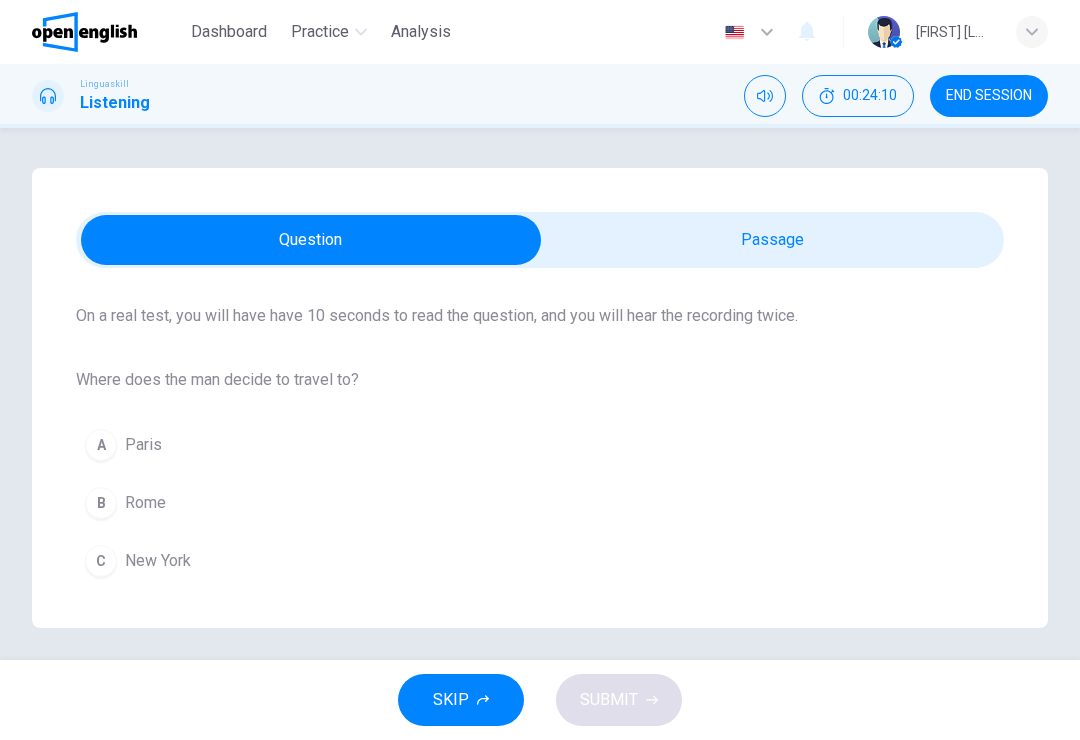click on "B Rome" at bounding box center [540, 503] 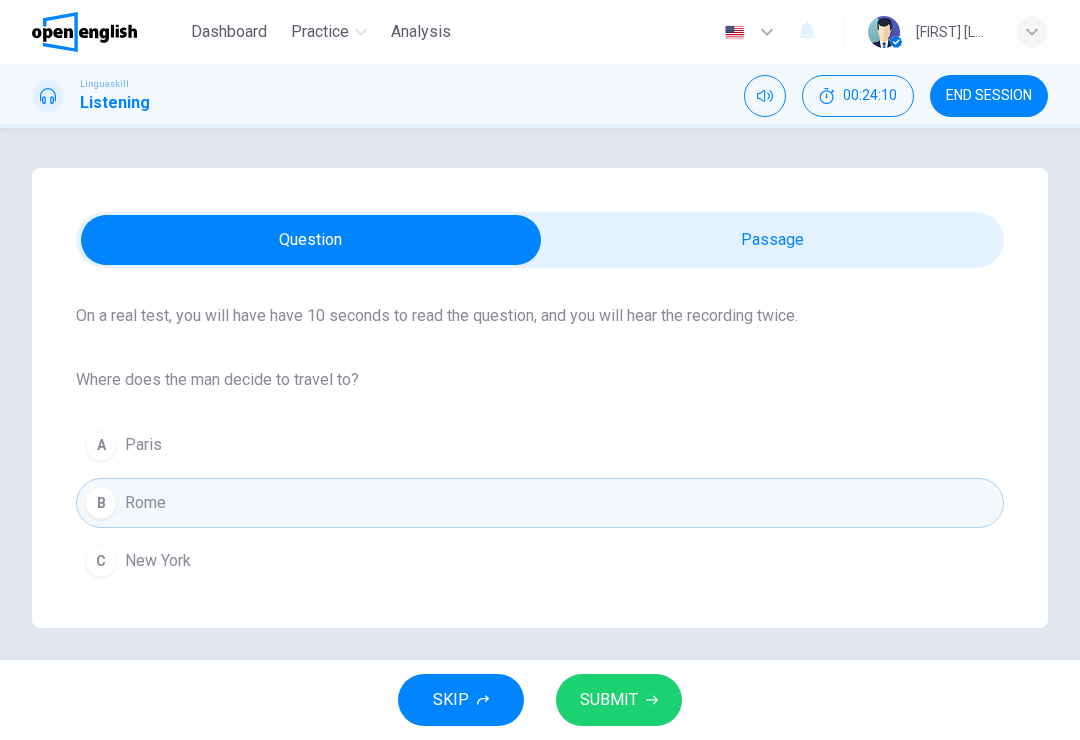 click on "SUBMIT" at bounding box center [609, 700] 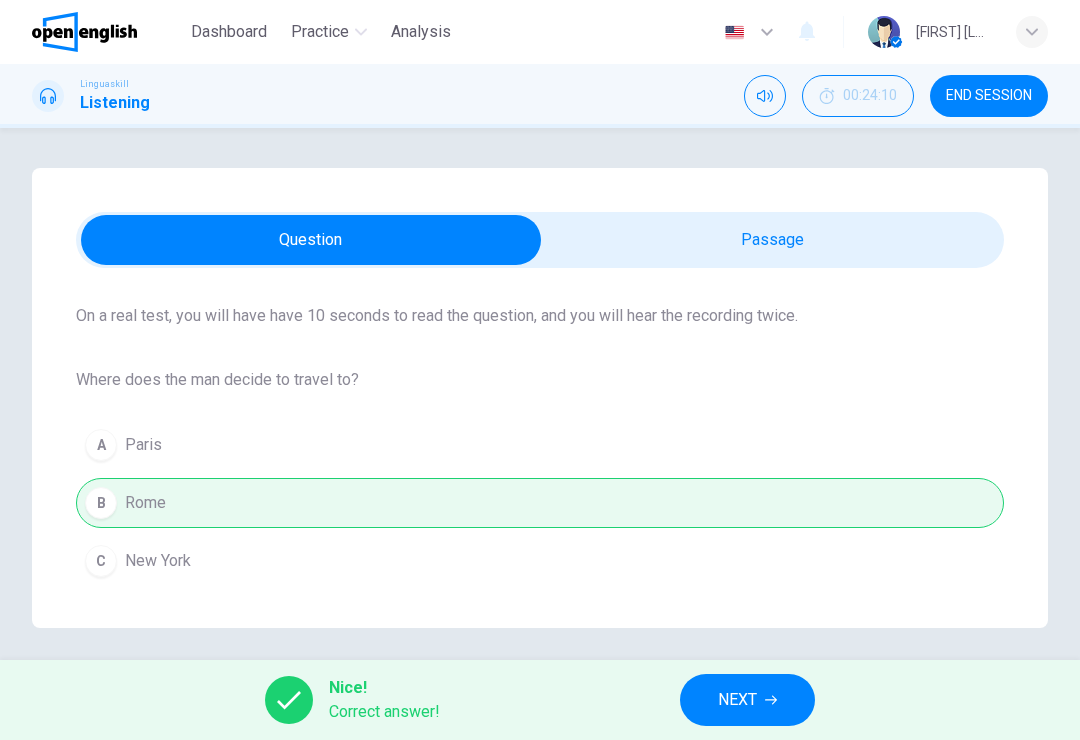 click on "NEXT" at bounding box center [747, 700] 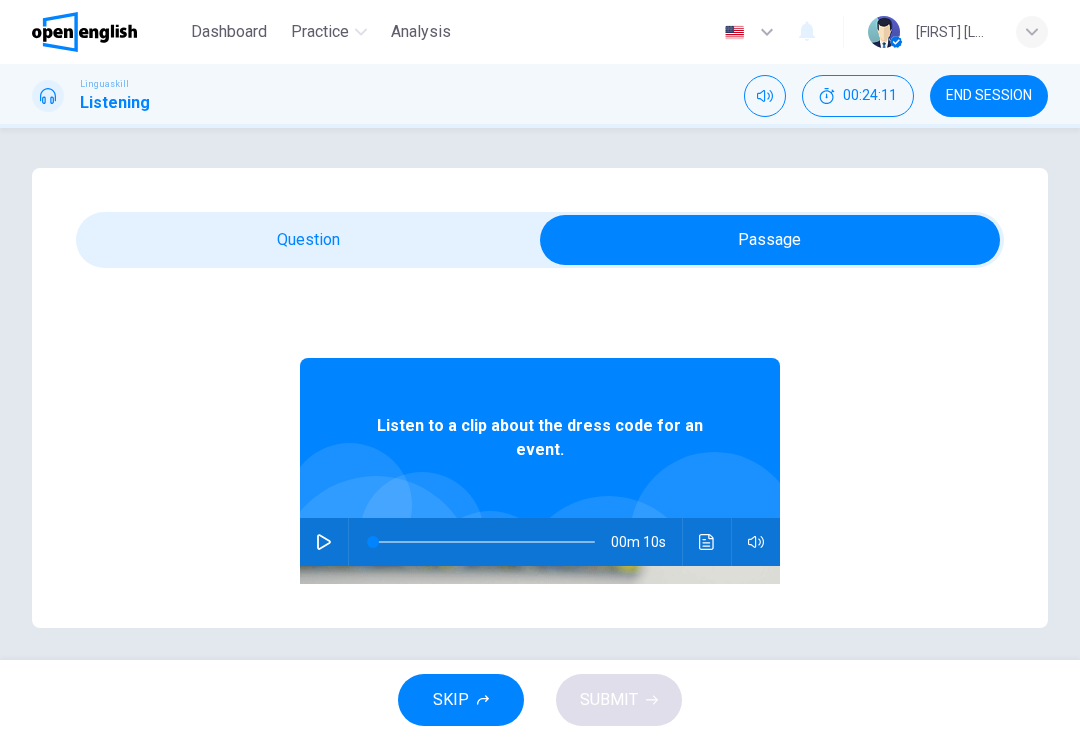 click at bounding box center [324, 542] 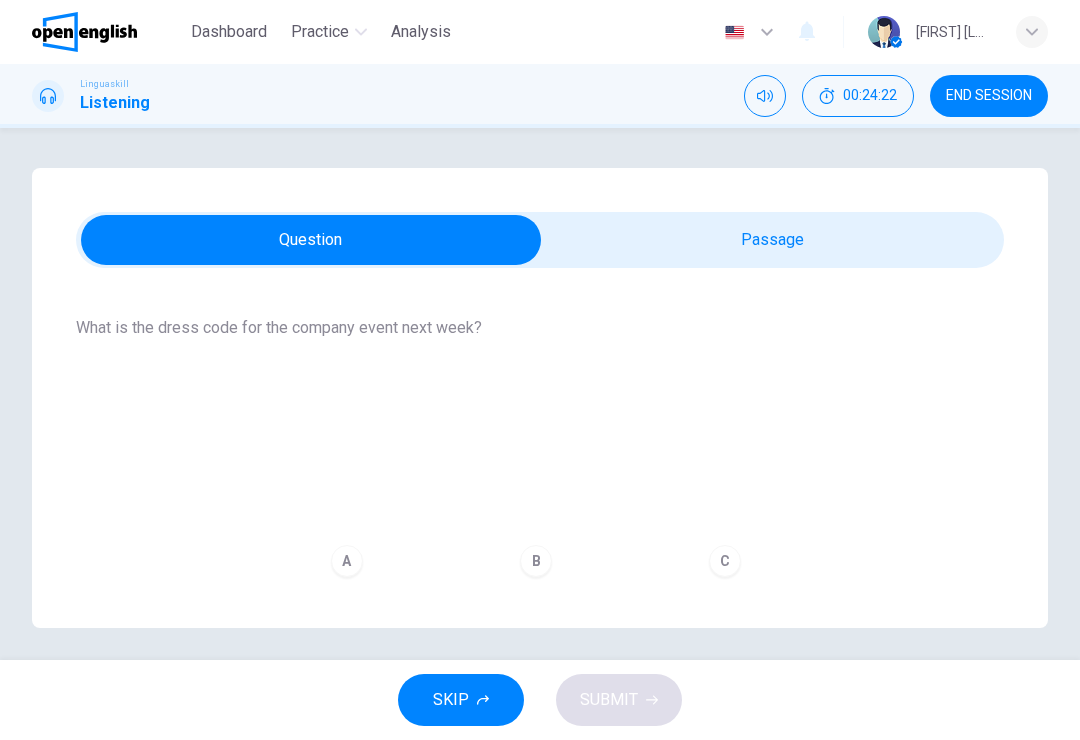 scroll, scrollTop: 200, scrollLeft: 0, axis: vertical 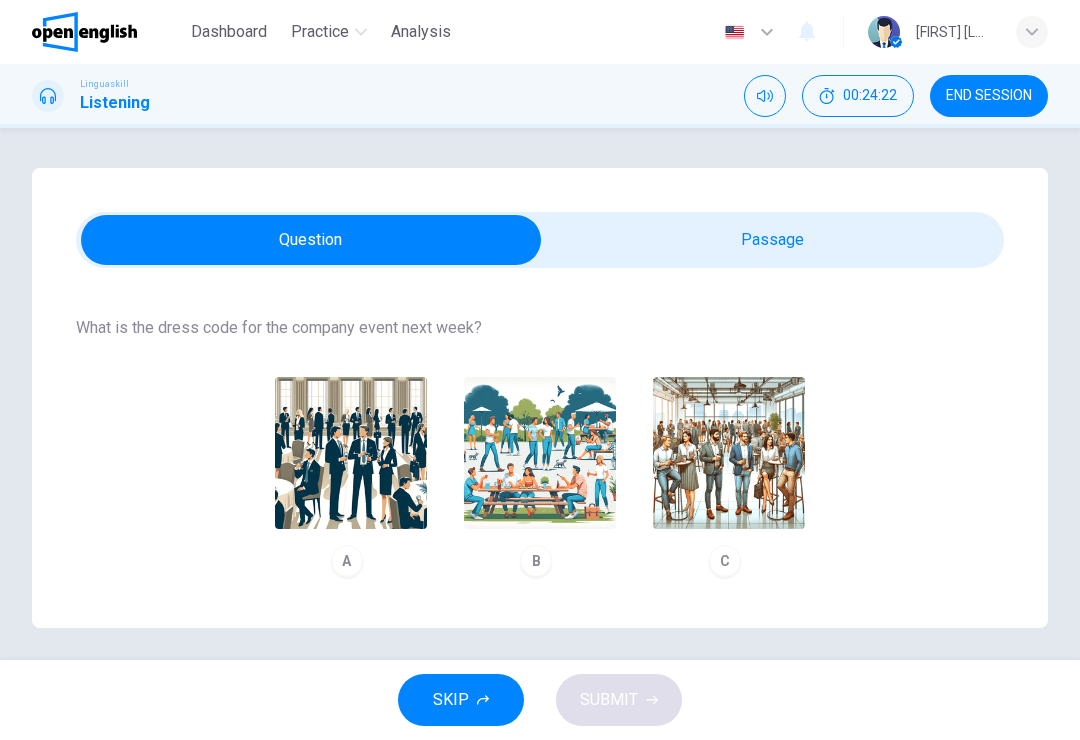 click at bounding box center [729, 453] 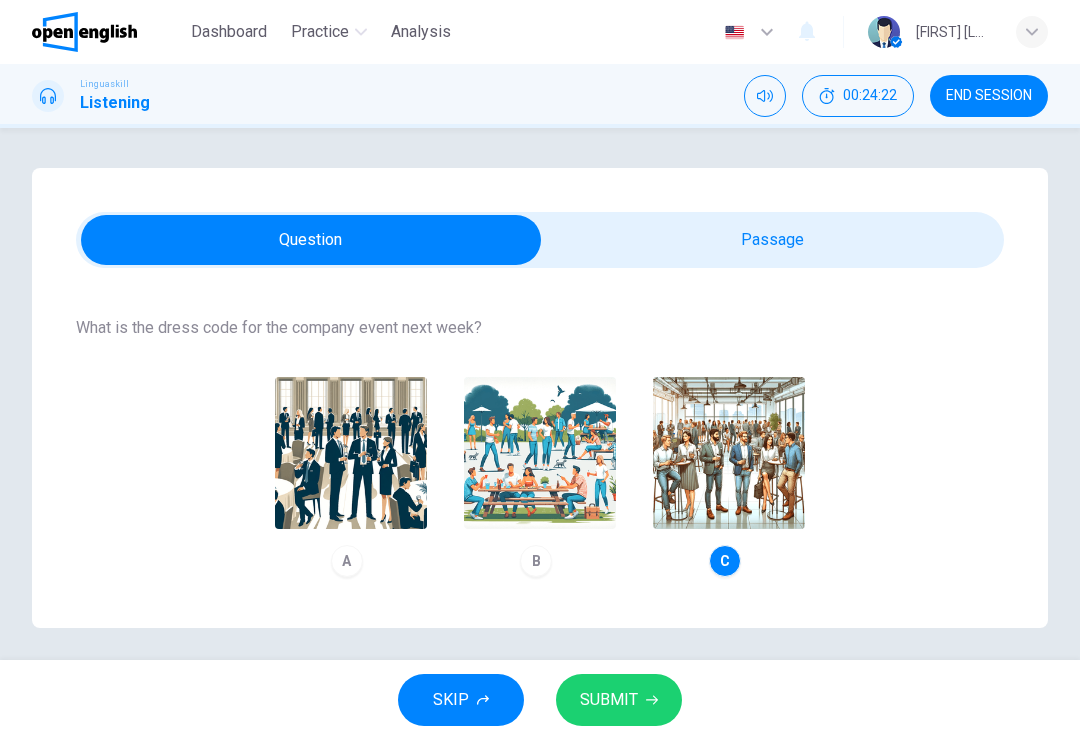 click on "SUBMIT" at bounding box center [619, 700] 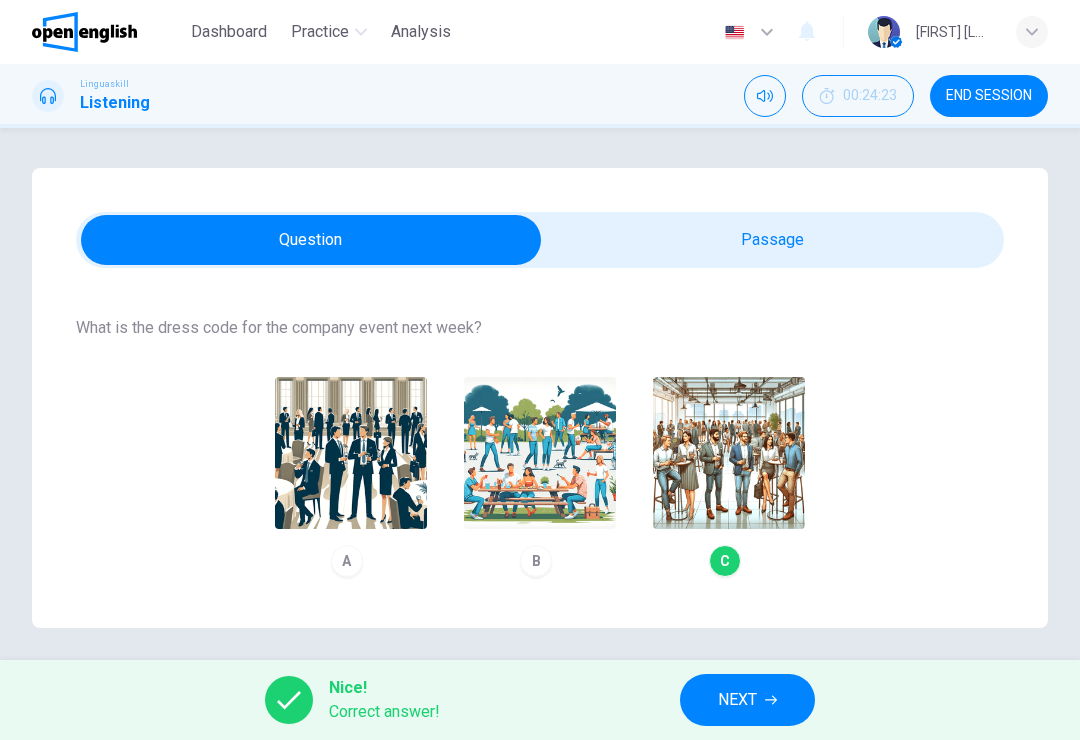 click on "NEXT" at bounding box center [747, 700] 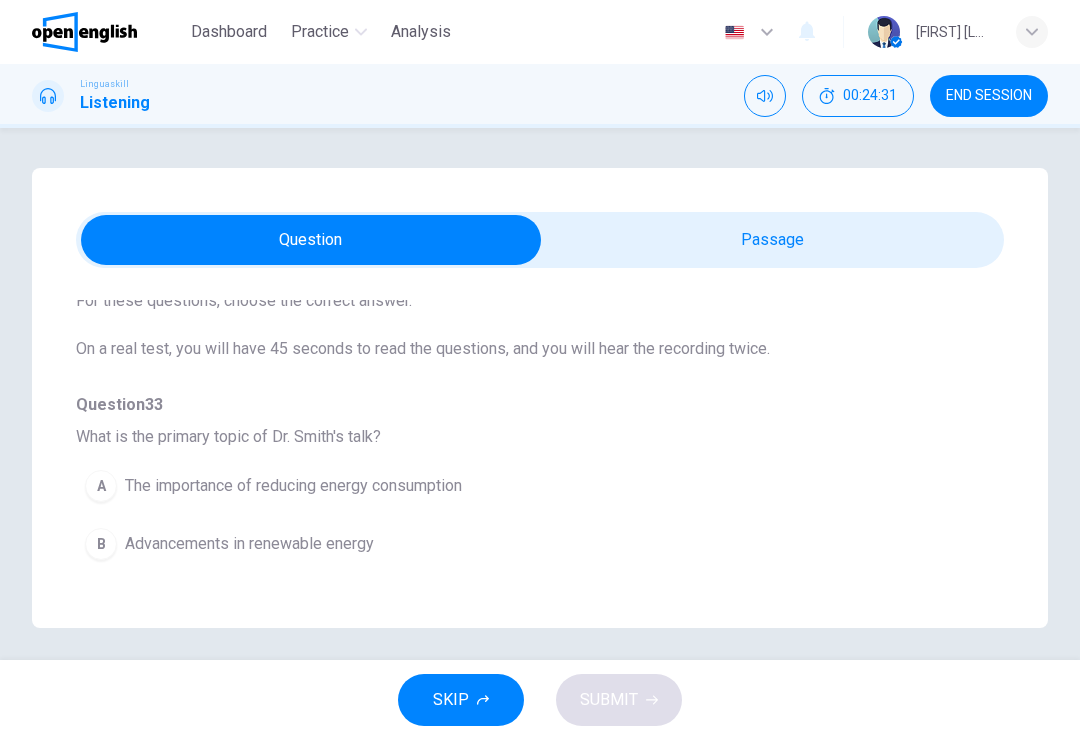 scroll, scrollTop: 93, scrollLeft: 0, axis: vertical 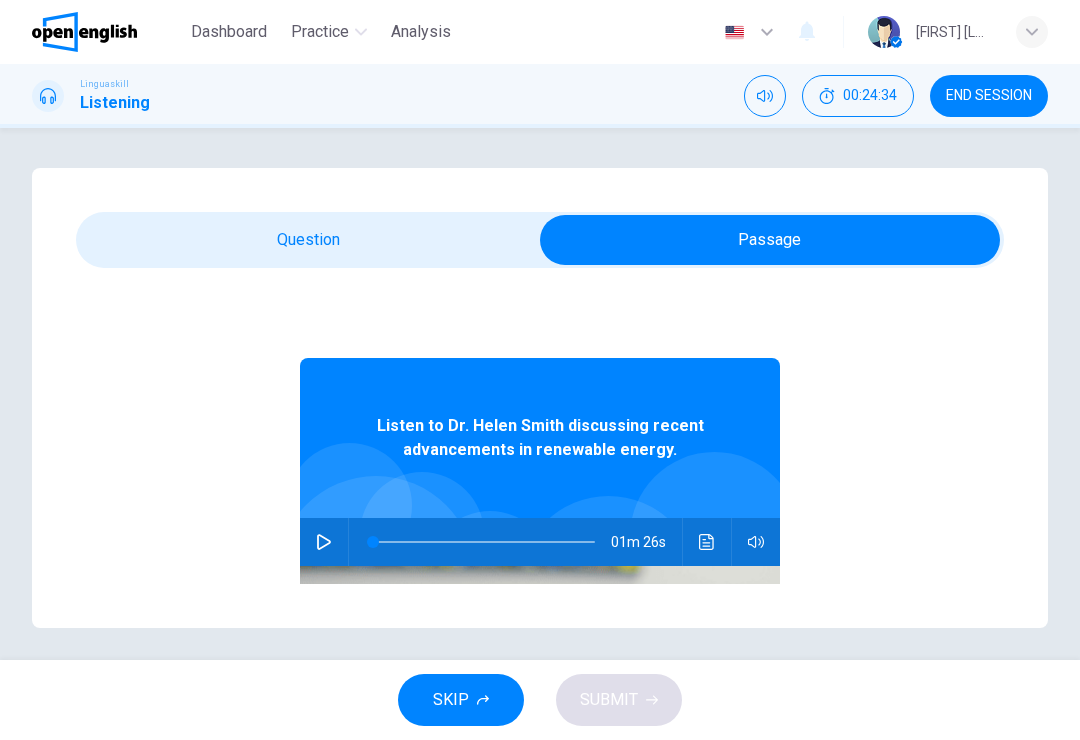 click at bounding box center (324, 542) 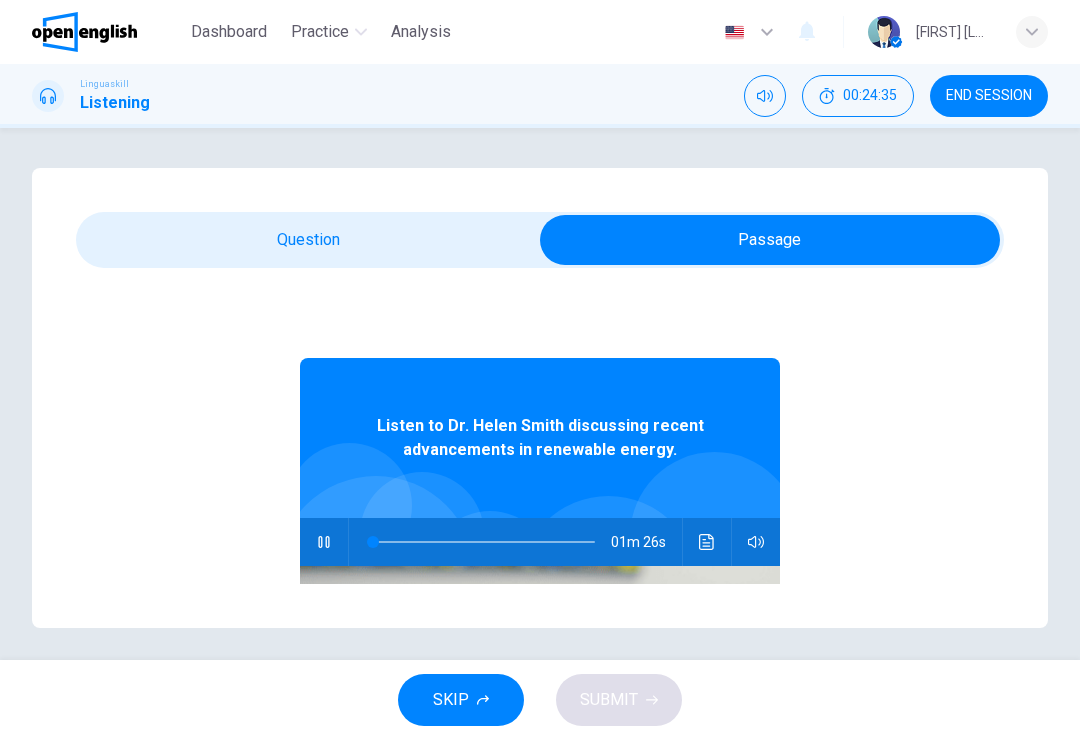 click on "Question 33 - 37 For these questions, choose the correct answer. On a real test, you will have 45 seconds to read the questions, and you will hear the recording twice. Question  33 What is the primary topic of Dr. [LAST]'s talk? A The importance of reducing energy consumption B Advancements in renewable energy C The problems with fossil fuels Question  34 What has made solar energy more accessible recently? A Reduction in cost and improved efficiency B Government subsidies C Global warming concerns Question  35 What unique advantage do offshore wind farms offer? A They are cheaper to build B They generate more energy than land-based farms C They don't use valuable land space Question  36 What major challenge does renewable energy face? A Public opposition B Storage of energy C Lack of research Question  37 What does Dr. [LAST] suggest is necessary for integrating renewable energy into power grids? A More public awareness B Global cooperation C Technological and policy changes 01m 26s" at bounding box center (540, 398) 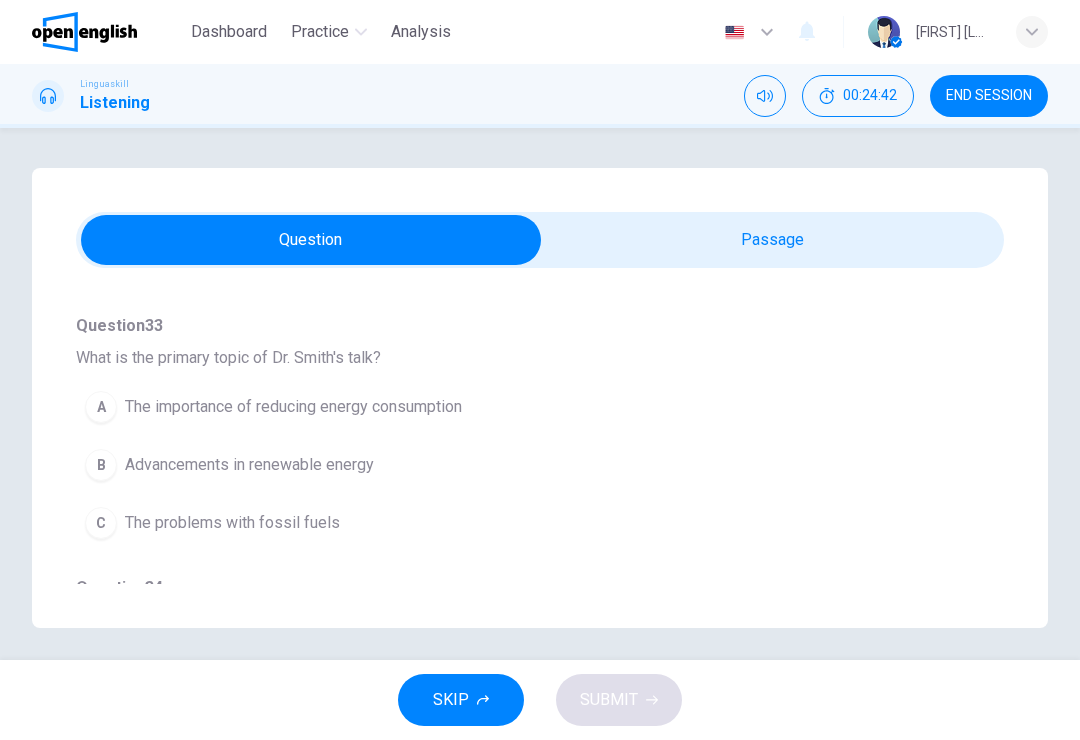 scroll, scrollTop: 169, scrollLeft: 0, axis: vertical 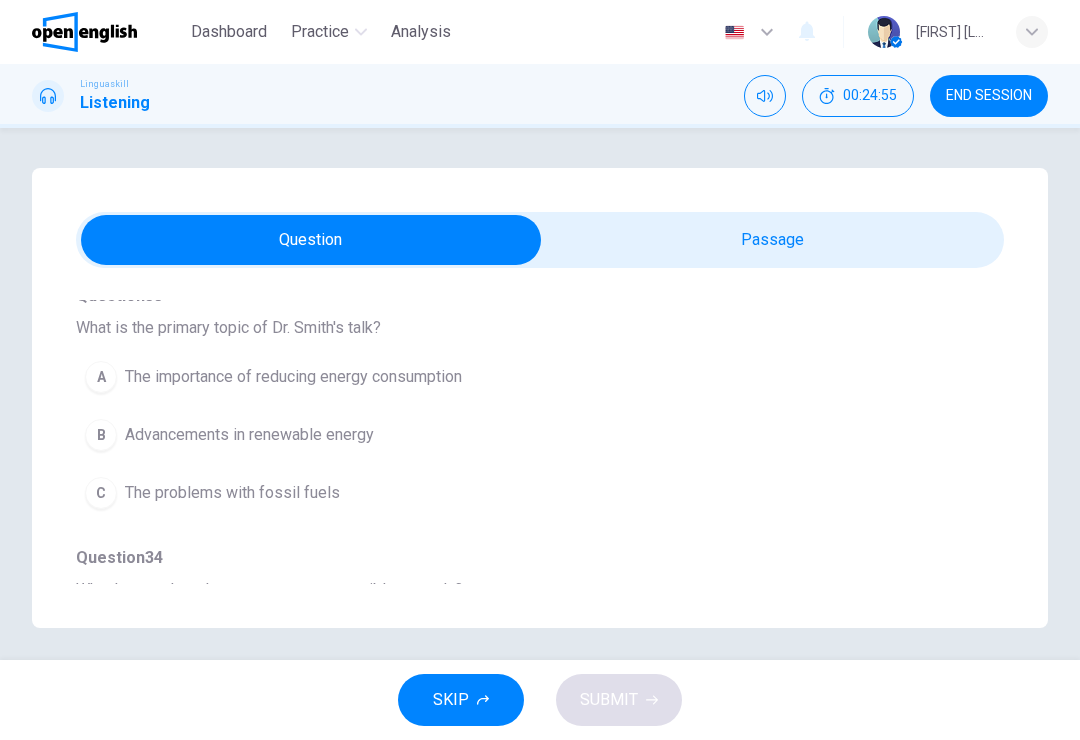 click on "Advancements in renewable energy" at bounding box center (249, 435) 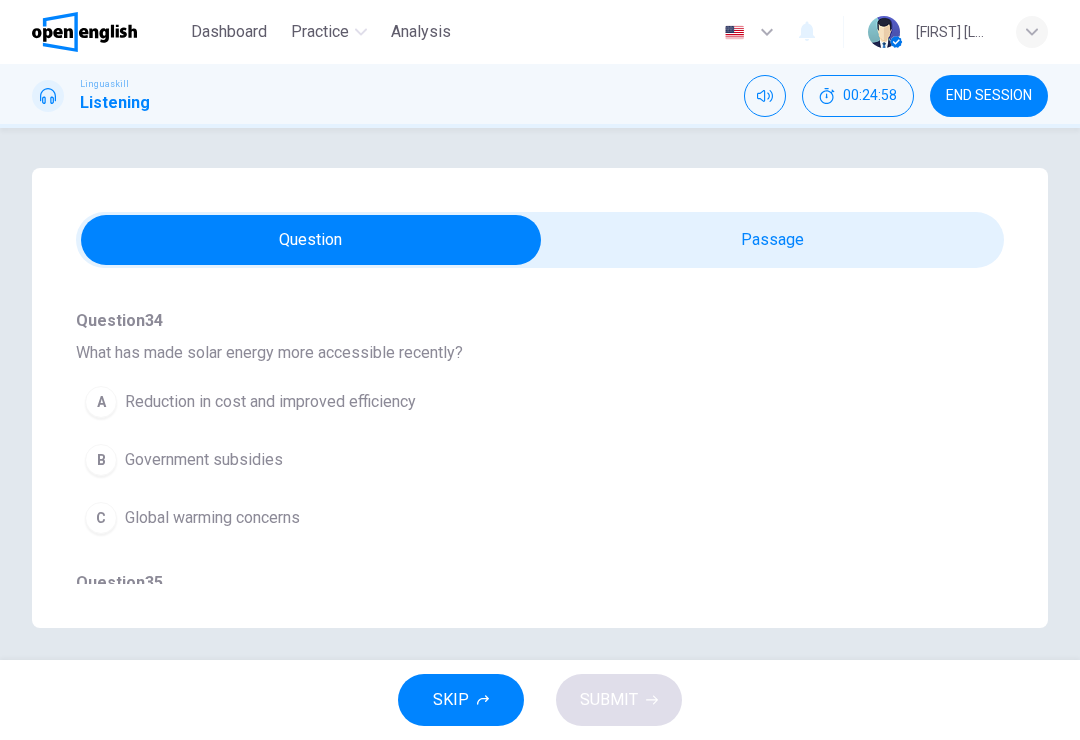 scroll, scrollTop: 453, scrollLeft: 0, axis: vertical 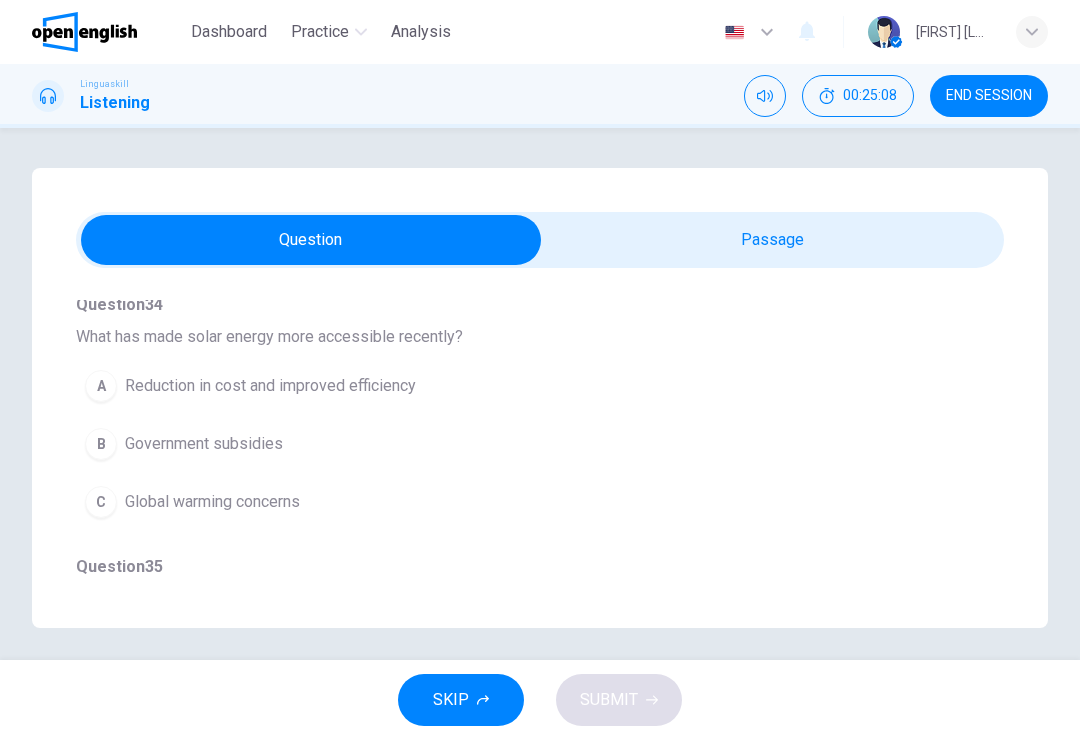 click on "A" at bounding box center (101, 386) 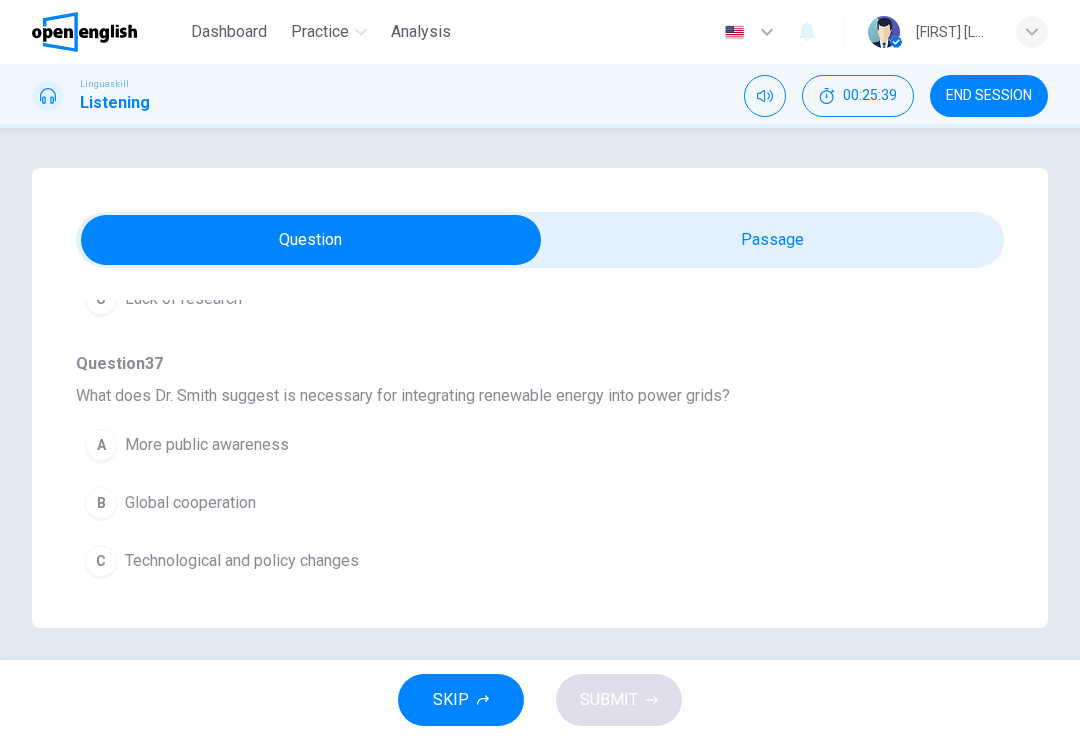 scroll, scrollTop: 1180, scrollLeft: 0, axis: vertical 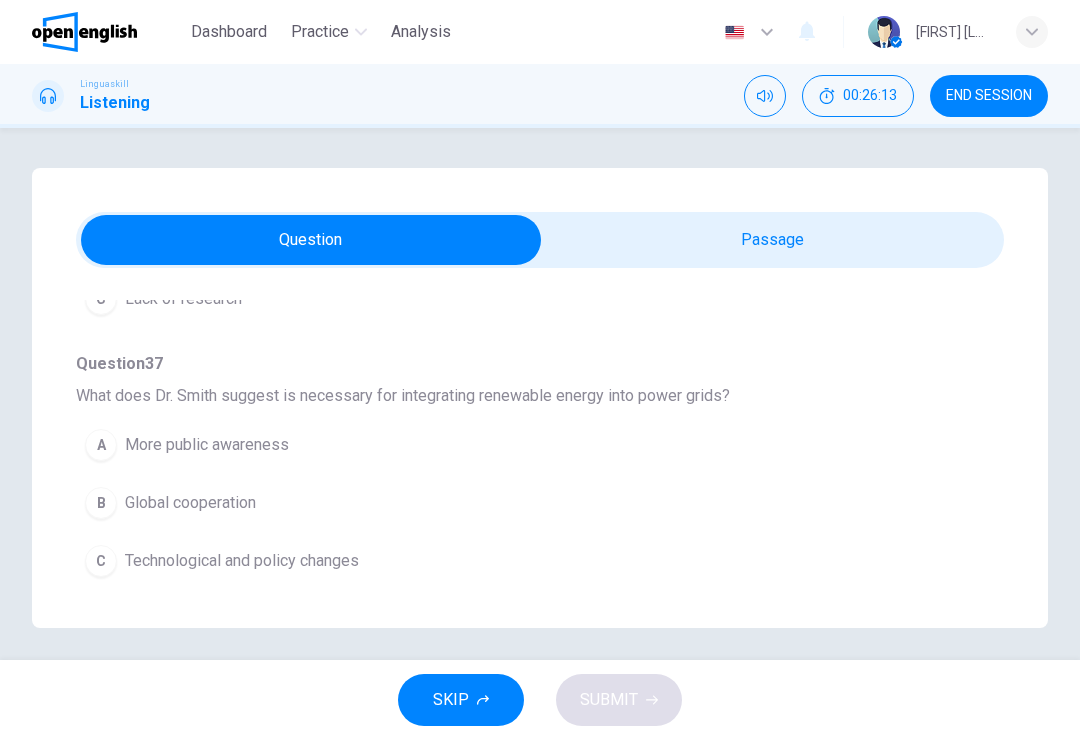 type on "*" 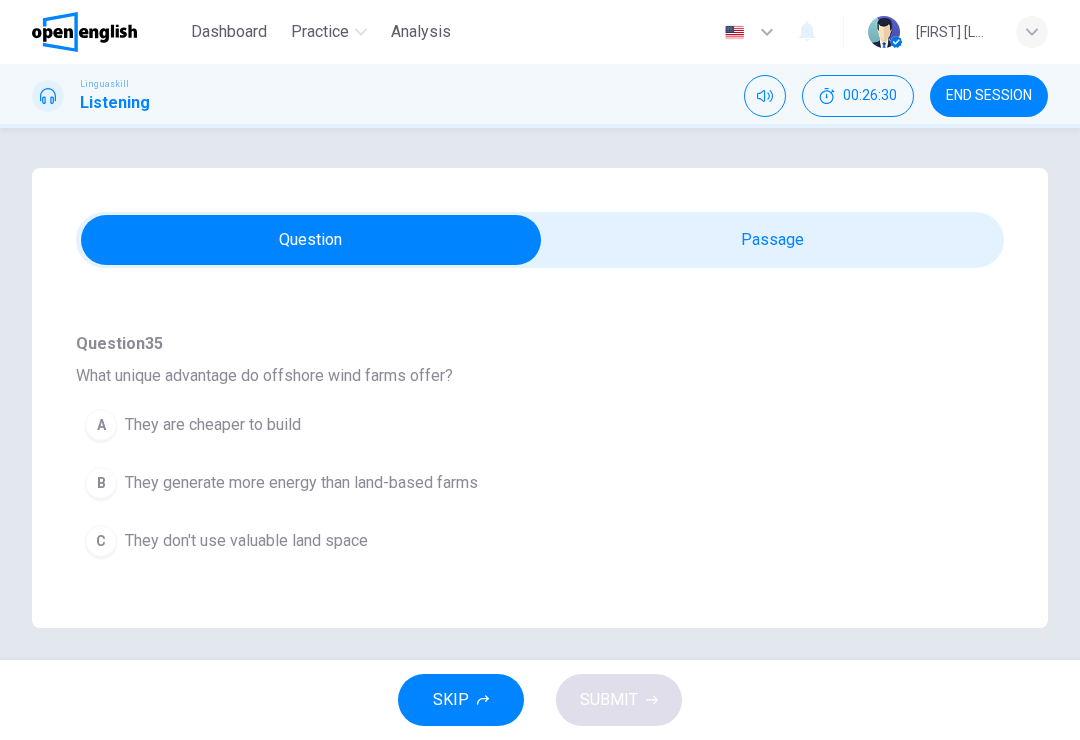 scroll, scrollTop: 680, scrollLeft: 0, axis: vertical 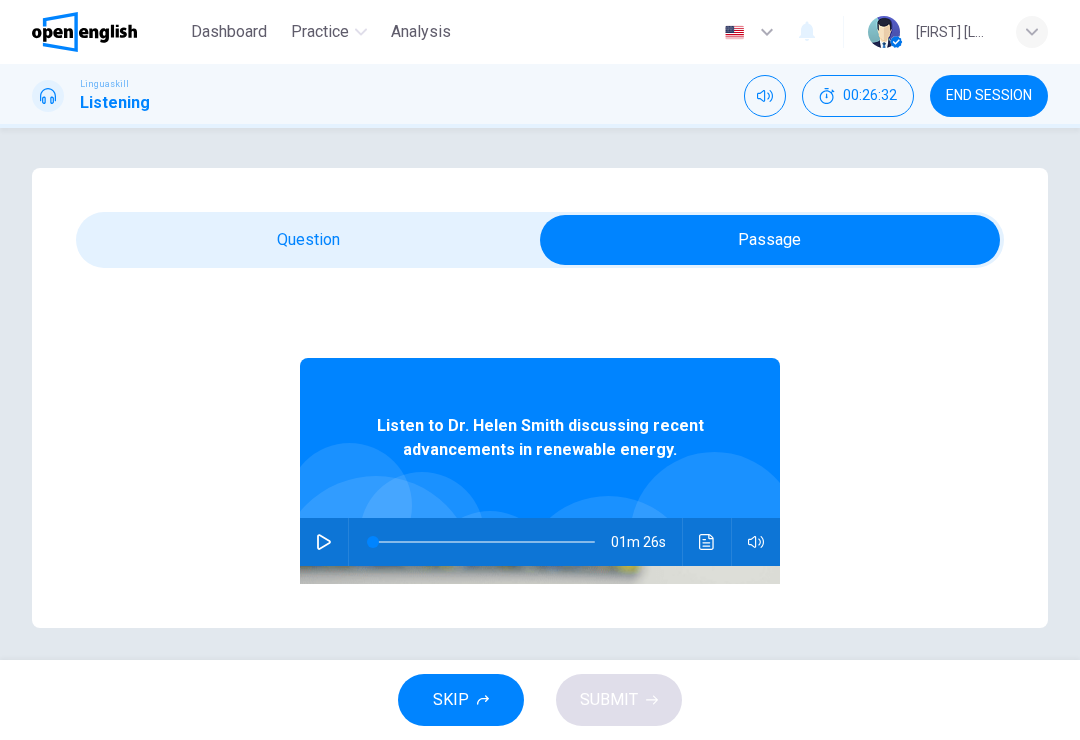 click 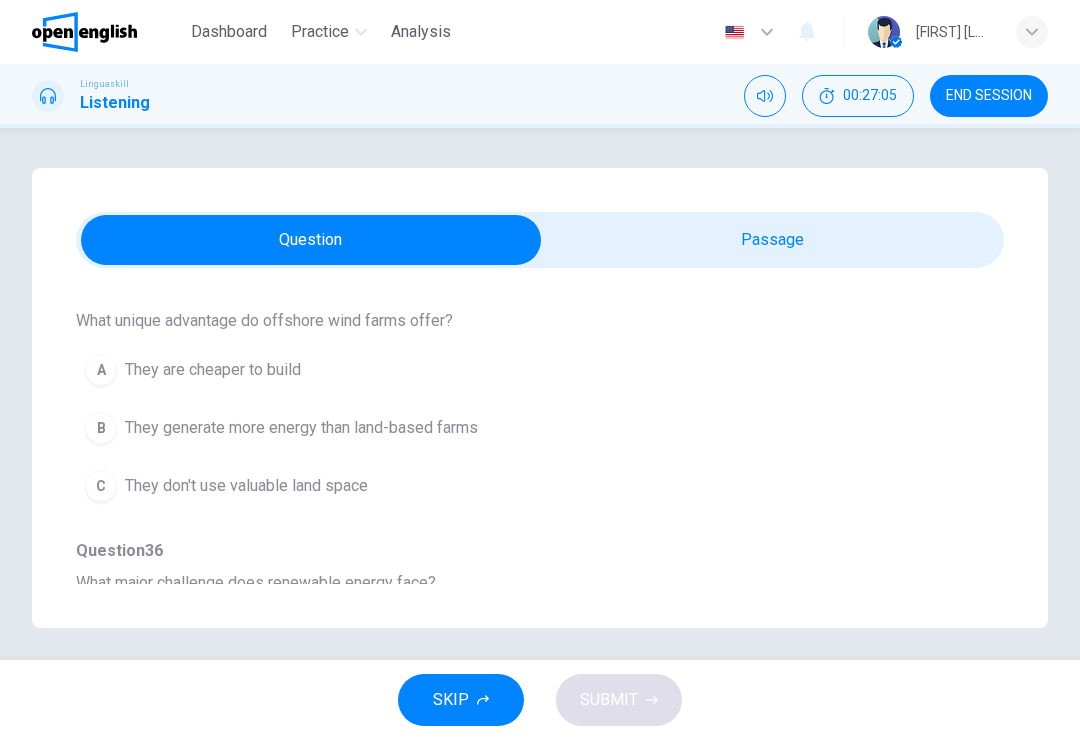 scroll, scrollTop: 733, scrollLeft: 0, axis: vertical 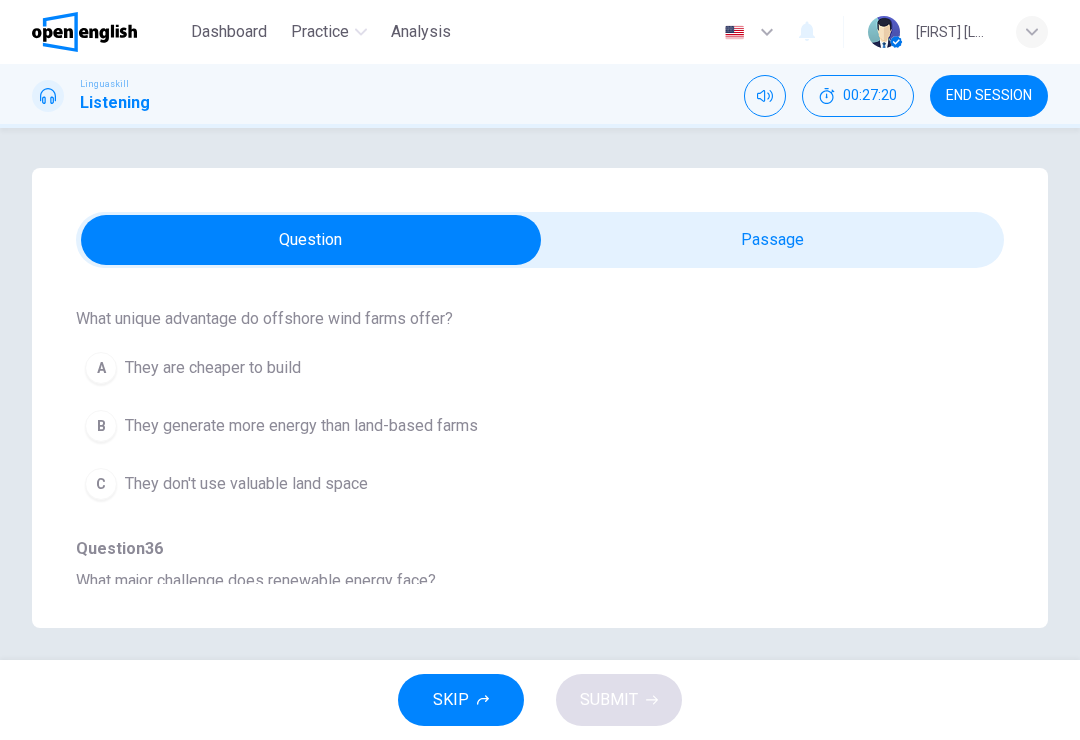 click on "C They don't use valuable land space" at bounding box center (504, 484) 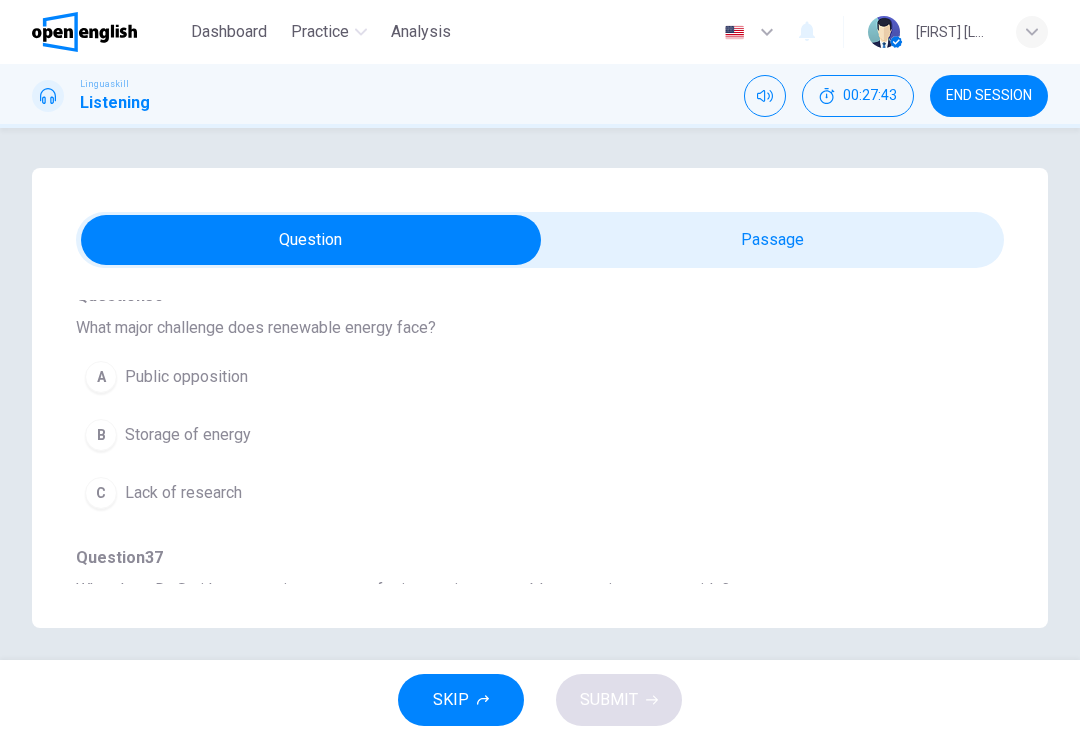 scroll, scrollTop: 980, scrollLeft: 0, axis: vertical 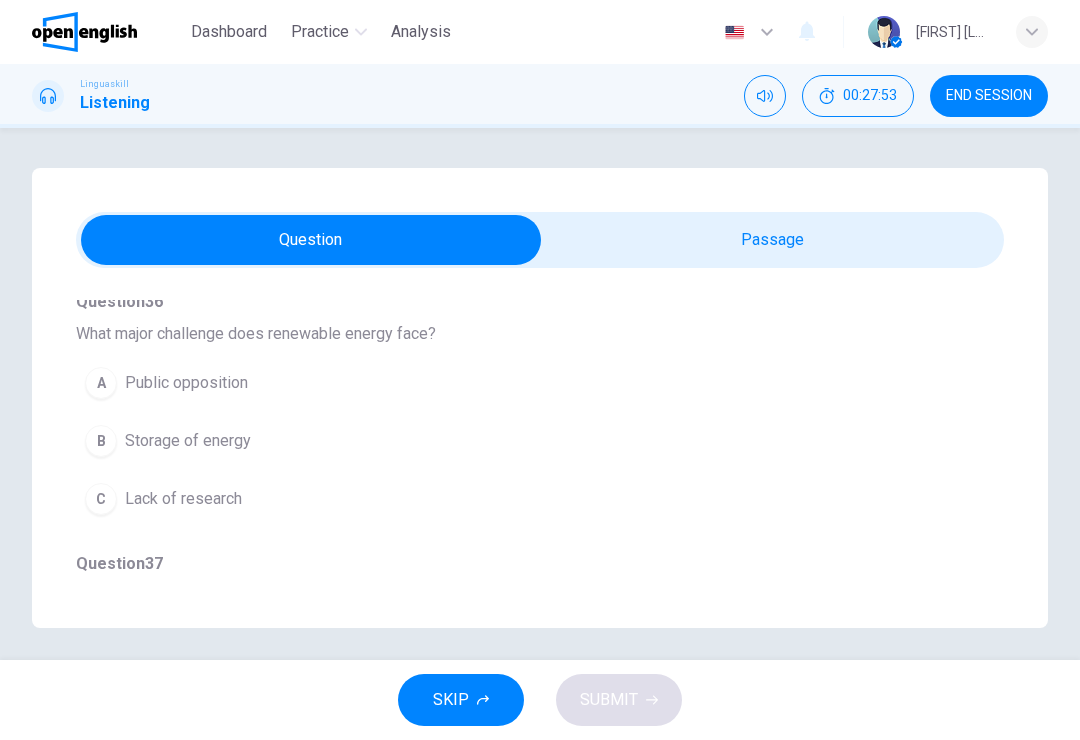 click on "C Lack of research" at bounding box center [504, 499] 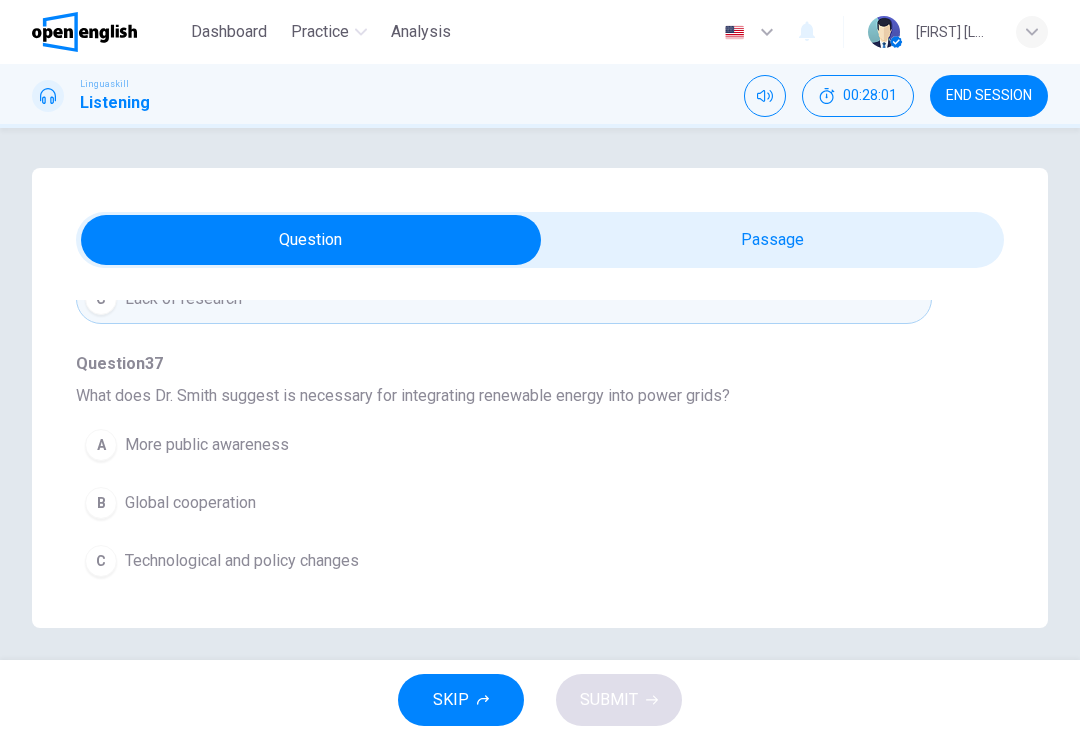 scroll, scrollTop: 1180, scrollLeft: 0, axis: vertical 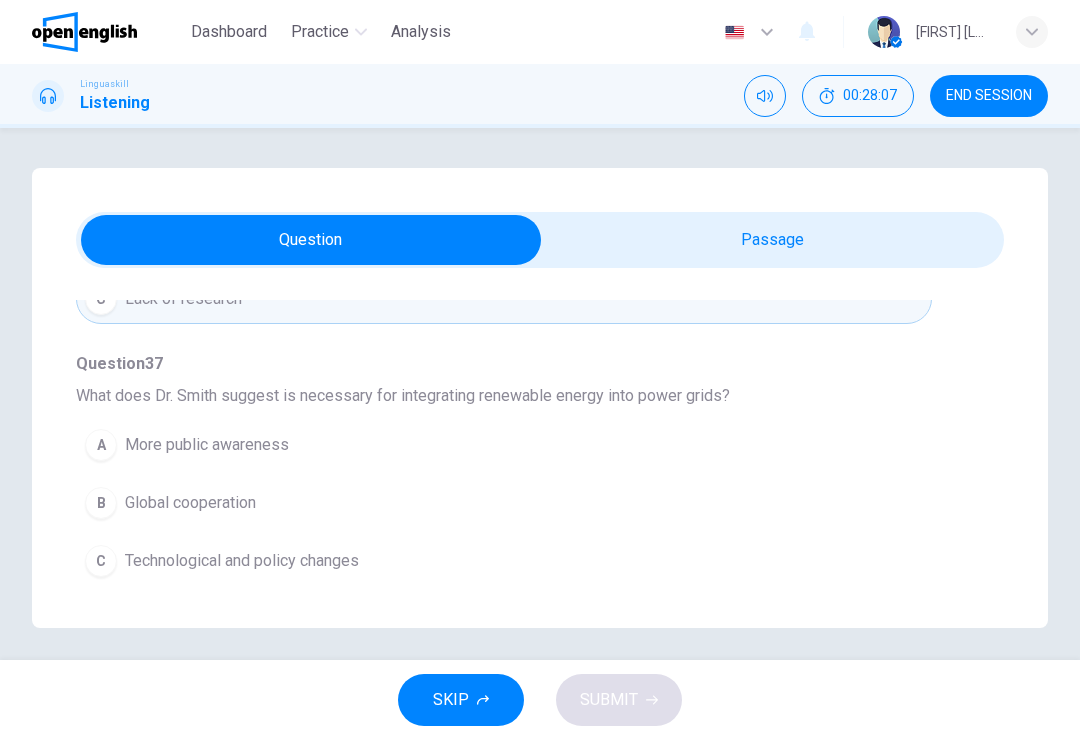 click on "B Global cooperation" at bounding box center (504, 503) 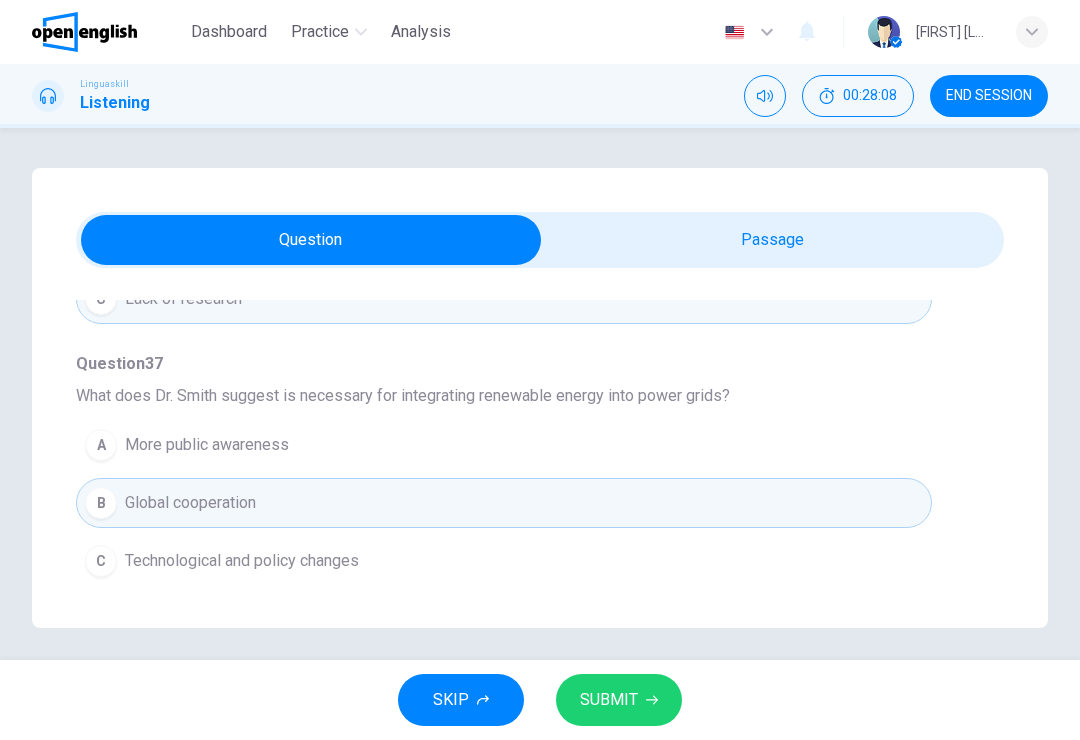 click on "SUBMIT" at bounding box center (619, 700) 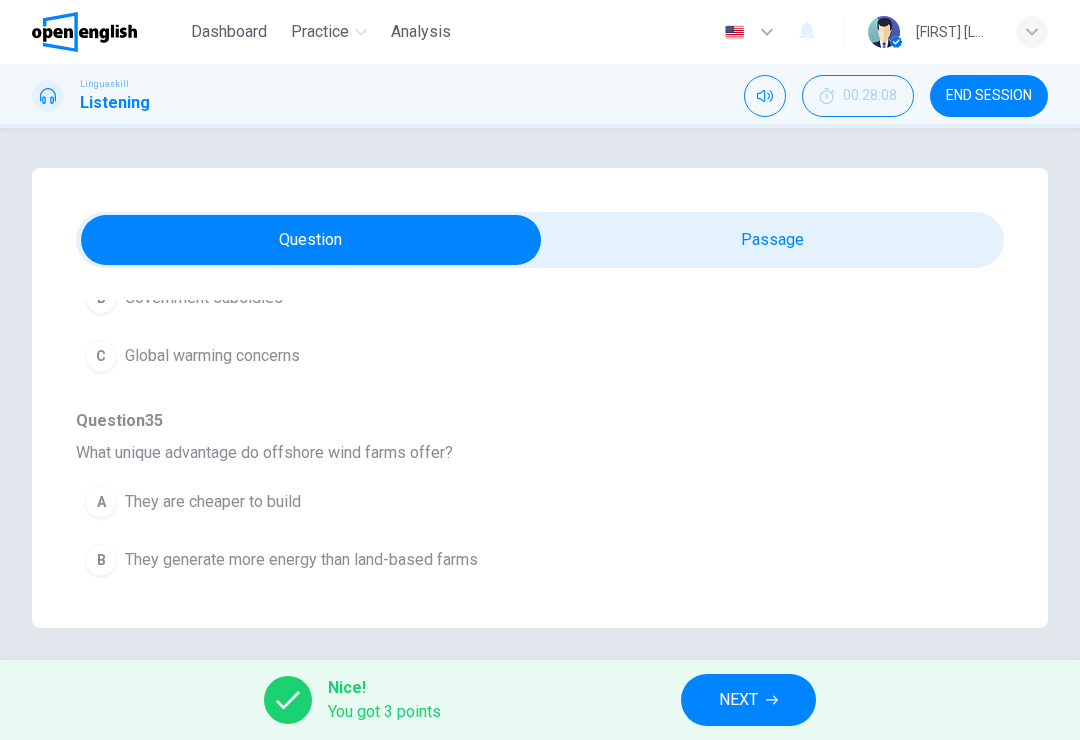scroll, scrollTop: 822, scrollLeft: 0, axis: vertical 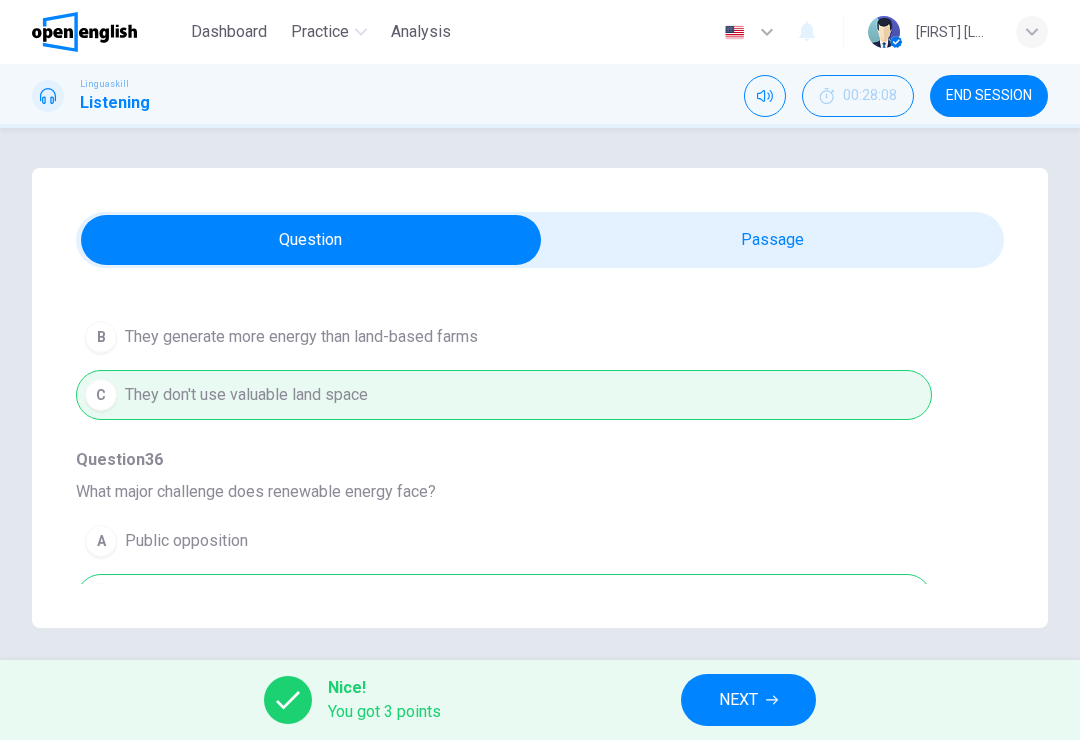 click on "NEXT" at bounding box center [738, 700] 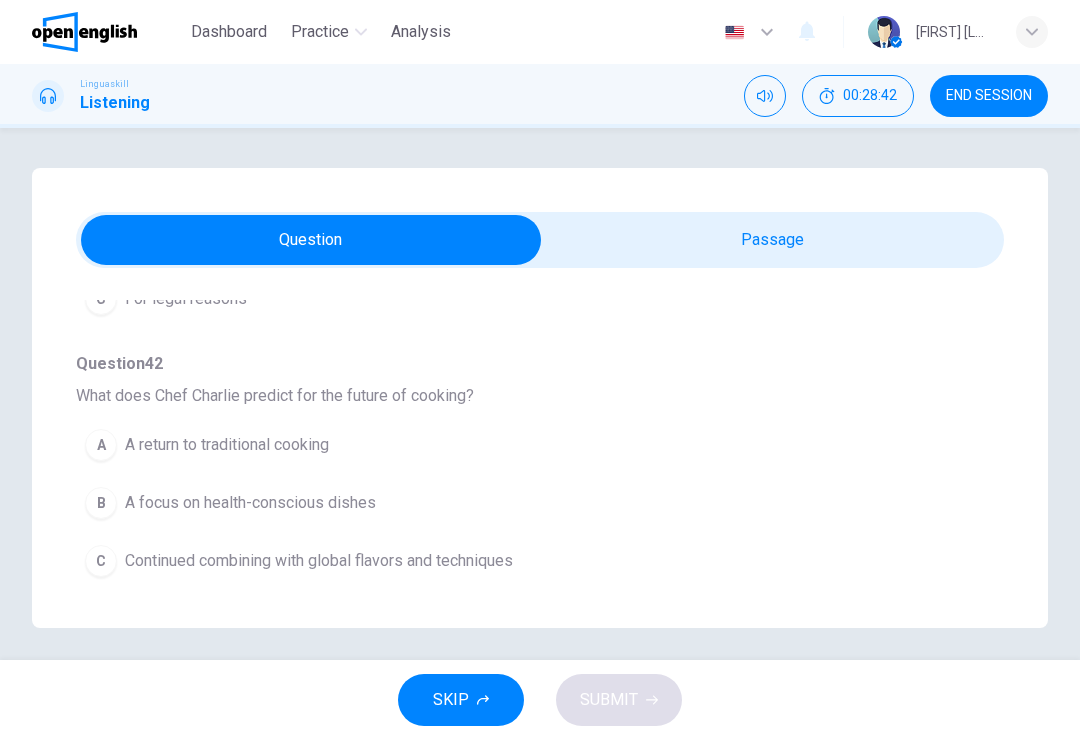 scroll, scrollTop: 1180, scrollLeft: 0, axis: vertical 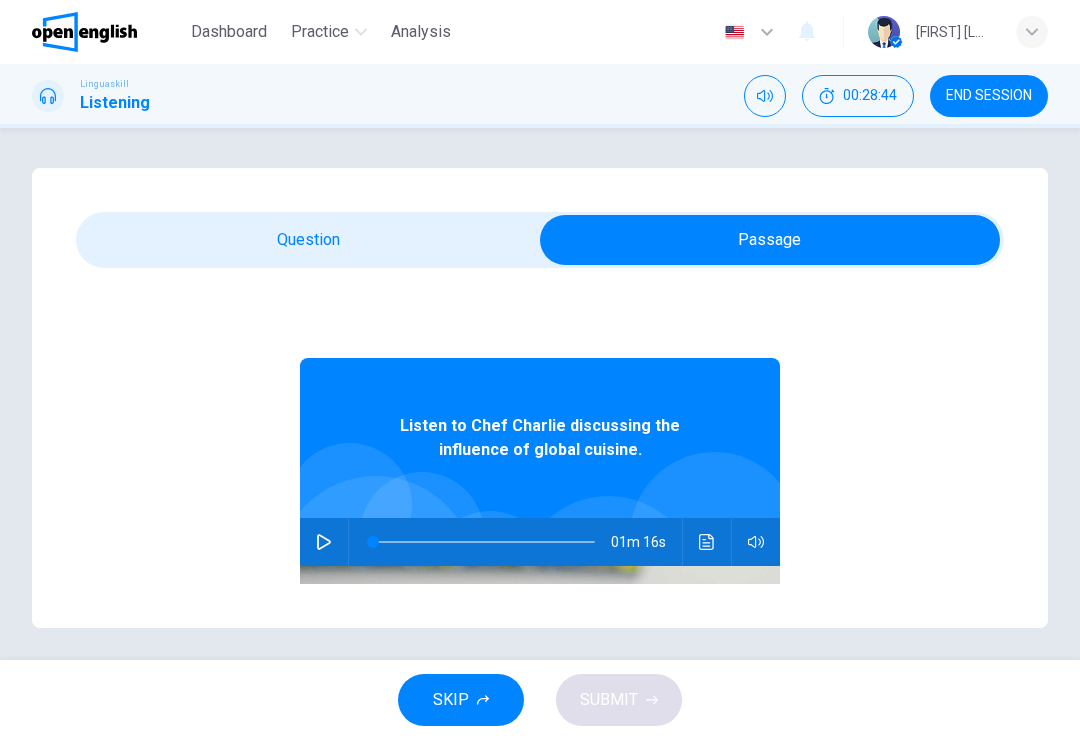 click 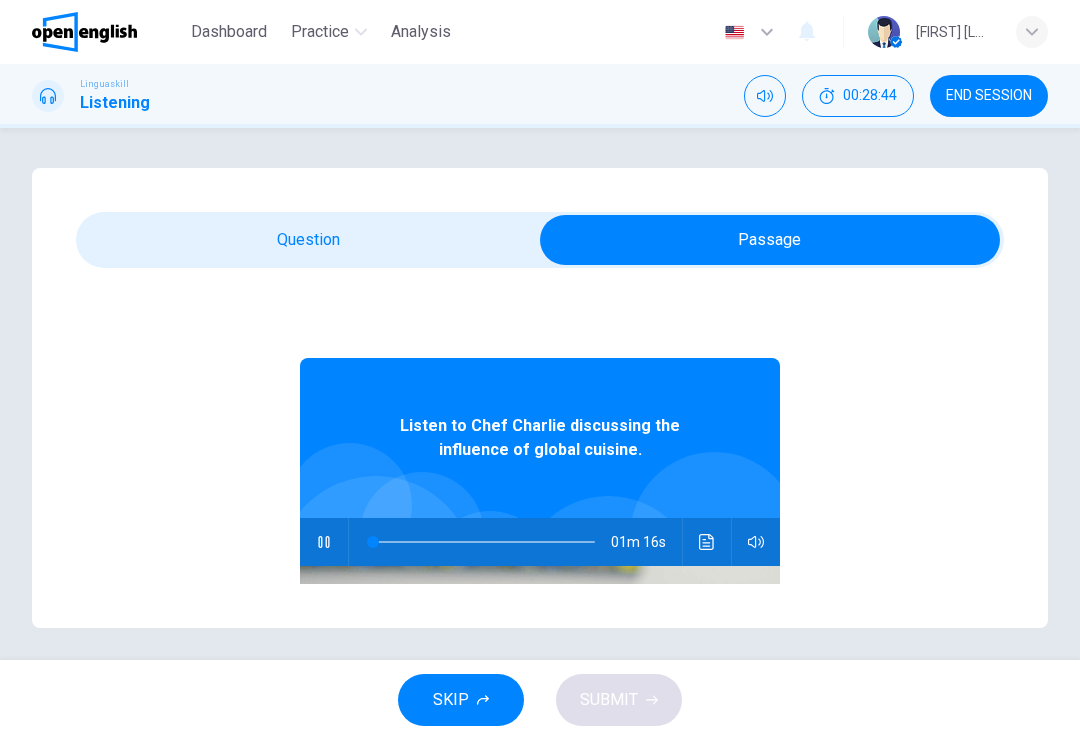 type on "*" 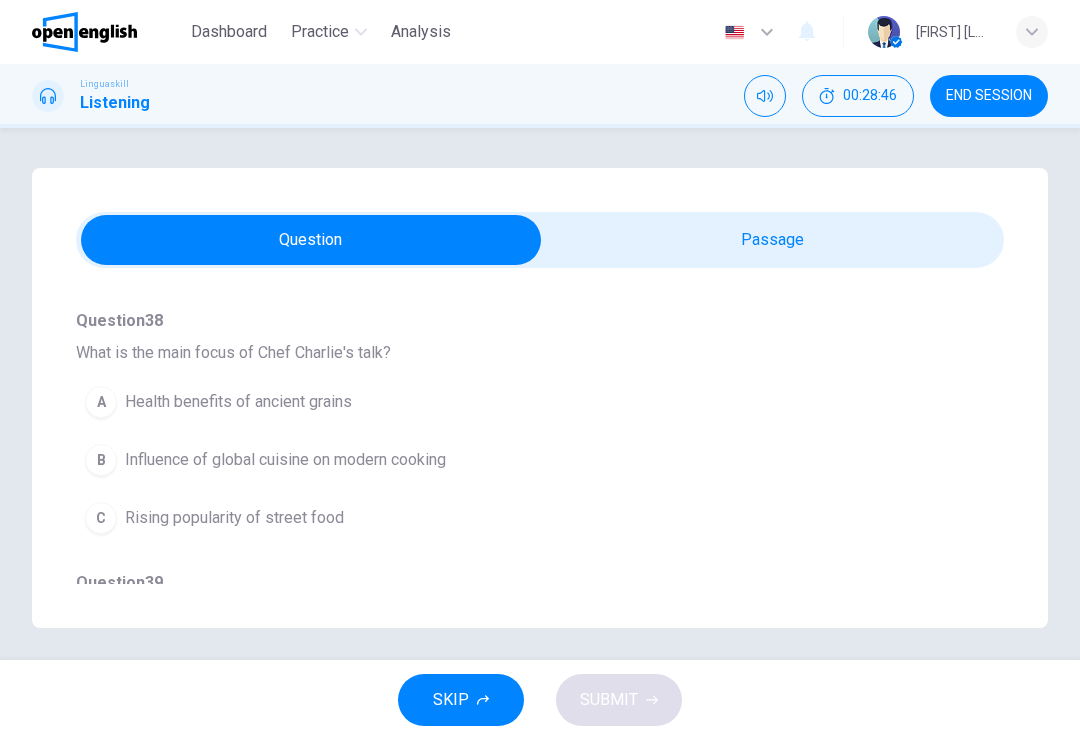 scroll, scrollTop: 179, scrollLeft: 0, axis: vertical 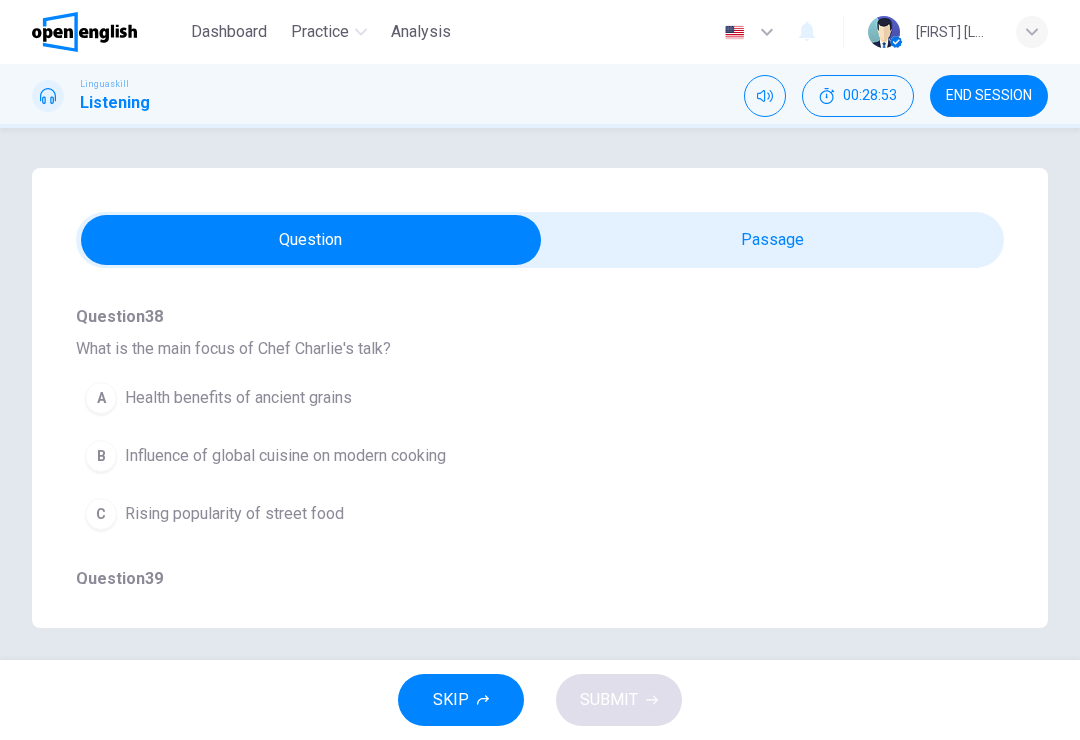 click on "B Influence of global cuisine on modern cooking" at bounding box center (504, 456) 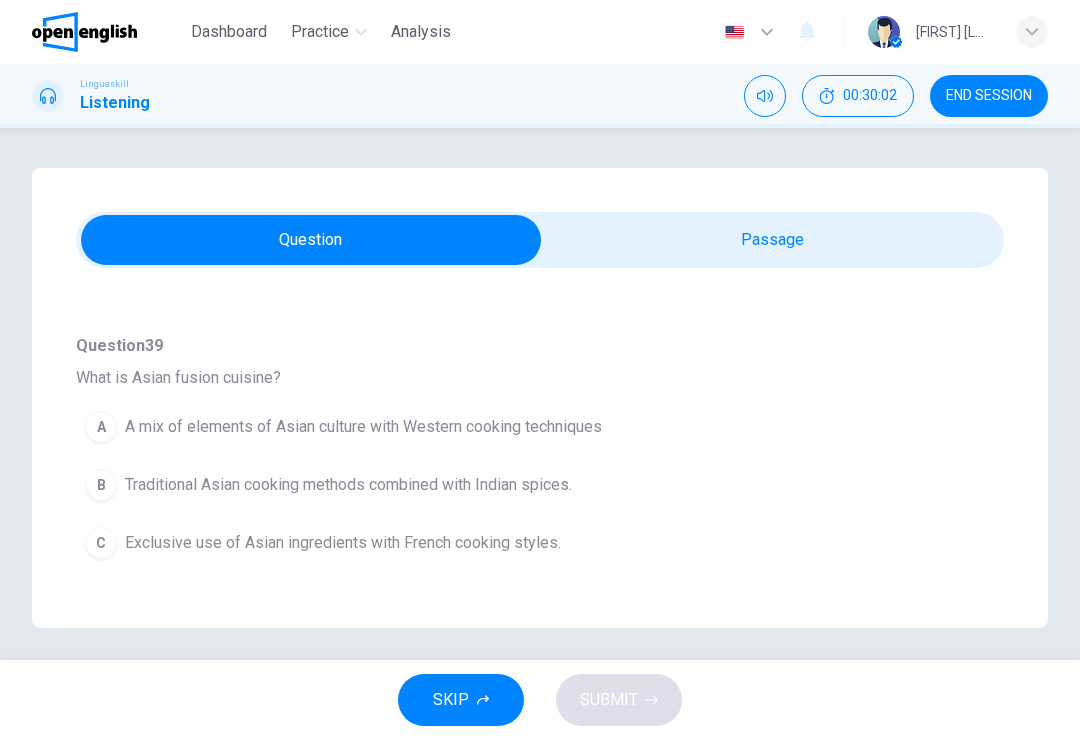 scroll, scrollTop: 427, scrollLeft: 0, axis: vertical 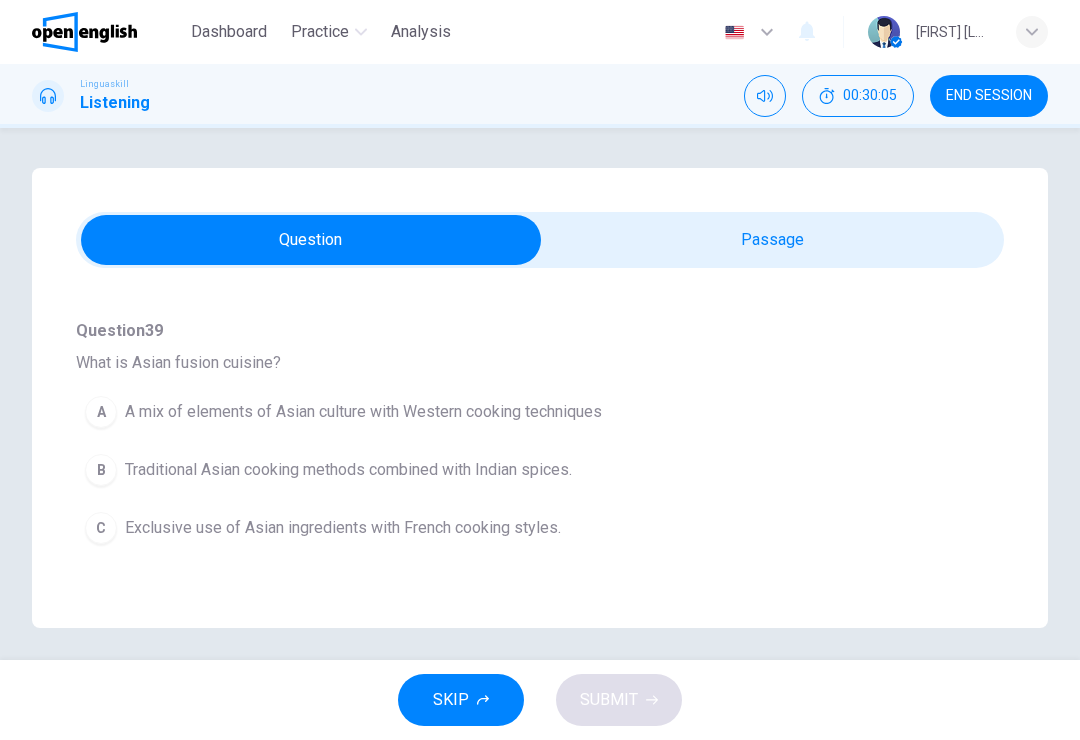 click on "A A mix of elements of Asian culture with Western cooking techniques" at bounding box center [504, 412] 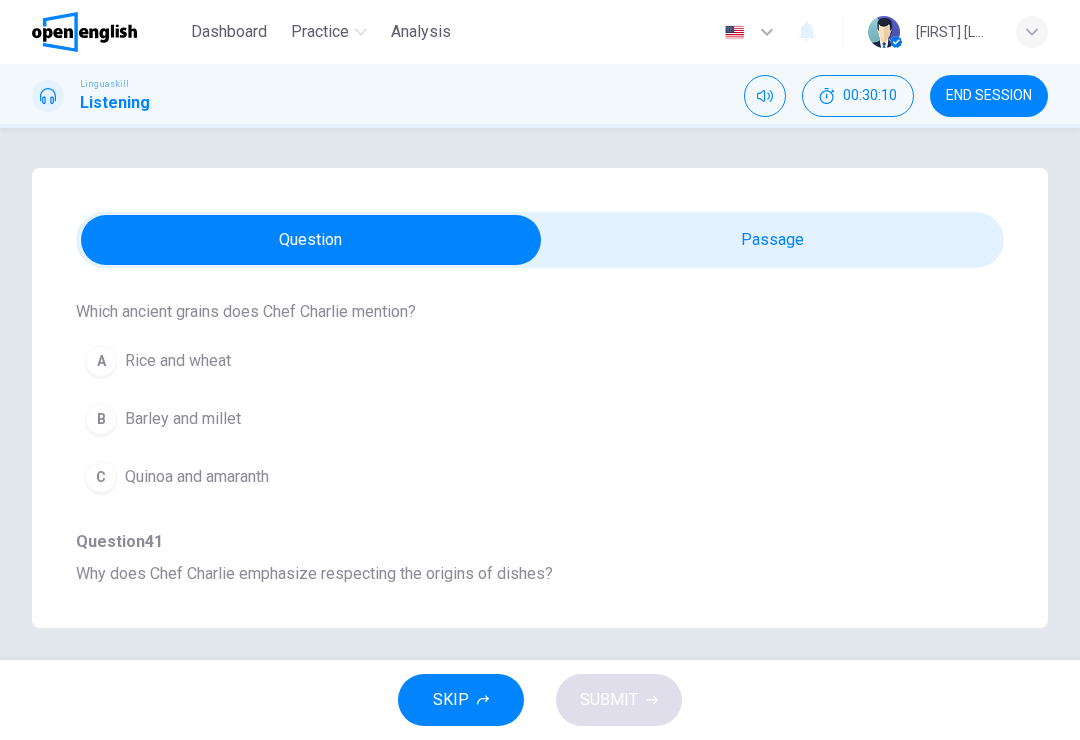 scroll, scrollTop: 741, scrollLeft: 0, axis: vertical 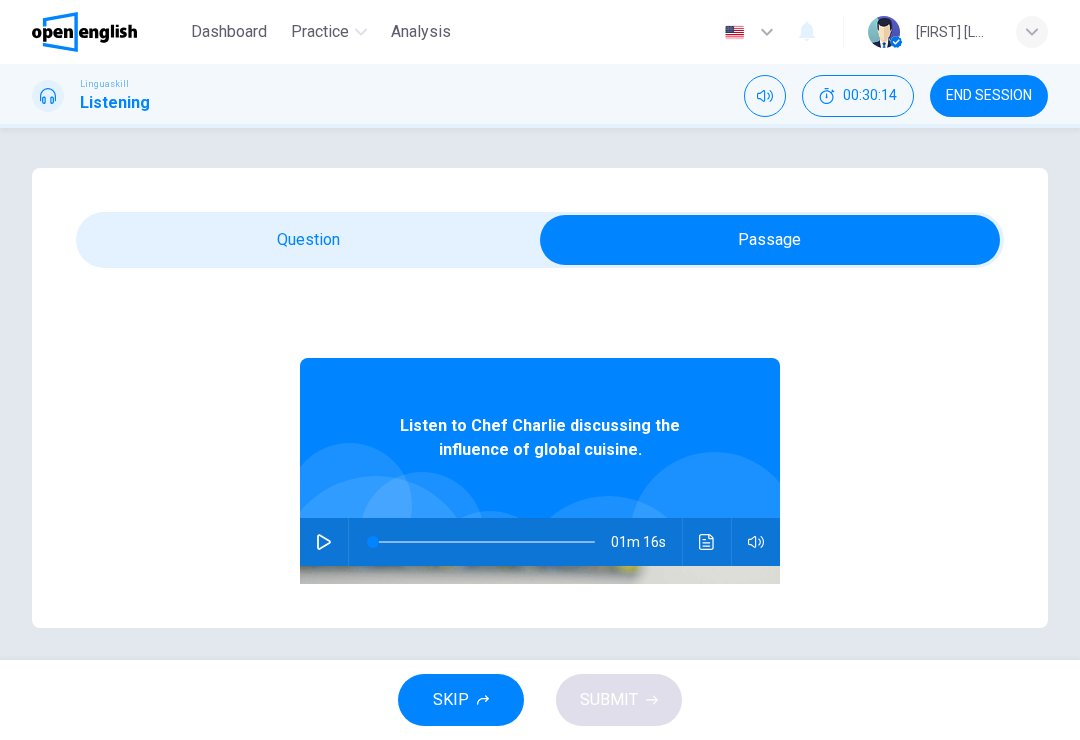 click 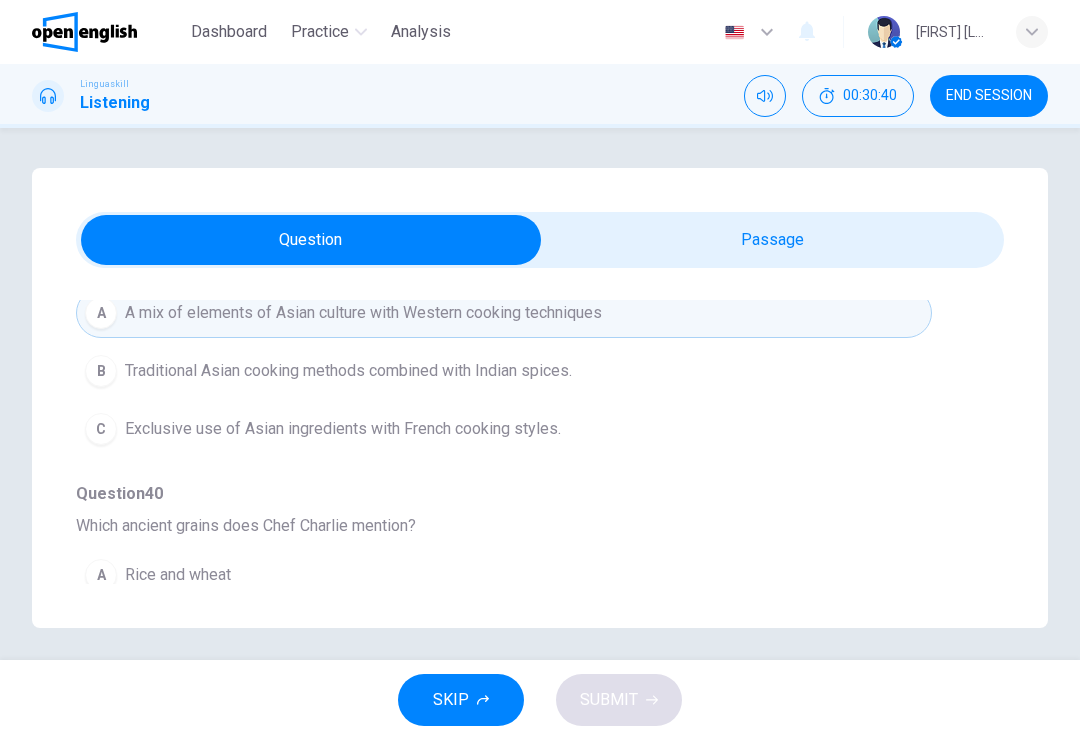 scroll, scrollTop: 532, scrollLeft: 0, axis: vertical 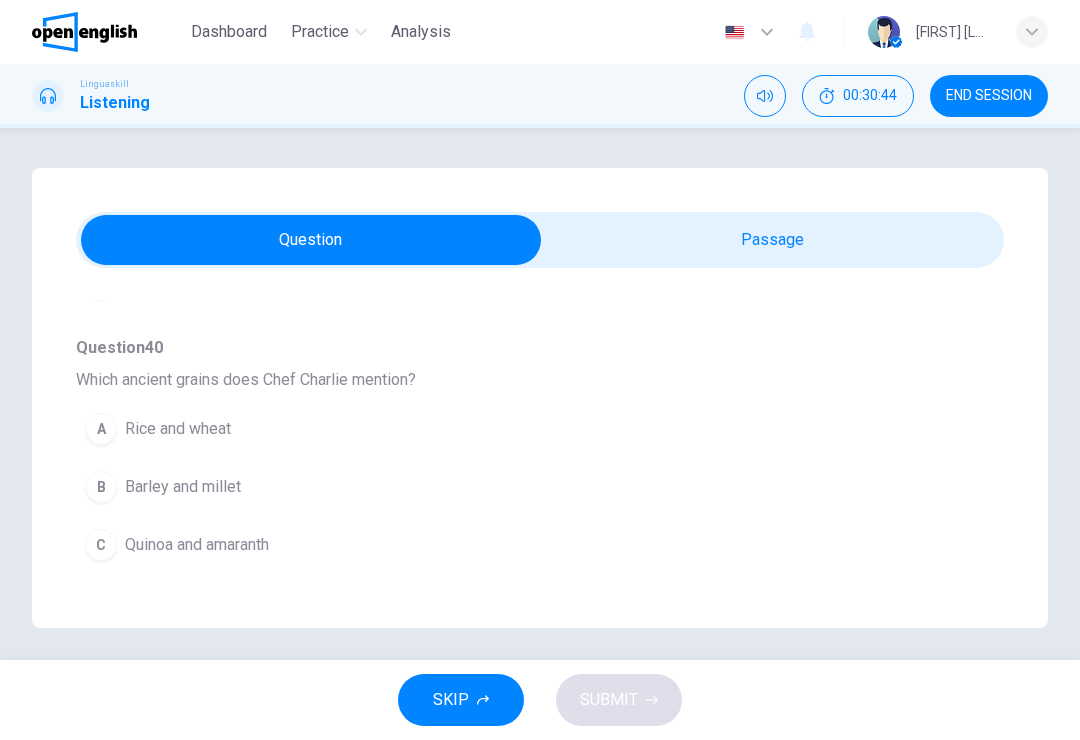 click on "C Quinoa and amaranth" at bounding box center (504, 545) 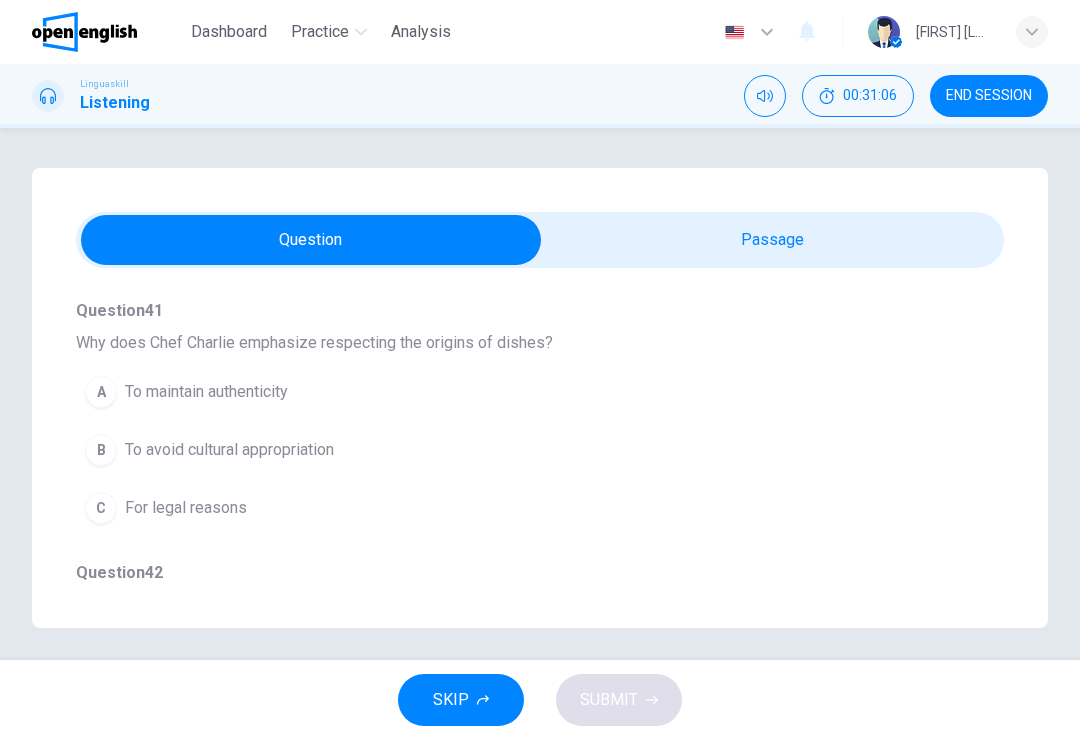 scroll, scrollTop: 972, scrollLeft: 0, axis: vertical 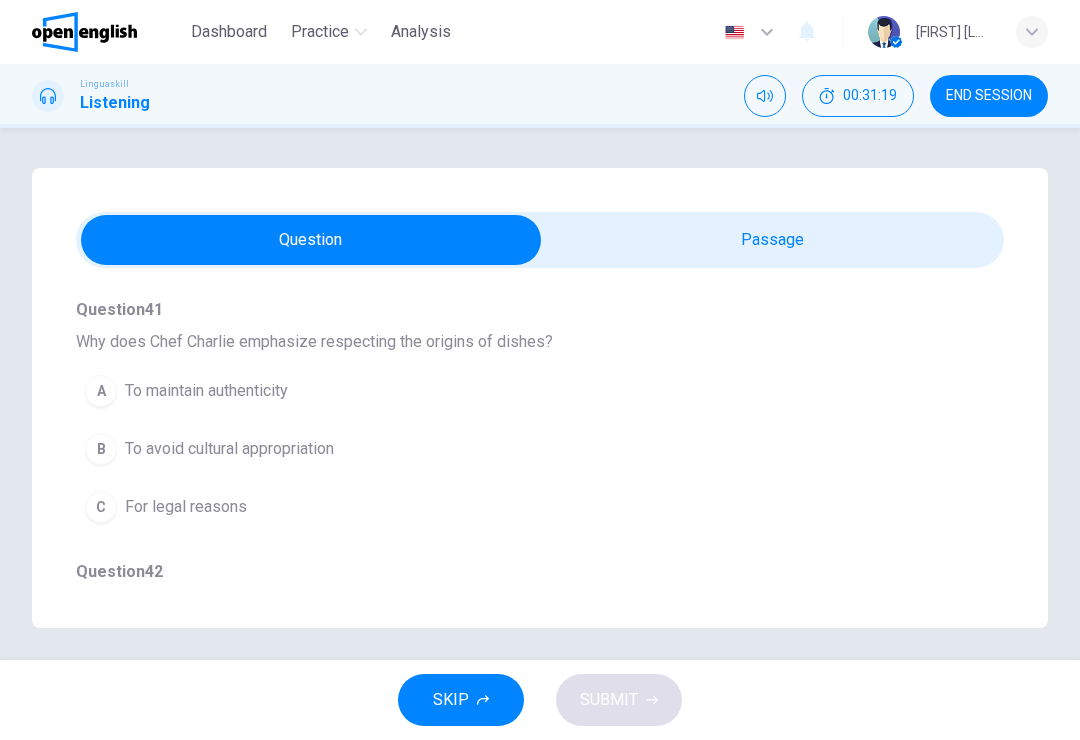 click on "B To avoid cultural appropriation" at bounding box center (504, 449) 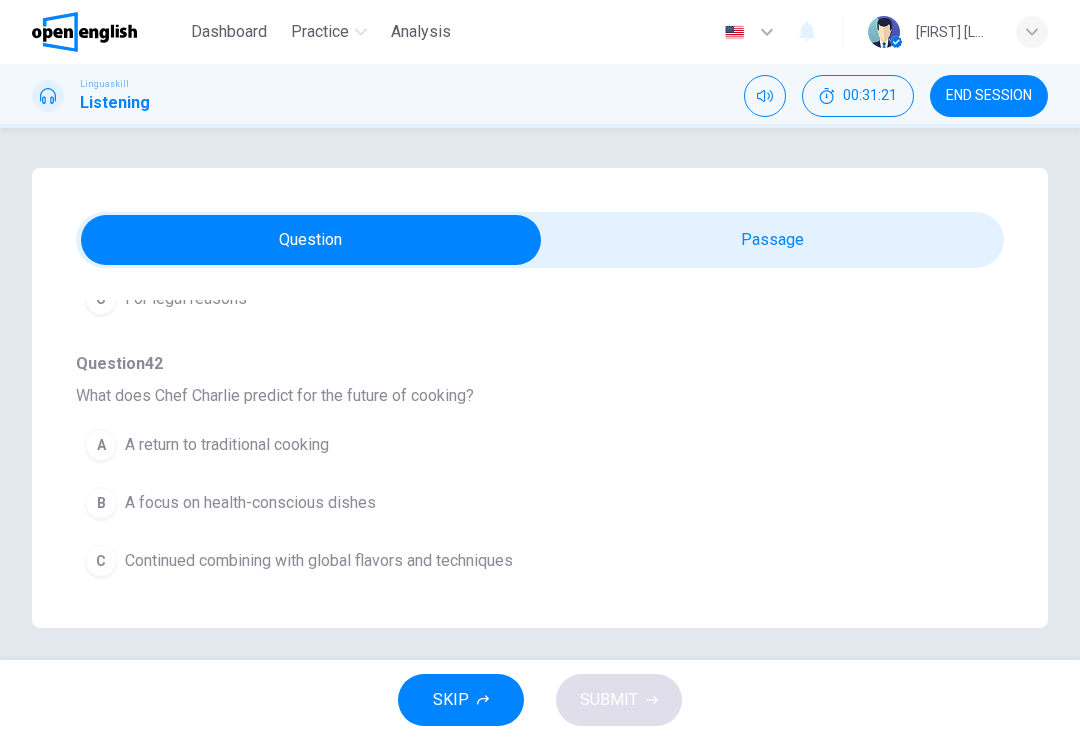 scroll, scrollTop: 1180, scrollLeft: 0, axis: vertical 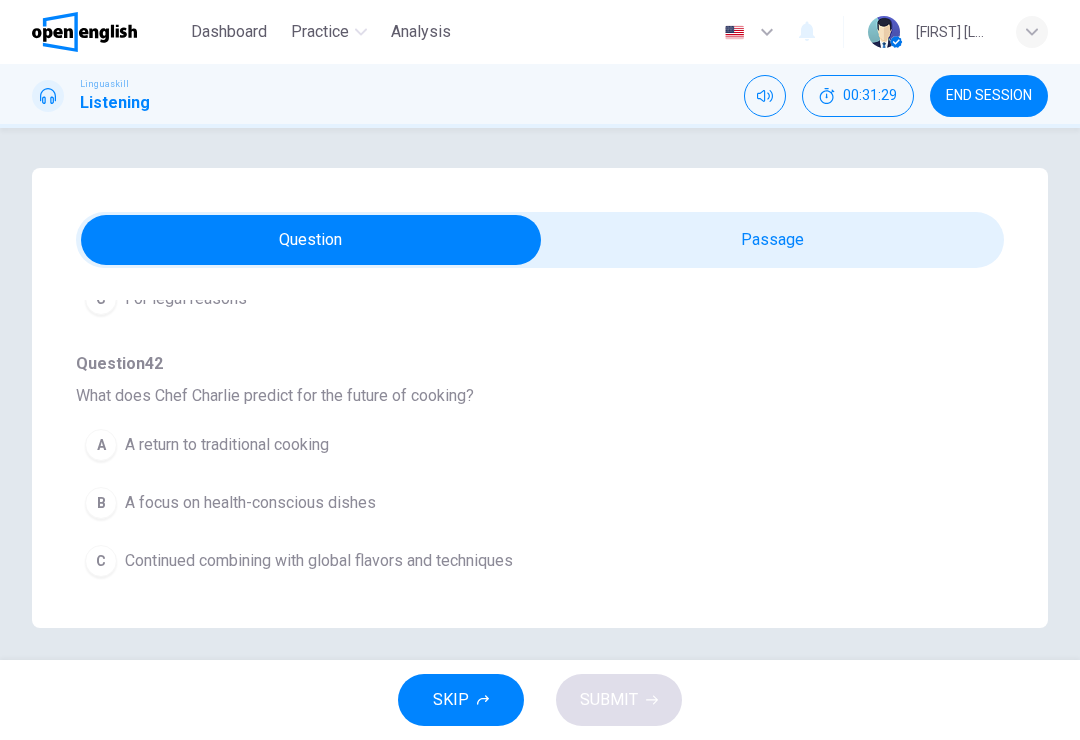 click on "C Continued combining with global flavors and techniques" at bounding box center (504, 561) 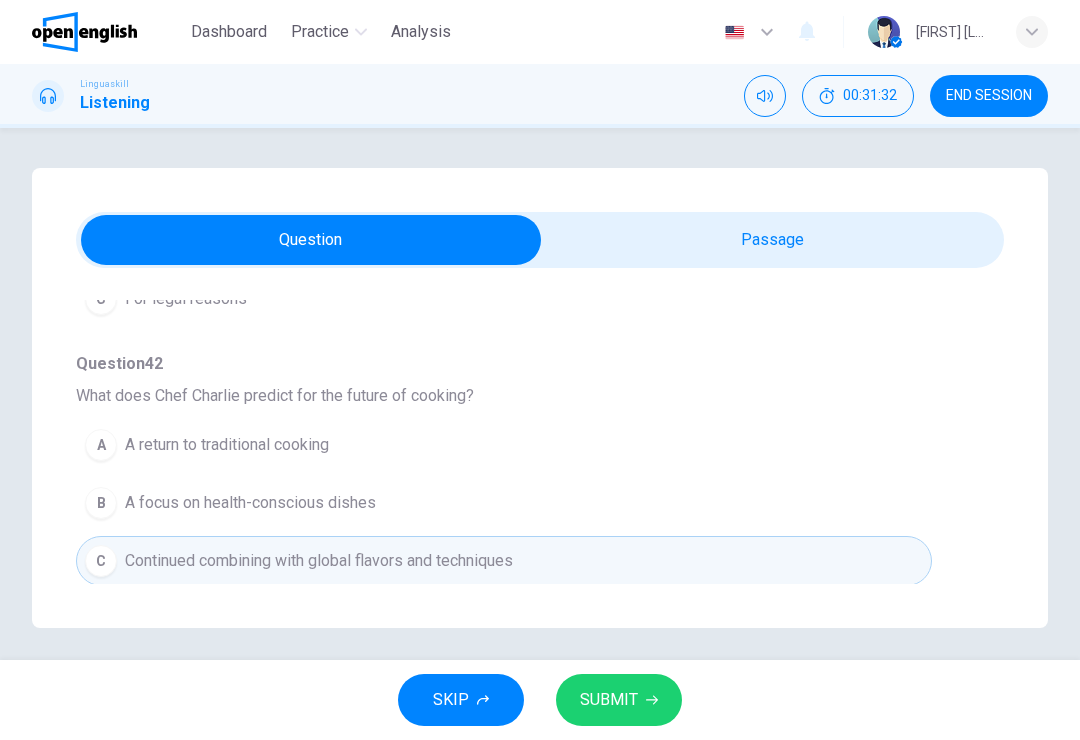 click on "SUBMIT" at bounding box center [619, 700] 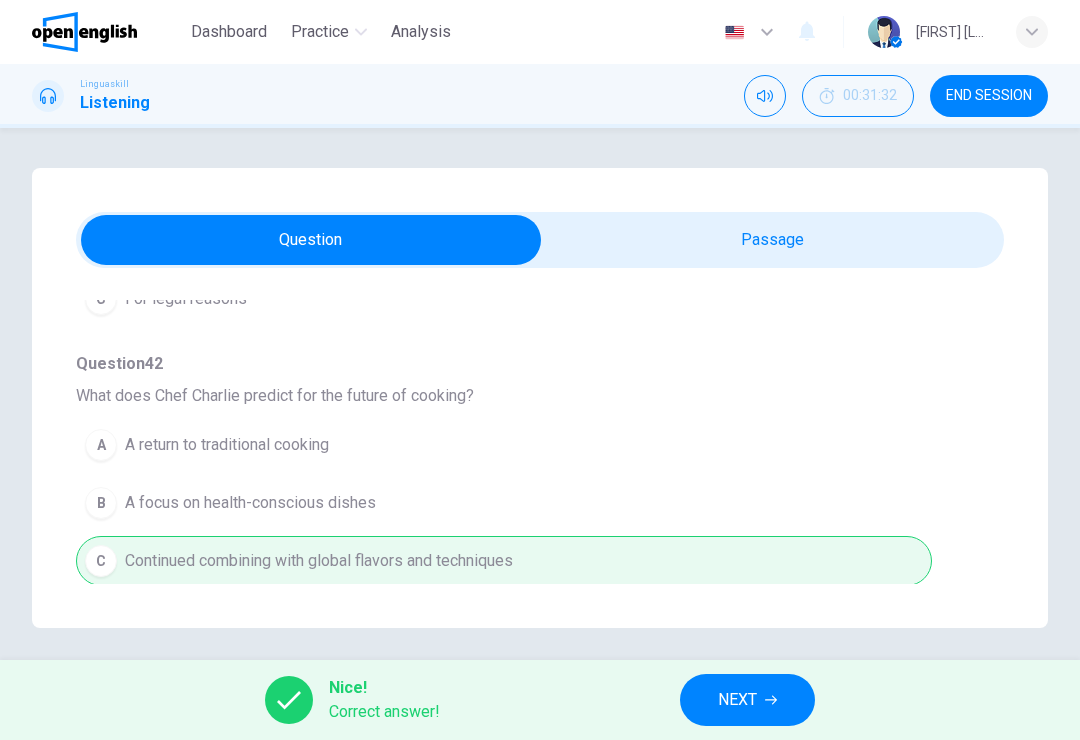 scroll, scrollTop: 1192, scrollLeft: 0, axis: vertical 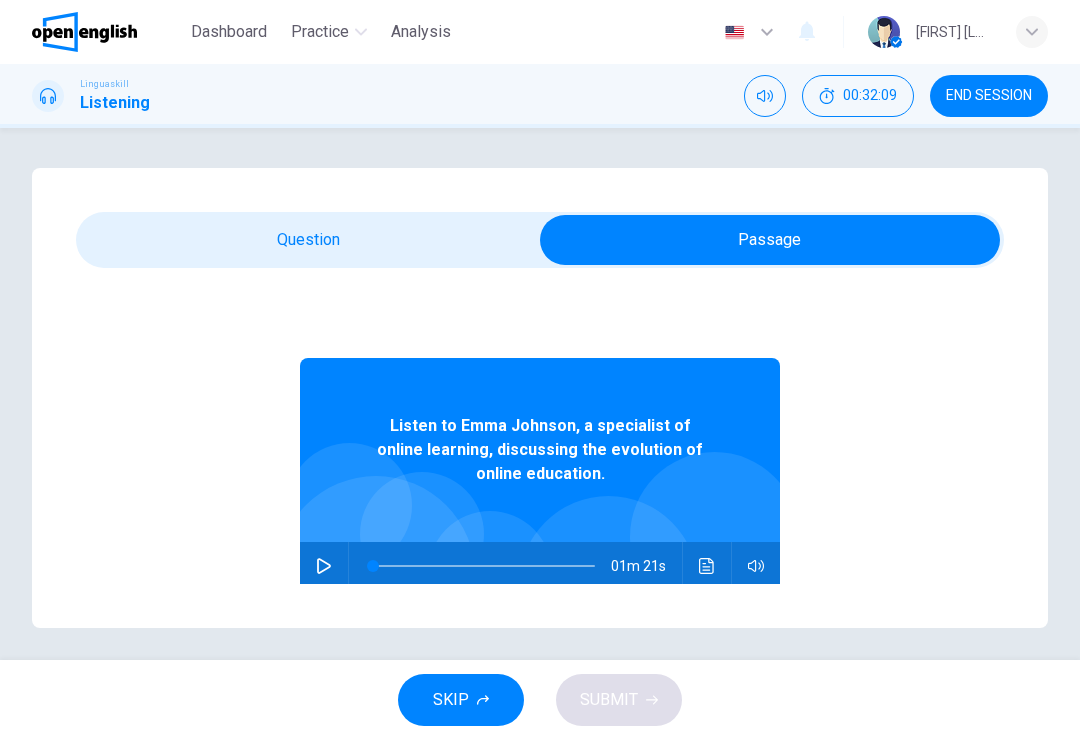 click at bounding box center (324, 566) 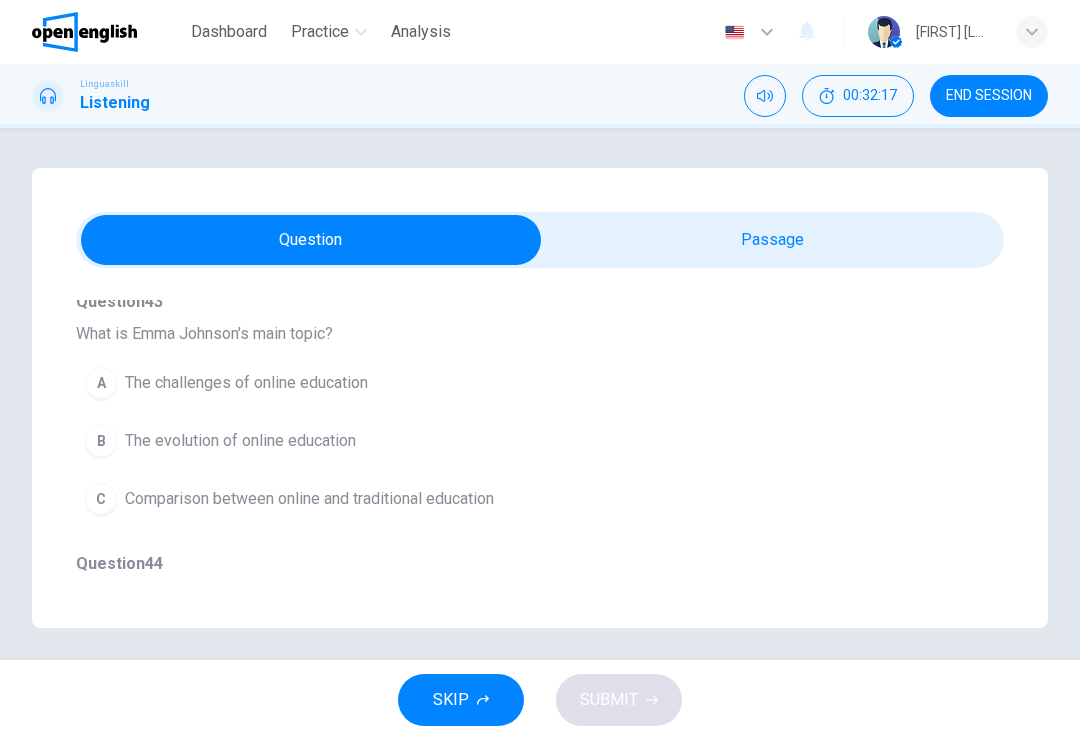 scroll, scrollTop: 193, scrollLeft: 0, axis: vertical 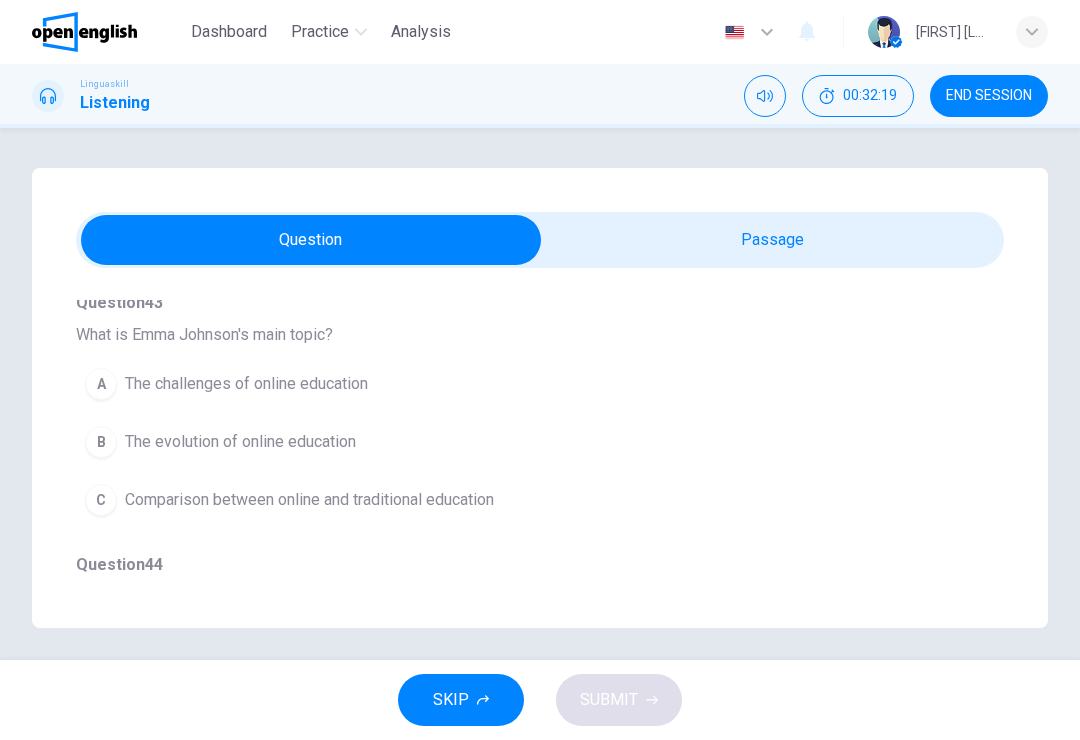 click on "B The evolution of online education" at bounding box center (504, 442) 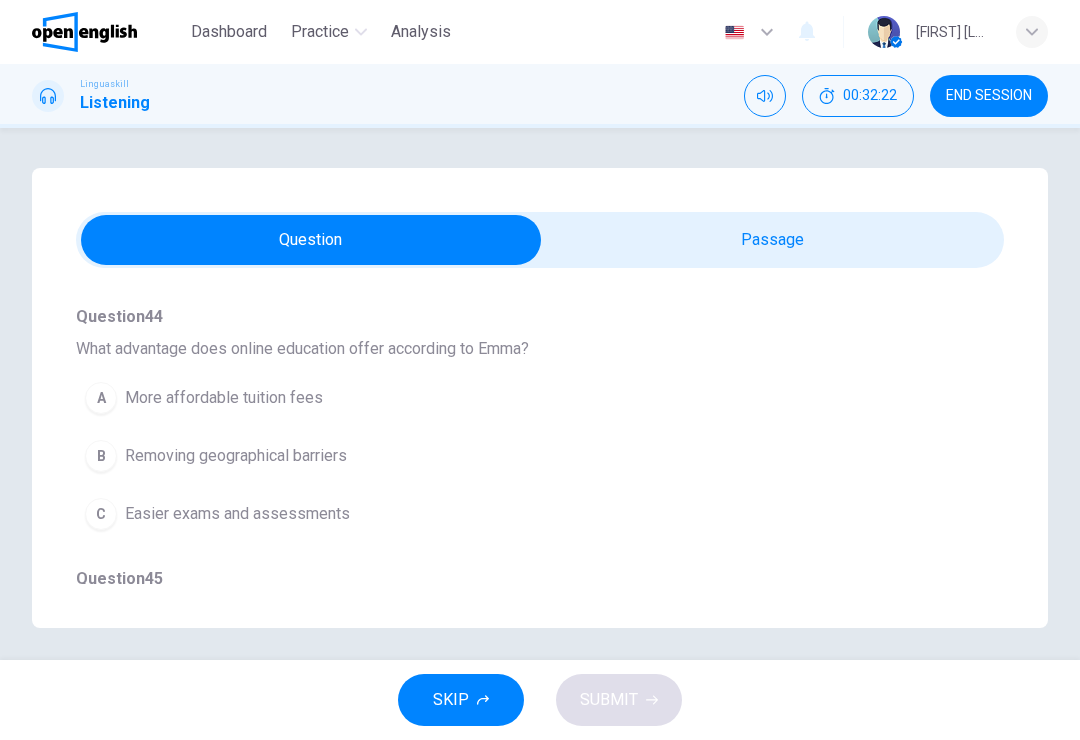 scroll, scrollTop: 438, scrollLeft: 0, axis: vertical 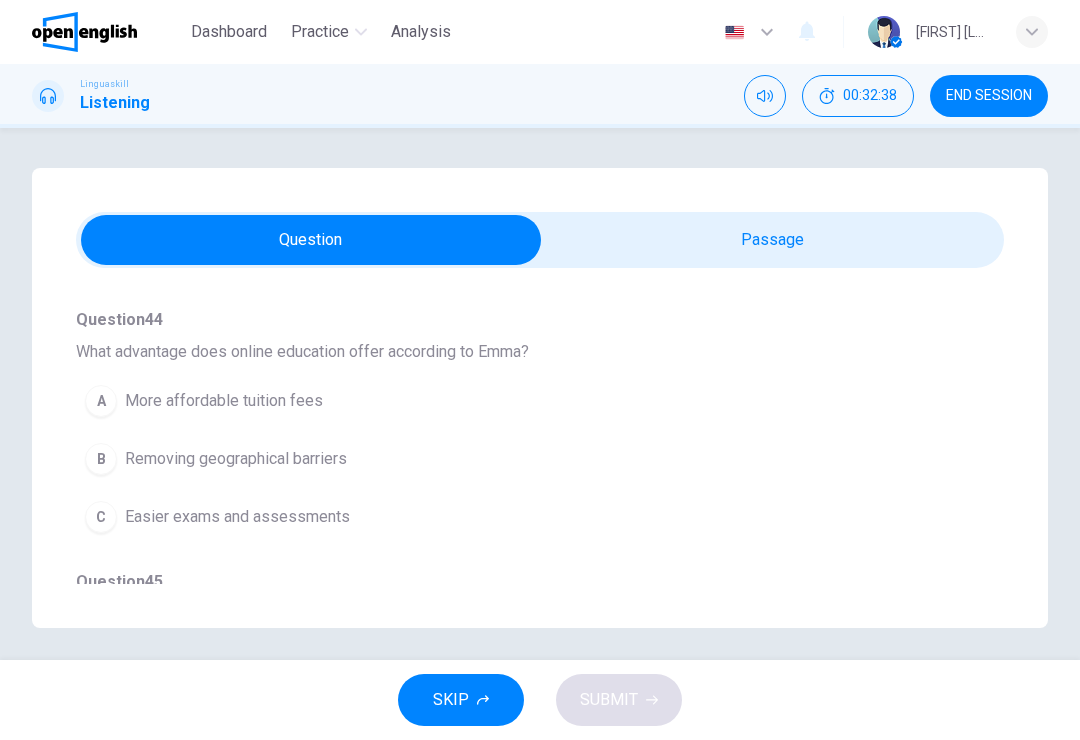 click on "B Removing geographical barriers" at bounding box center [504, 459] 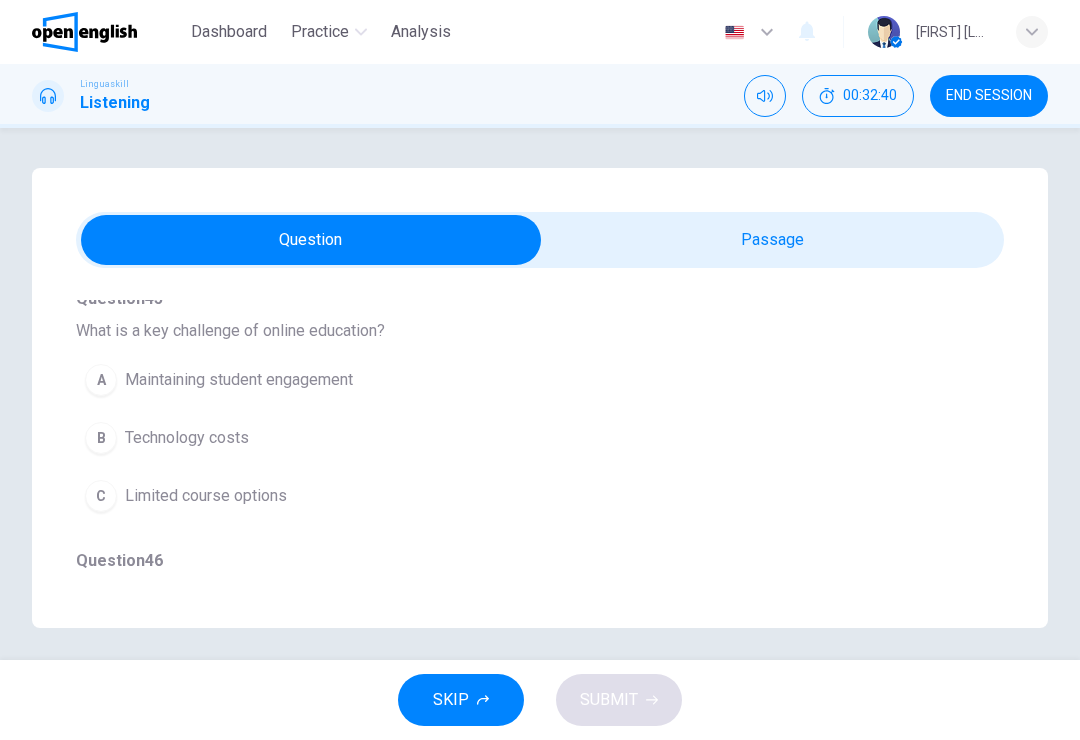 scroll, scrollTop: 716, scrollLeft: 0, axis: vertical 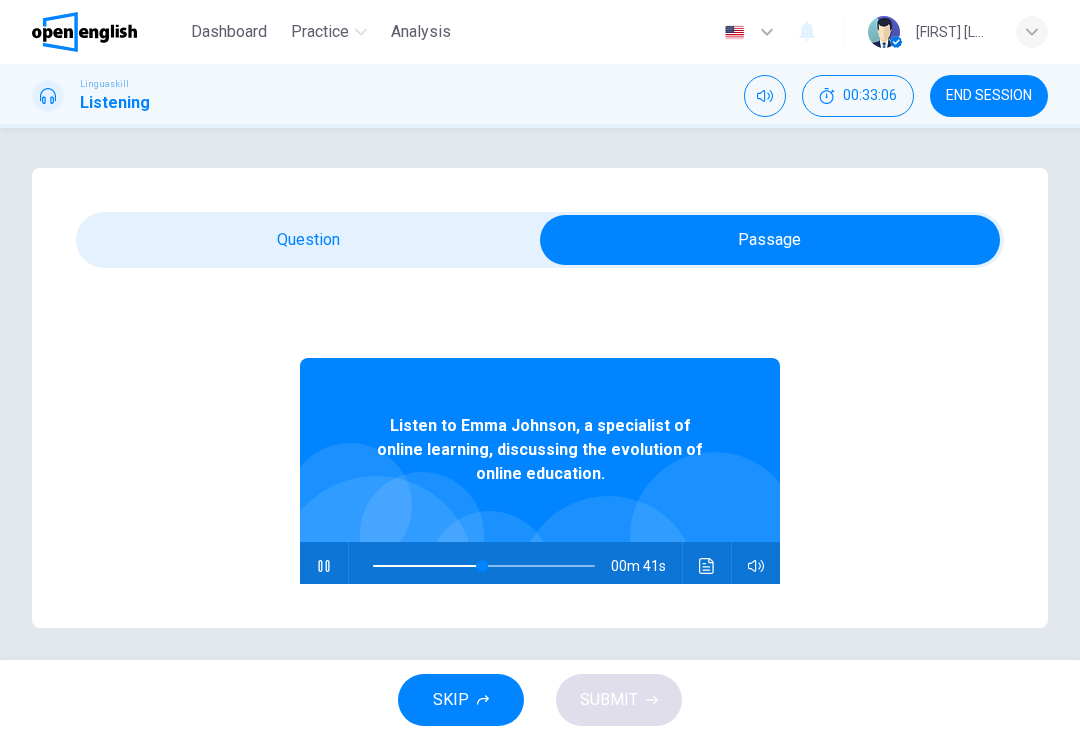 click 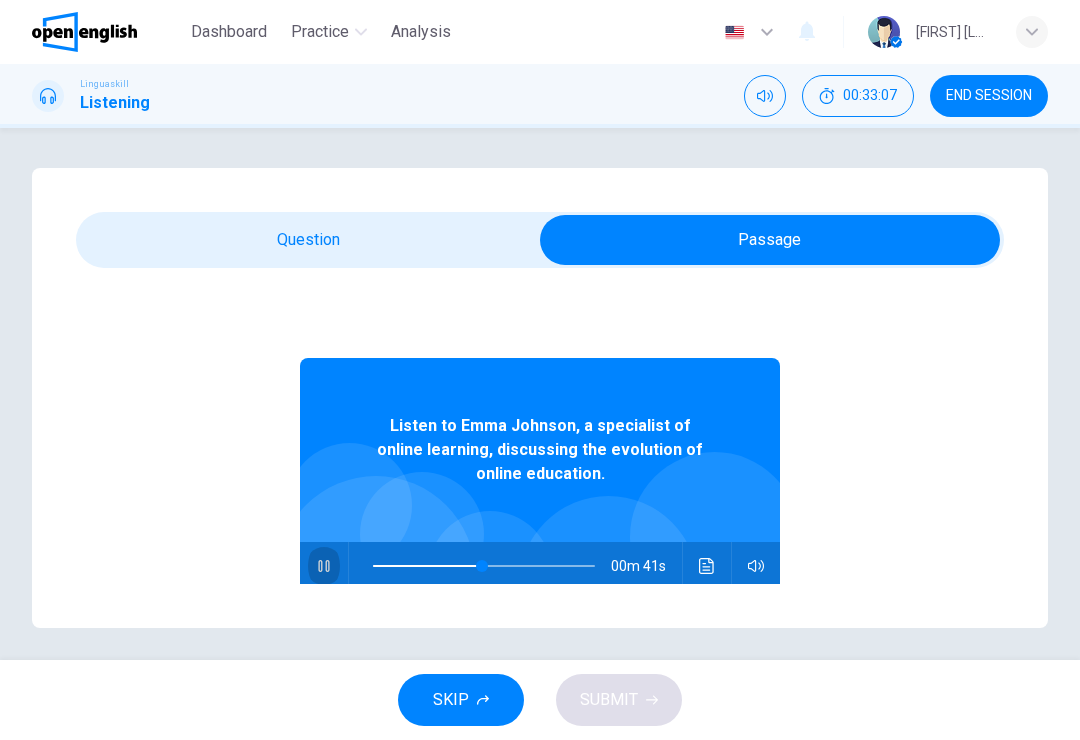 click 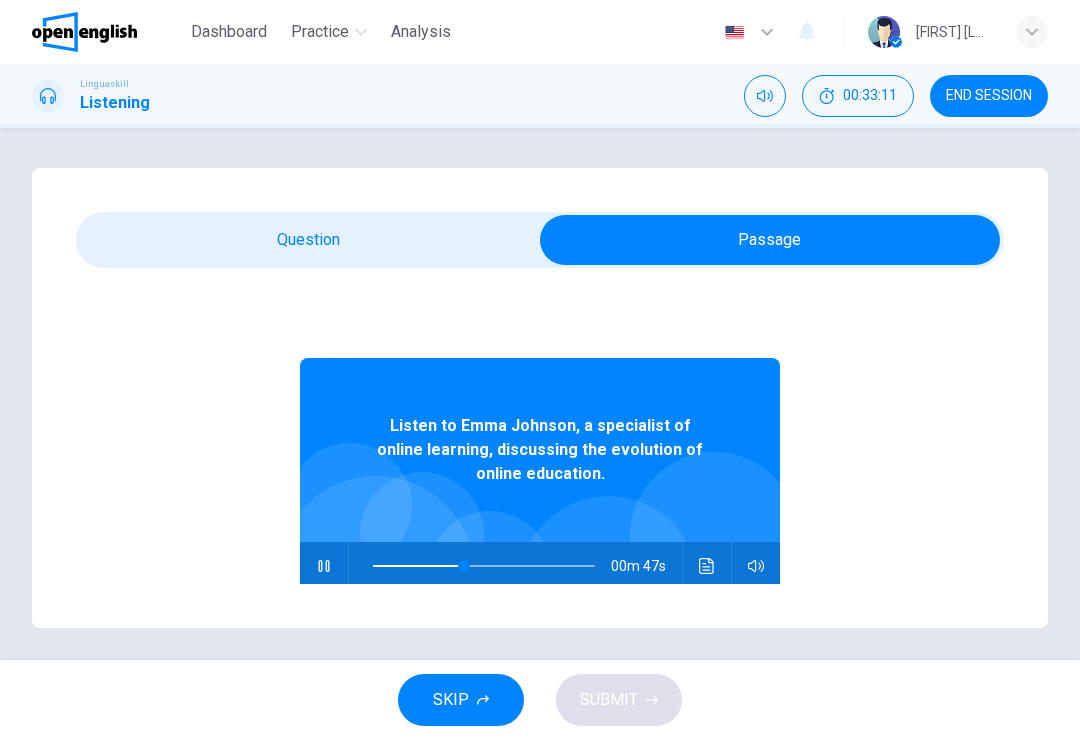click 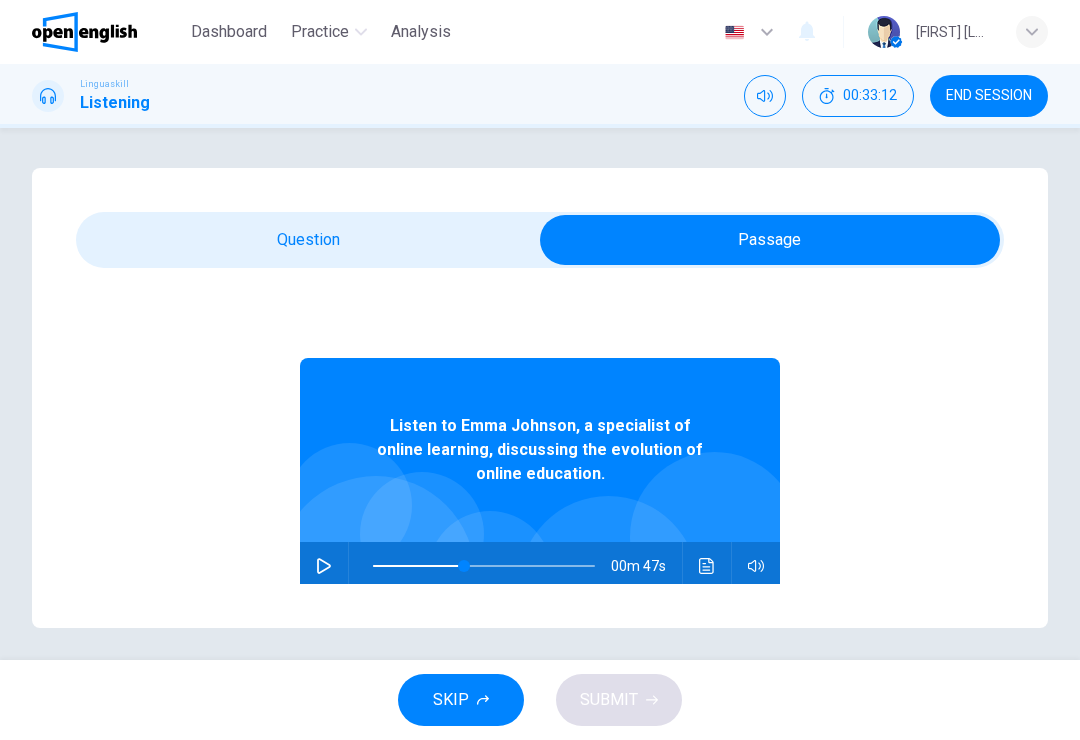 click 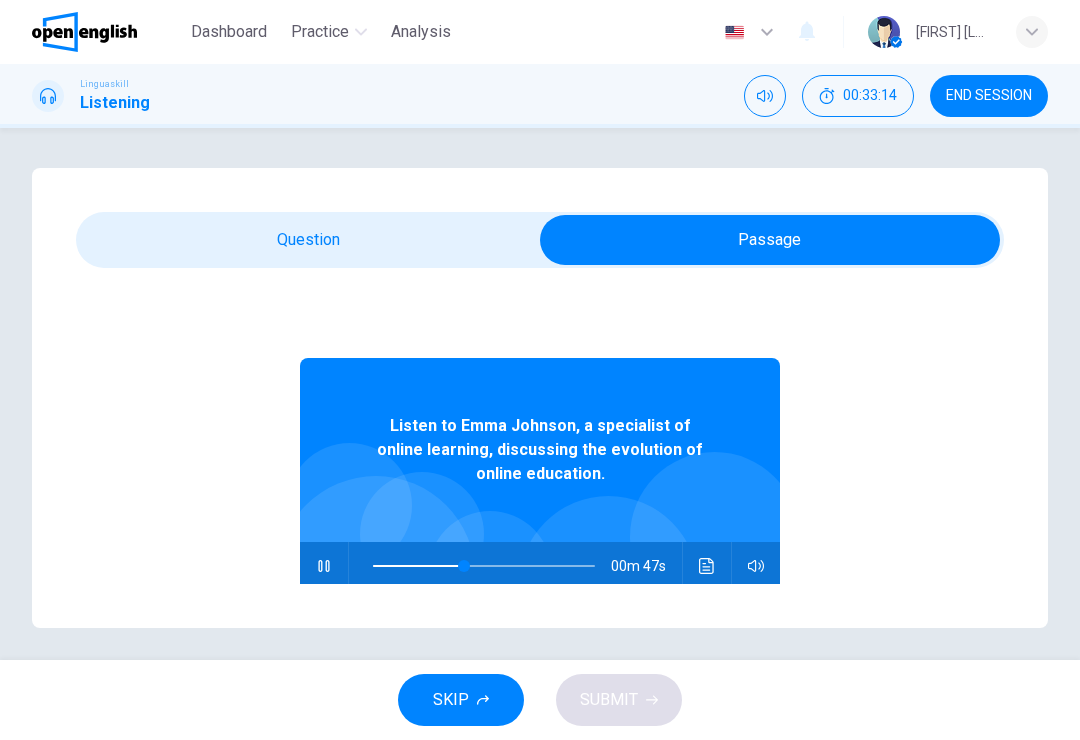 click at bounding box center (324, 566) 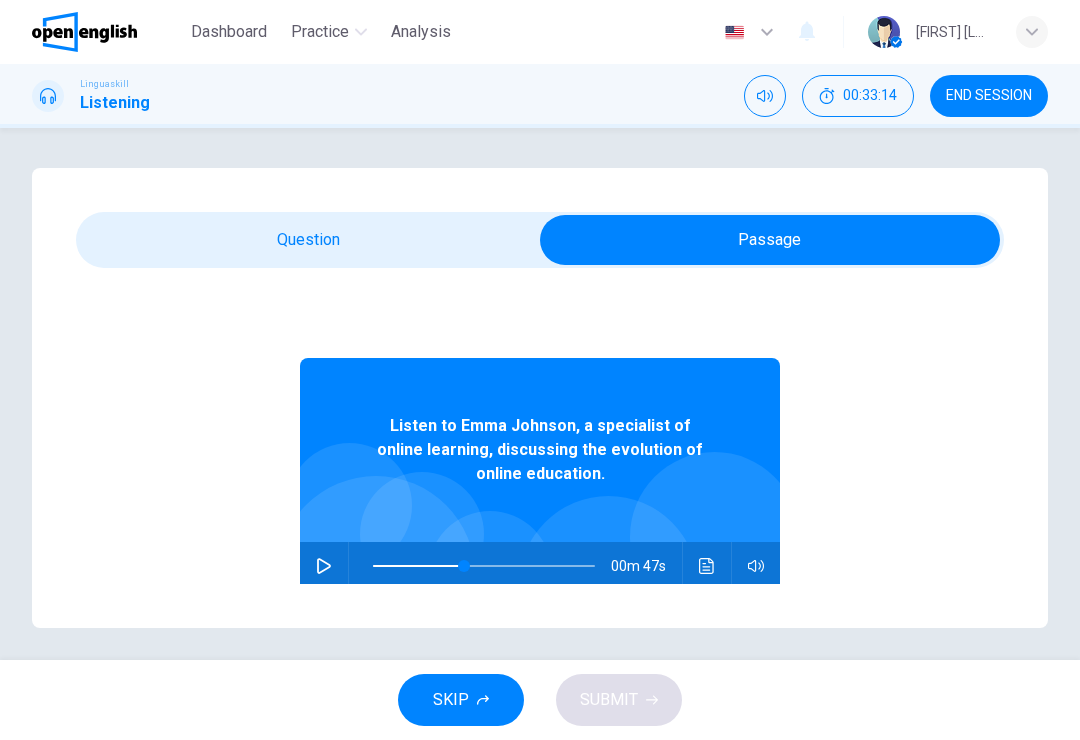 click 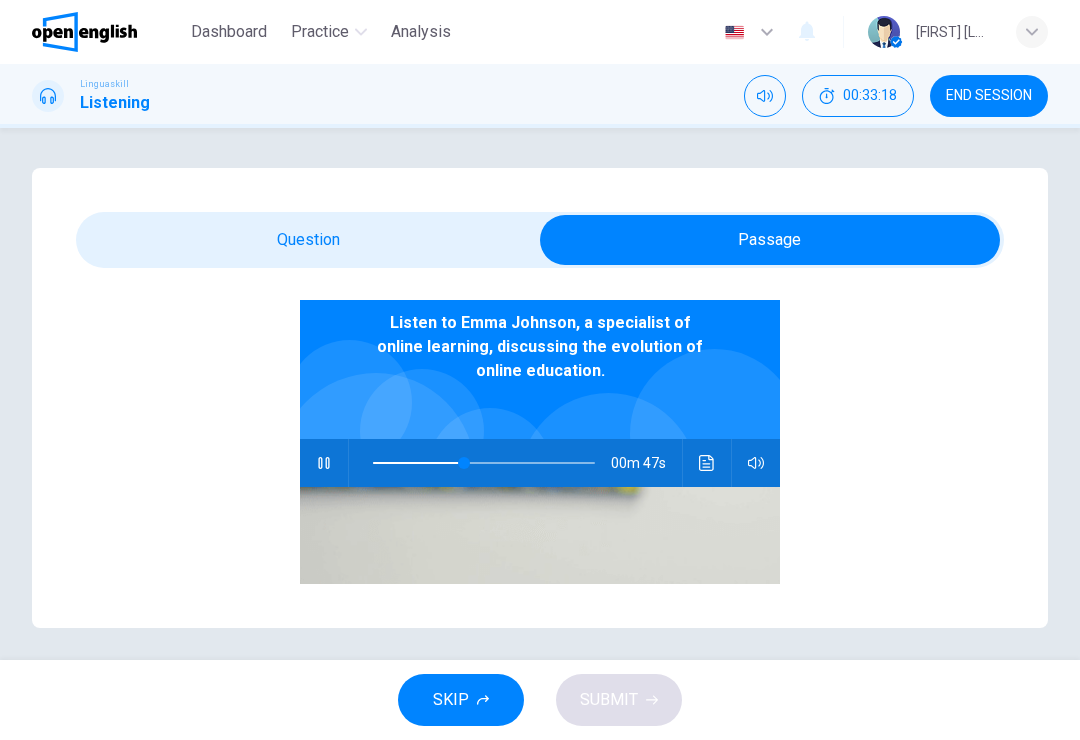 scroll, scrollTop: 115, scrollLeft: 0, axis: vertical 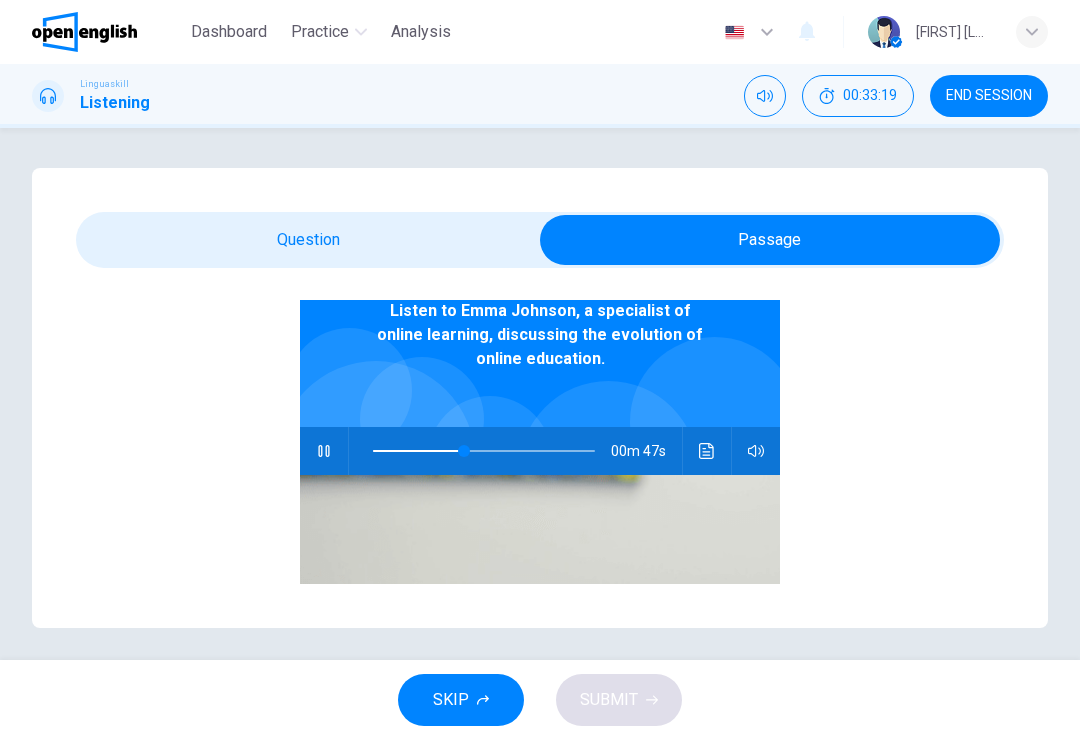 click at bounding box center [324, 451] 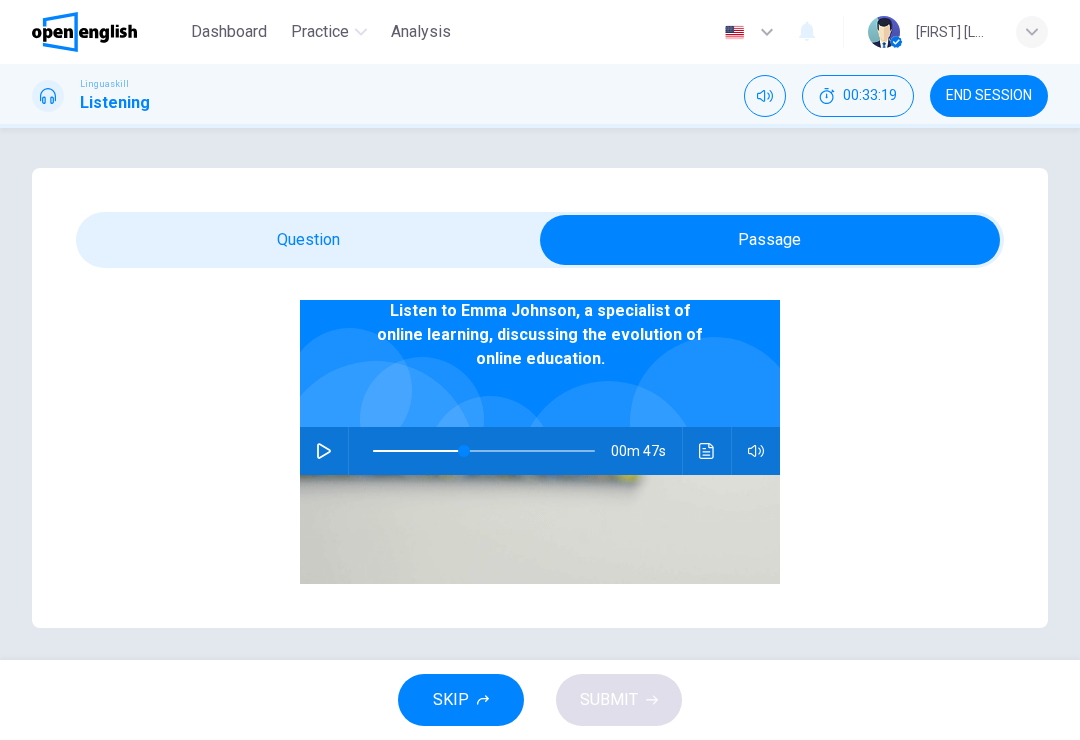 click at bounding box center [324, 451] 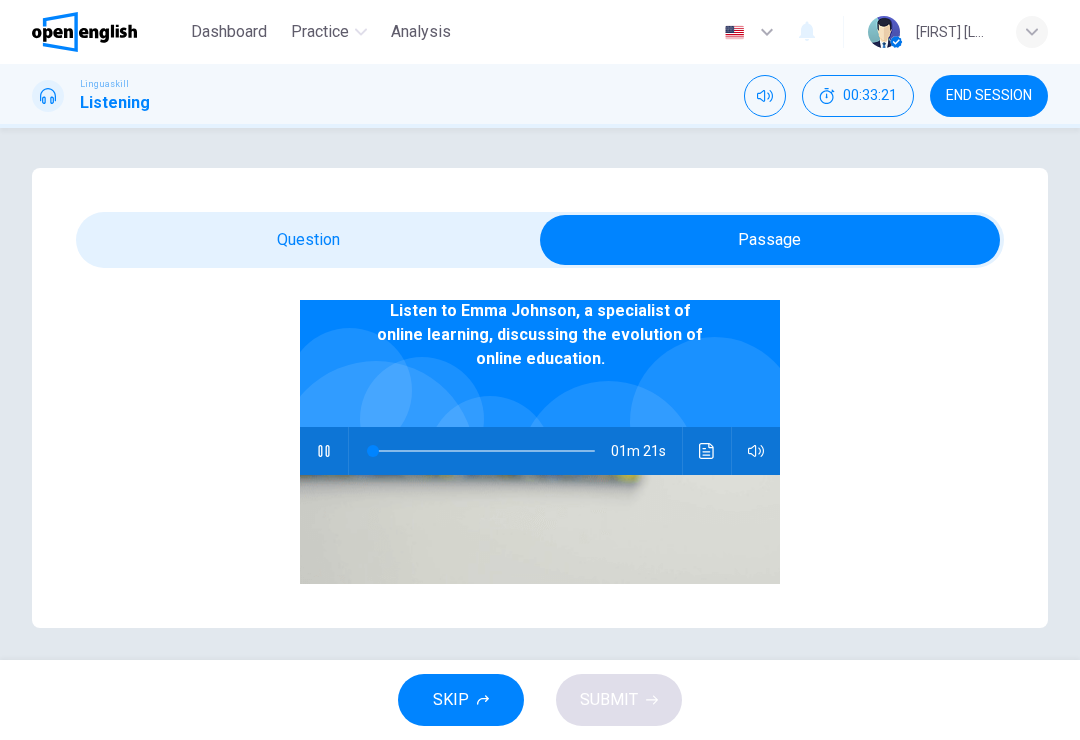 click at bounding box center (324, 451) 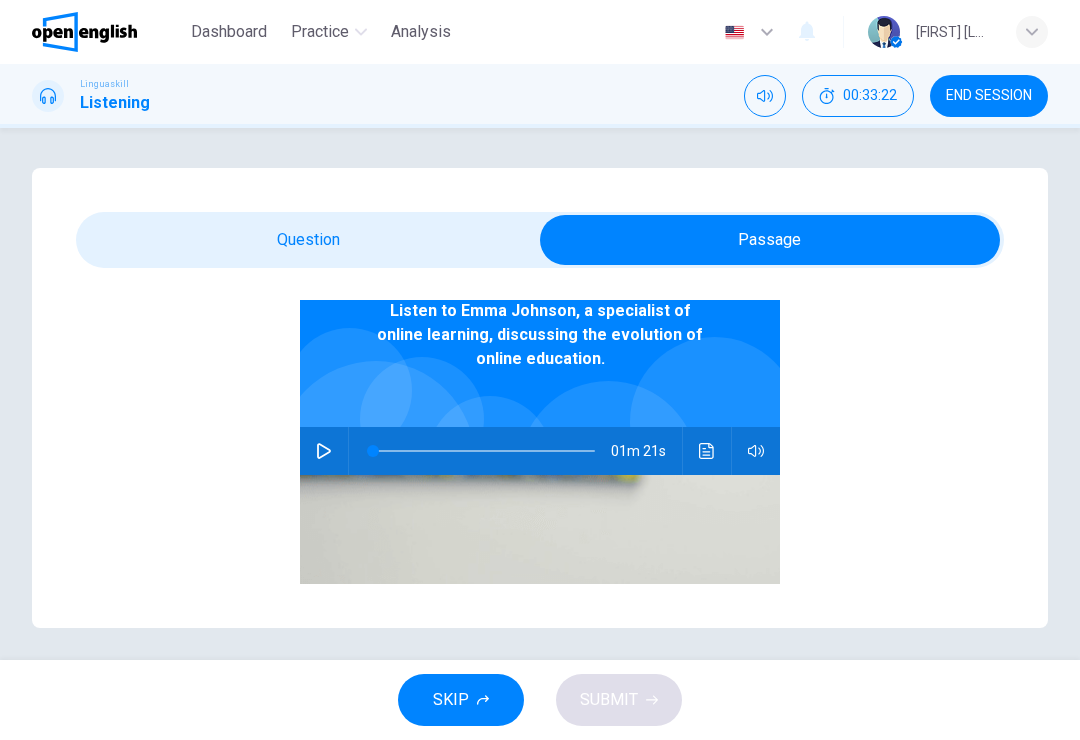 click at bounding box center [324, 451] 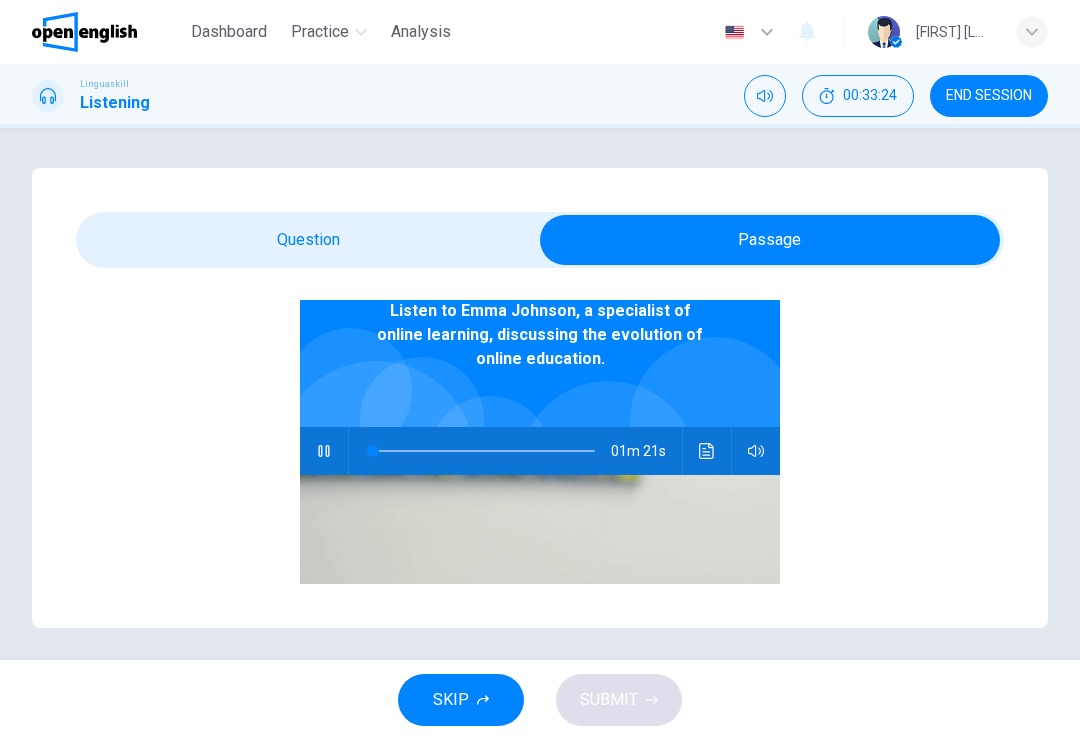 click 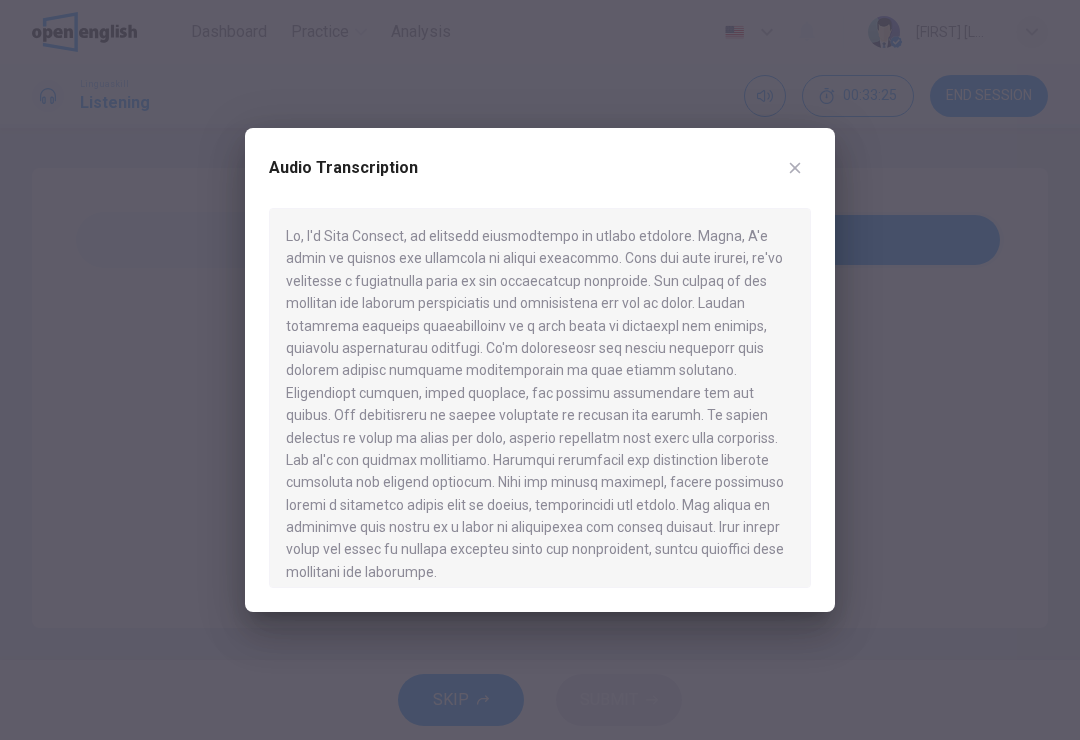 click on "Audio Transcription" at bounding box center [540, 370] 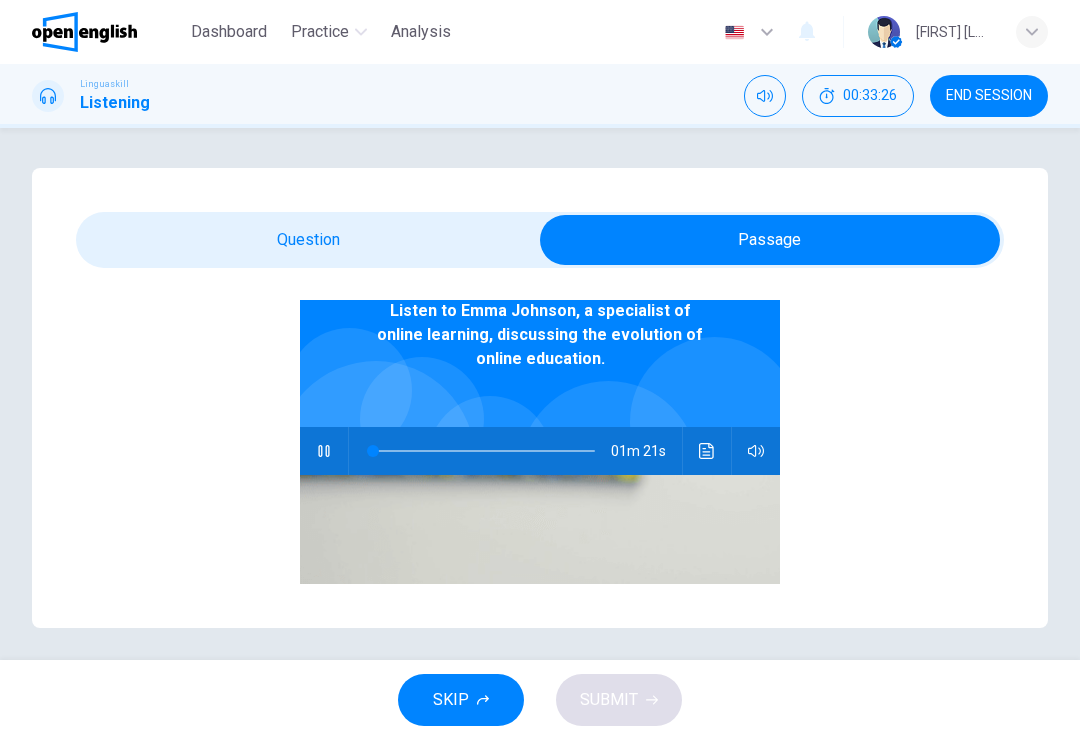 click at bounding box center (707, 451) 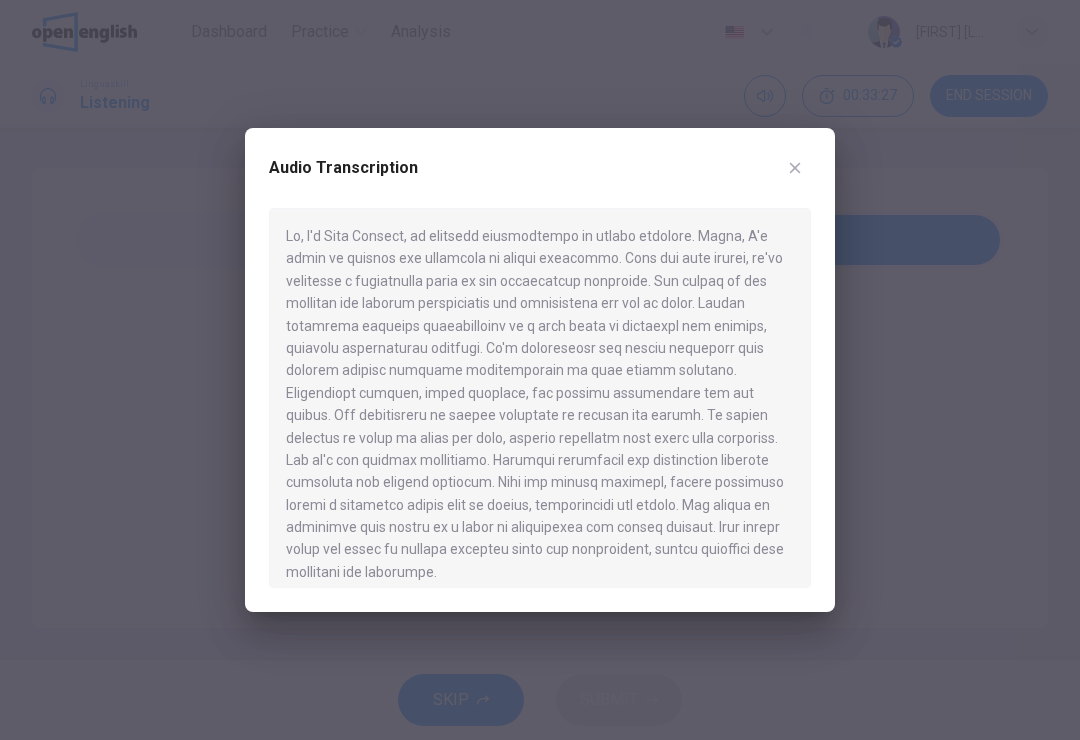 click at bounding box center (795, 168) 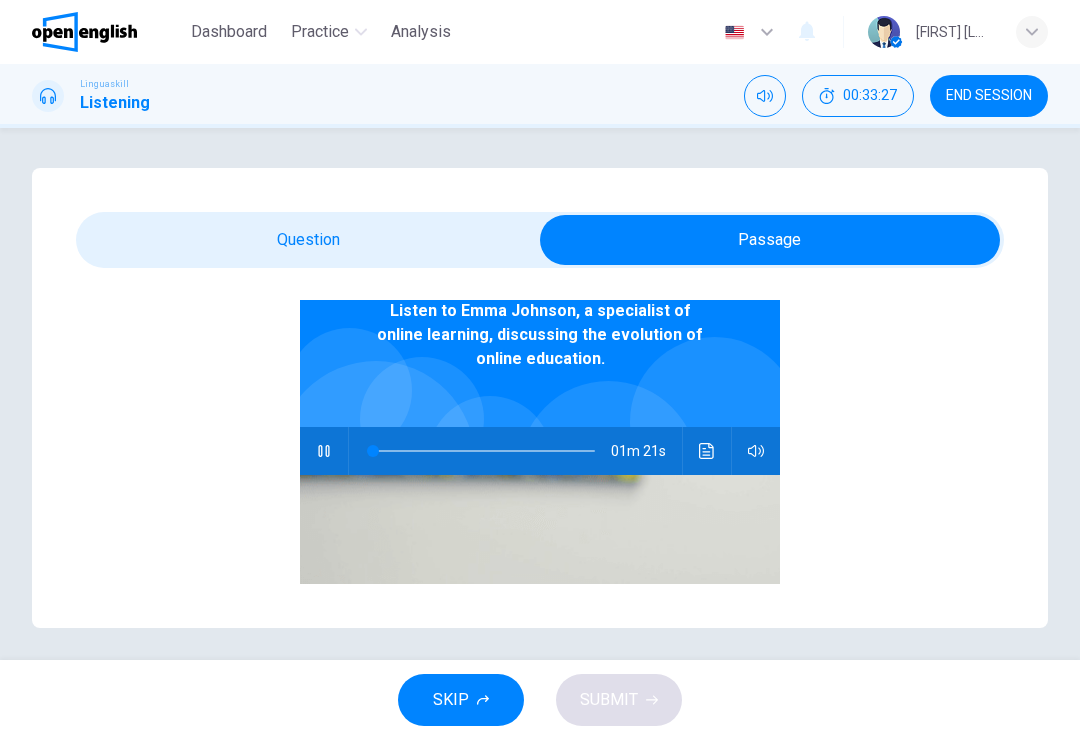 click at bounding box center (756, 451) 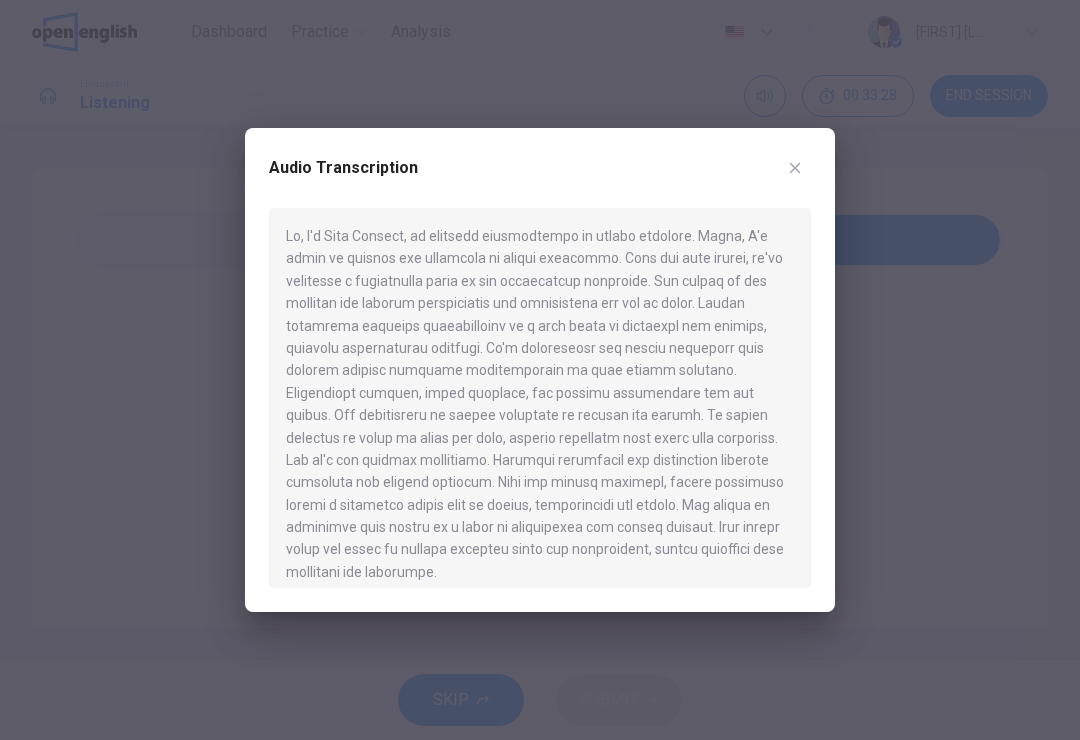 click 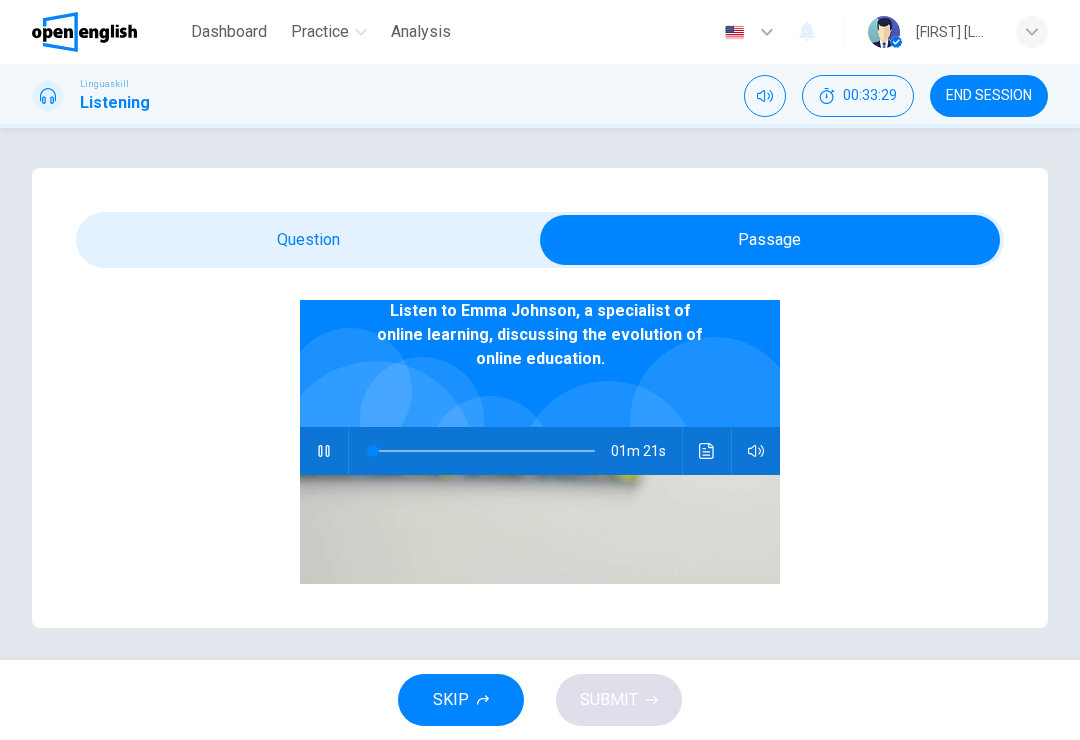 click 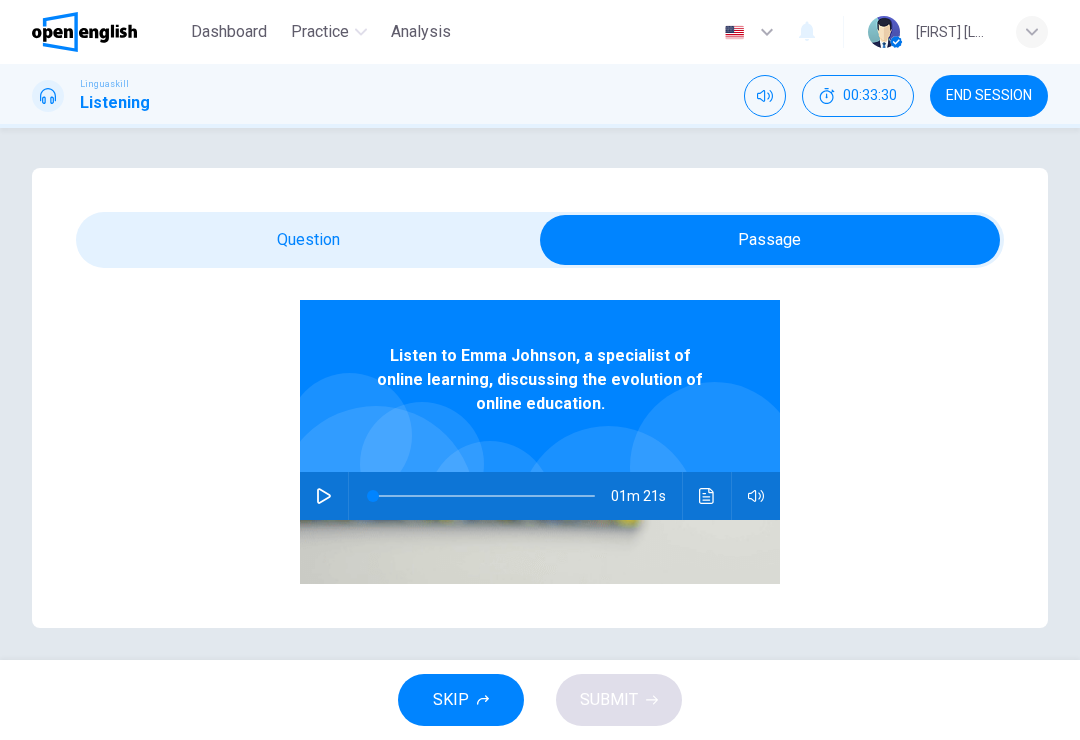 scroll, scrollTop: 67, scrollLeft: 0, axis: vertical 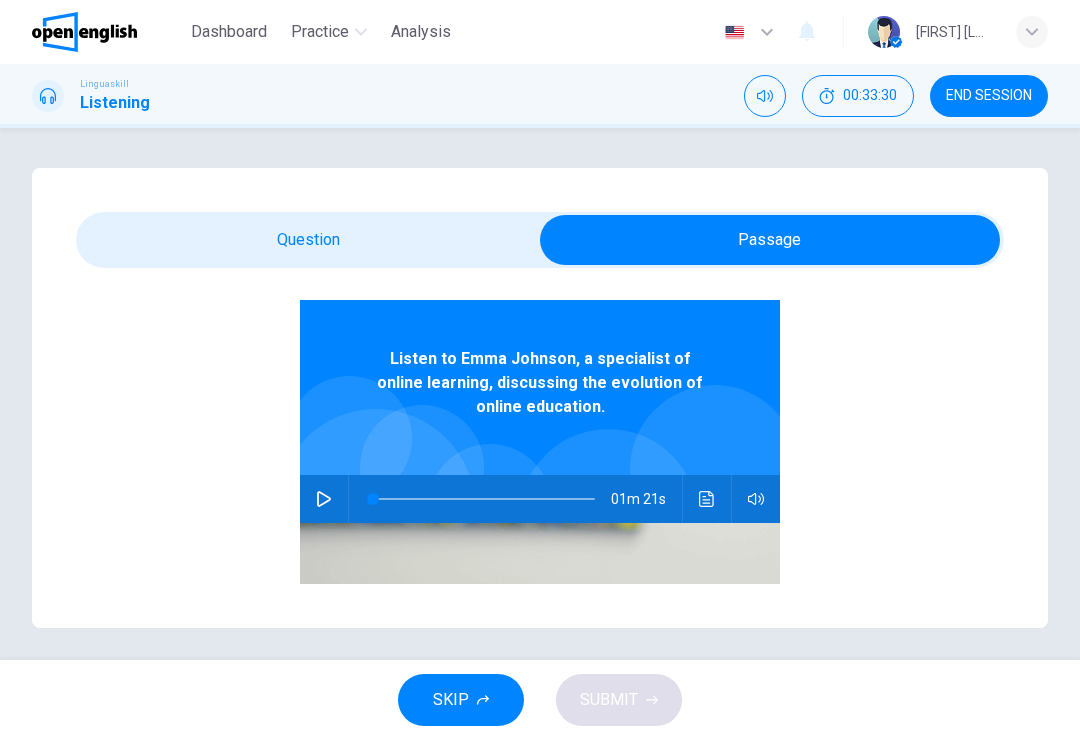 click at bounding box center (324, 499) 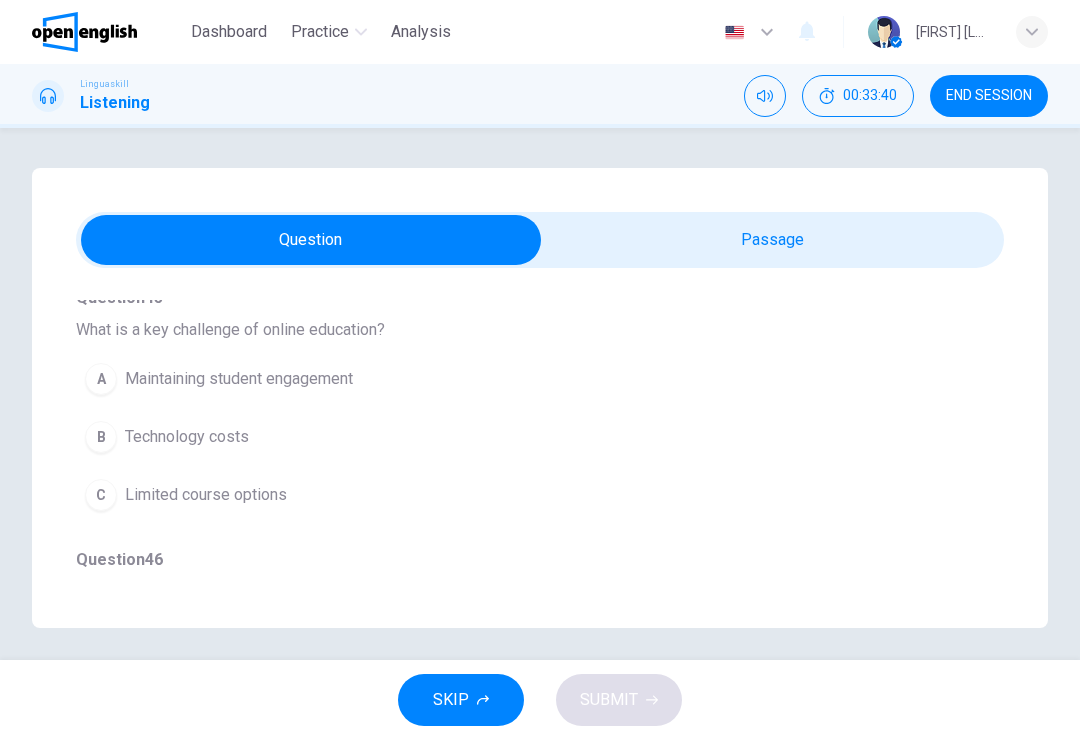 scroll, scrollTop: 6, scrollLeft: 0, axis: vertical 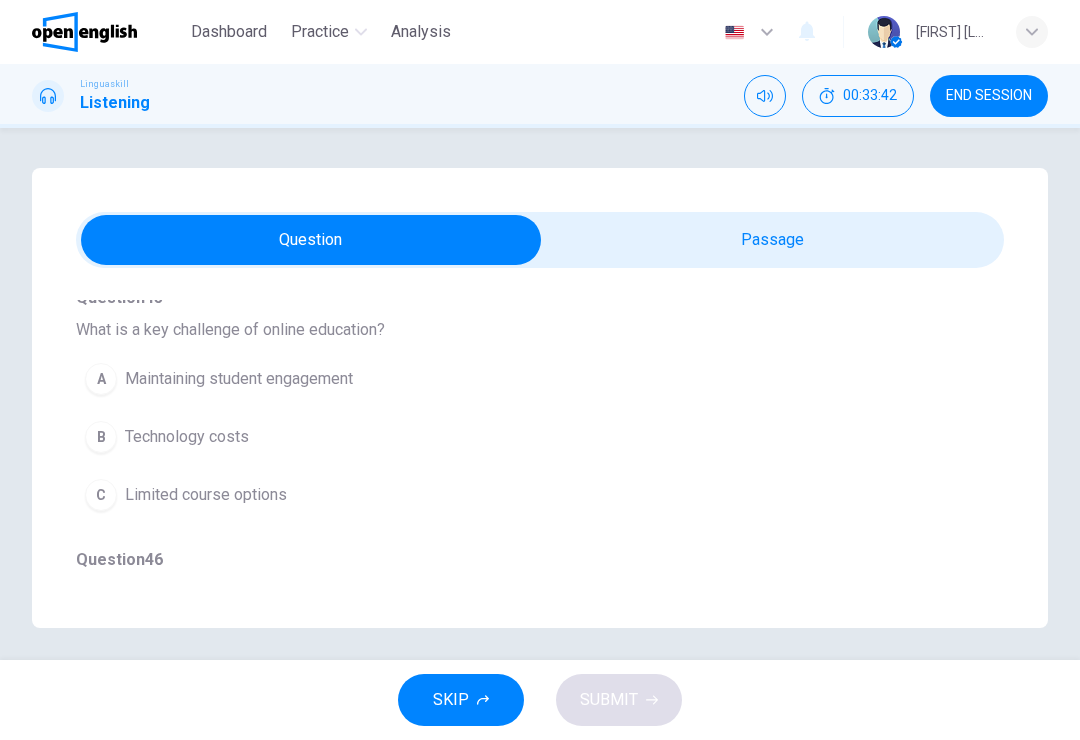click on "A Maintaining student engagement" at bounding box center (504, 379) 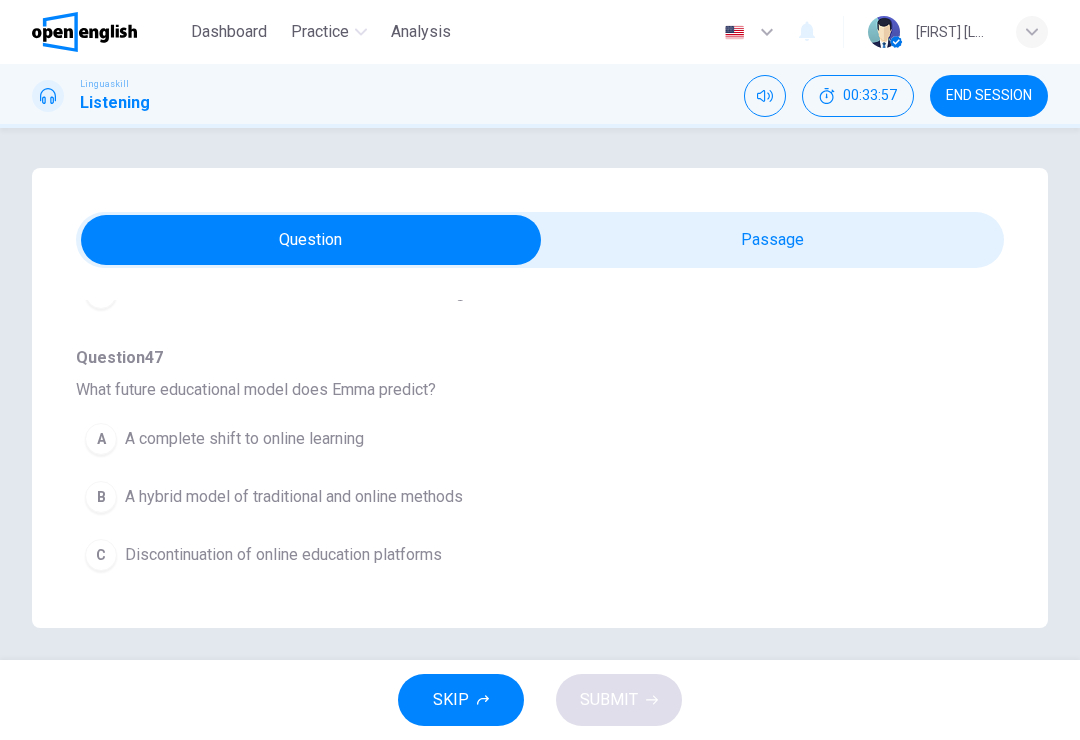 scroll, scrollTop: 1180, scrollLeft: 0, axis: vertical 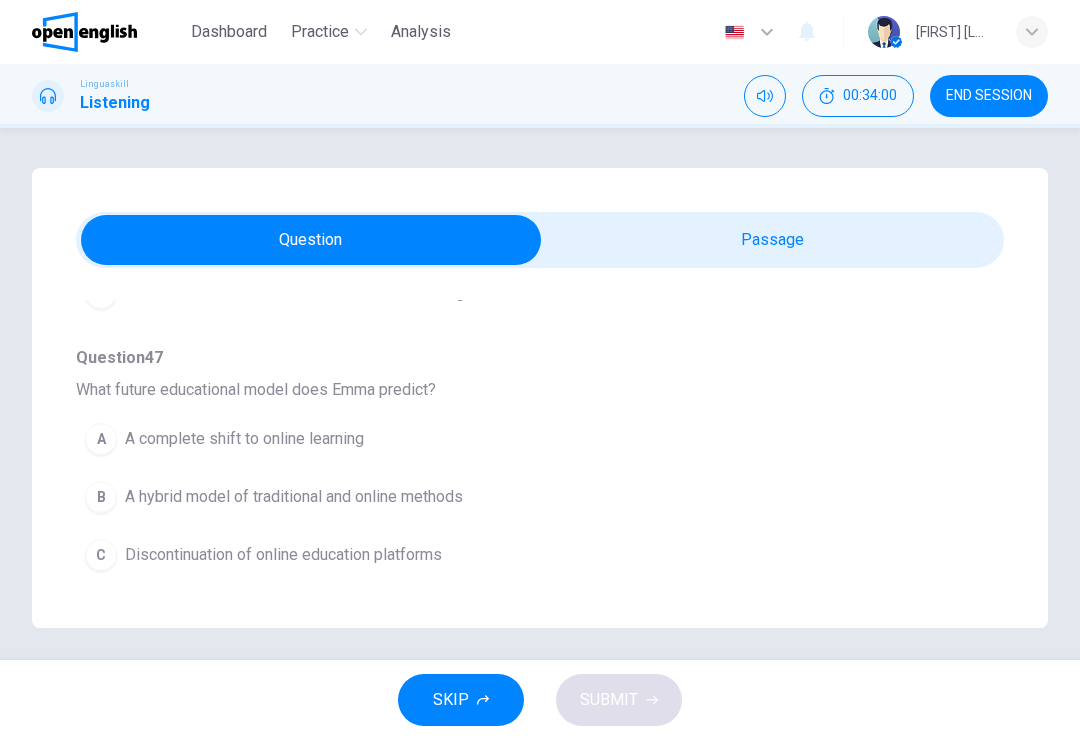 click on "B A hybrid model of traditional and online methods" at bounding box center [504, 497] 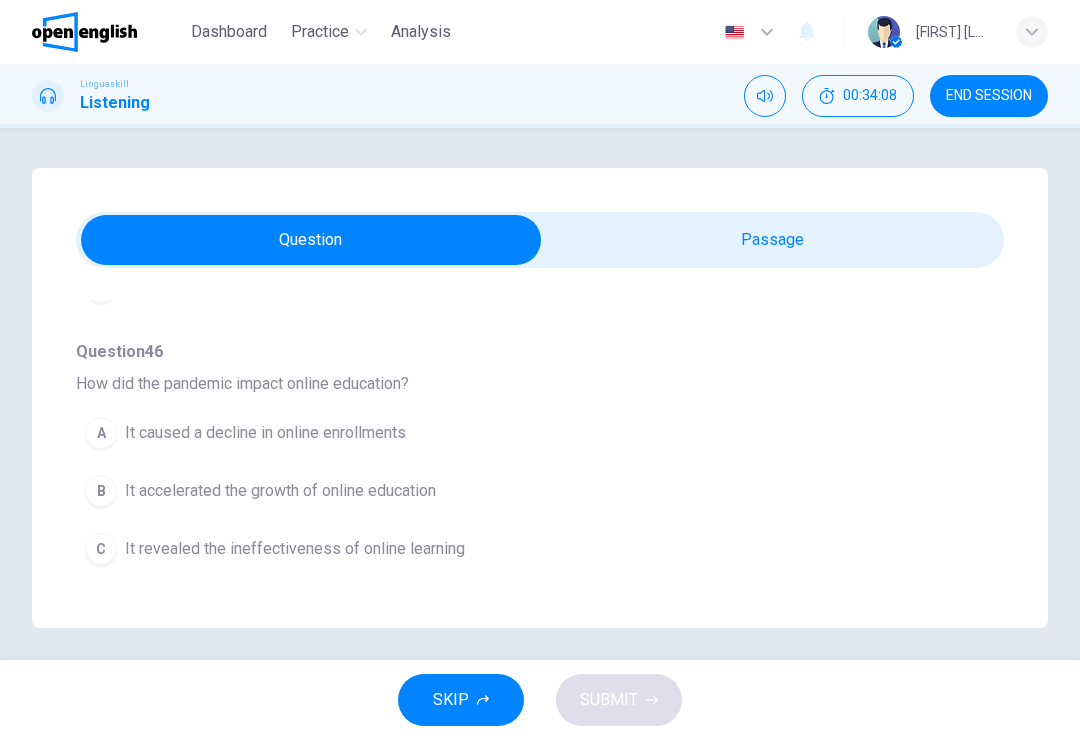 scroll, scrollTop: 920, scrollLeft: 0, axis: vertical 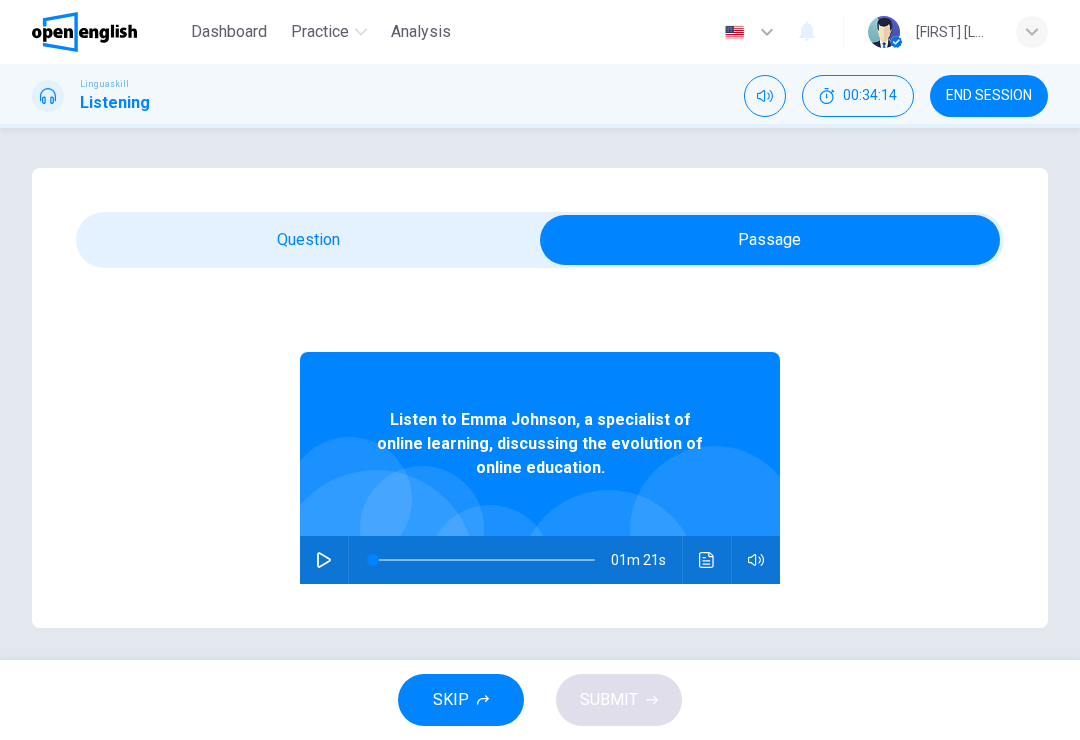 click 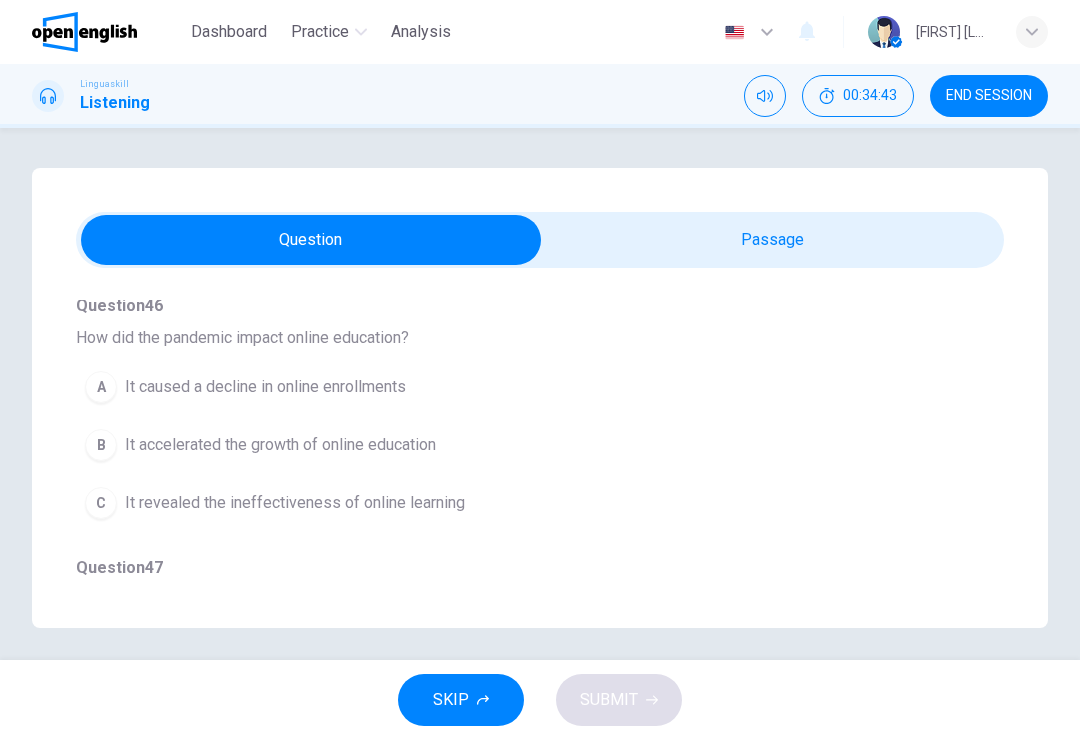 scroll, scrollTop: 980, scrollLeft: 0, axis: vertical 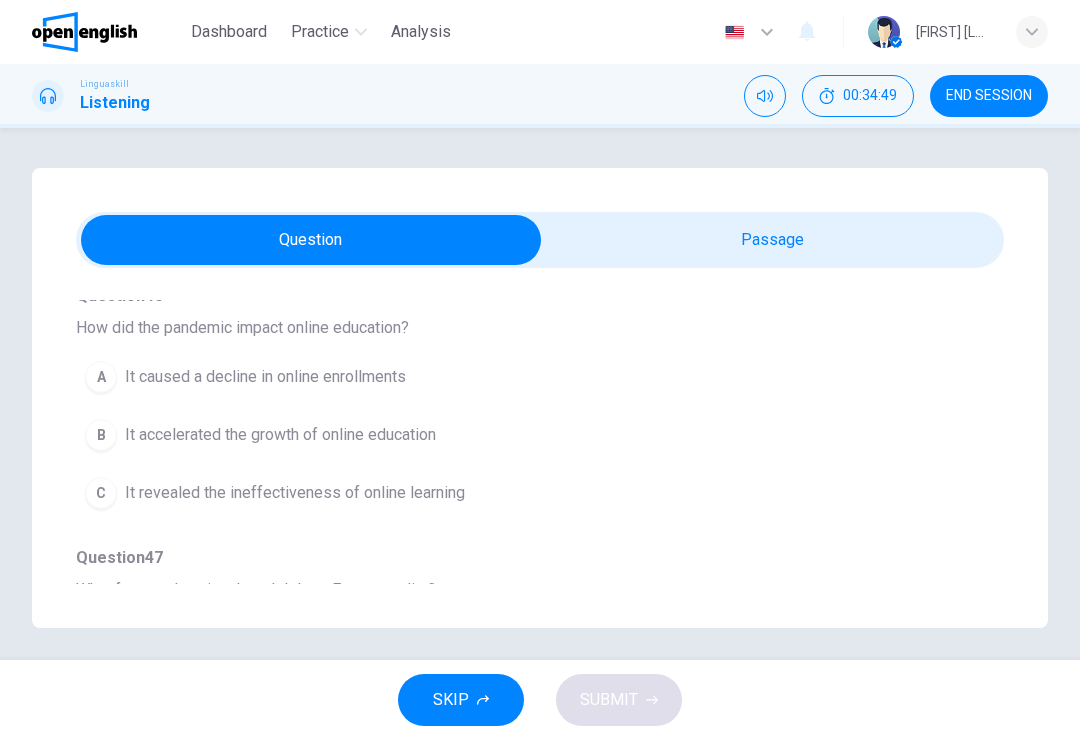 click on "B It accelerated the growth of online education" at bounding box center (504, 435) 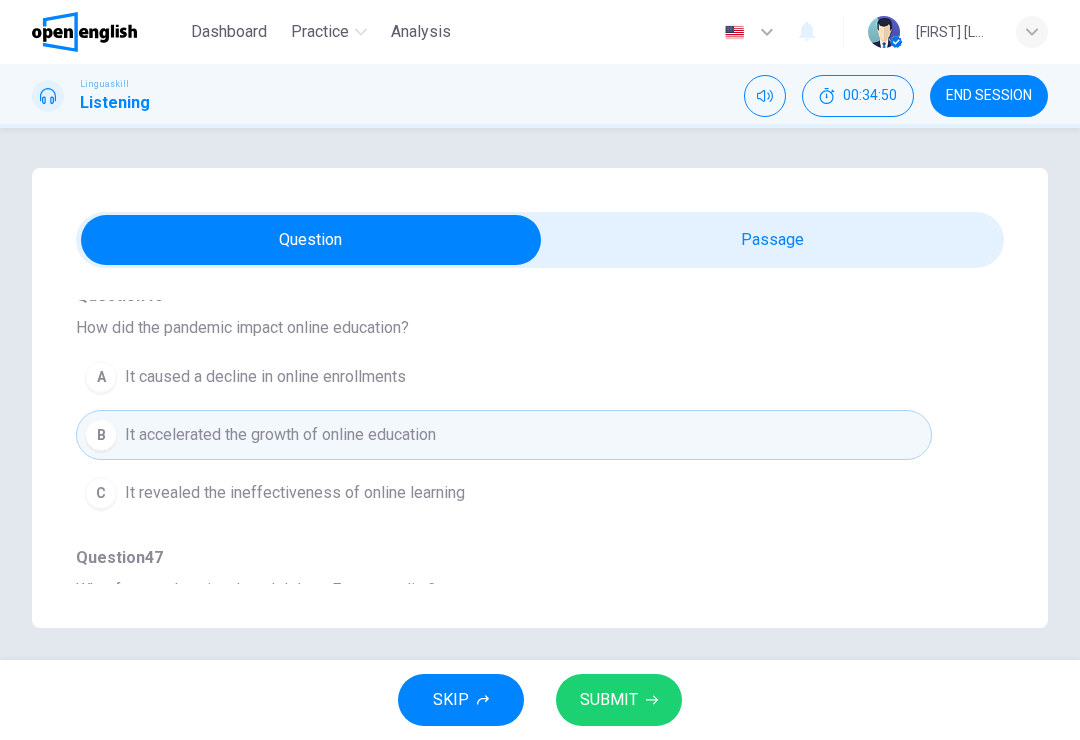 click on "SUBMIT" at bounding box center (609, 700) 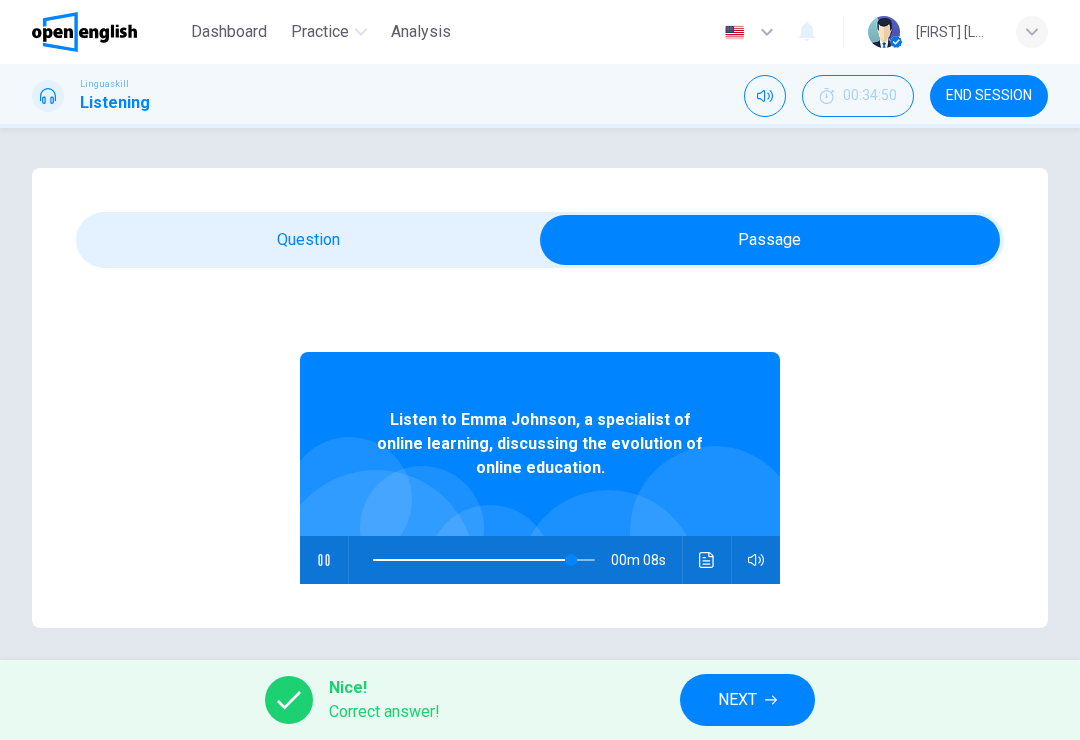 click 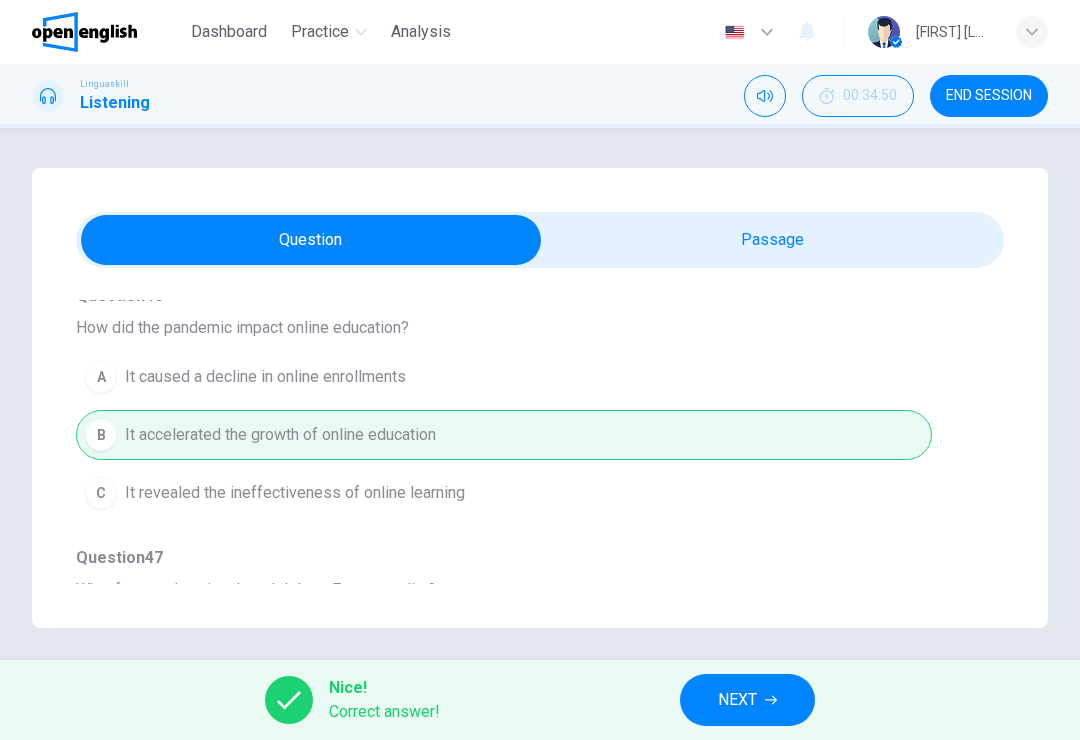 click on "NEXT" at bounding box center (737, 700) 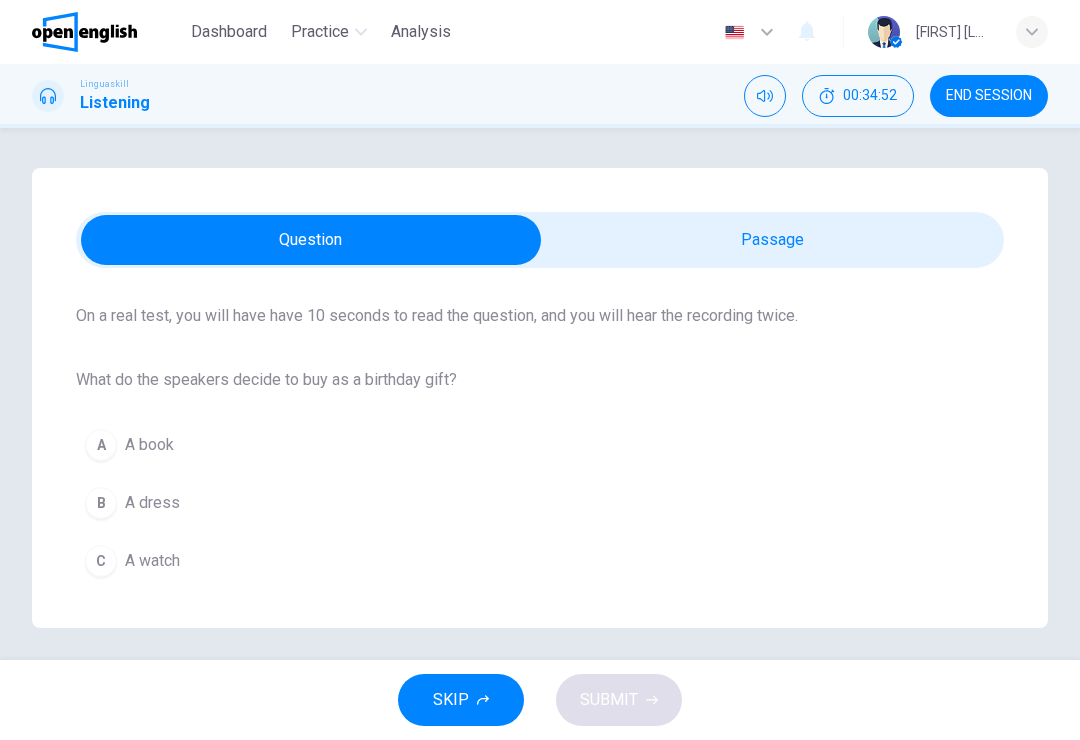 scroll, scrollTop: 0, scrollLeft: 0, axis: both 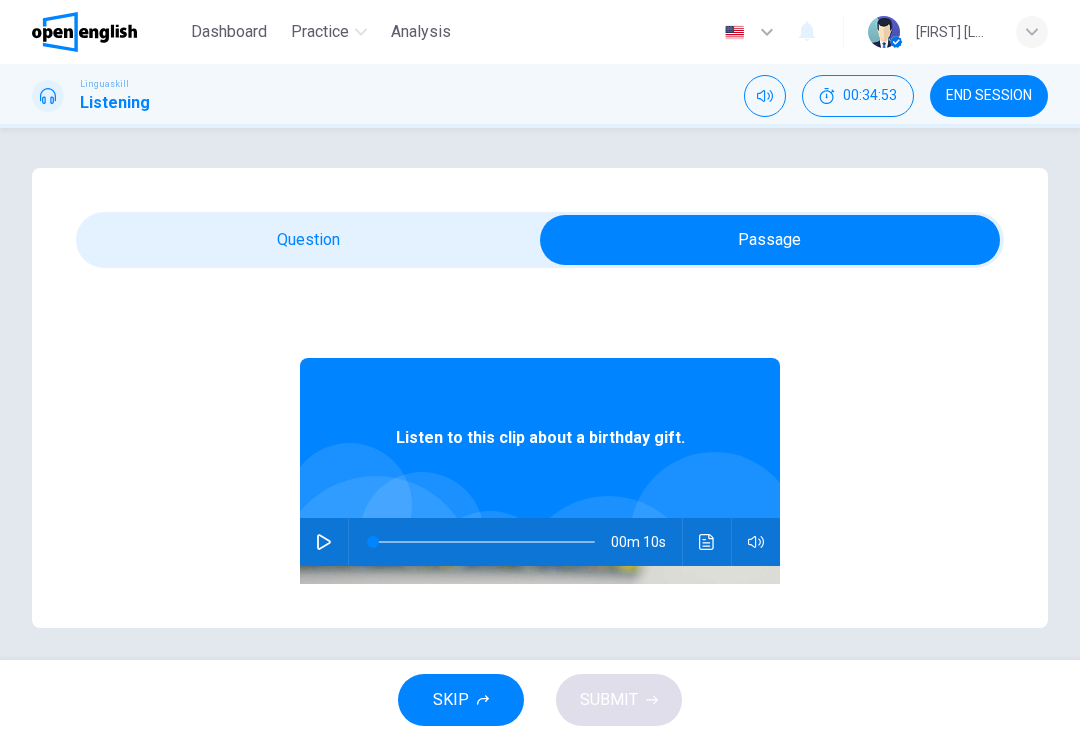 click at bounding box center (324, 542) 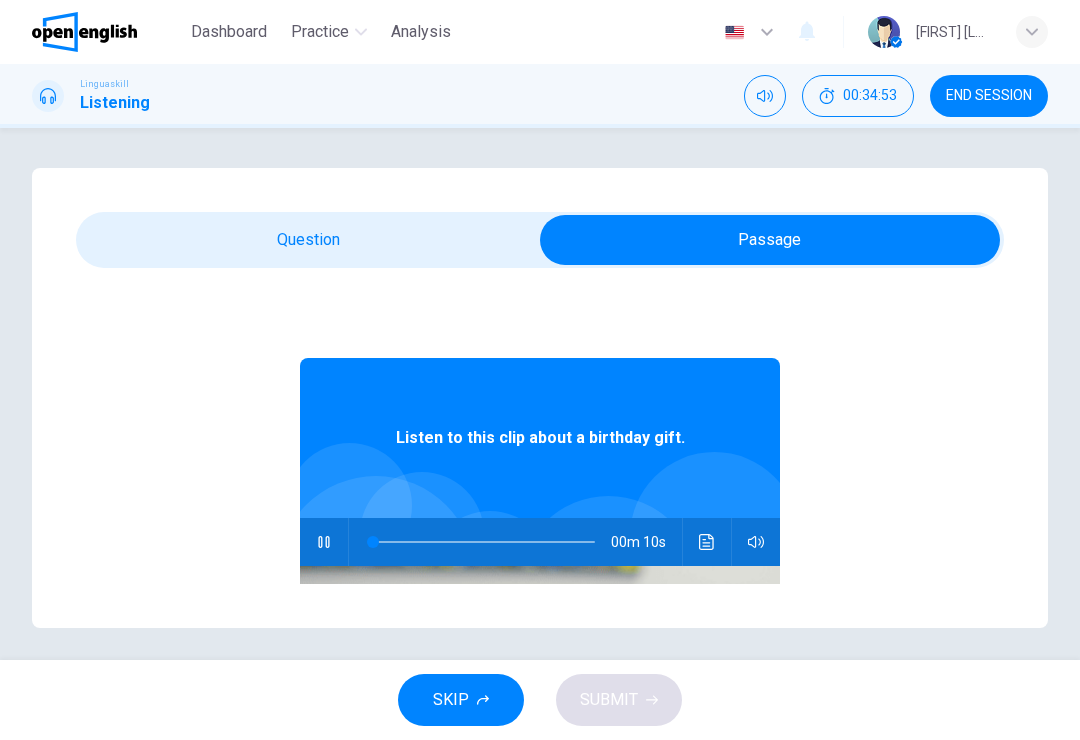 scroll, scrollTop: 148, scrollLeft: 0, axis: vertical 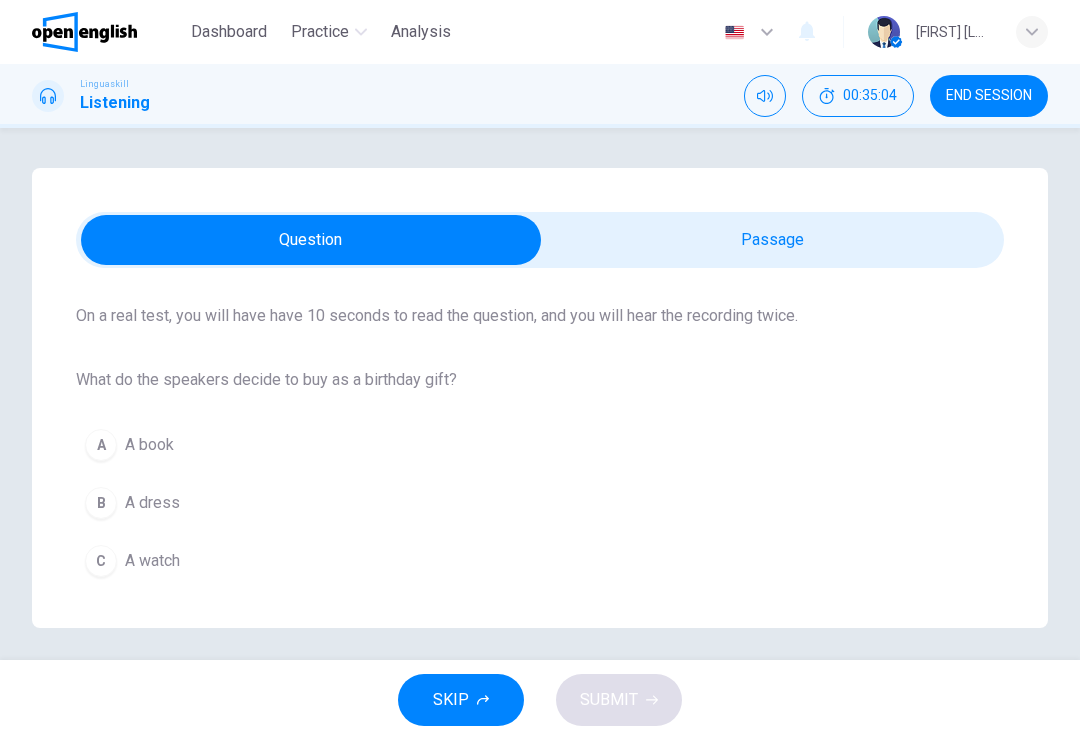 click on "A A book" at bounding box center [540, 445] 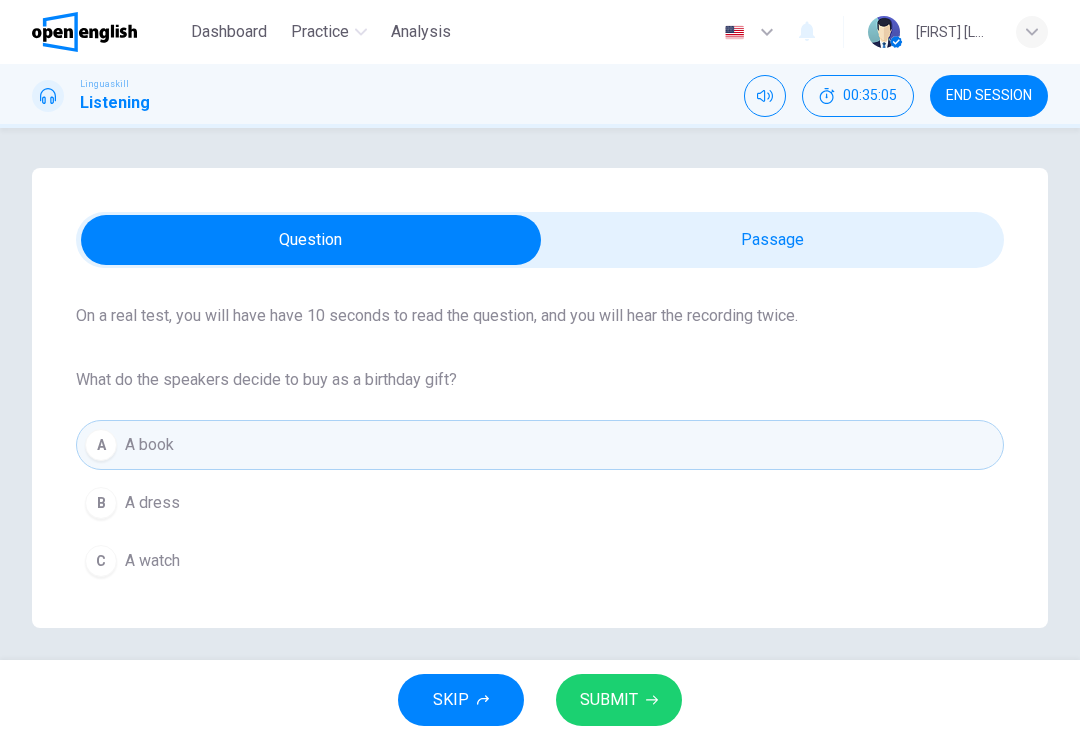 click on "SUBMIT" at bounding box center [619, 700] 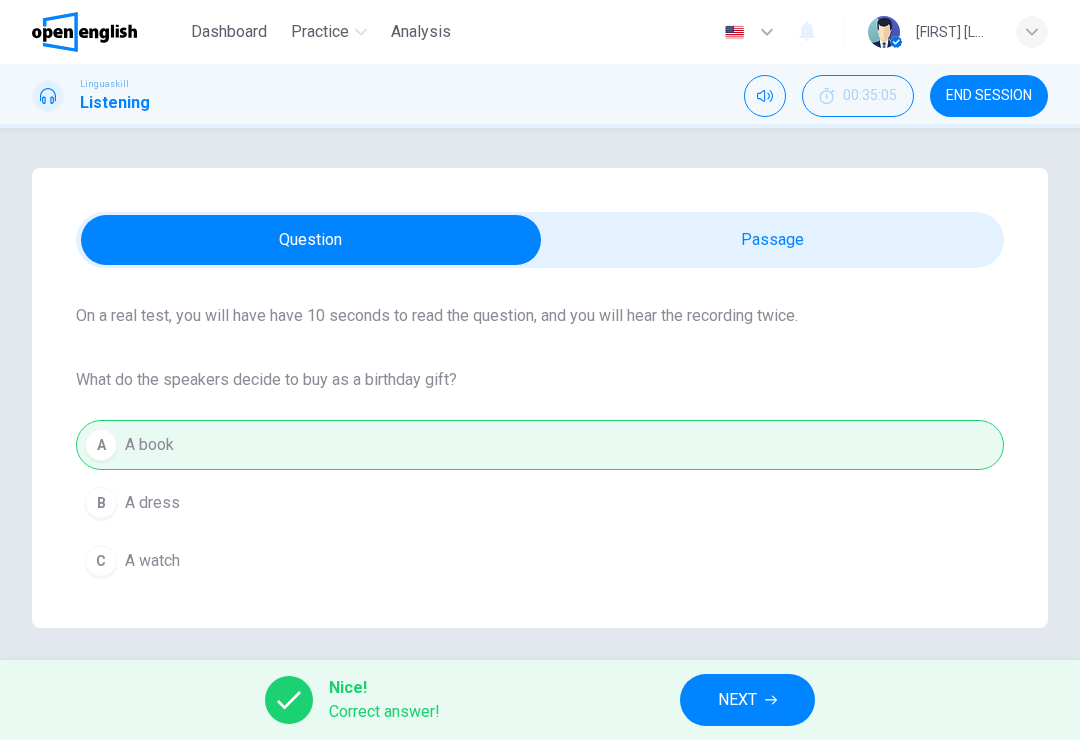 click on "NEXT" at bounding box center (737, 700) 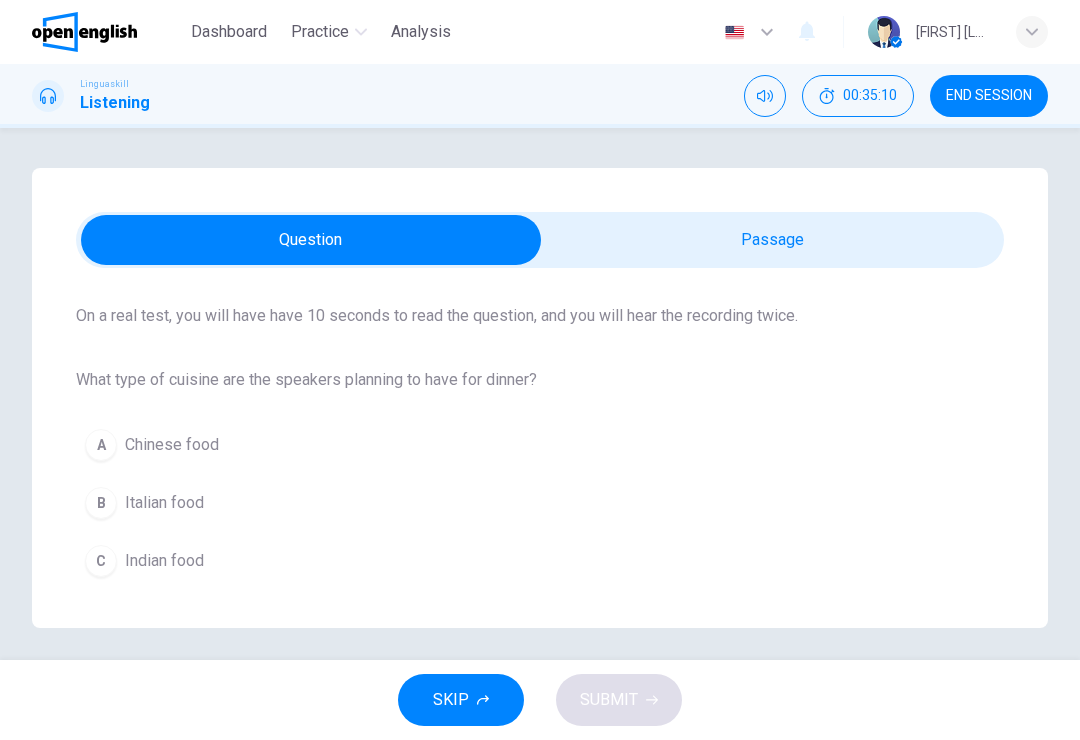 scroll, scrollTop: 0, scrollLeft: 0, axis: both 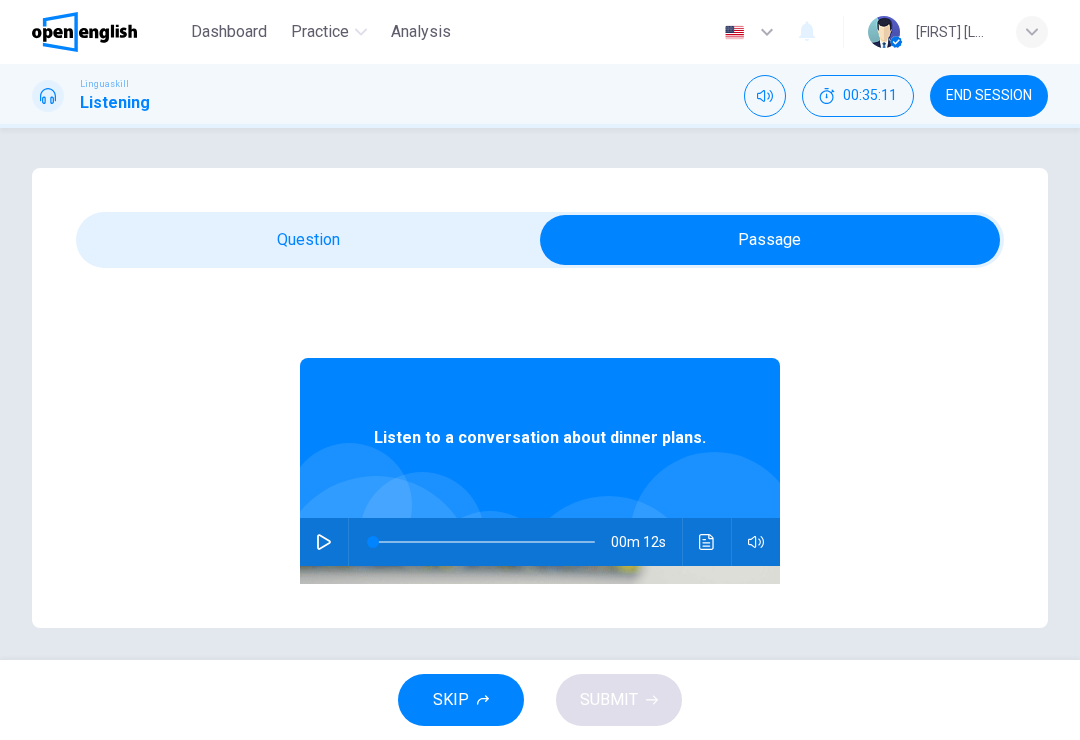 click 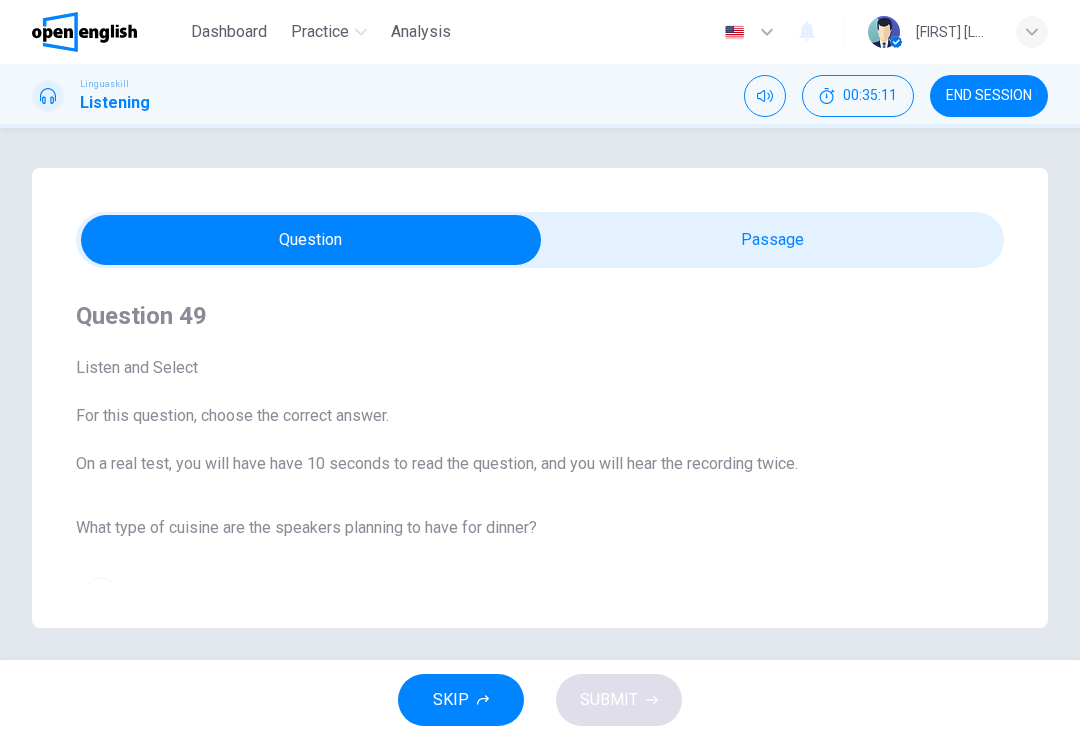 scroll, scrollTop: 148, scrollLeft: 0, axis: vertical 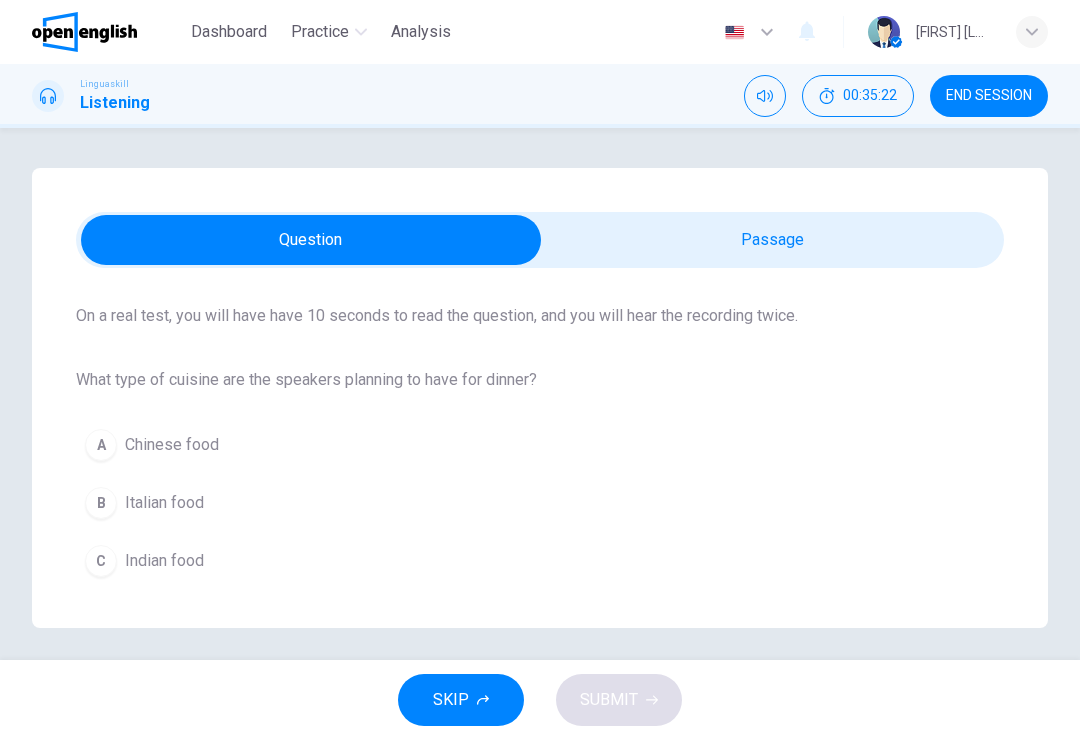 click on "Italian food" at bounding box center [164, 503] 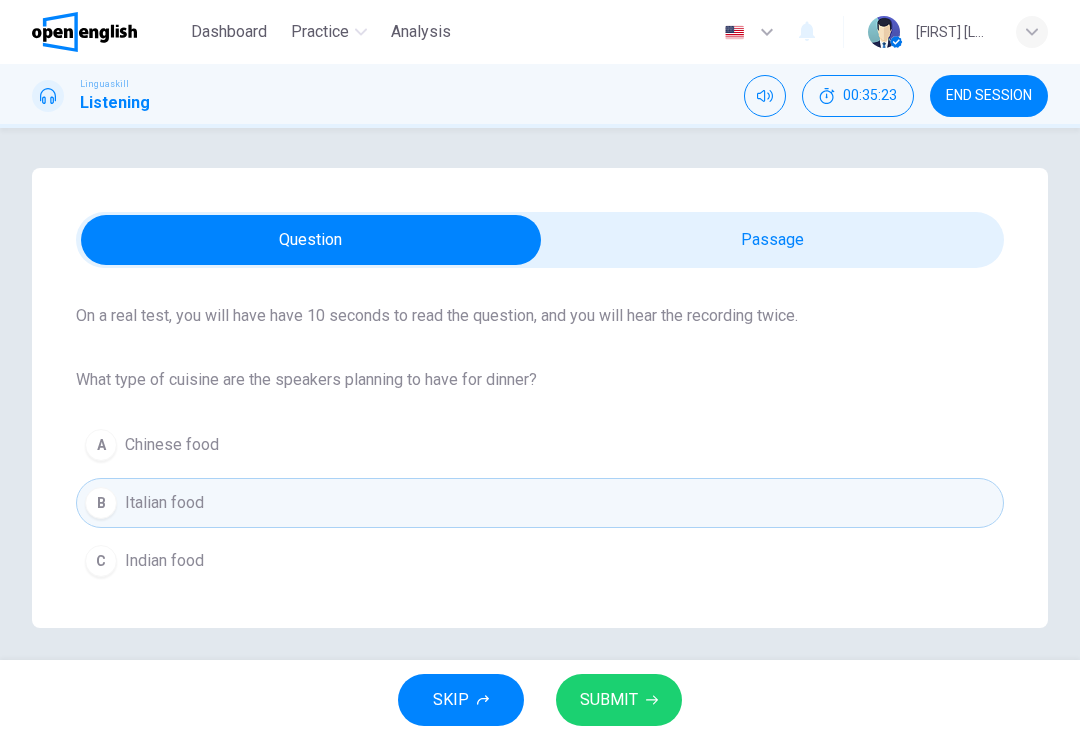 click on "SUBMIT" at bounding box center (609, 700) 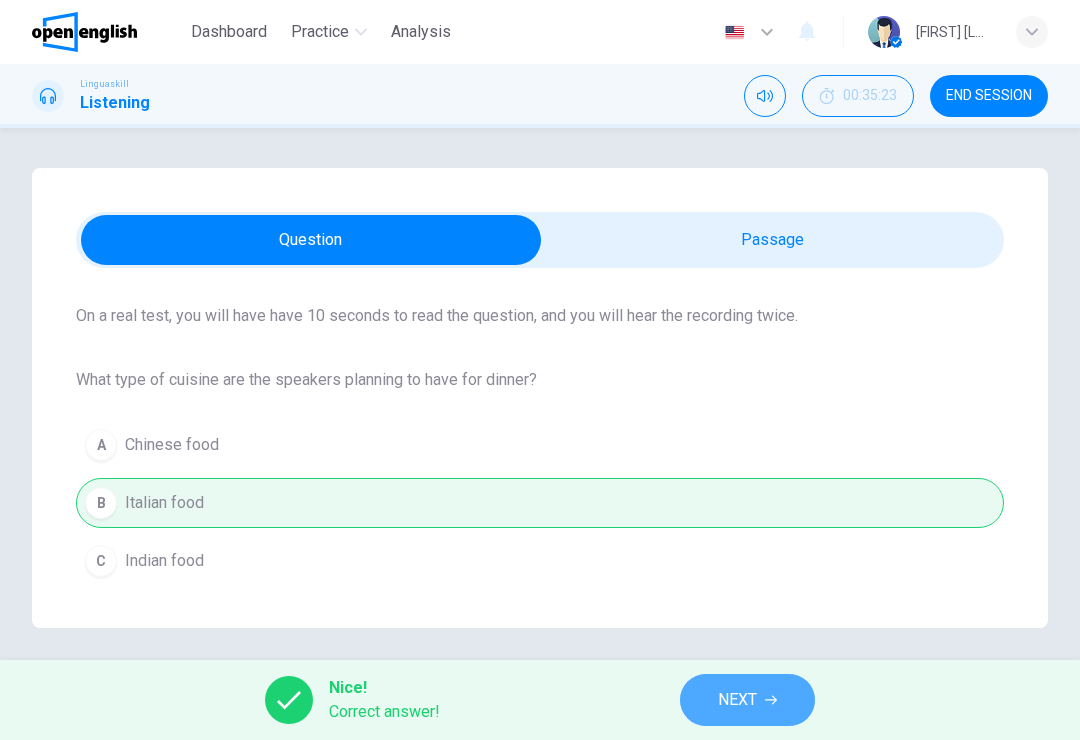 click 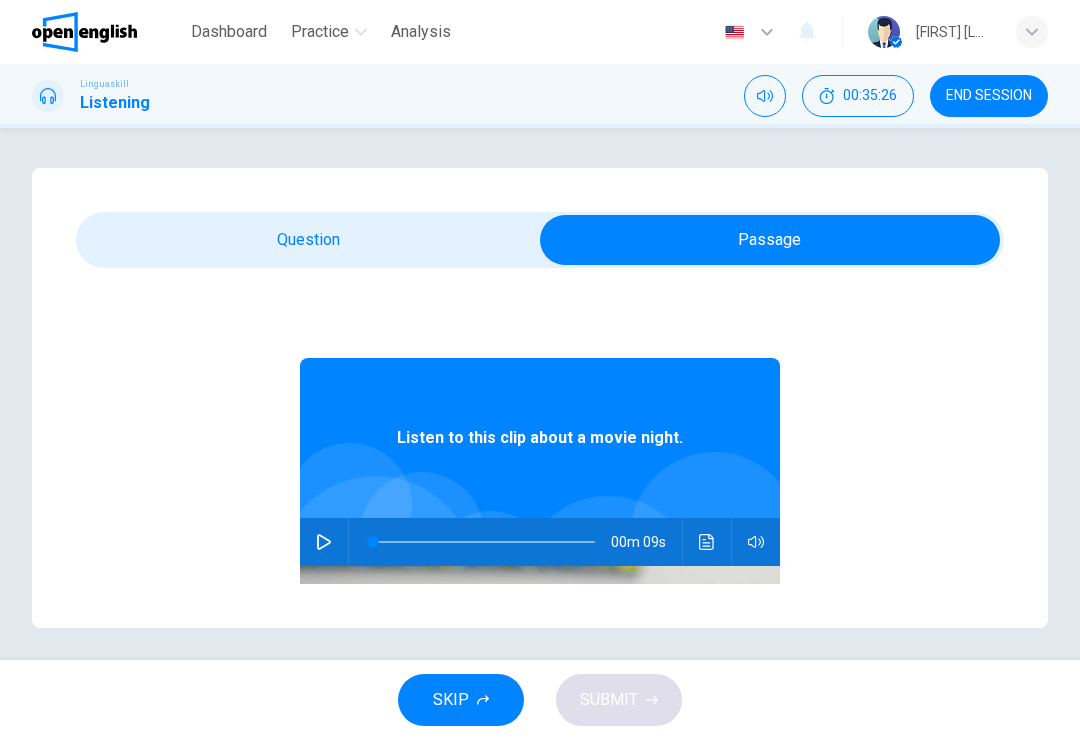 click at bounding box center [324, 542] 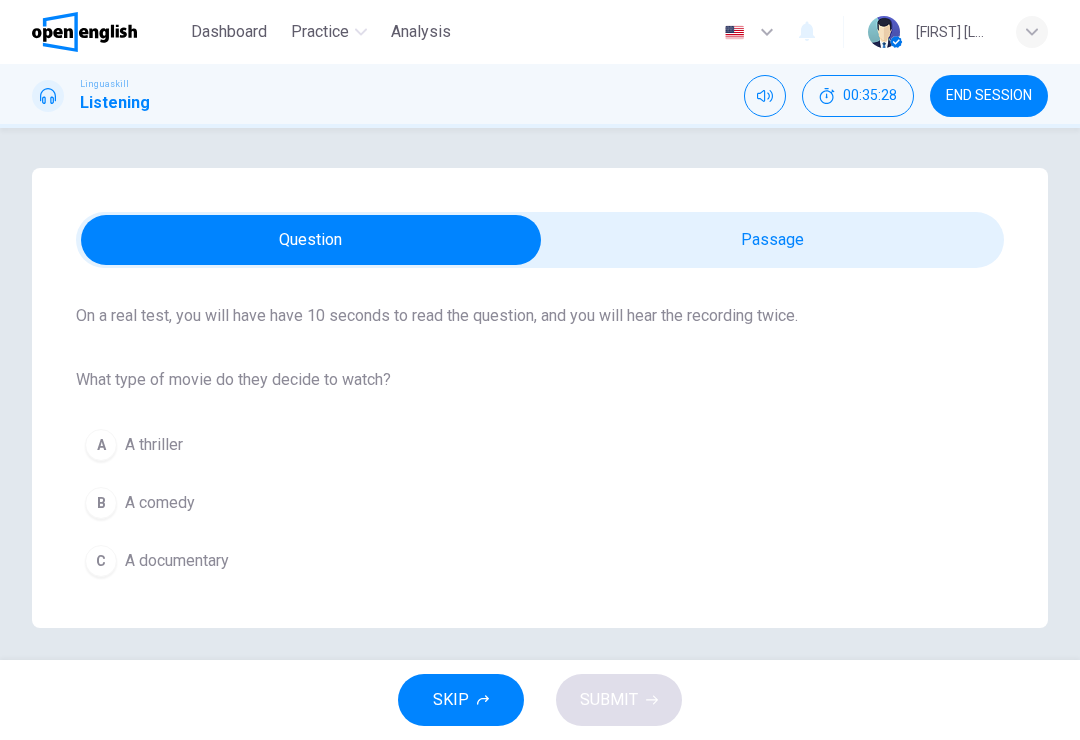 scroll, scrollTop: 148, scrollLeft: 0, axis: vertical 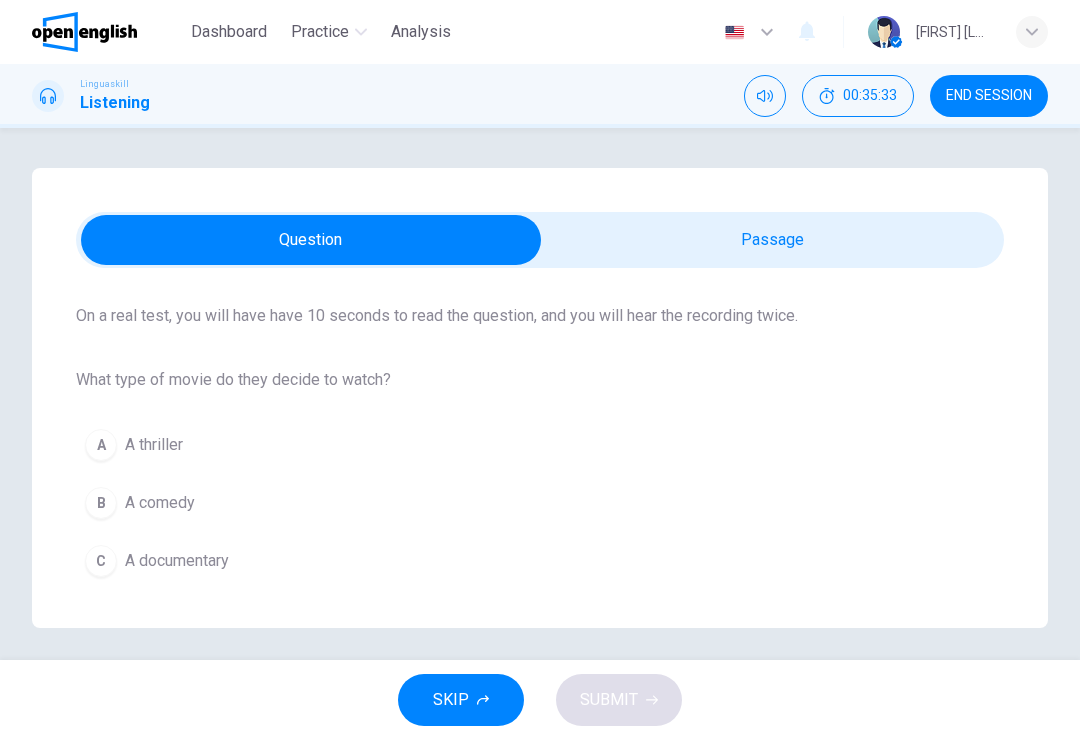 click on "B A comedy" at bounding box center [540, 503] 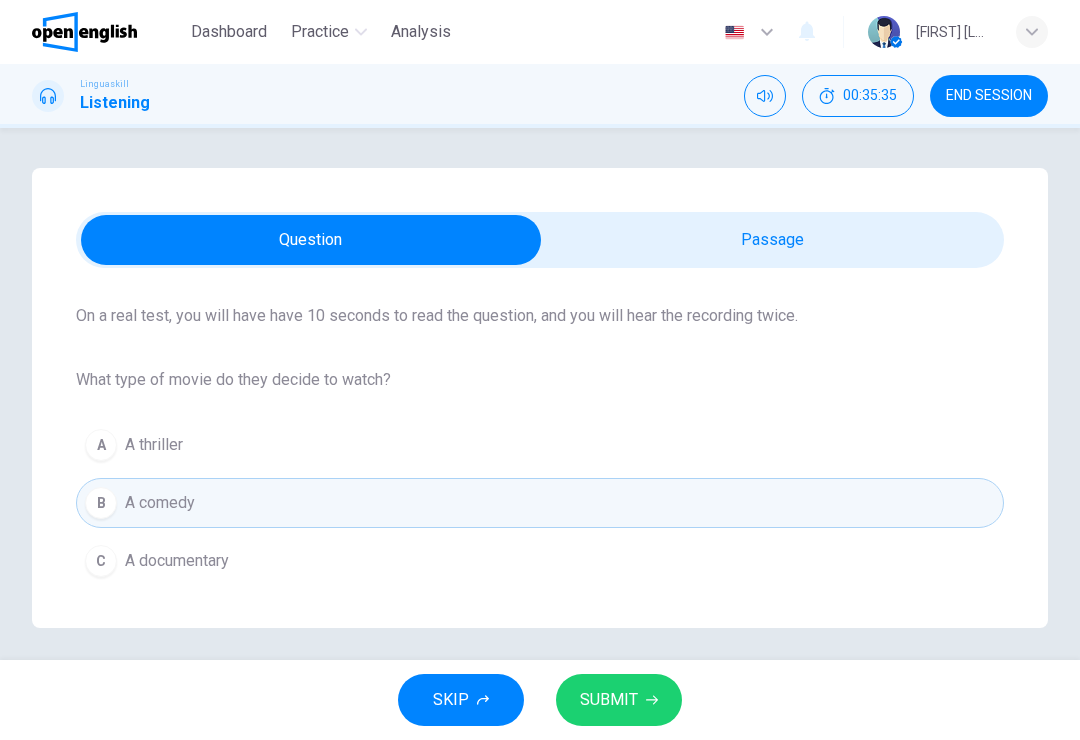 click 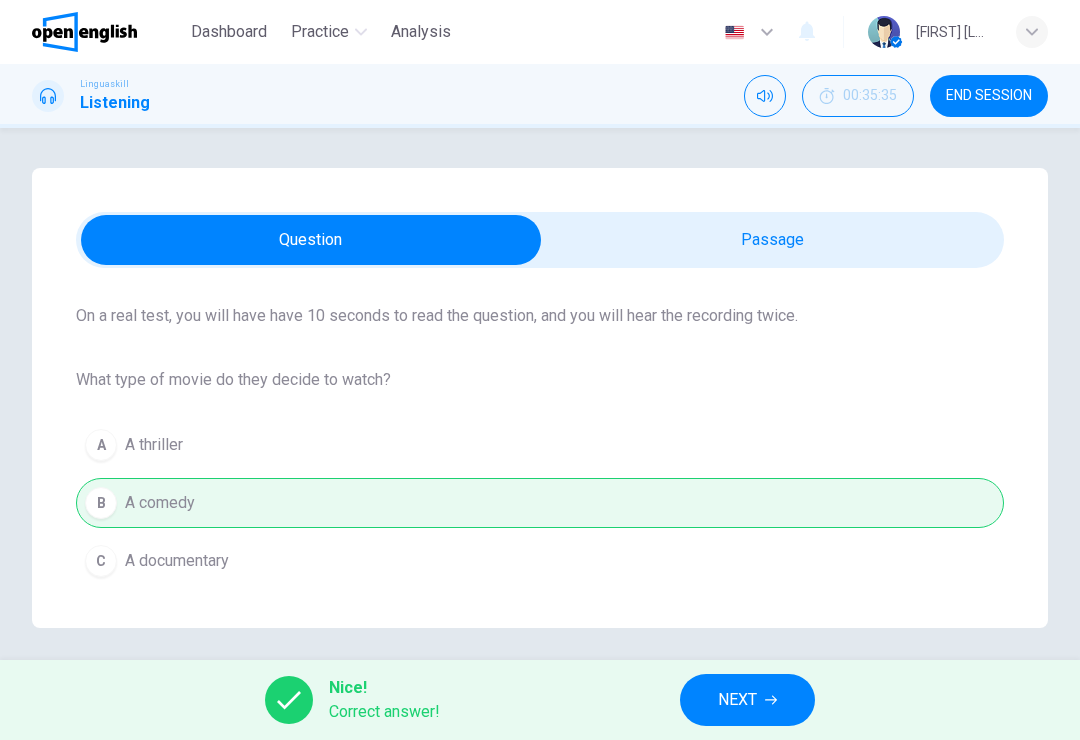 click on "NEXT" at bounding box center (737, 700) 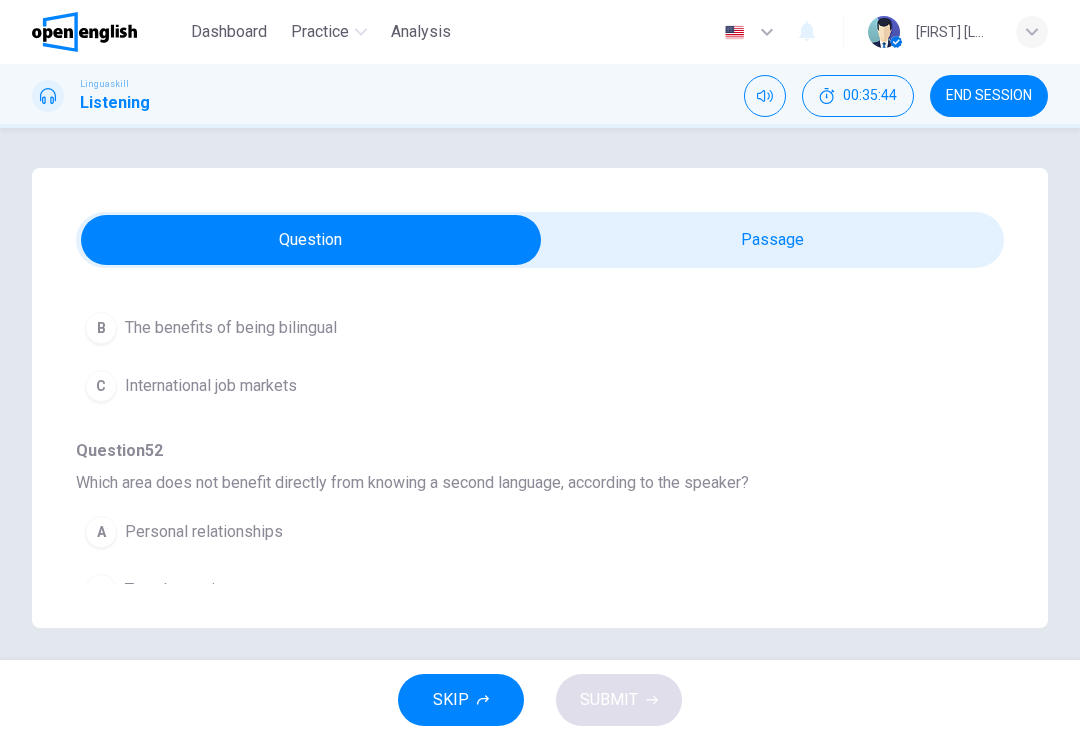 scroll, scrollTop: 0, scrollLeft: 0, axis: both 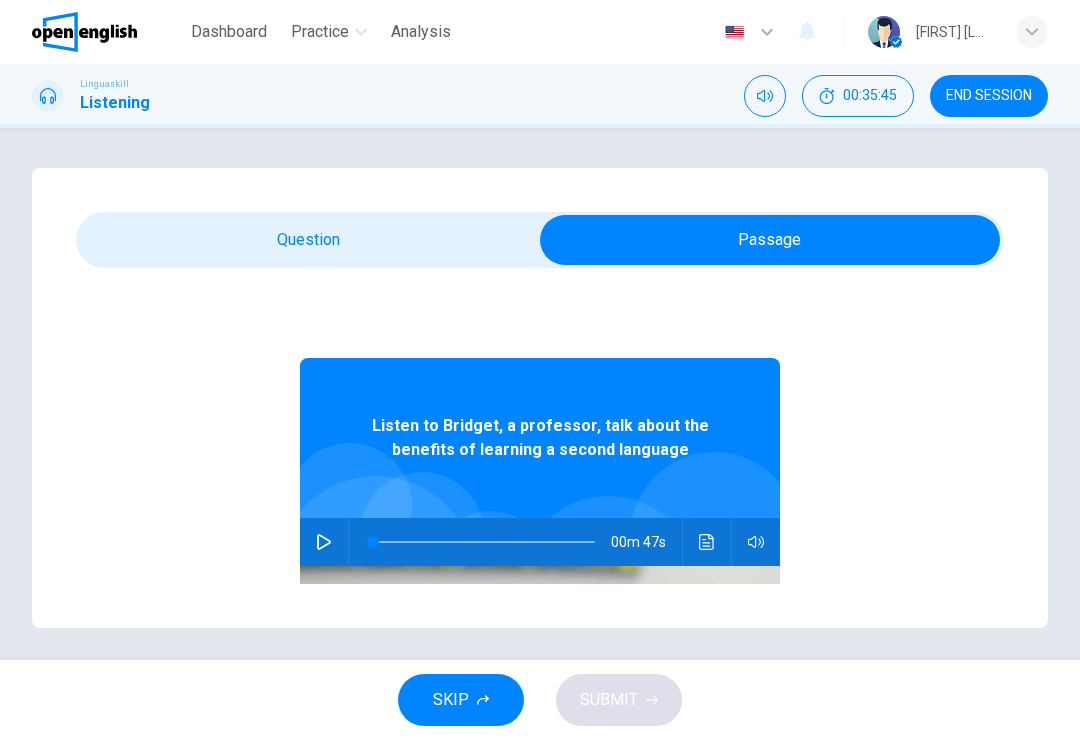 click 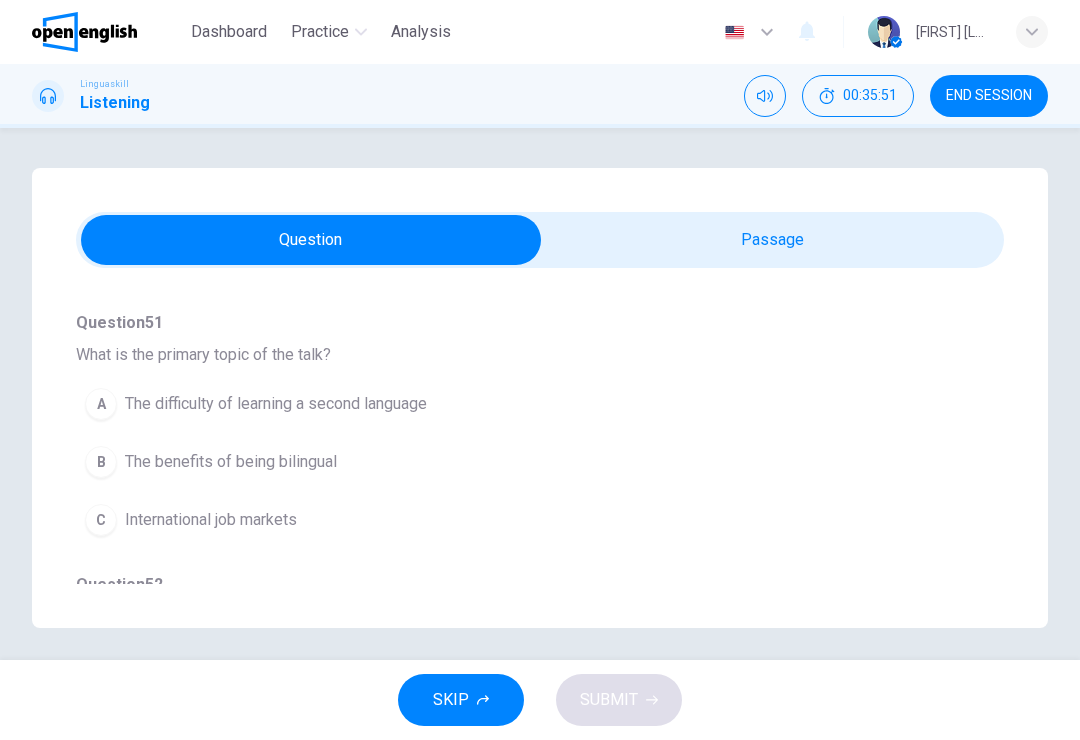 scroll, scrollTop: 176, scrollLeft: 0, axis: vertical 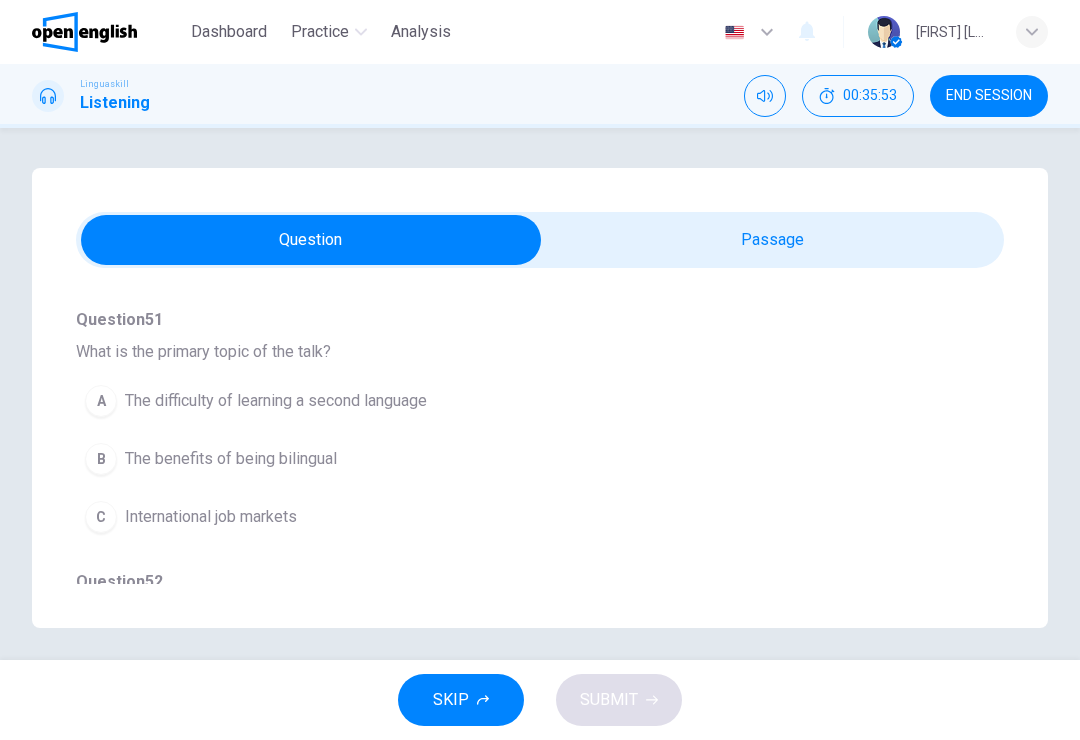 click on "A The difficulty of learning a second language" at bounding box center (504, 401) 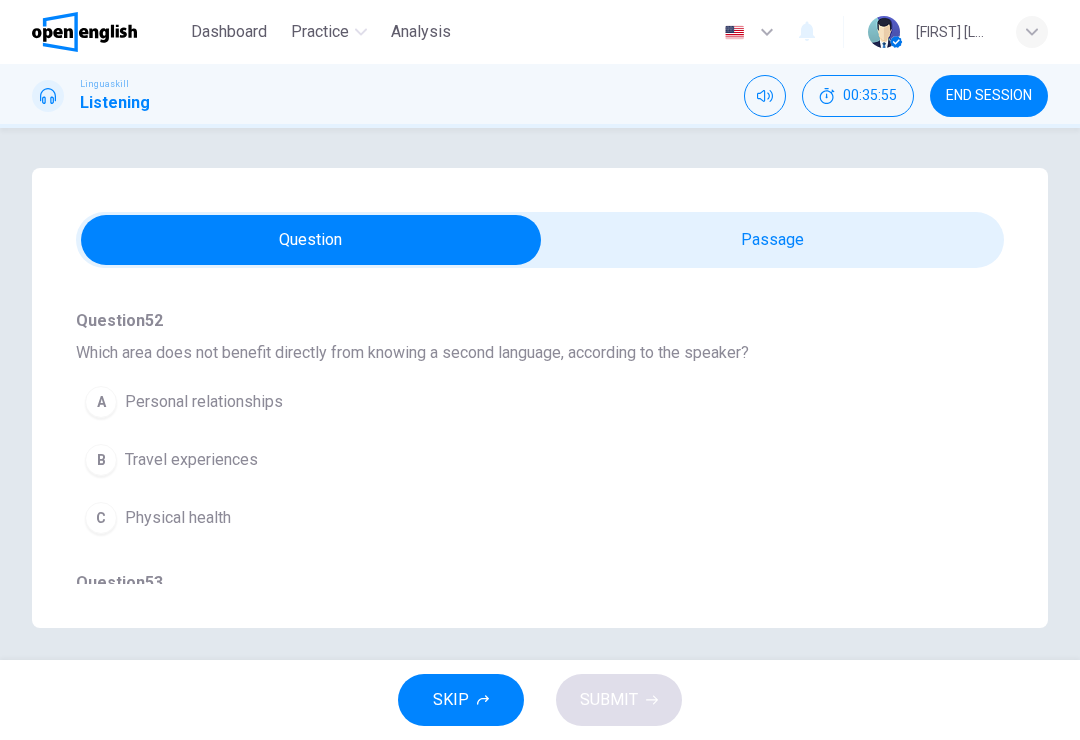 scroll, scrollTop: 438, scrollLeft: 0, axis: vertical 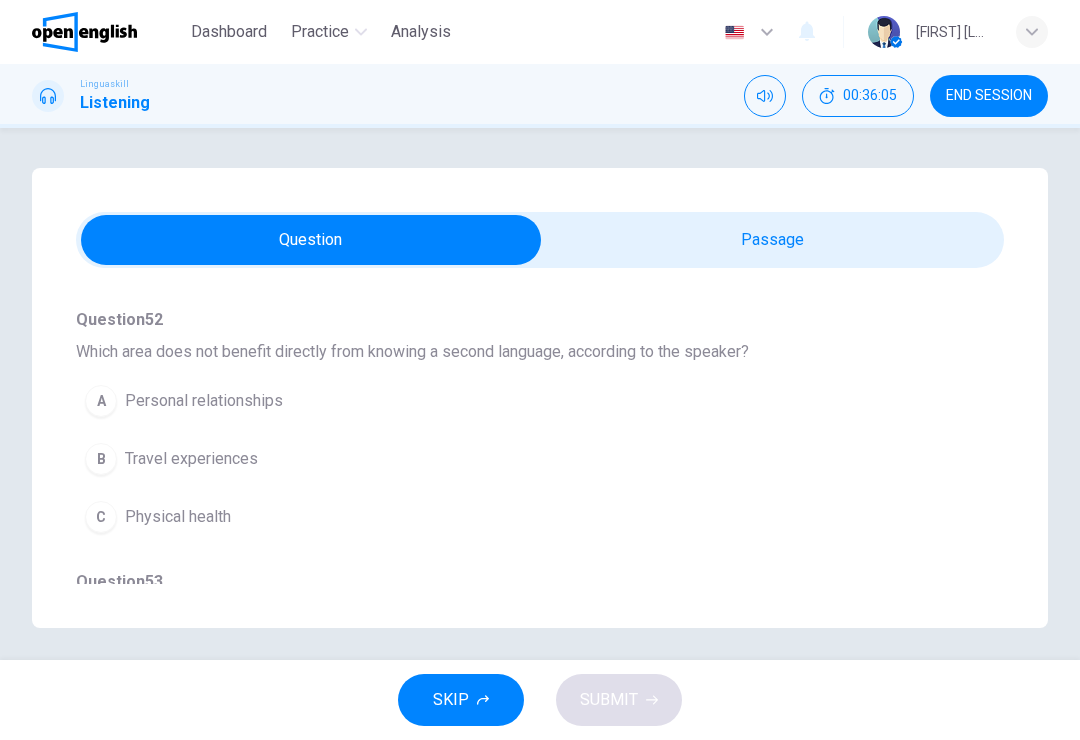 click on "B Travel experiences" at bounding box center (504, 459) 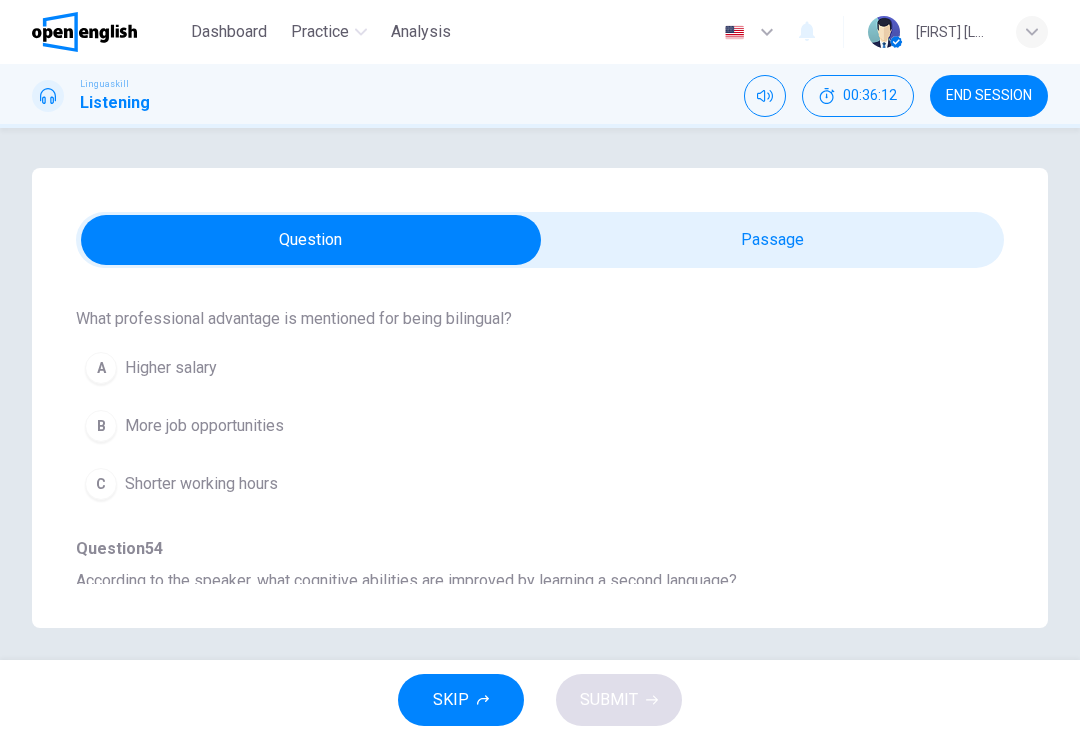scroll, scrollTop: 735, scrollLeft: 0, axis: vertical 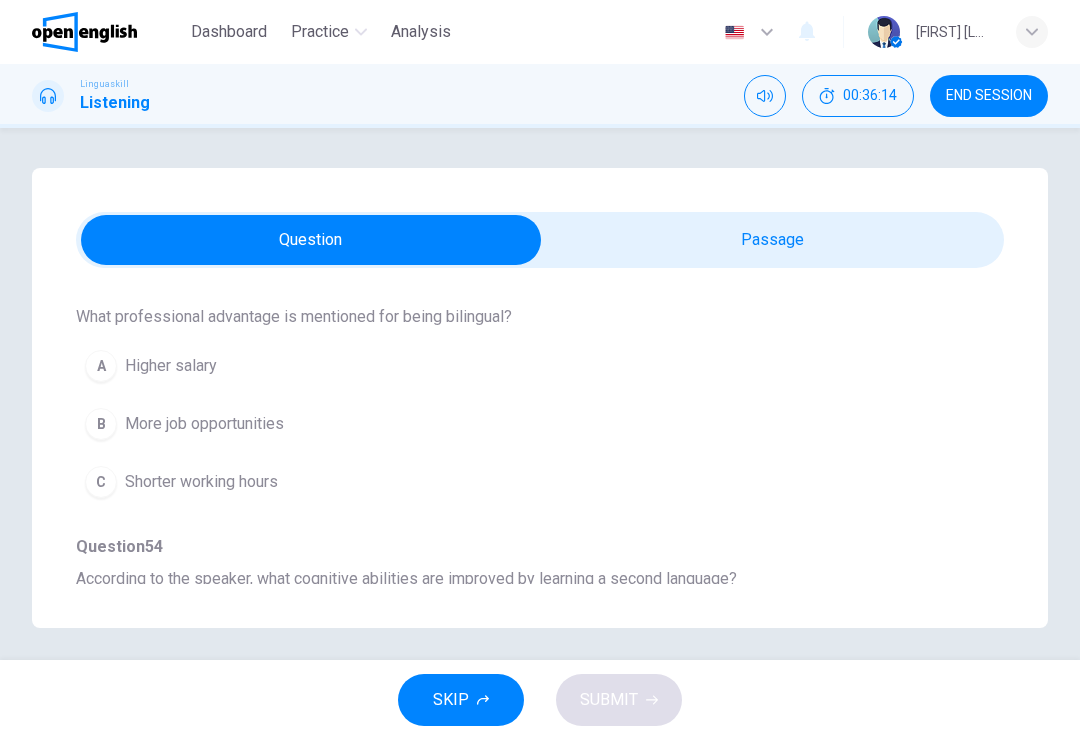 click on "B More job opportunities" at bounding box center (504, 424) 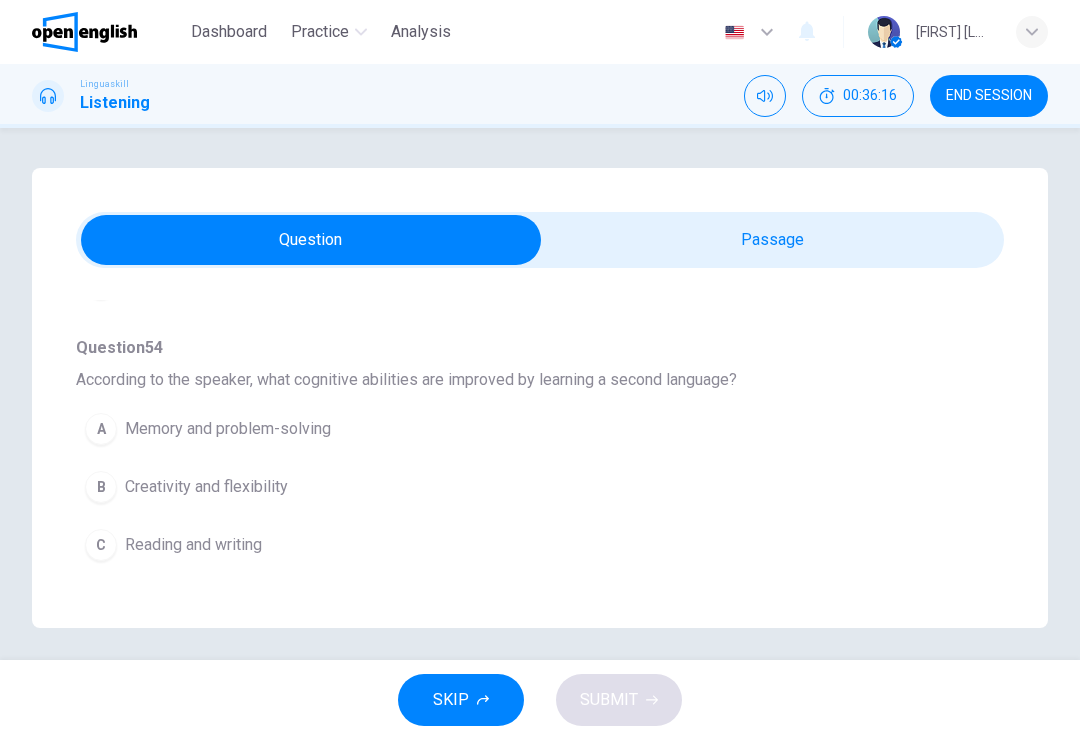 scroll, scrollTop: 1002, scrollLeft: 0, axis: vertical 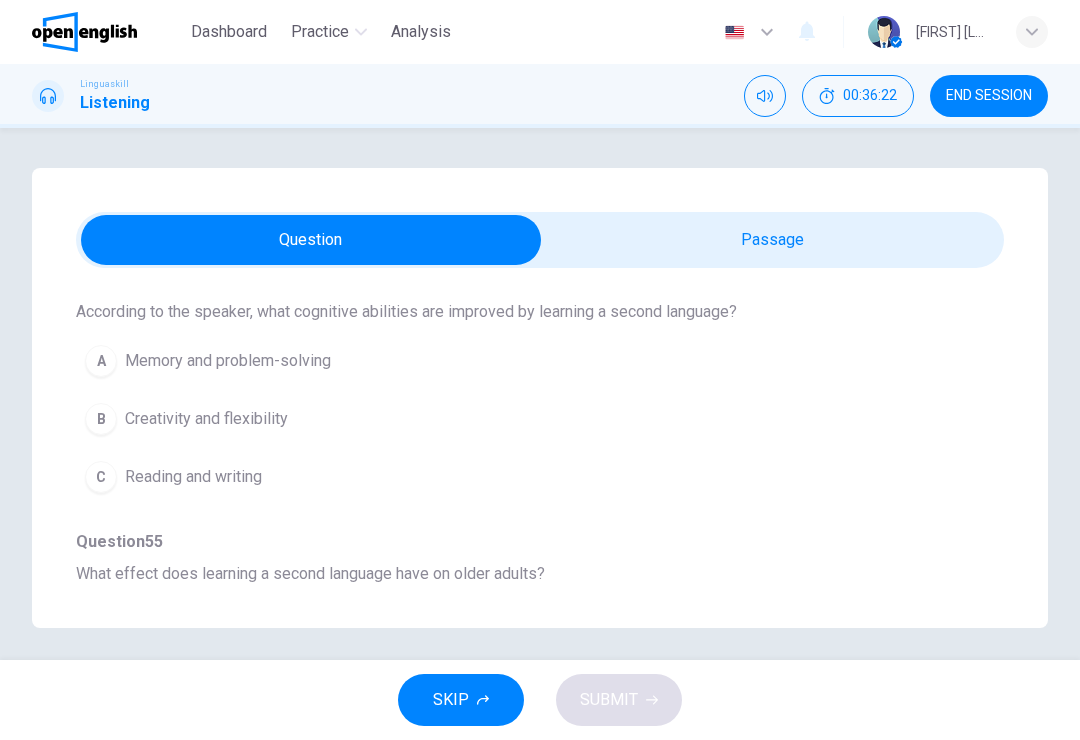 click on "A Memory and problem-solving" at bounding box center [504, 361] 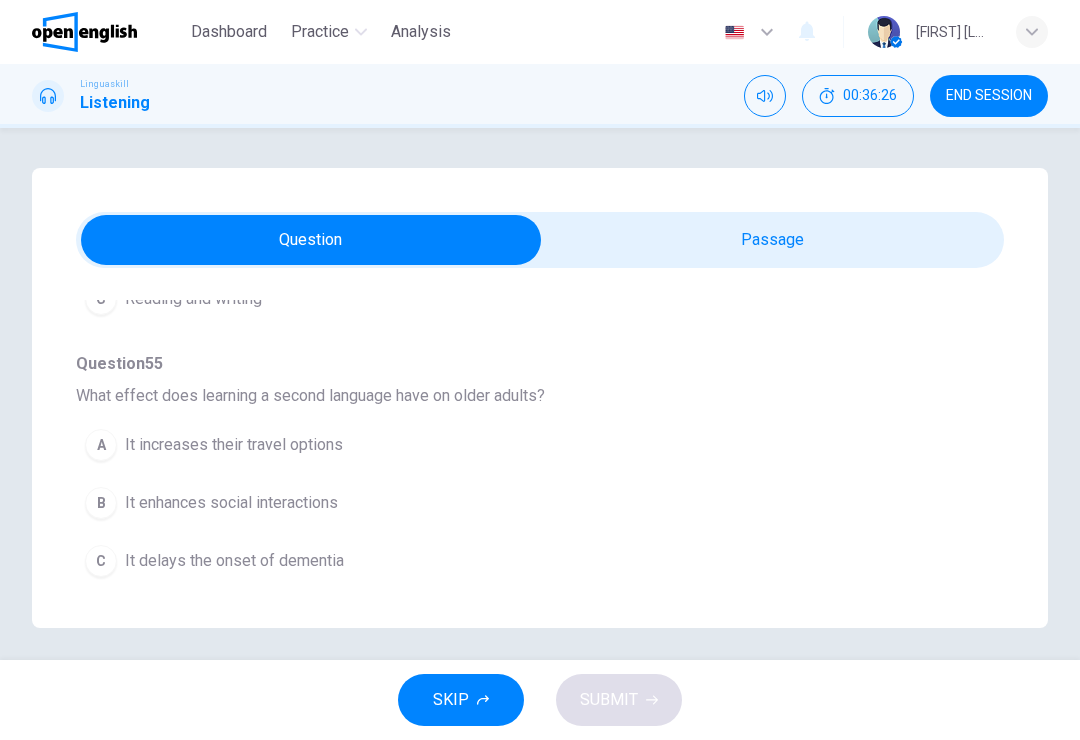 scroll, scrollTop: 1180, scrollLeft: 0, axis: vertical 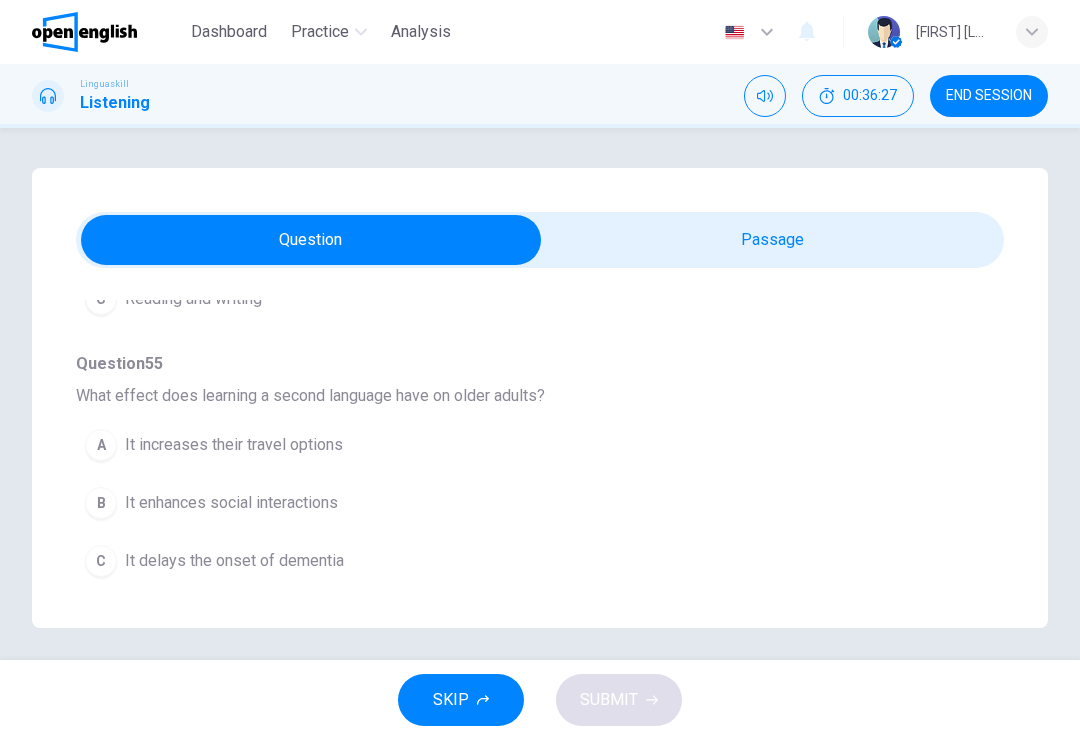 click on "Question 51 - 55 For these questions, choose the correct answer. On a real test, you will have 45 seconds to read the questions, and you will hear the recording twice. Question  51 What is the primary topic of the talk? A The difficulty of learning a second language
B The benefits of being bilingual C International job markets Question  52 Which area does not benefit directly from knowing a second language, according to the speaker? A Personal relationships
B Travel experiences C Physical health Question  53 What professional advantage is mentioned for being bilingual? A Higher salary B More job opportunities C Shorter working hours Question  54 According to the speaker, what cognitive abilities are improved by learning a second language? A Memory and problem-solving B Creativity and flexibility C Reading and writing Question  55 What effect does learning a second language have on older adults? A It increases their travel options B It enhances social interactions C It delays the onset of dementia 00m 05s" at bounding box center [540, 398] 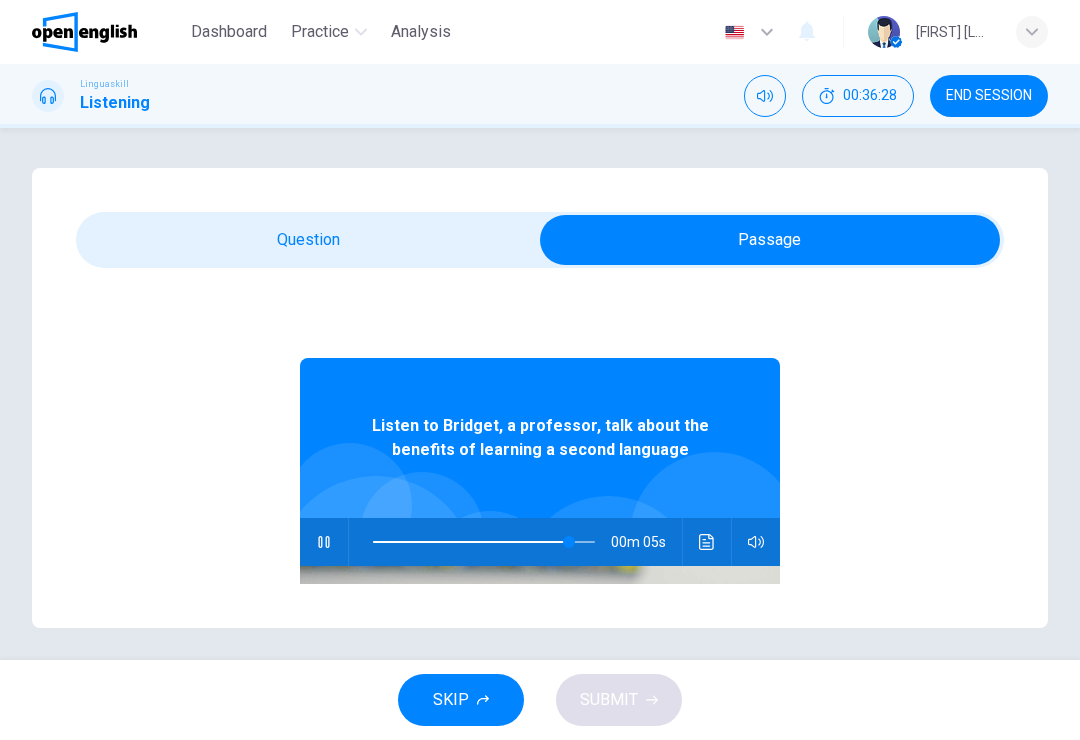 type on "**" 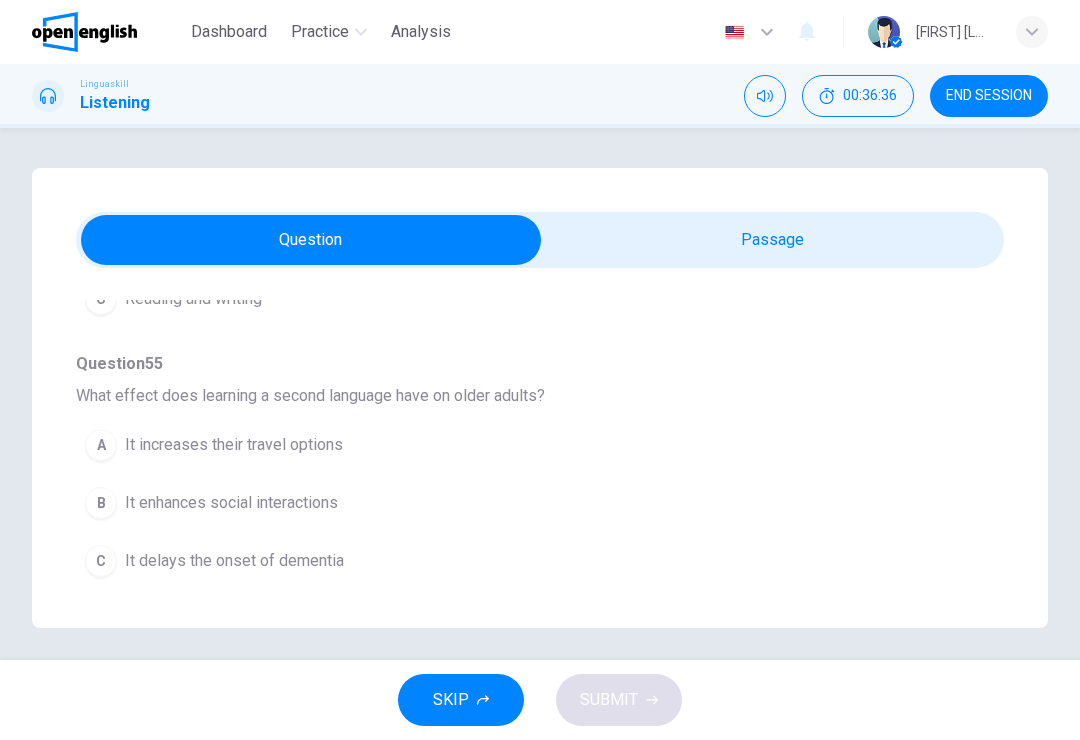 click on "B It enhances social interactions" at bounding box center [504, 503] 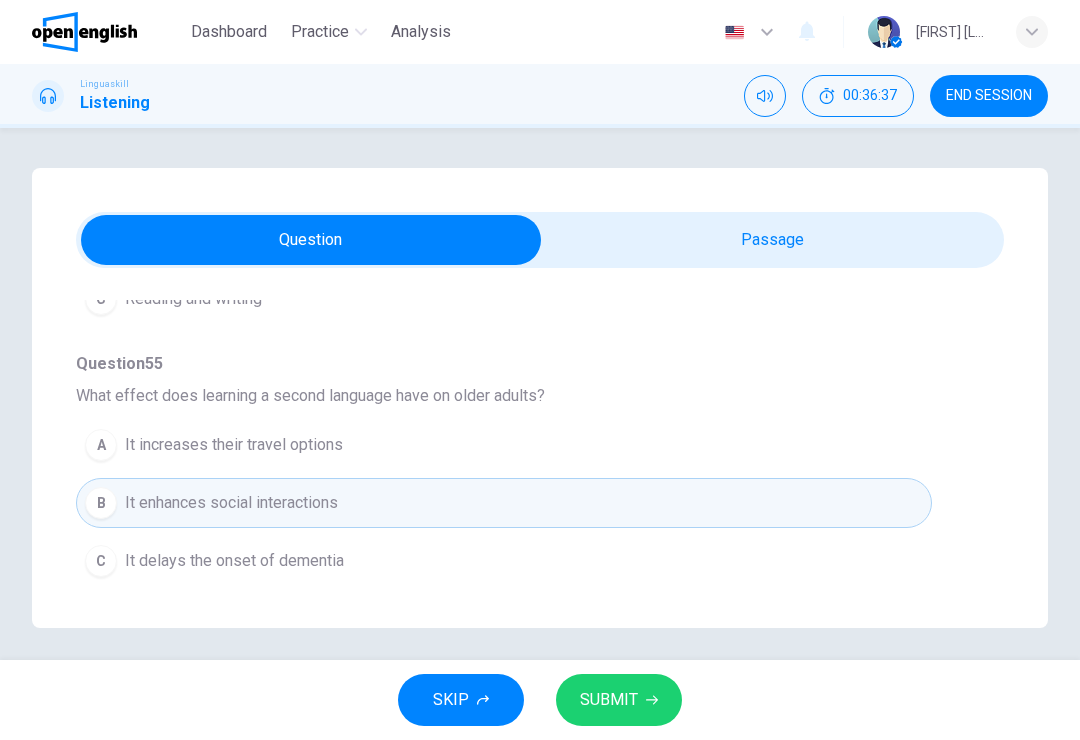 click on "SUBMIT" at bounding box center [609, 700] 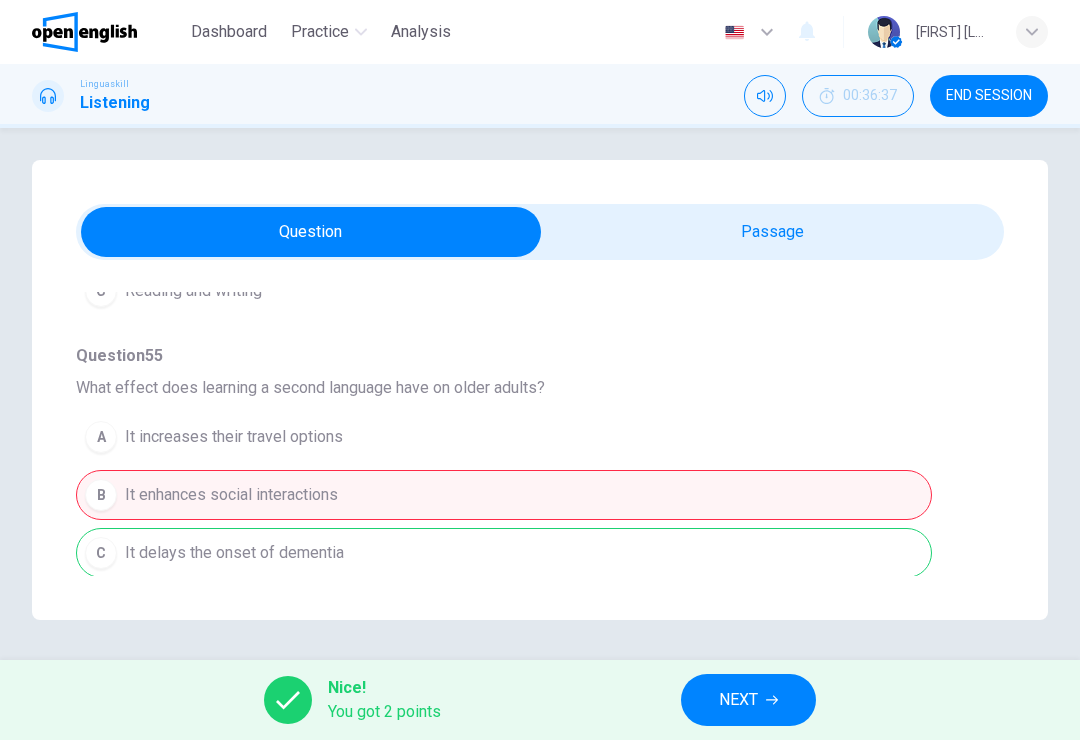 scroll, scrollTop: 8, scrollLeft: 0, axis: vertical 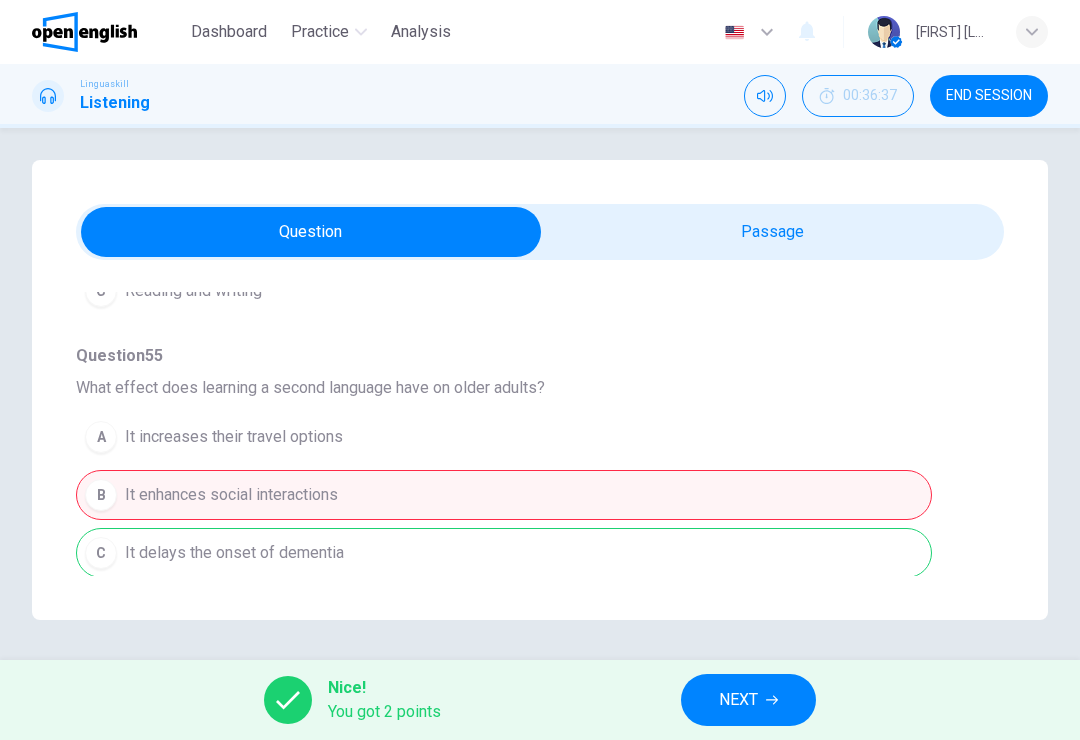 click on "NEXT" at bounding box center (738, 700) 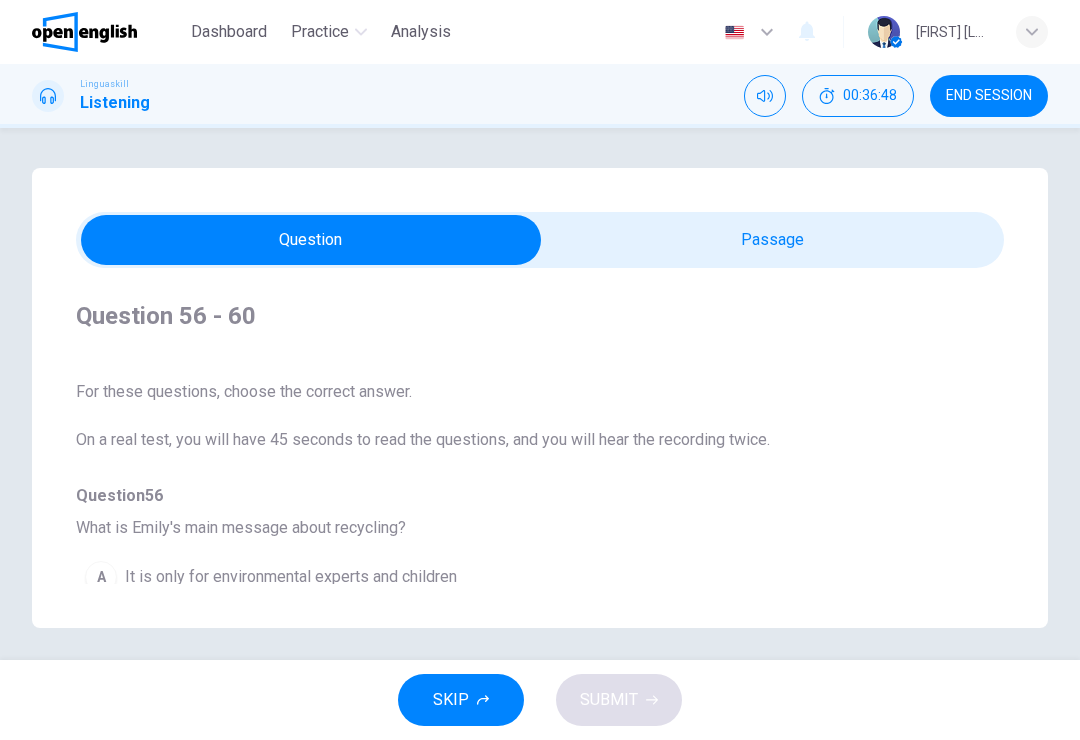 scroll, scrollTop: 0, scrollLeft: 0, axis: both 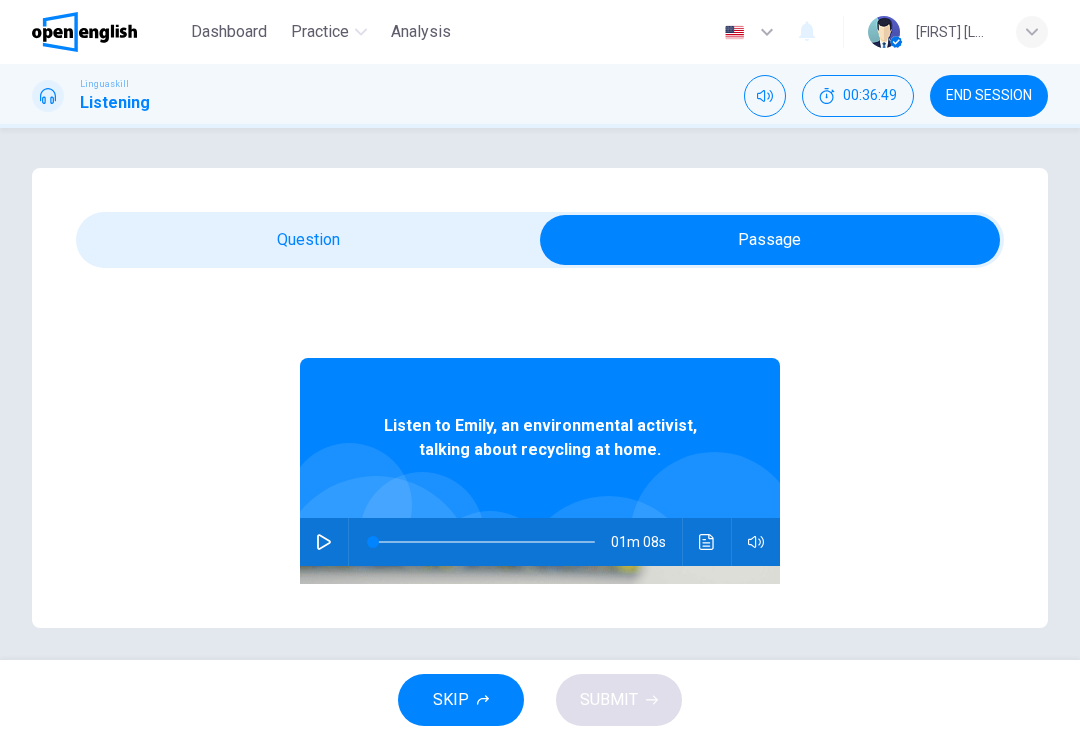 click at bounding box center (324, 542) 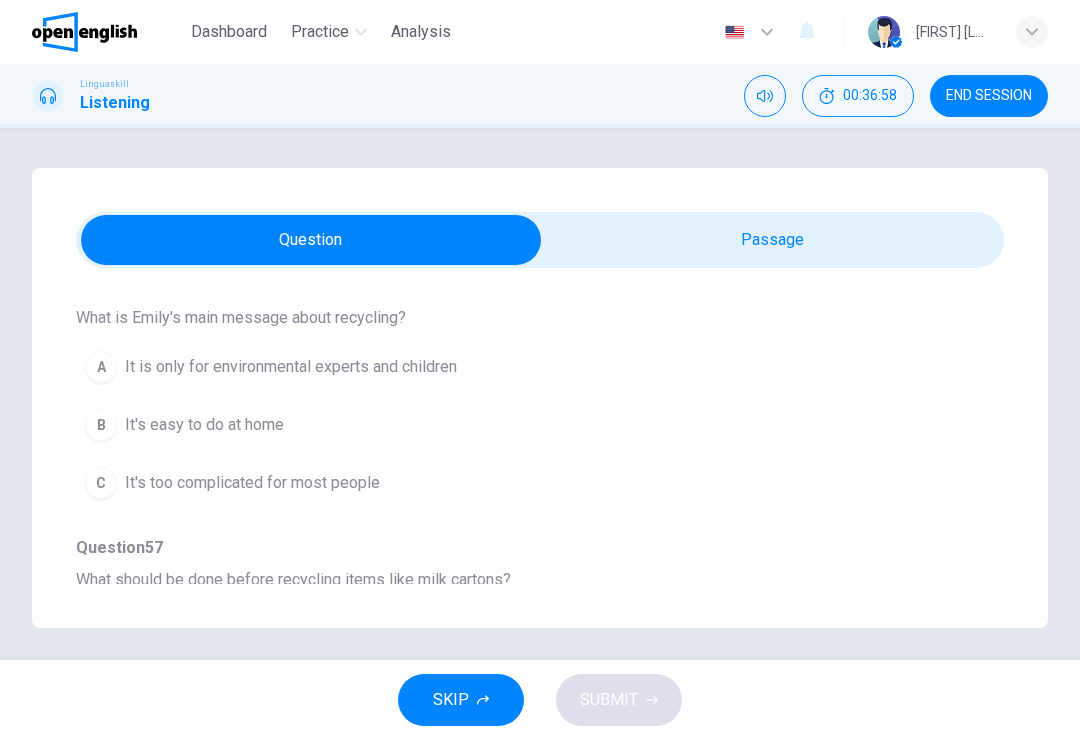 scroll, scrollTop: 213, scrollLeft: 0, axis: vertical 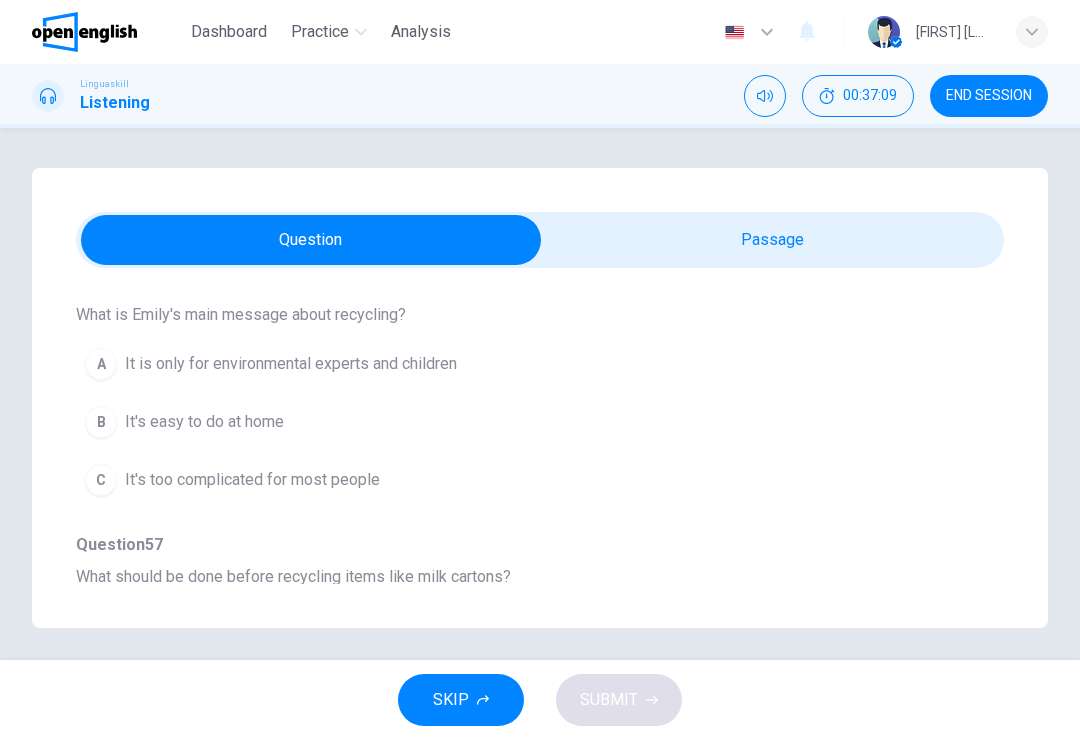 click on "A It is only for environmental experts and children" at bounding box center (504, 364) 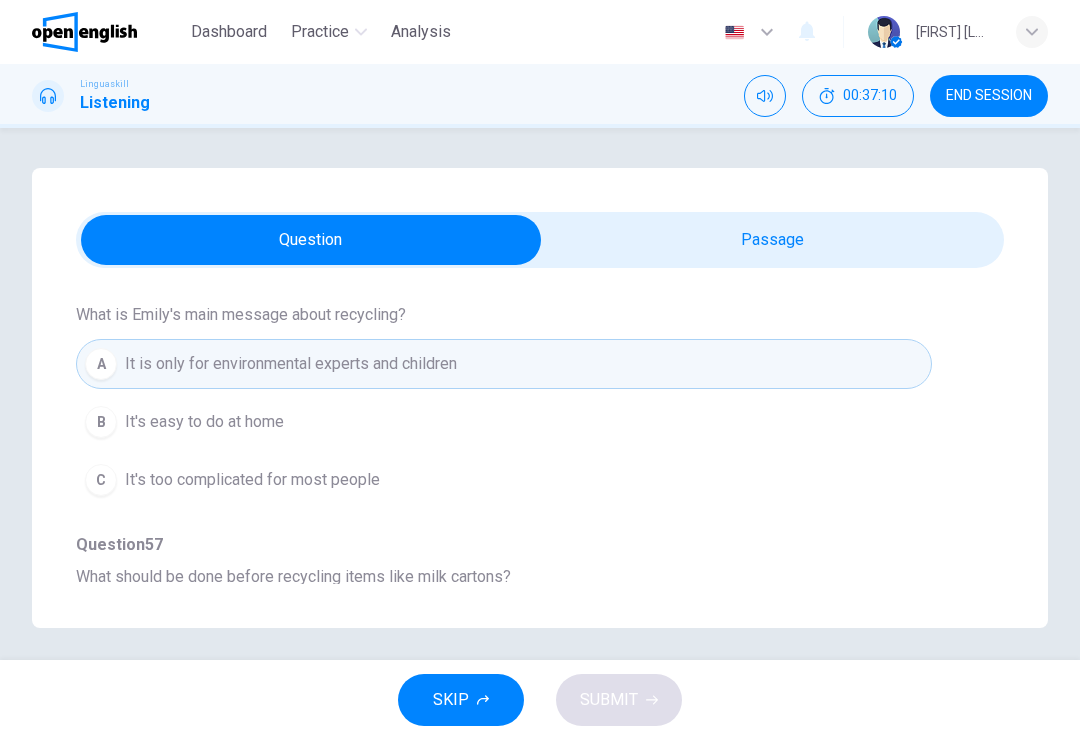 click on "B It's easy to do at home" at bounding box center (504, 422) 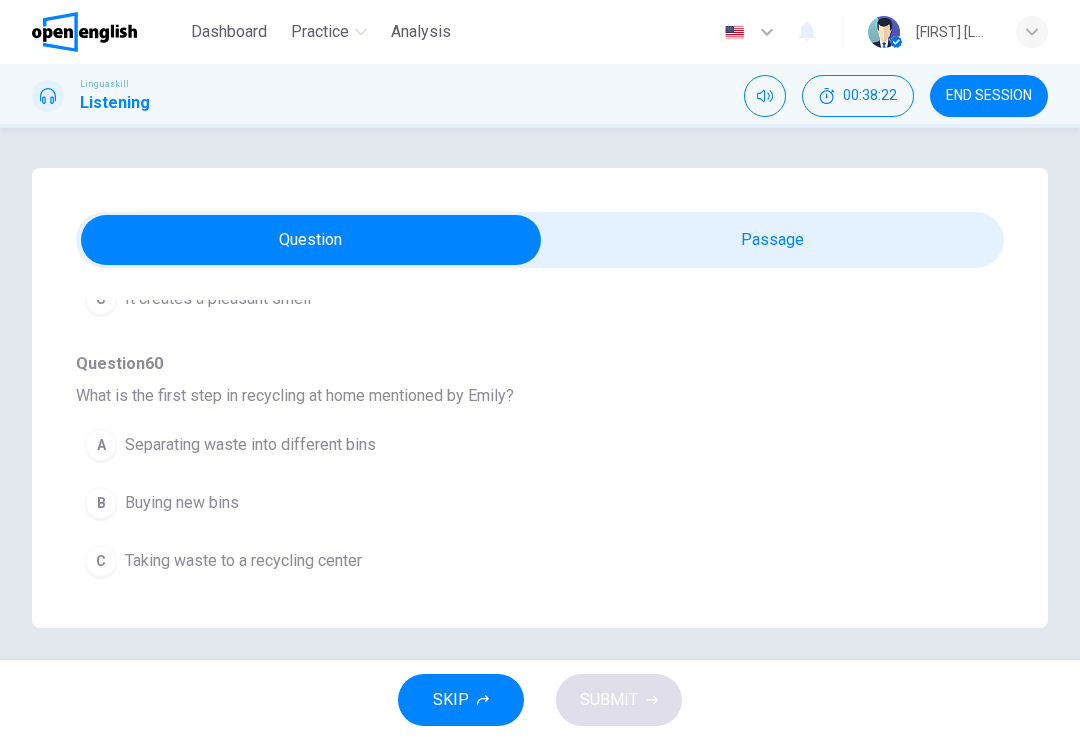 scroll, scrollTop: 1180, scrollLeft: 0, axis: vertical 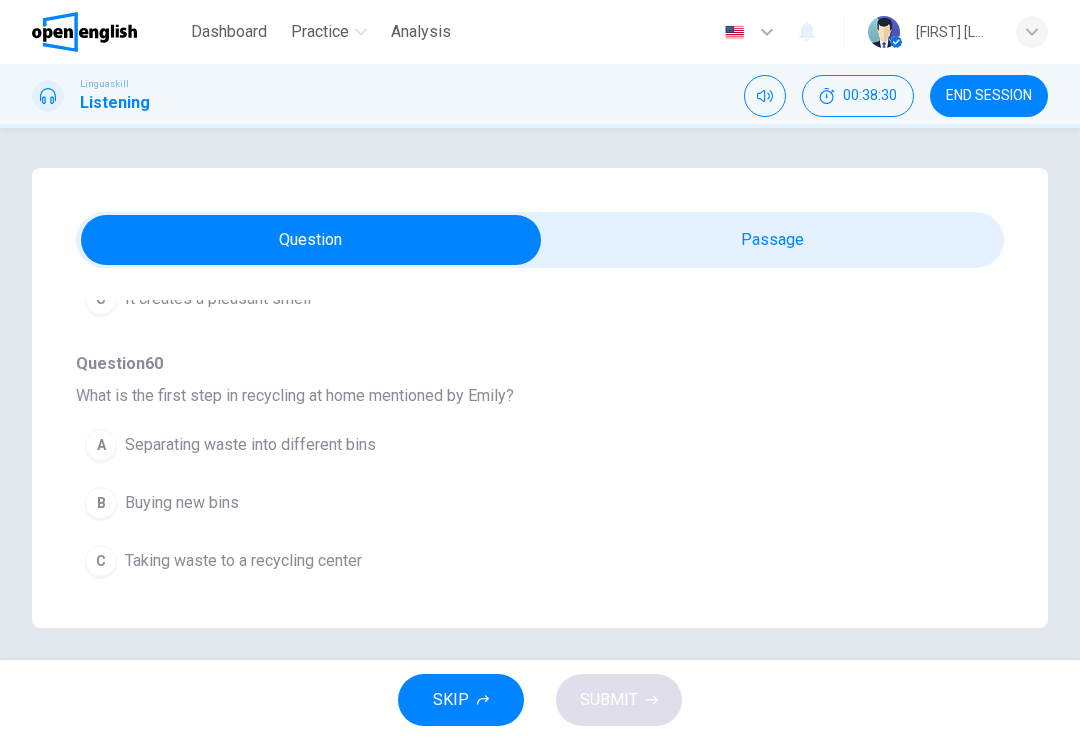 click on "A Separating waste into different bins" at bounding box center [504, 445] 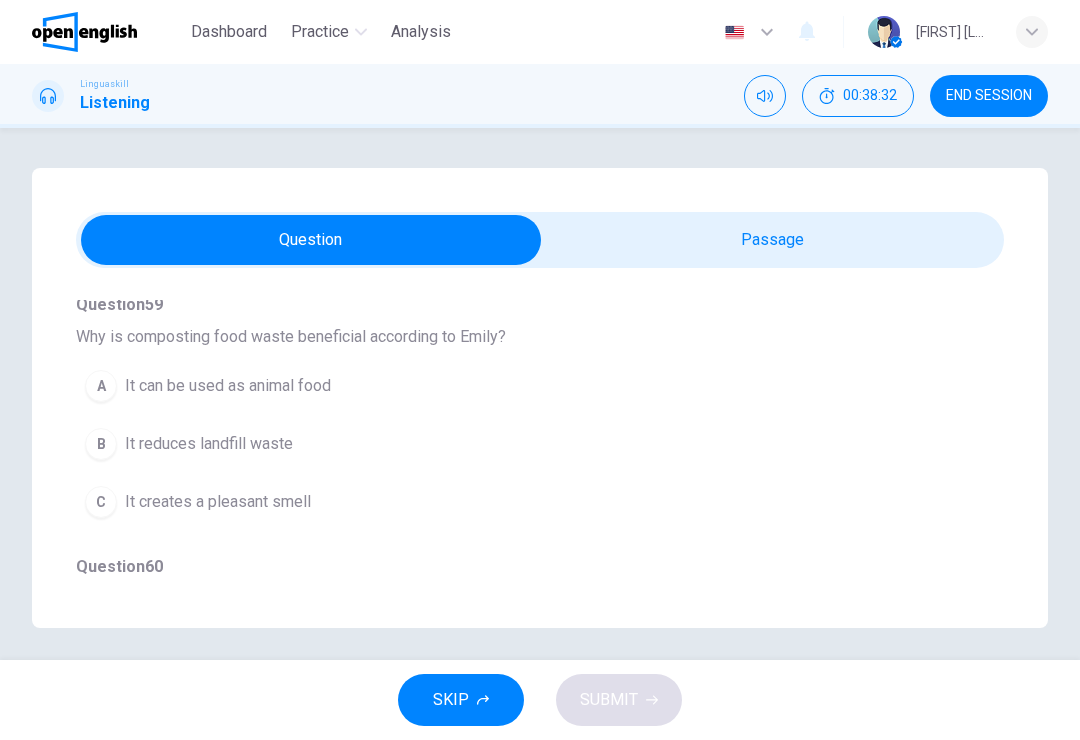 scroll, scrollTop: 978, scrollLeft: 0, axis: vertical 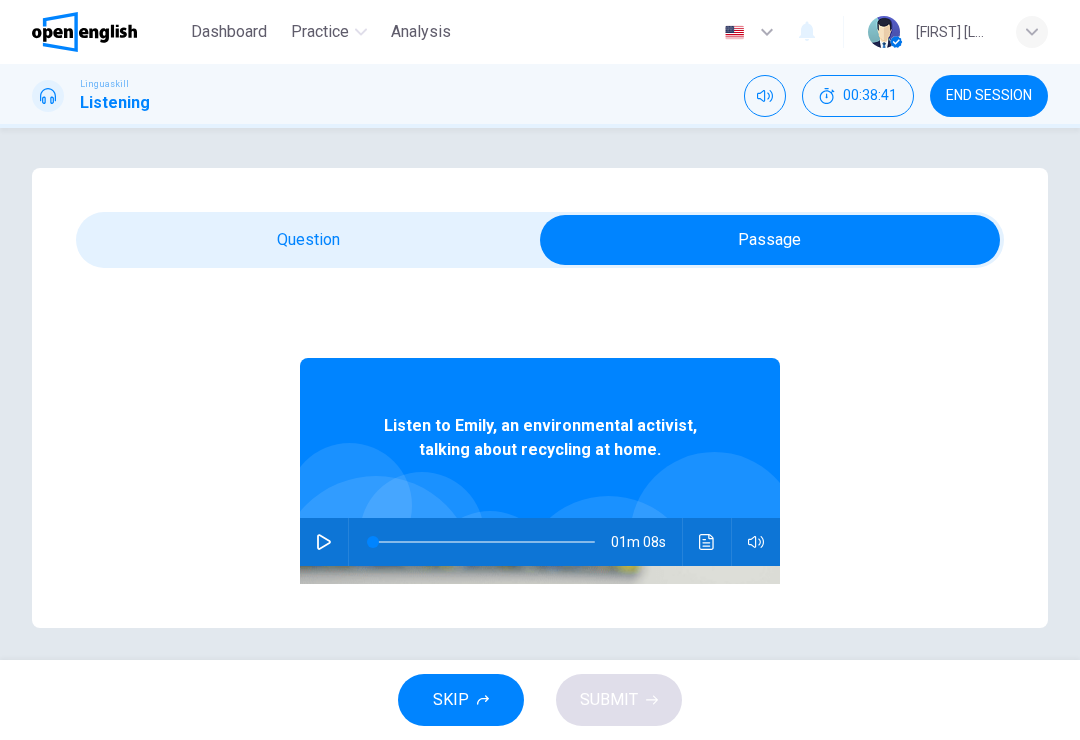 click at bounding box center [324, 542] 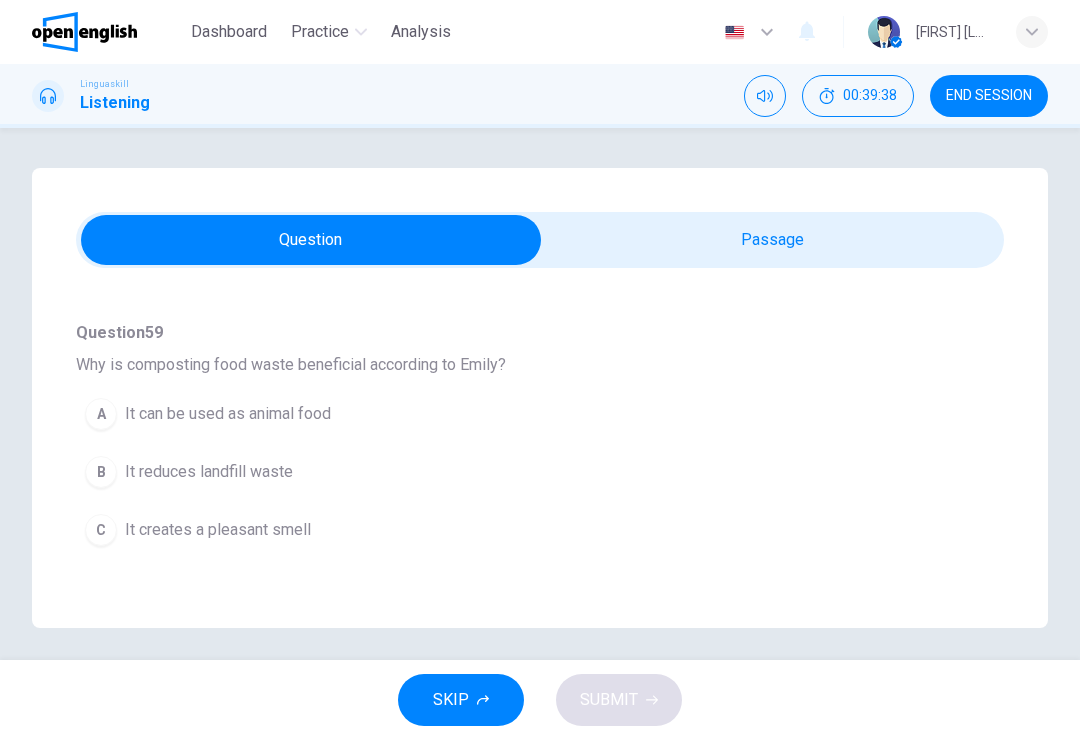 scroll, scrollTop: 965, scrollLeft: 0, axis: vertical 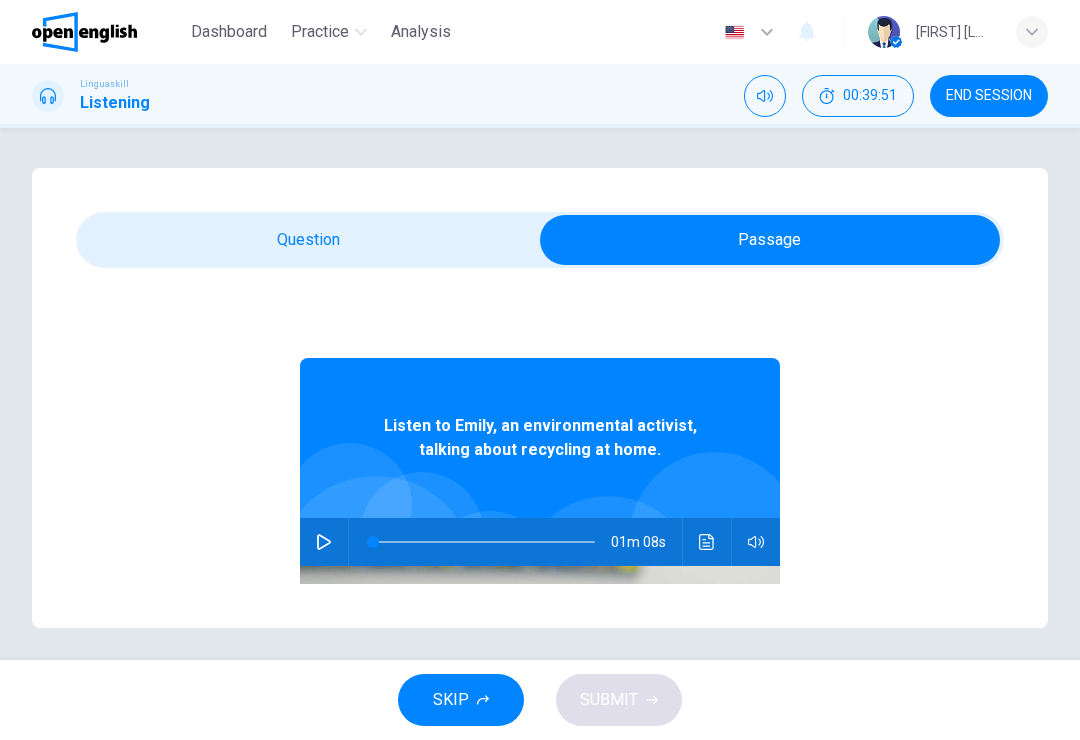 click at bounding box center (324, 542) 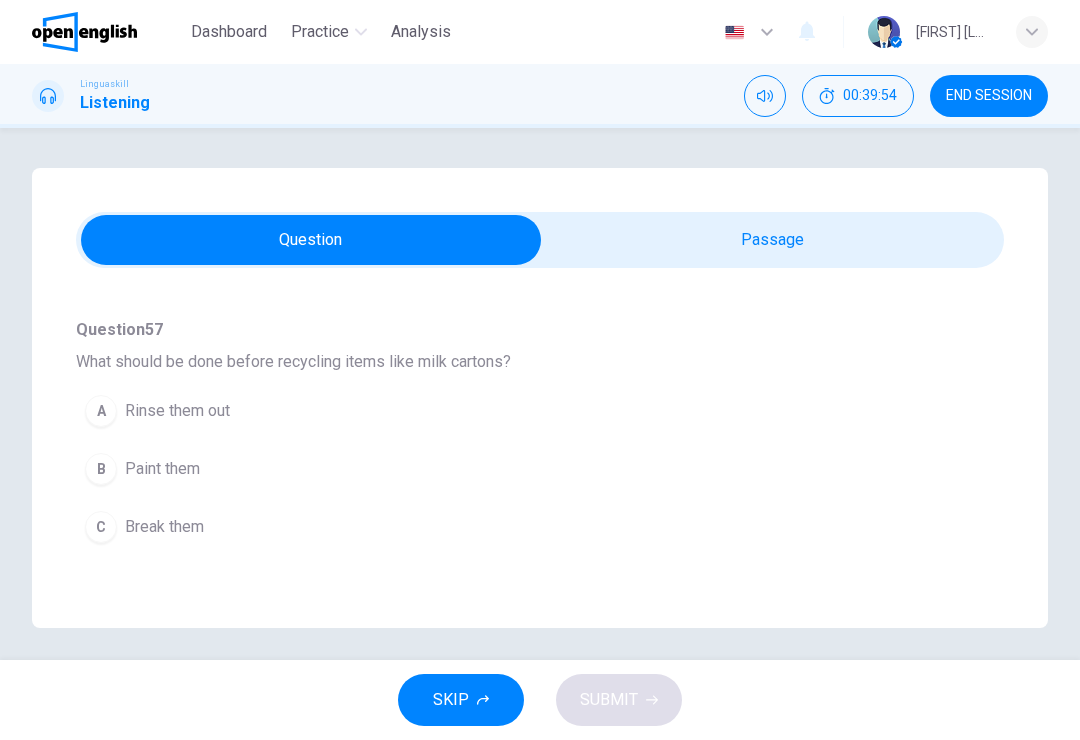 scroll, scrollTop: 438, scrollLeft: 0, axis: vertical 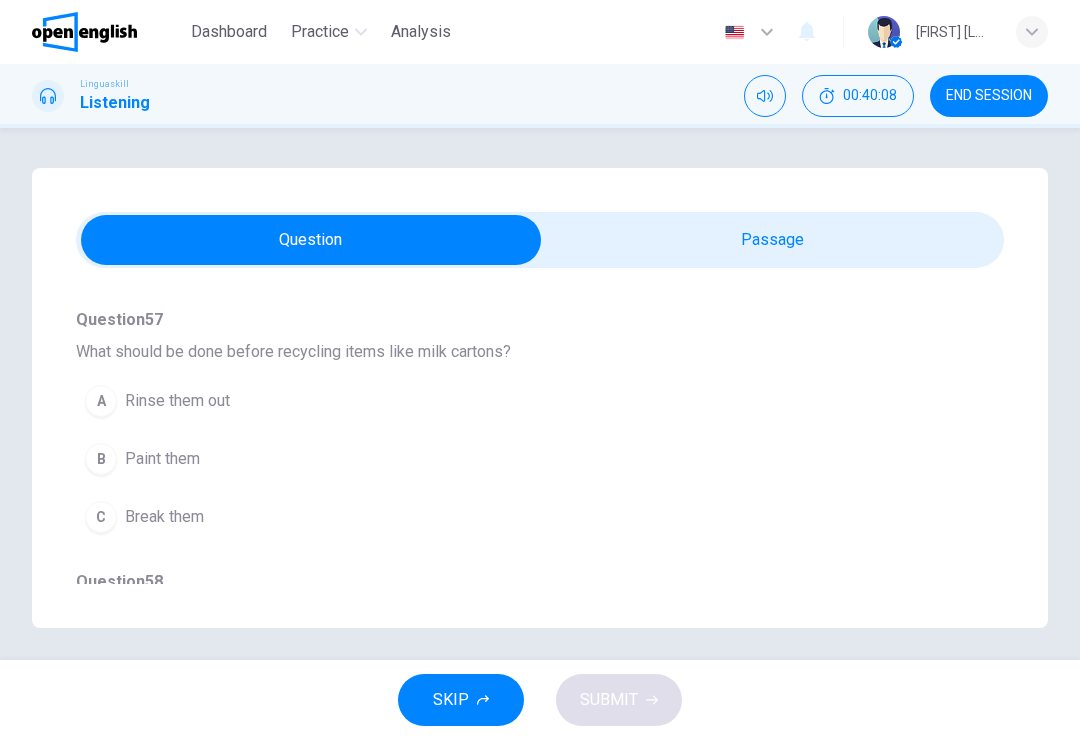 click on "A" at bounding box center [101, 401] 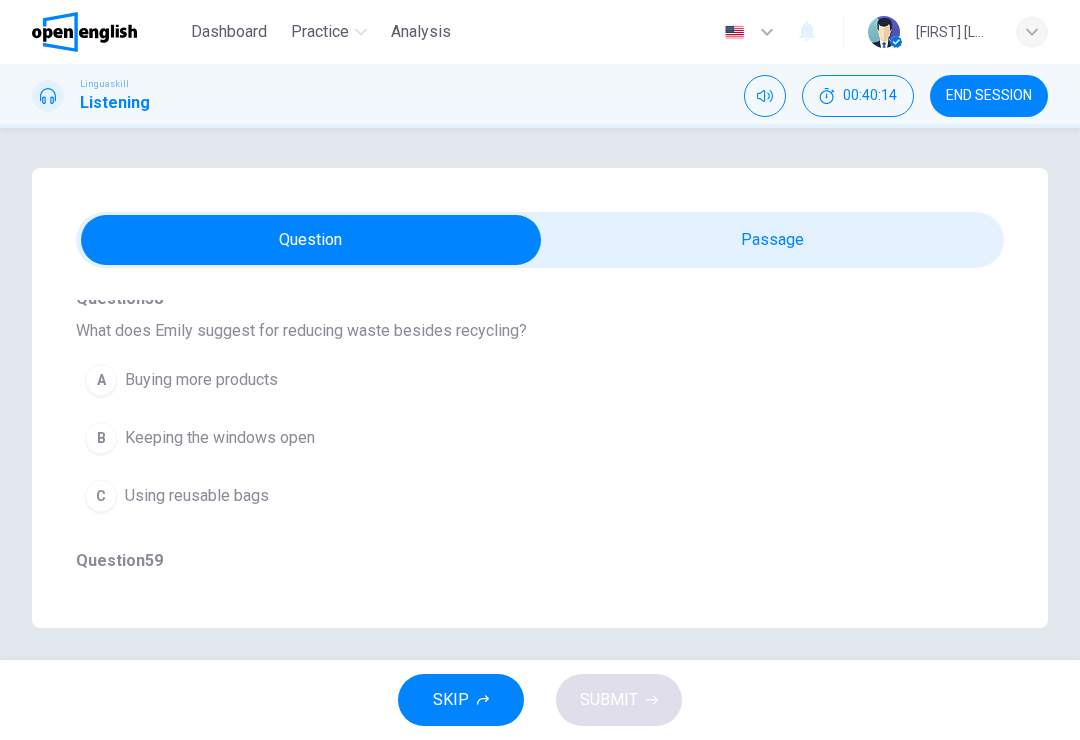 scroll, scrollTop: 723, scrollLeft: 0, axis: vertical 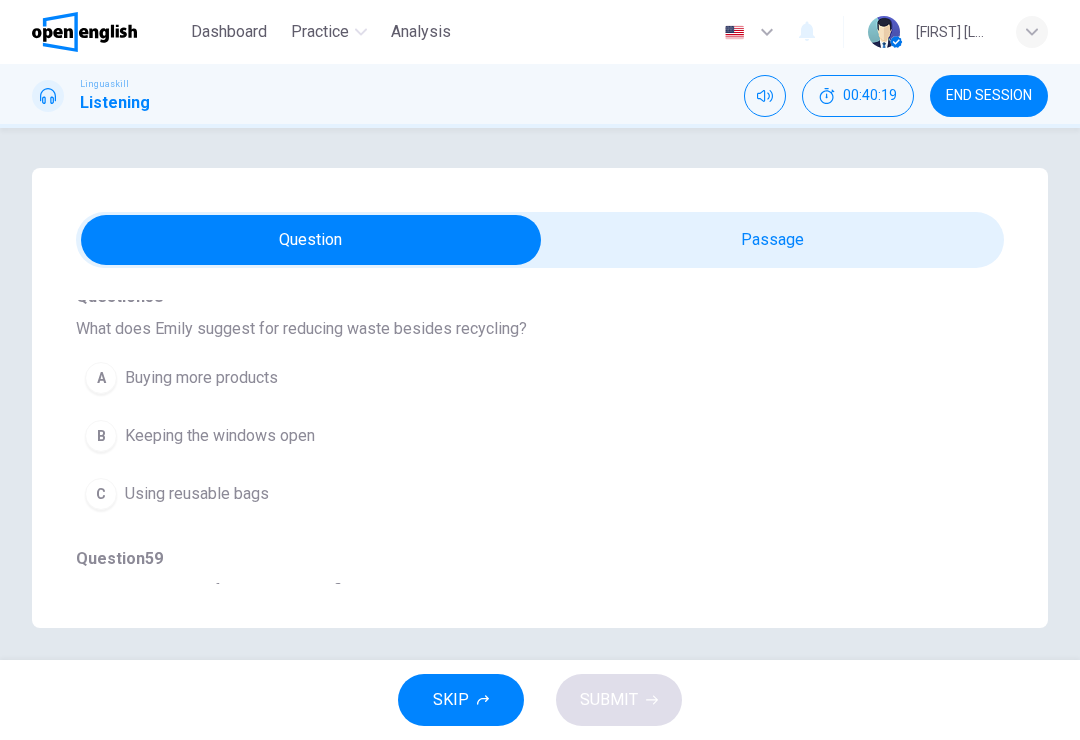 click on "C Using reusable bags" at bounding box center (504, 494) 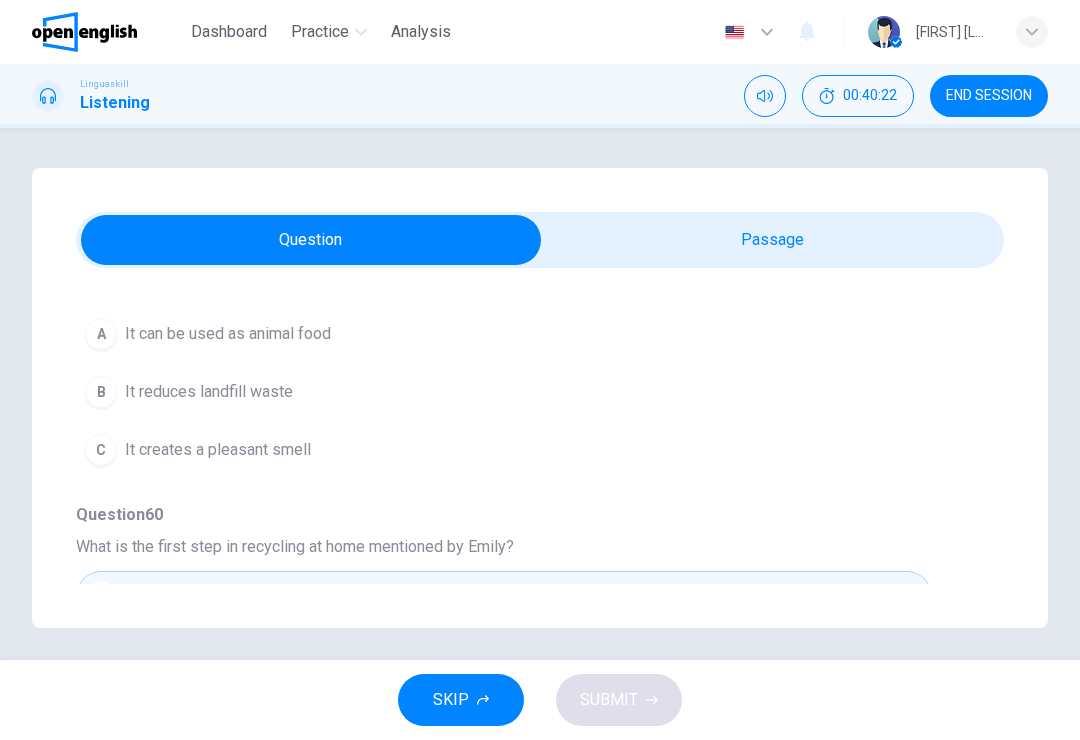 scroll, scrollTop: 983, scrollLeft: 0, axis: vertical 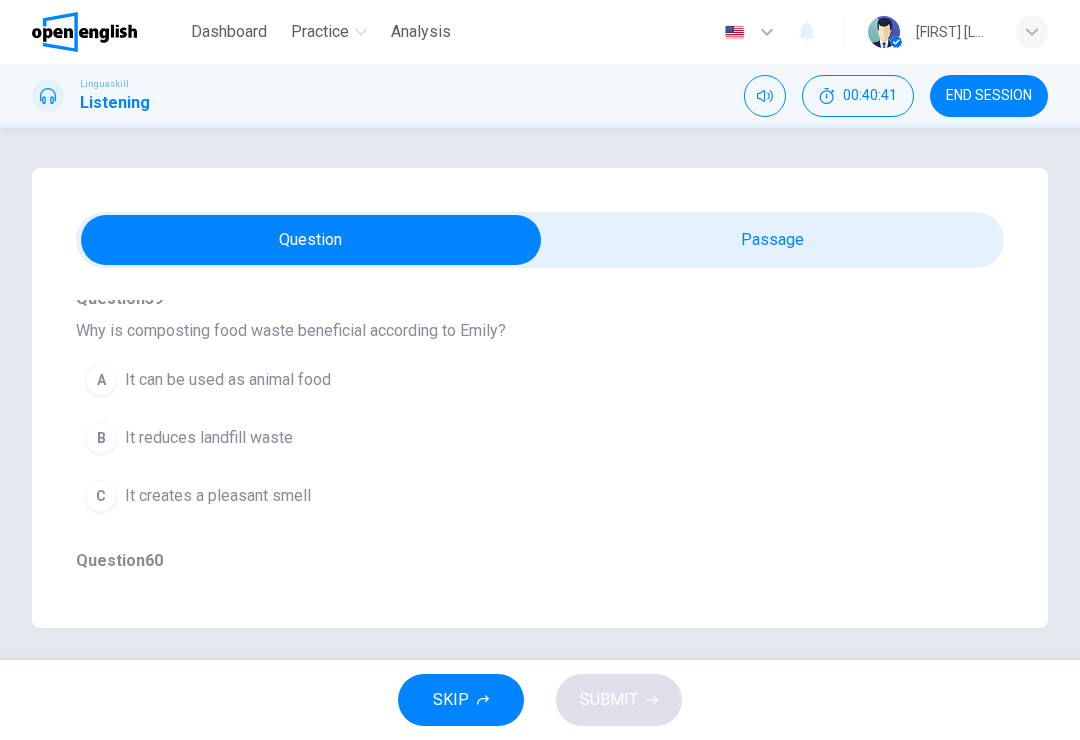 click on "B It reduces landfill waste" at bounding box center [504, 438] 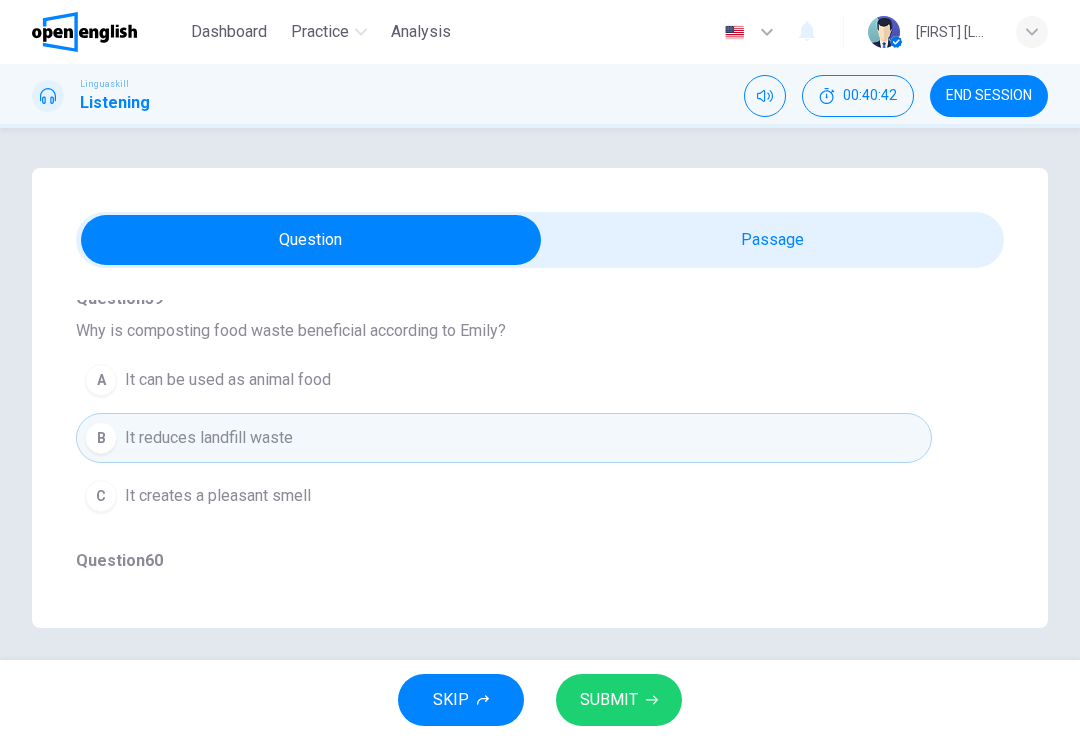 click on "SUBMIT" at bounding box center (619, 700) 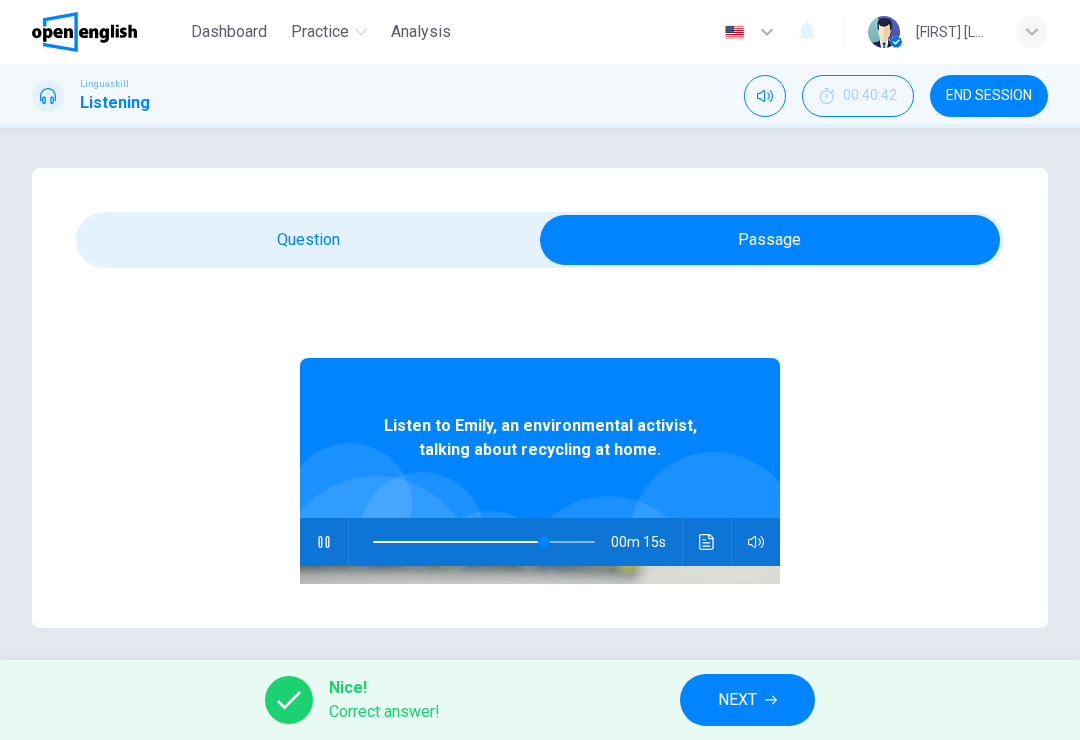 click at bounding box center (540, 726) 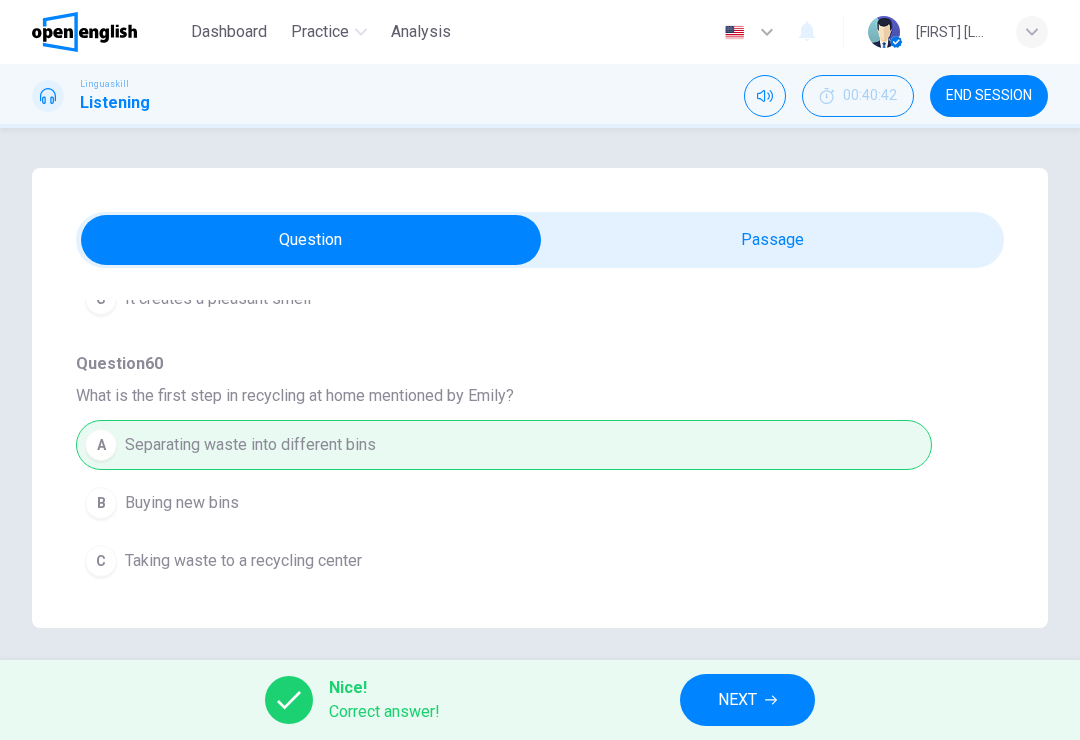 scroll, scrollTop: 1182, scrollLeft: 0, axis: vertical 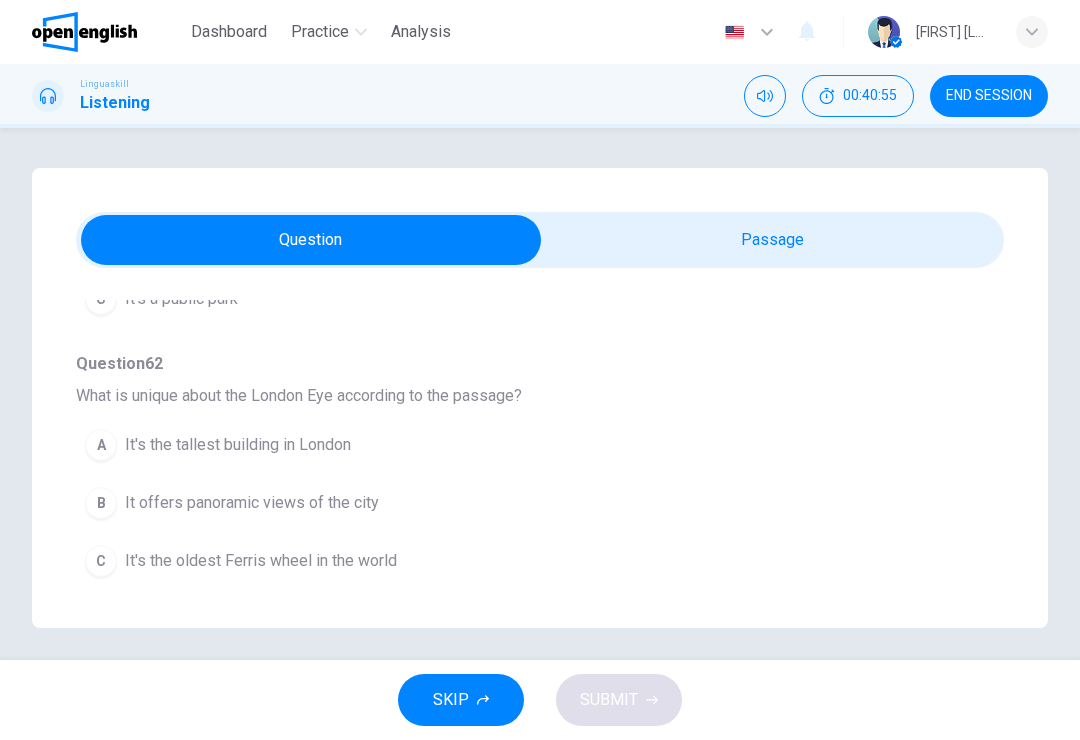 click on "END SESSION" at bounding box center [989, 96] 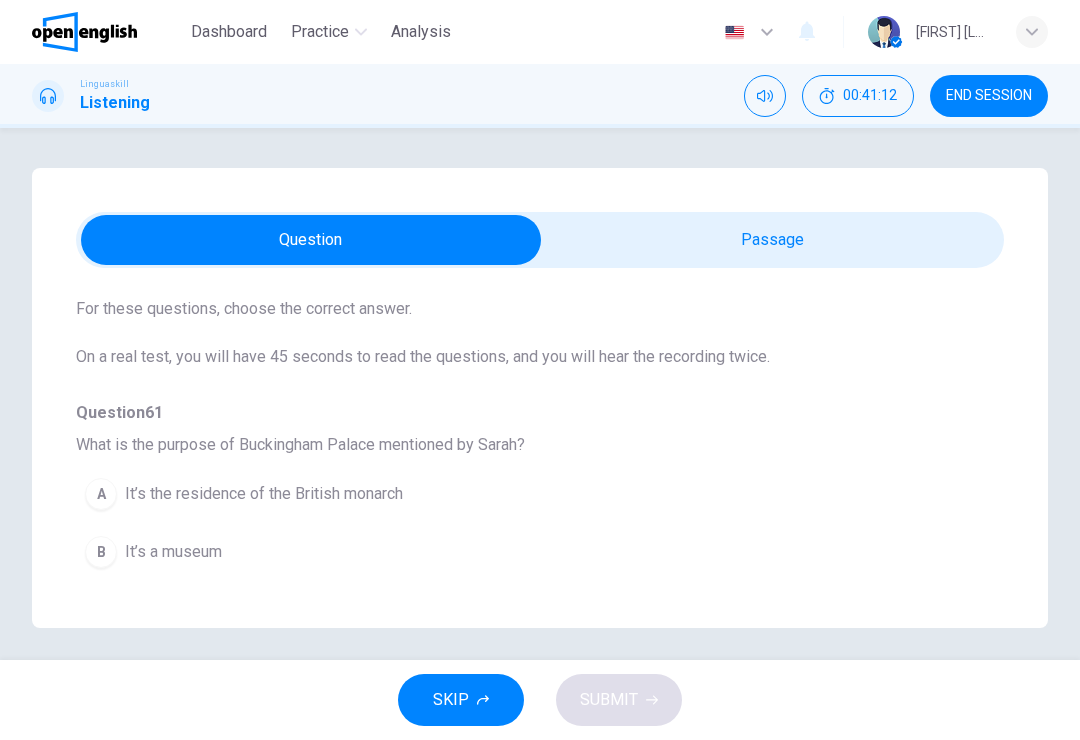 scroll, scrollTop: 82, scrollLeft: 0, axis: vertical 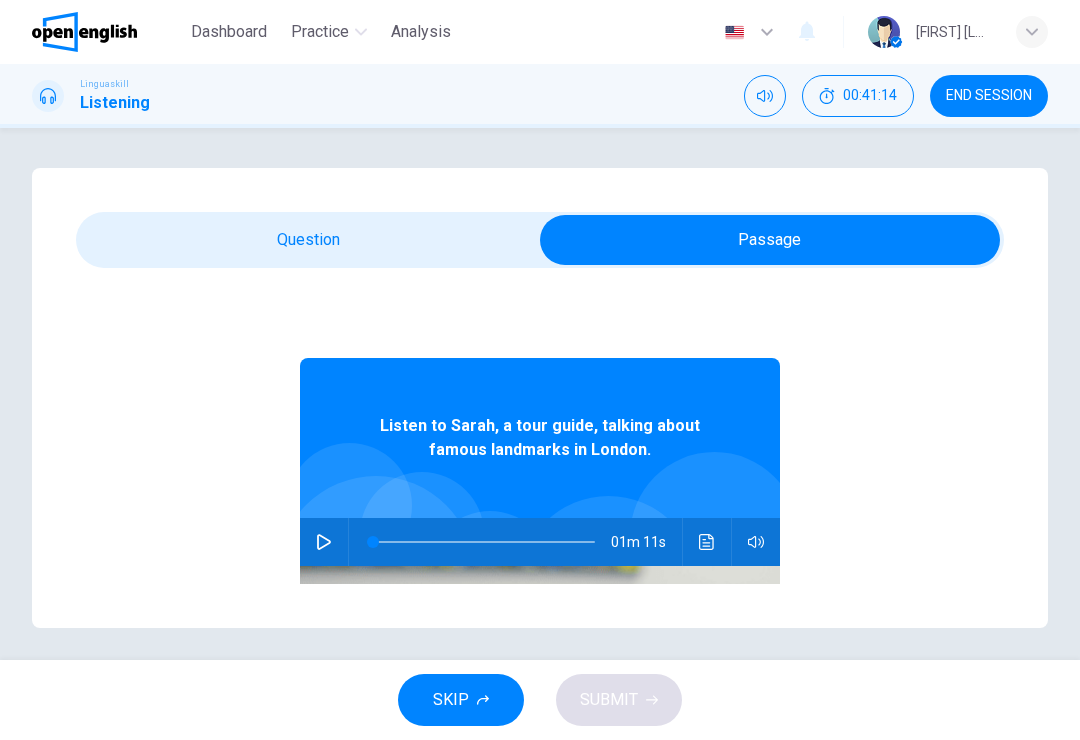 click at bounding box center (324, 542) 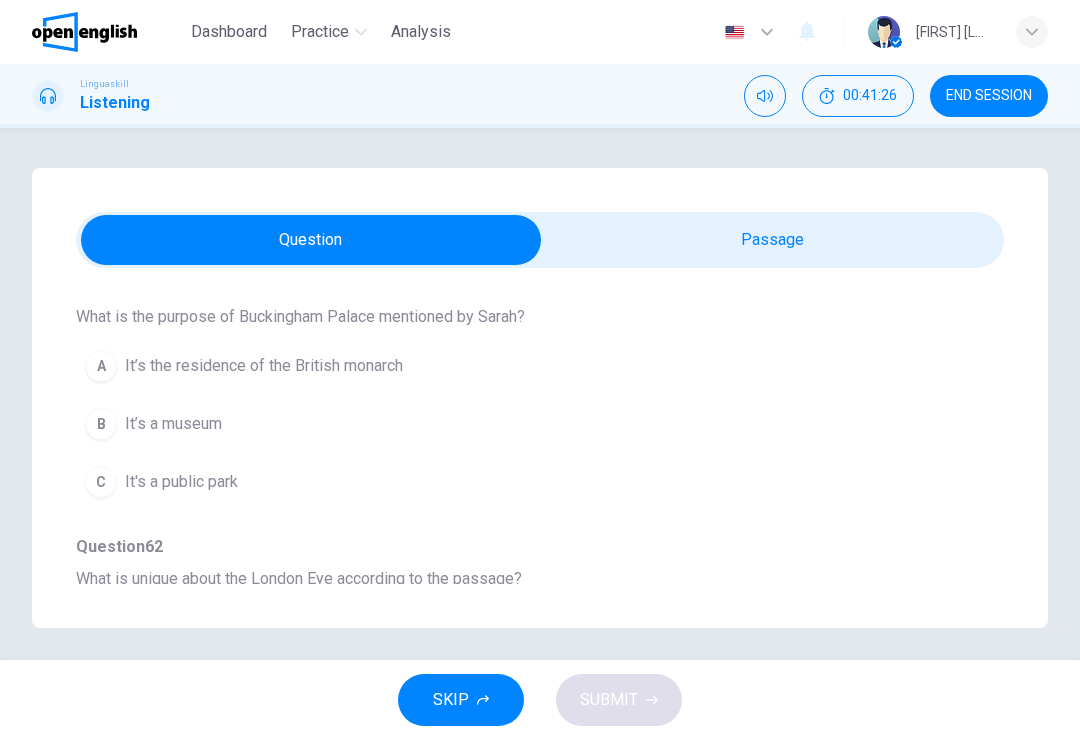 scroll, scrollTop: 212, scrollLeft: 0, axis: vertical 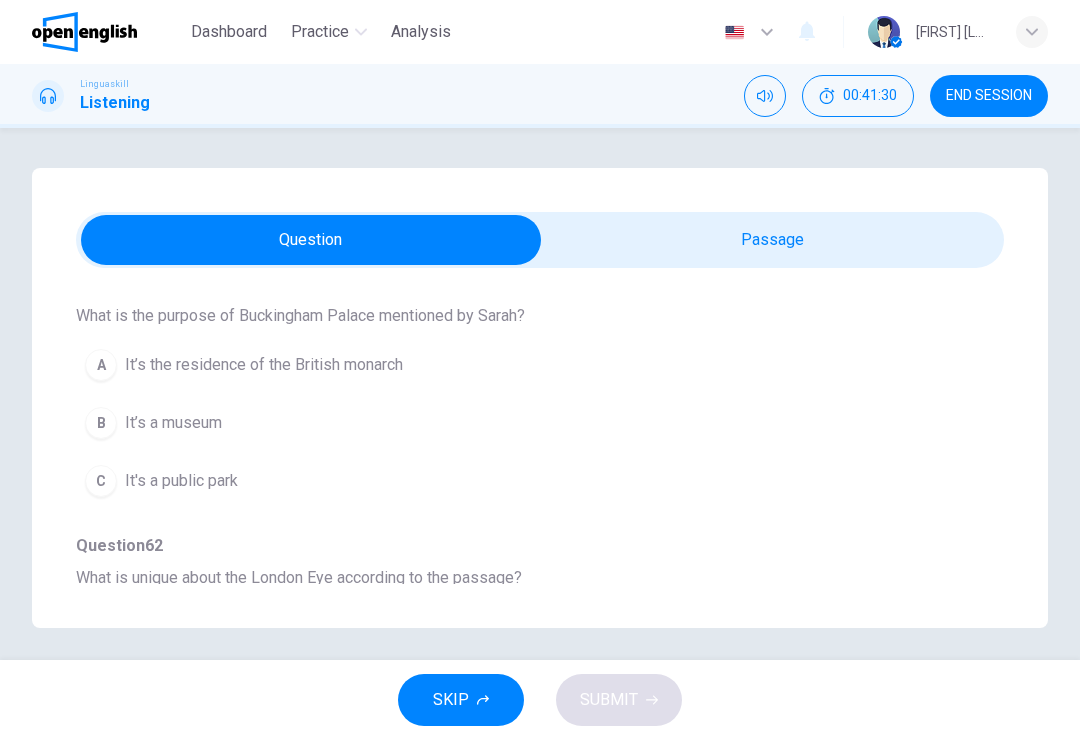 click on "A It’s the residence of the British monarch" at bounding box center (504, 365) 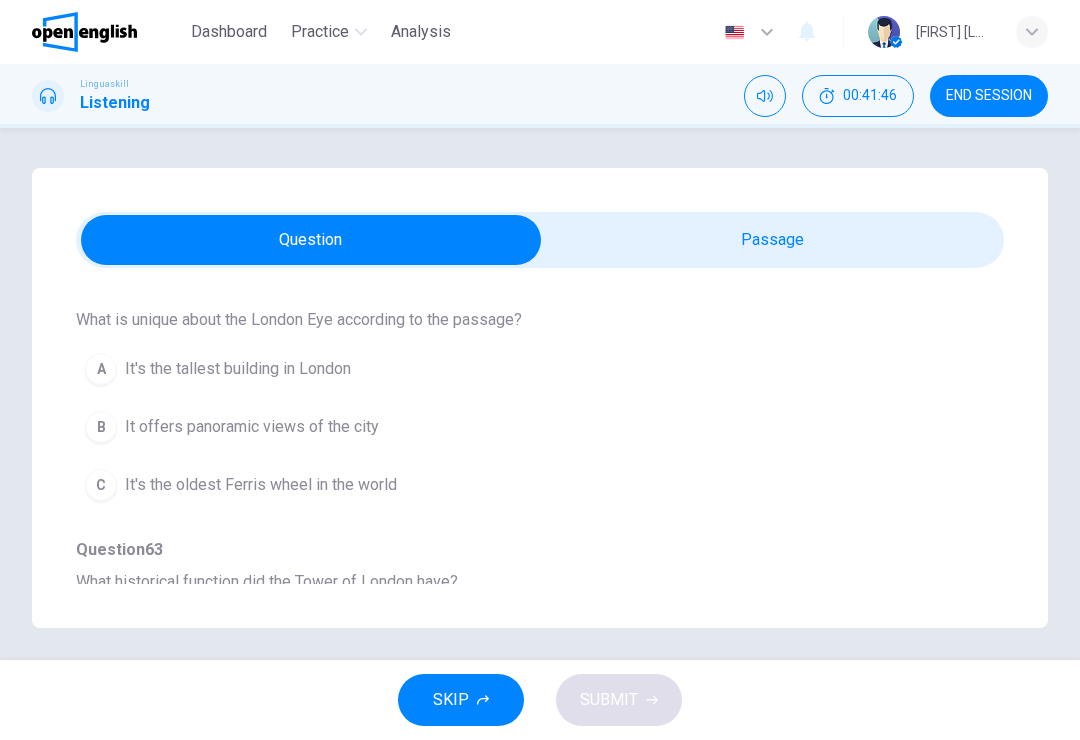 scroll, scrollTop: 466, scrollLeft: 0, axis: vertical 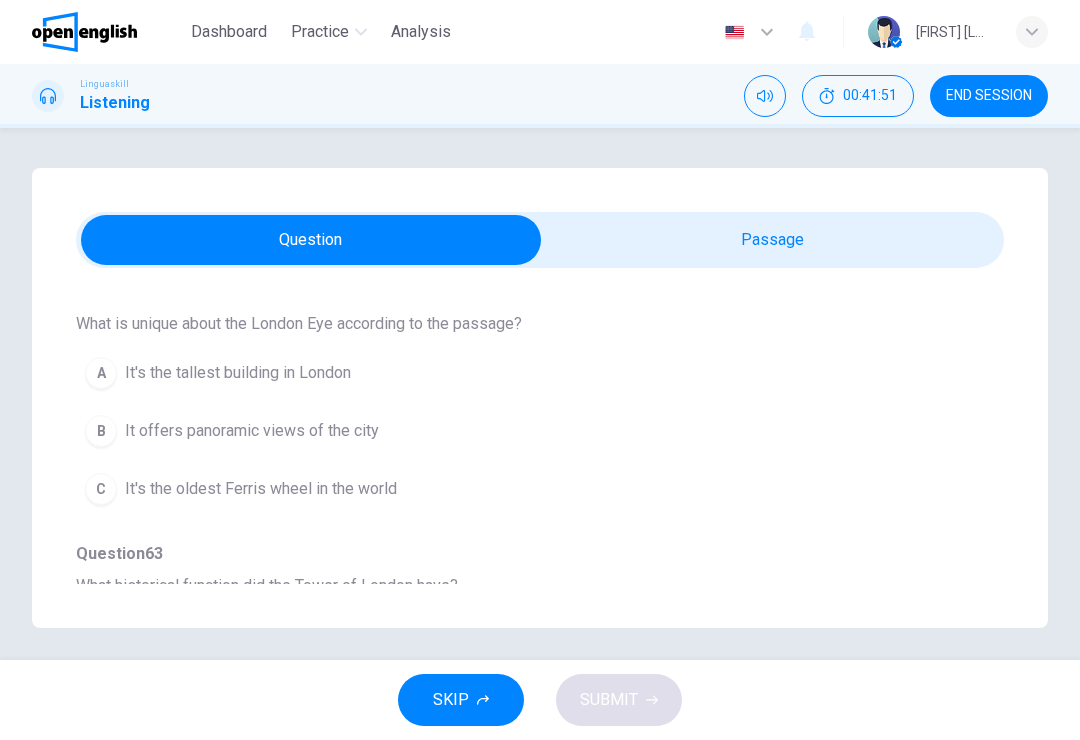 click on "B It offers panoramic views of the city" at bounding box center [504, 431] 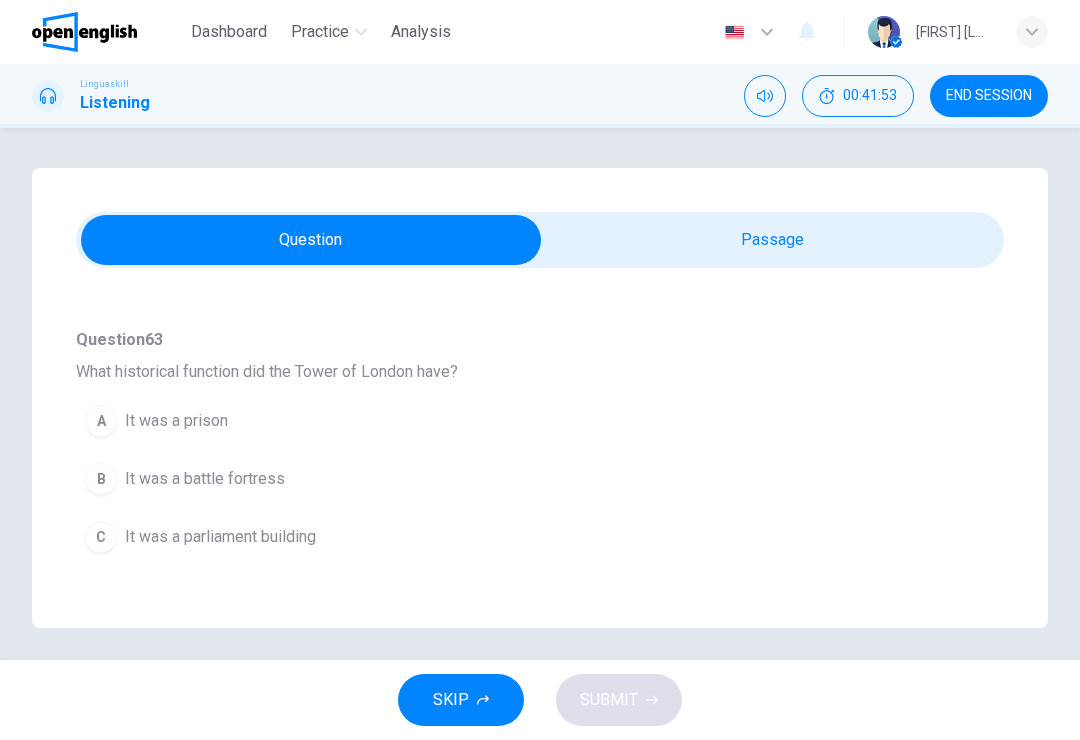 scroll, scrollTop: 716, scrollLeft: 0, axis: vertical 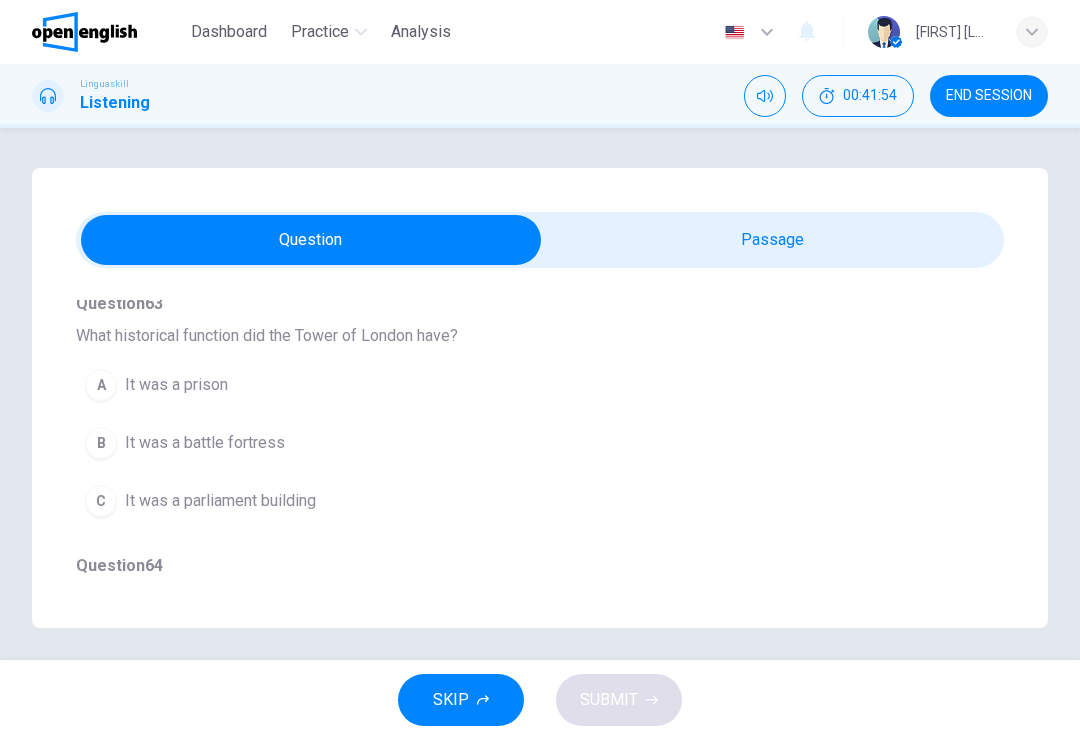 click on "A It was a prison" at bounding box center (504, 385) 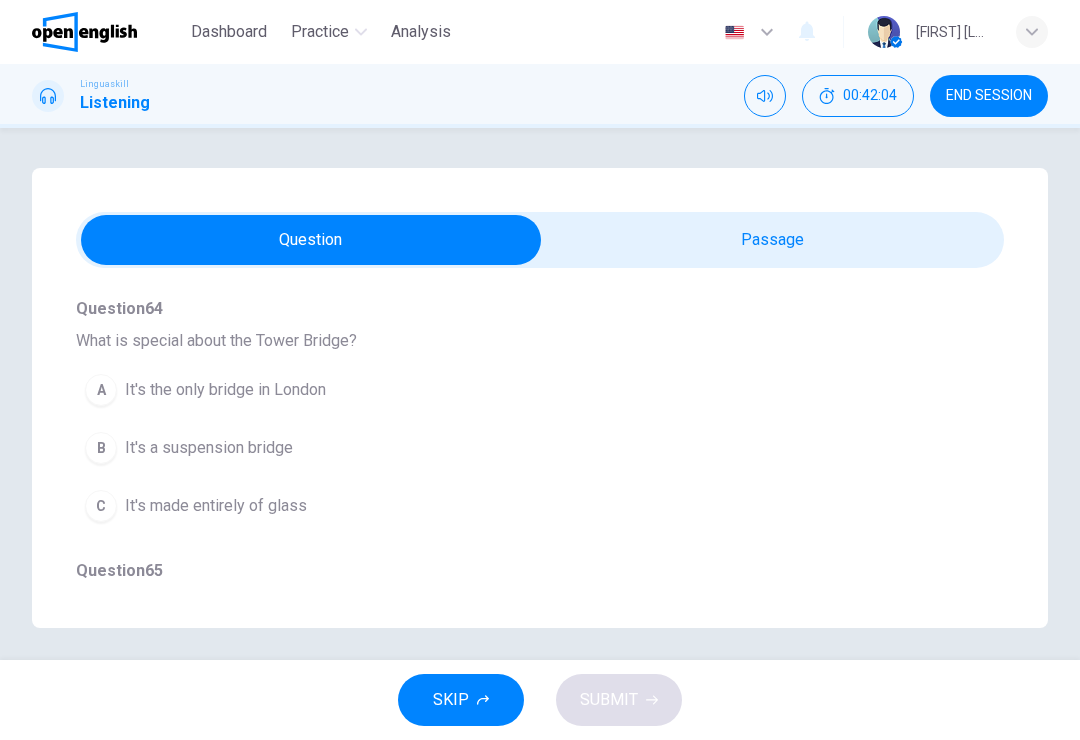 scroll, scrollTop: 974, scrollLeft: 0, axis: vertical 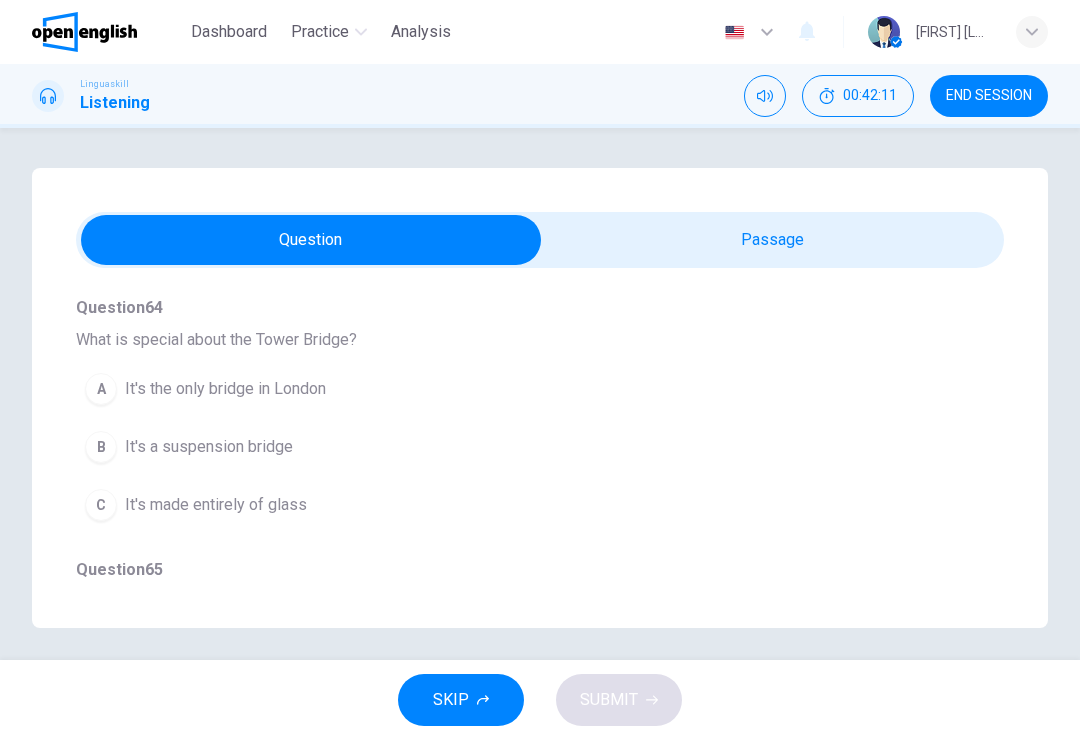 click on "A It's the only bridge in London" at bounding box center [504, 389] 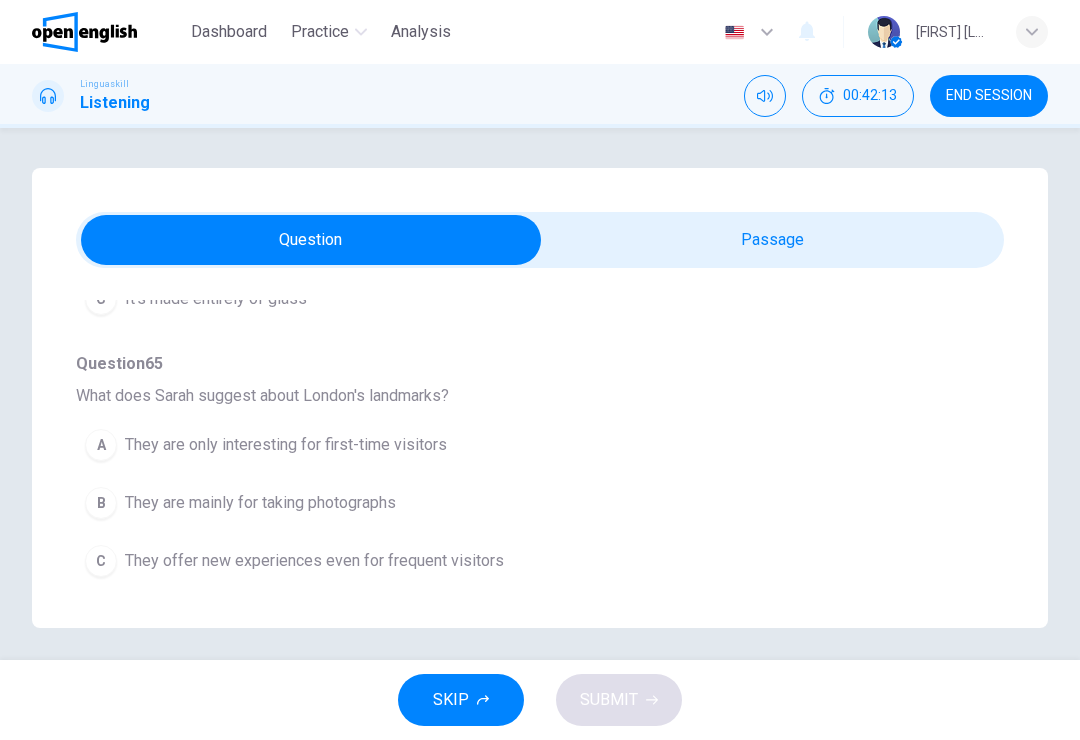 scroll, scrollTop: 1180, scrollLeft: 0, axis: vertical 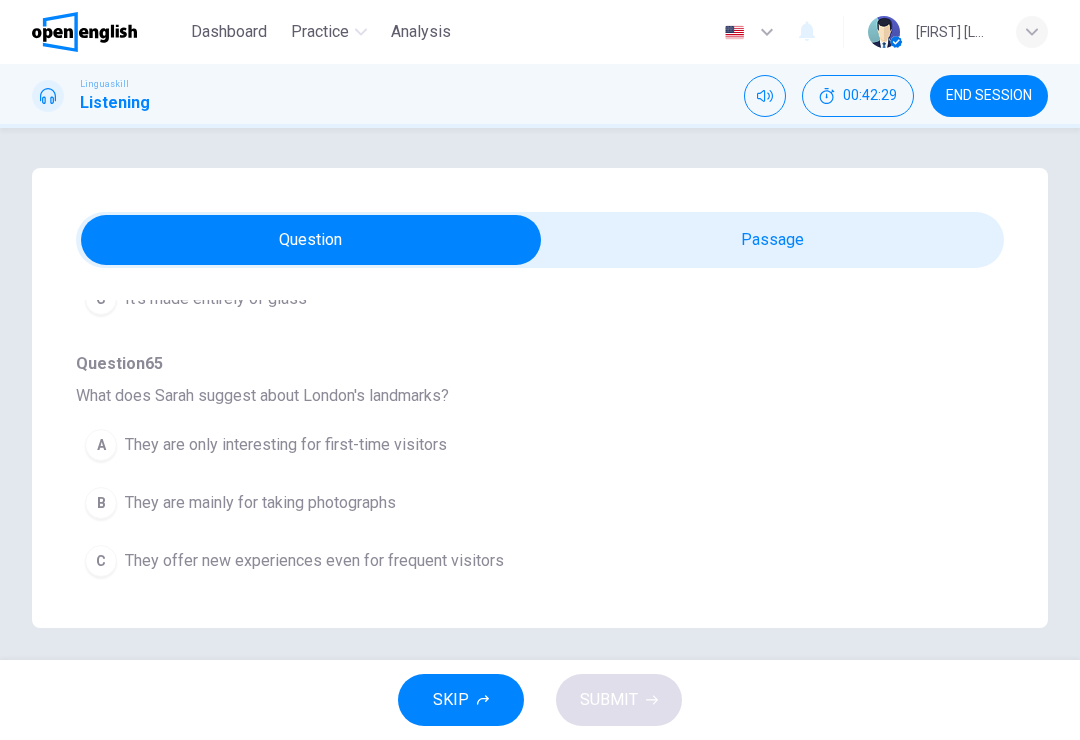 click on "C They offer new experiences even for frequent visitors" at bounding box center [504, 561] 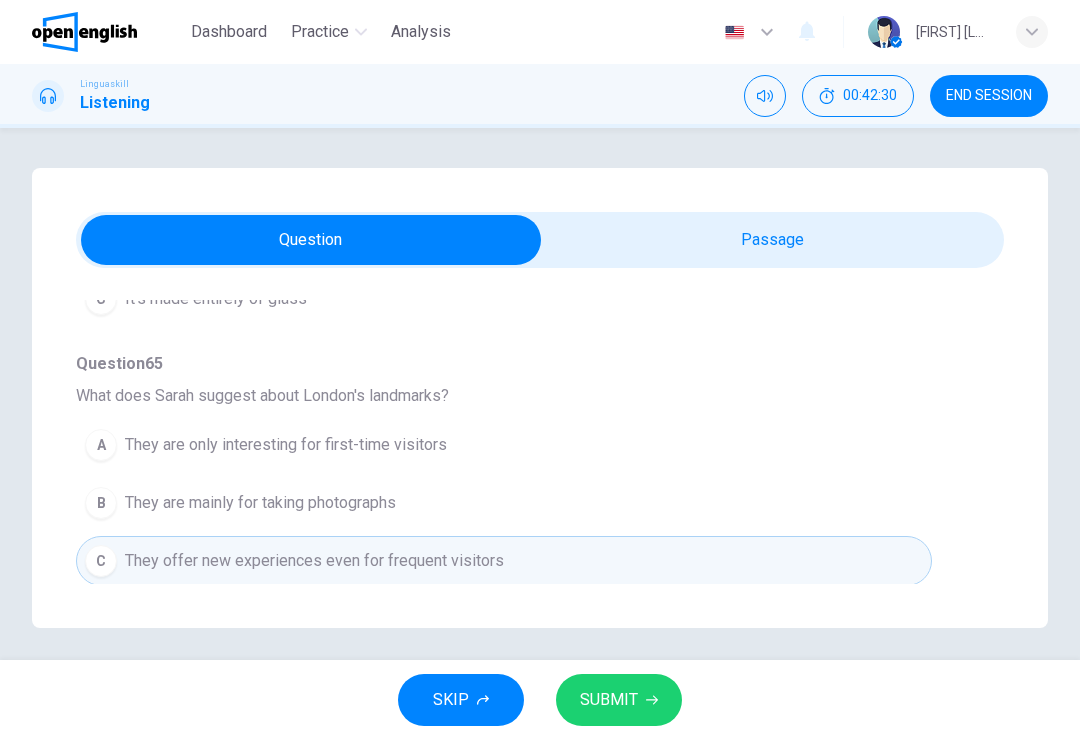 click on "SUBMIT" at bounding box center (609, 700) 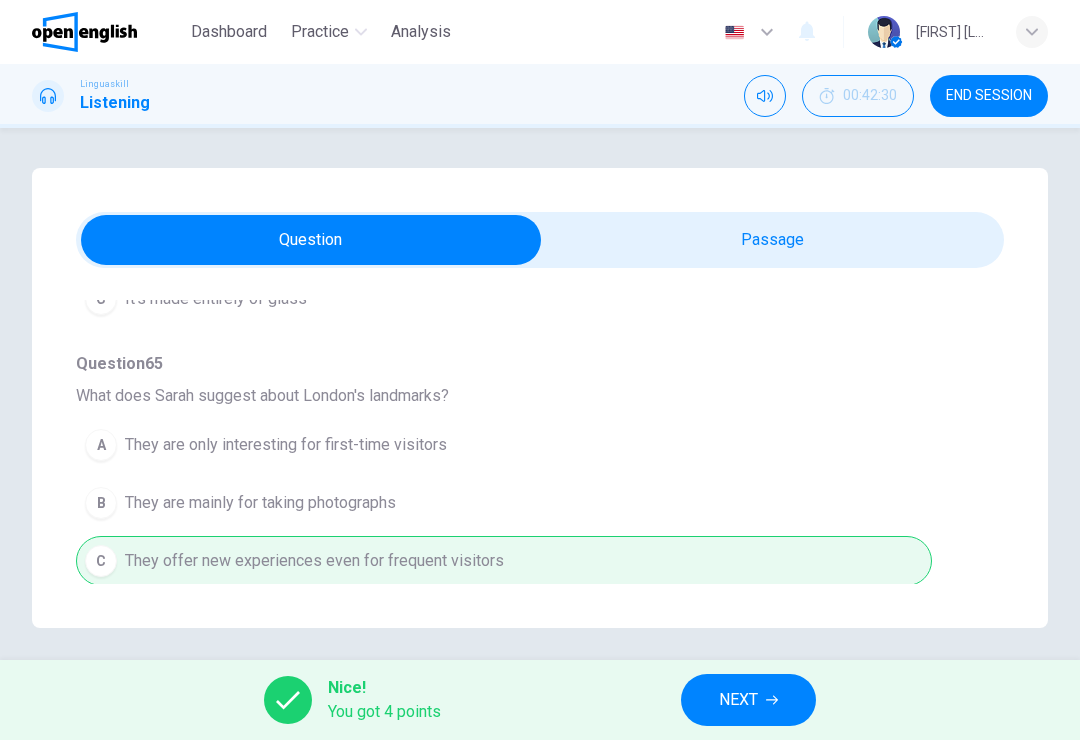 click on "NEXT" at bounding box center (748, 700) 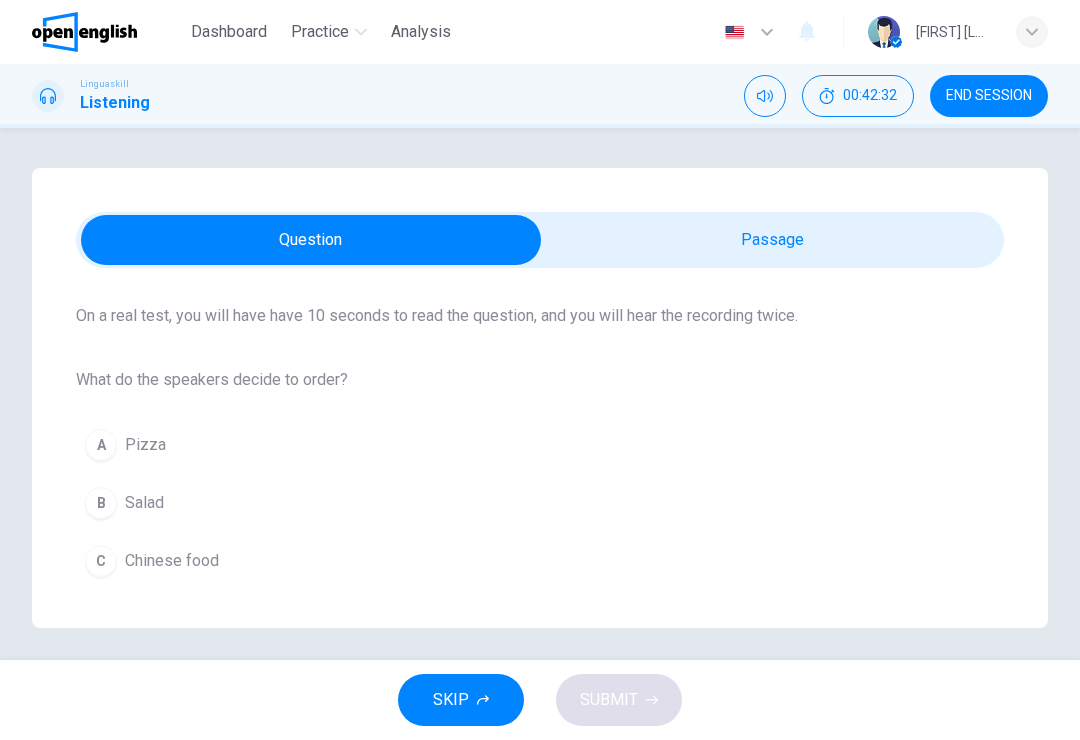 scroll, scrollTop: 0, scrollLeft: 0, axis: both 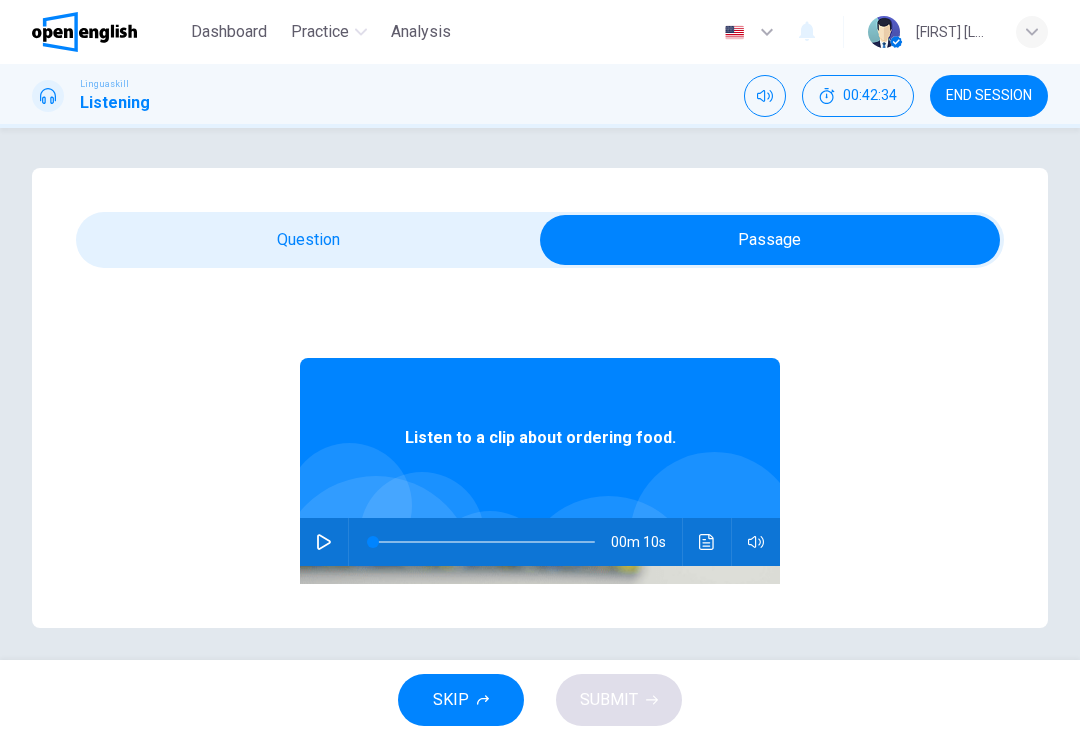click 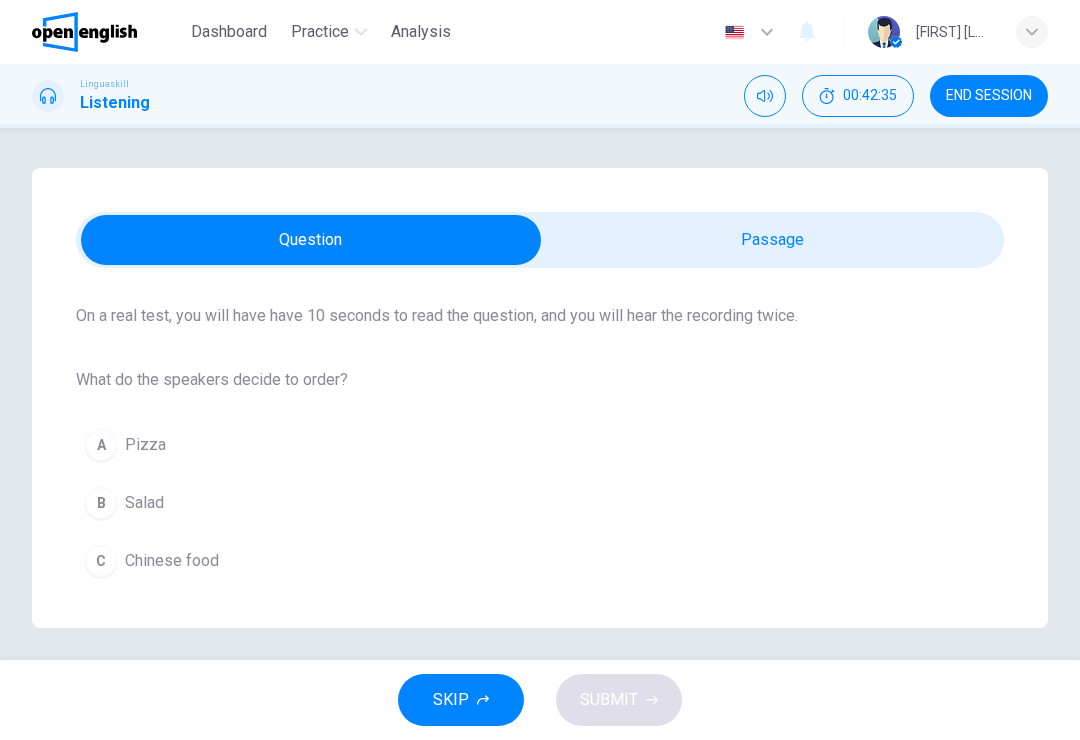 scroll, scrollTop: 148, scrollLeft: 0, axis: vertical 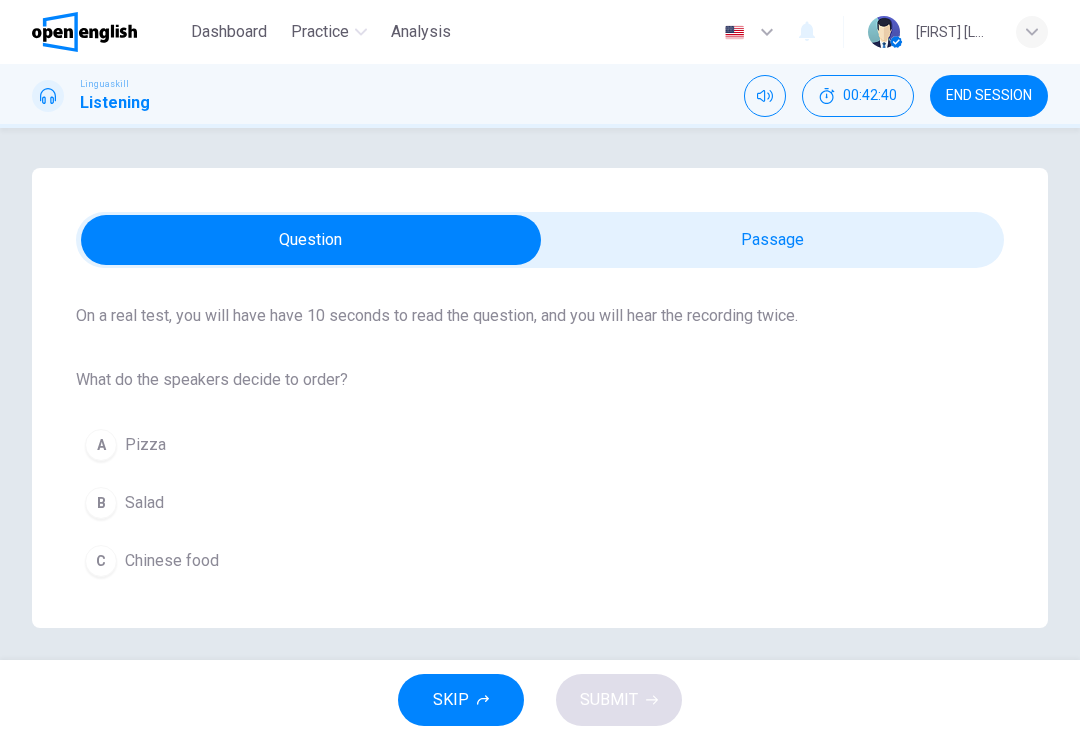click on "B Salad" at bounding box center (540, 503) 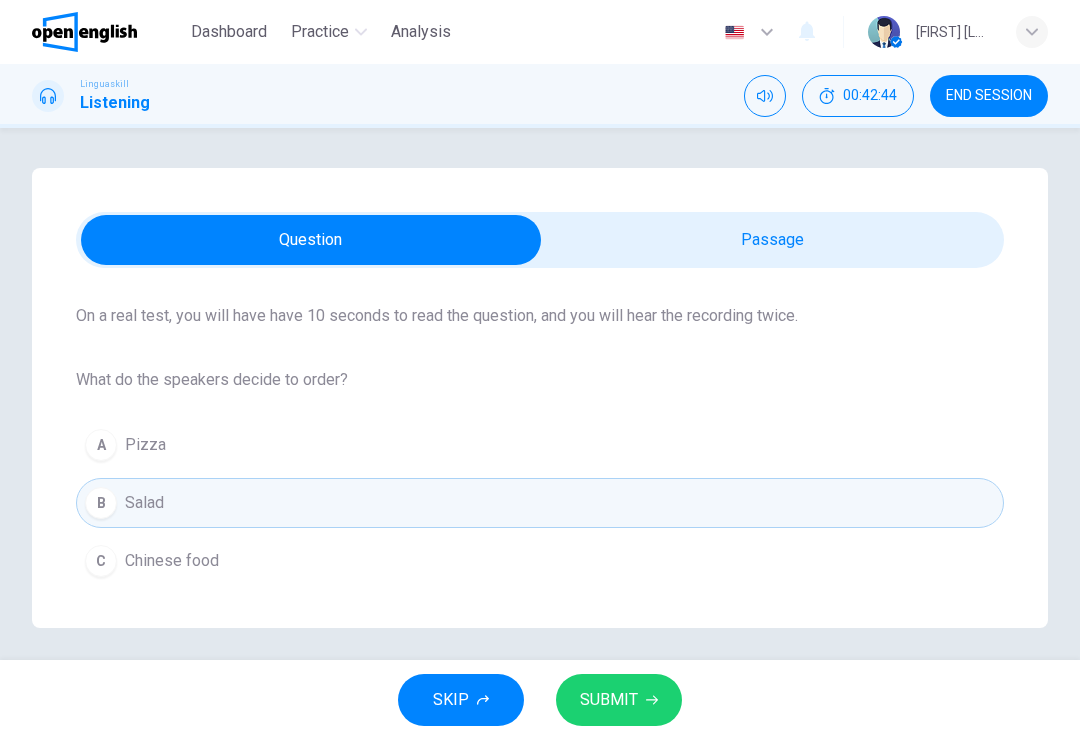 scroll, scrollTop: 148, scrollLeft: 0, axis: vertical 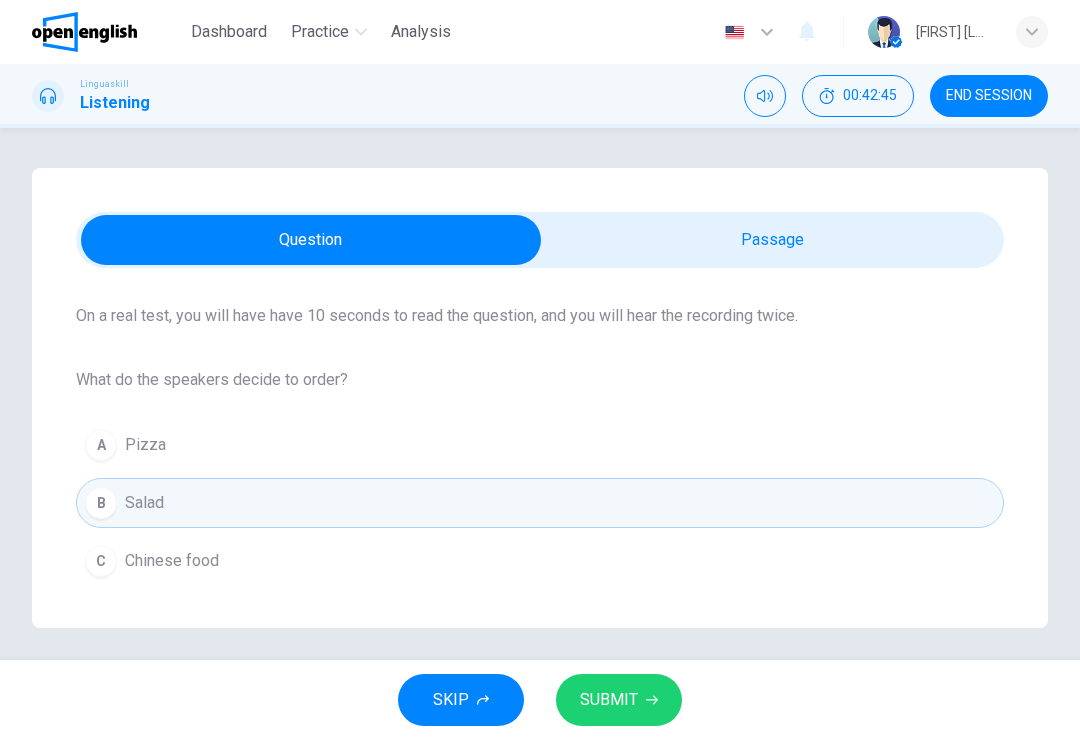 click on "SUBMIT" at bounding box center [619, 700] 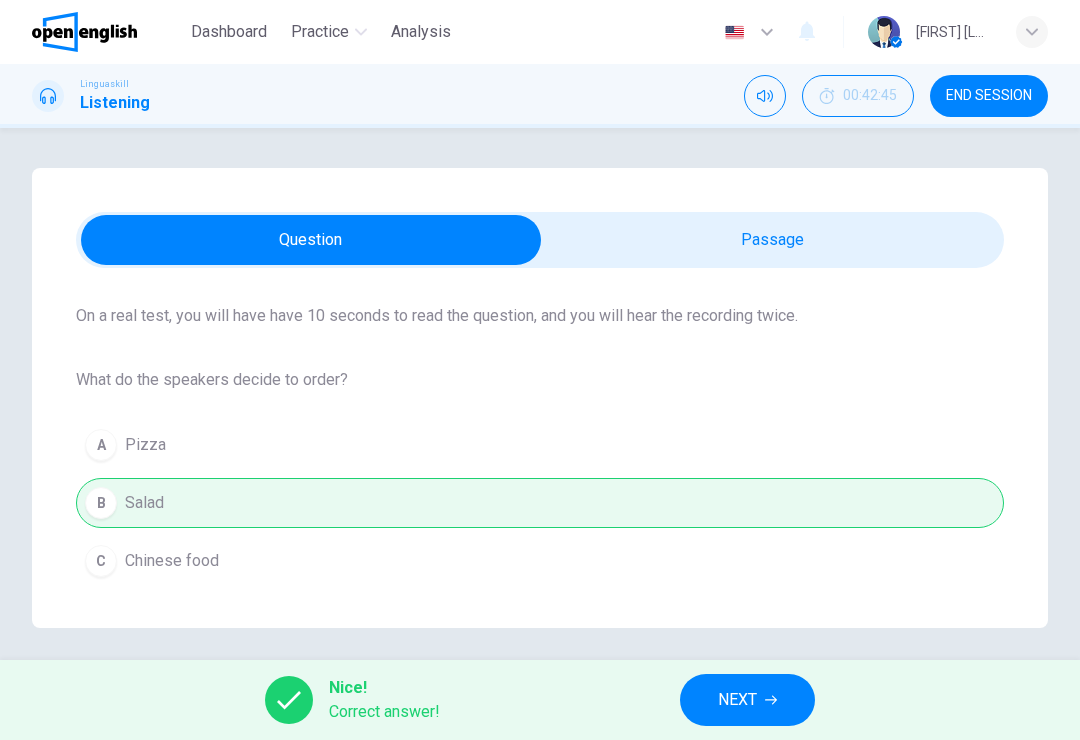 click on "NEXT" at bounding box center [747, 700] 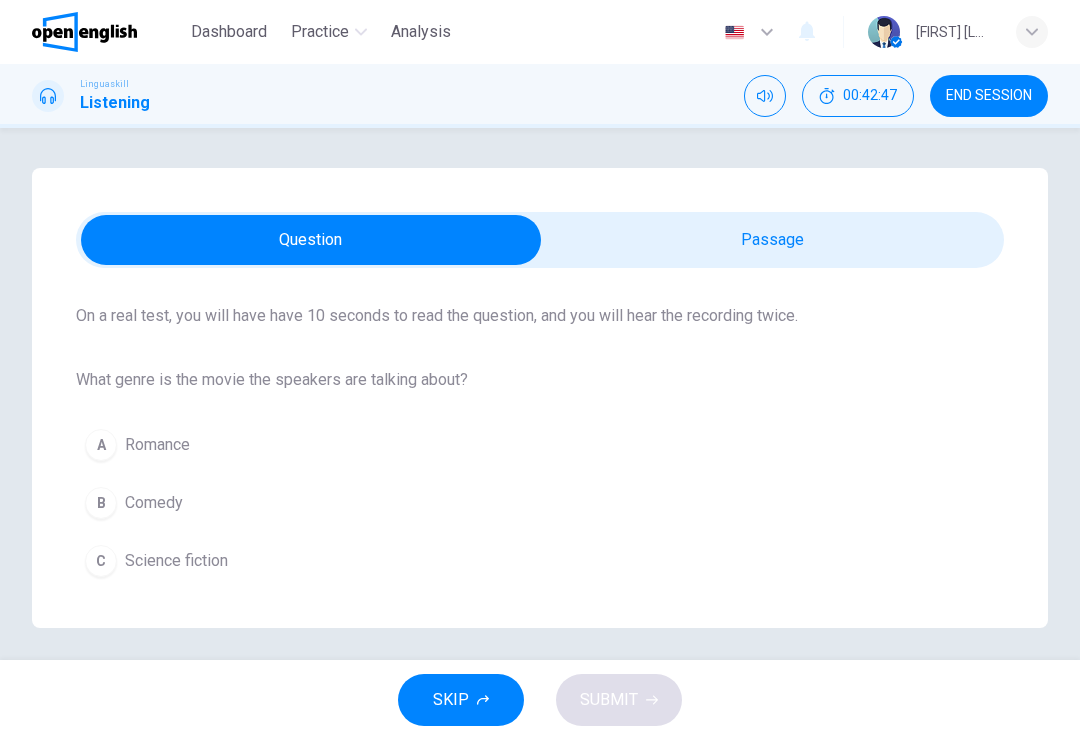 scroll, scrollTop: 148, scrollLeft: 0, axis: vertical 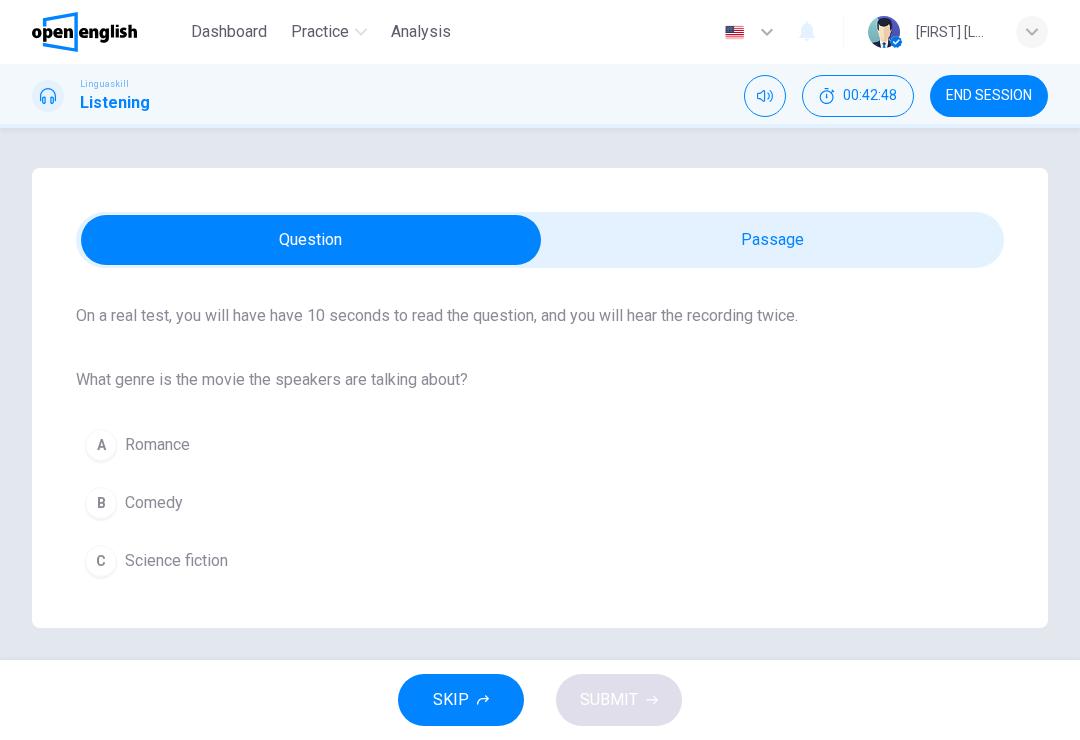 click on "C Science fiction" at bounding box center [540, 561] 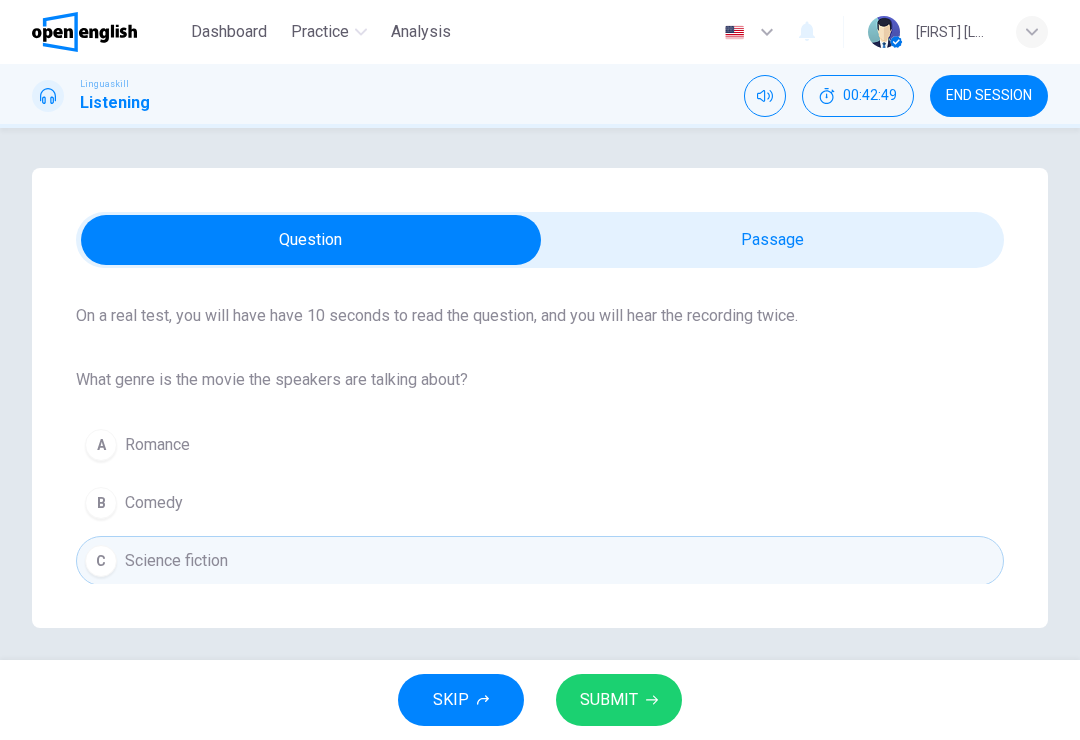 click on "SUBMIT" at bounding box center (619, 700) 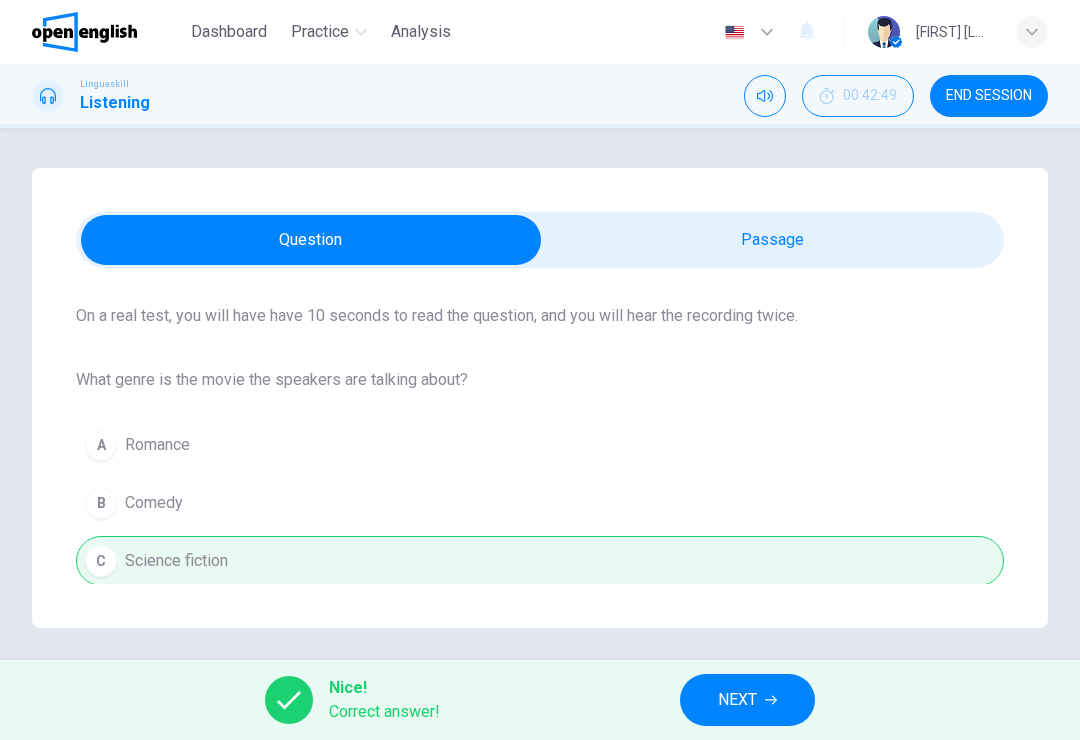 click on "NEXT" at bounding box center (747, 700) 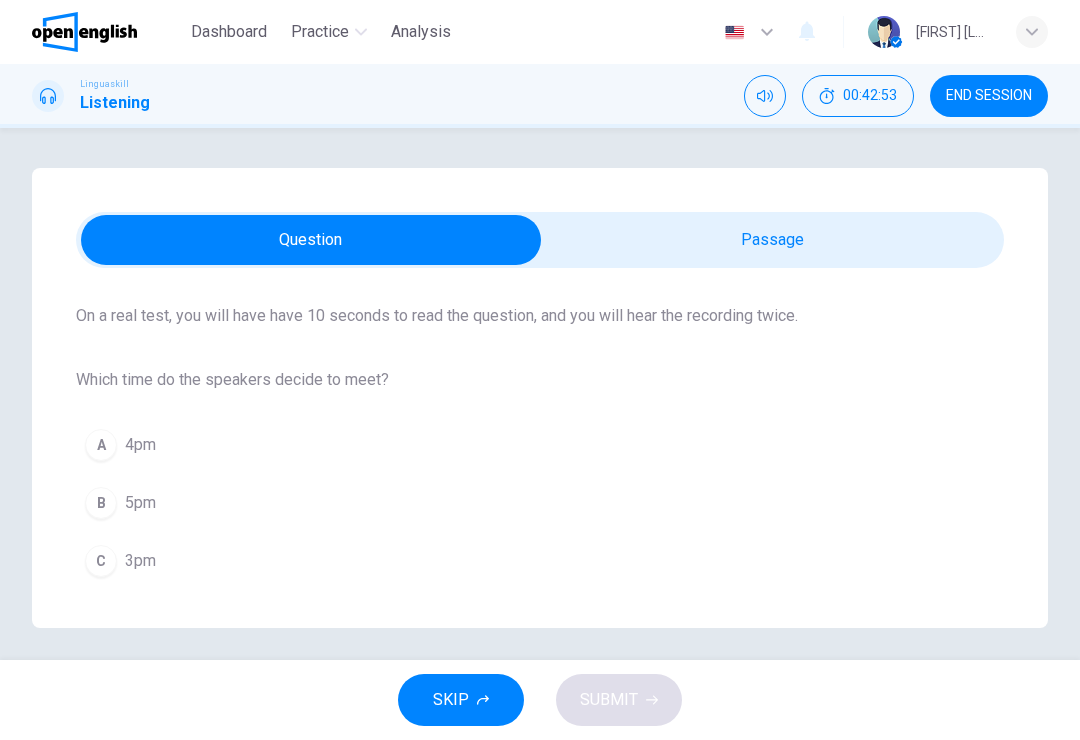scroll, scrollTop: 148, scrollLeft: 0, axis: vertical 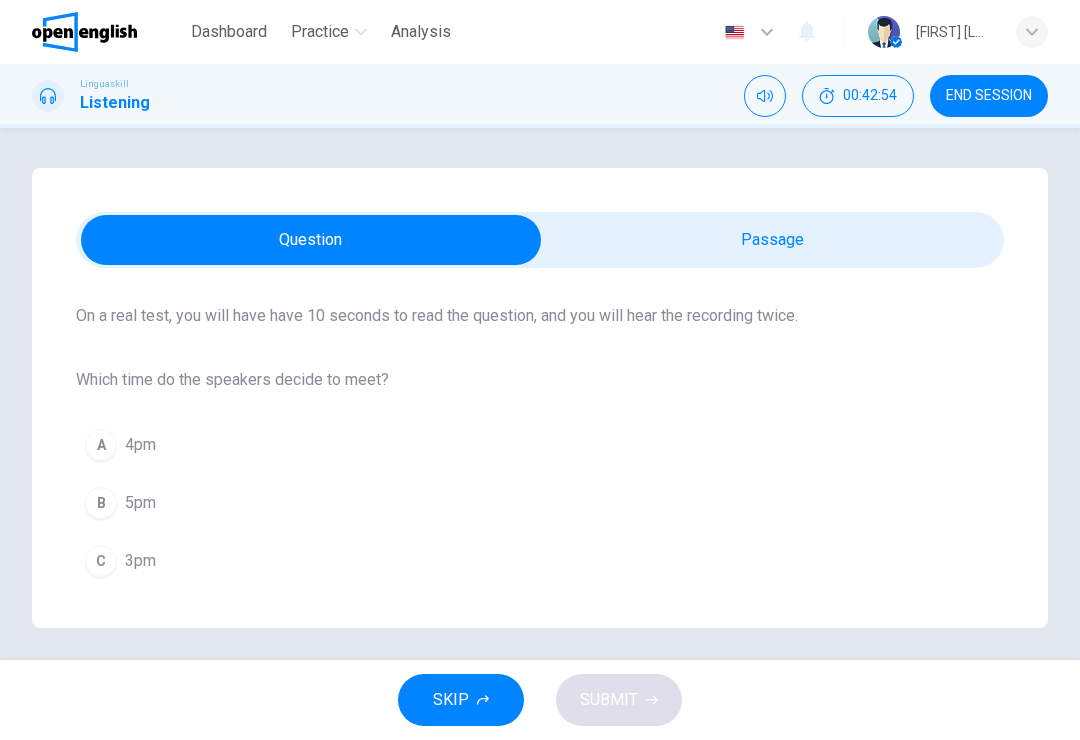 click on "C 3pm" at bounding box center (540, 561) 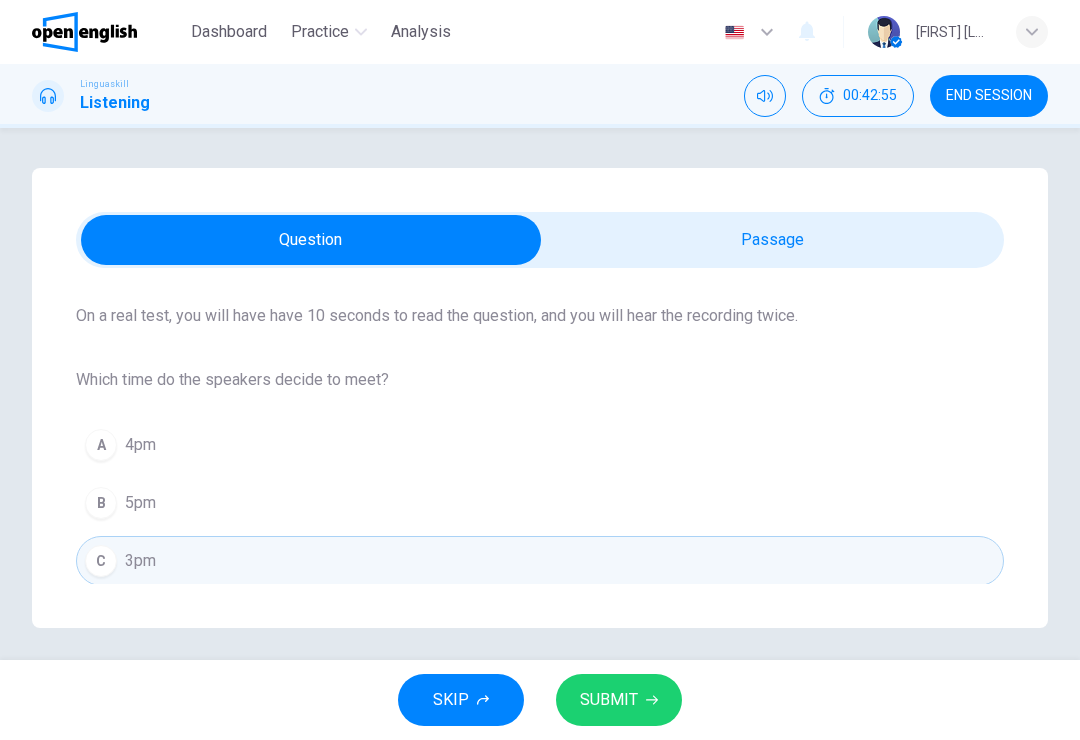 click on "SUBMIT" at bounding box center [619, 700] 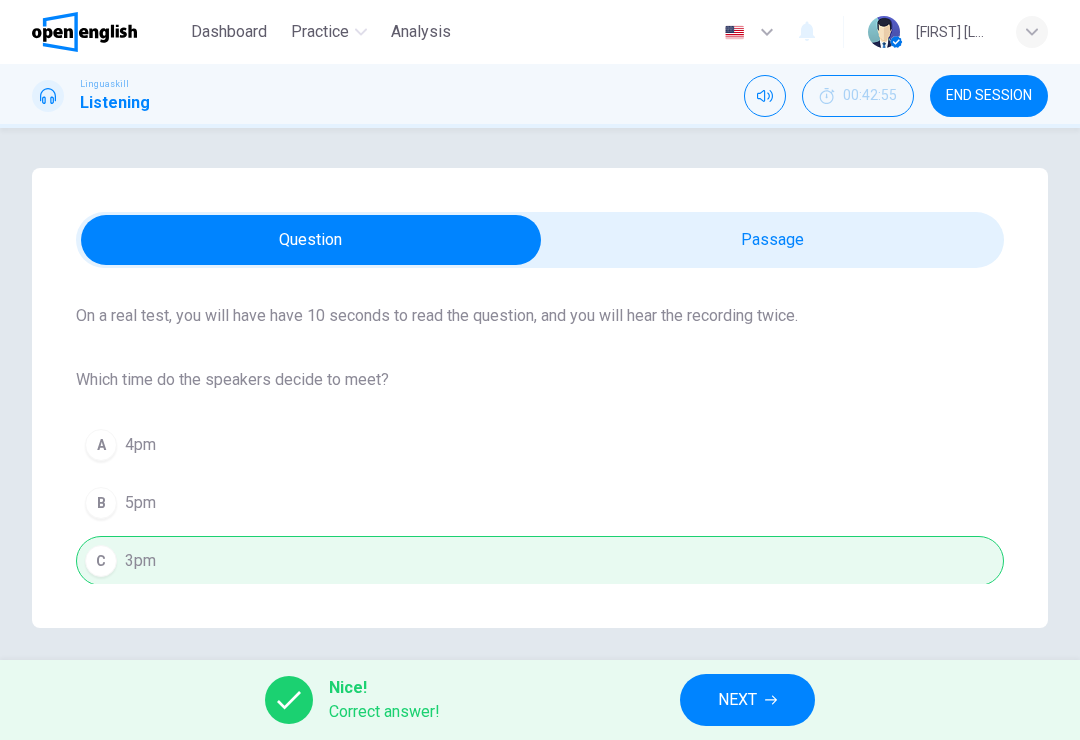 click on "NEXT" at bounding box center [747, 700] 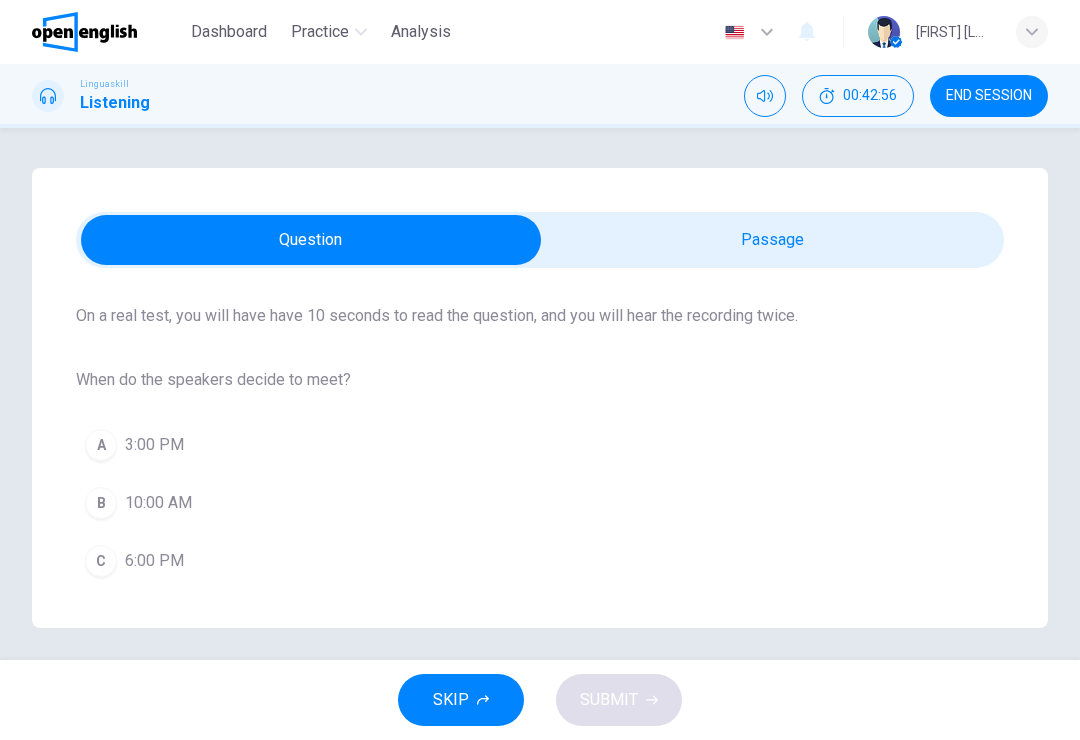 click on "A 3:00 PM" at bounding box center (540, 445) 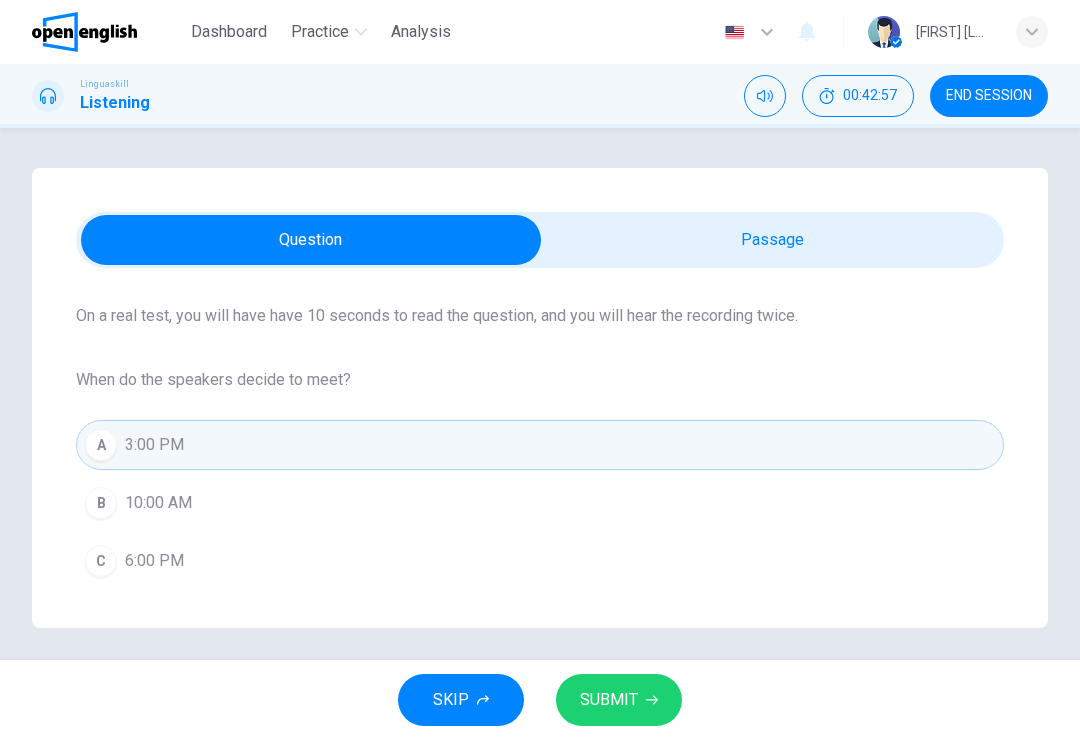 click on "SUBMIT" at bounding box center (619, 700) 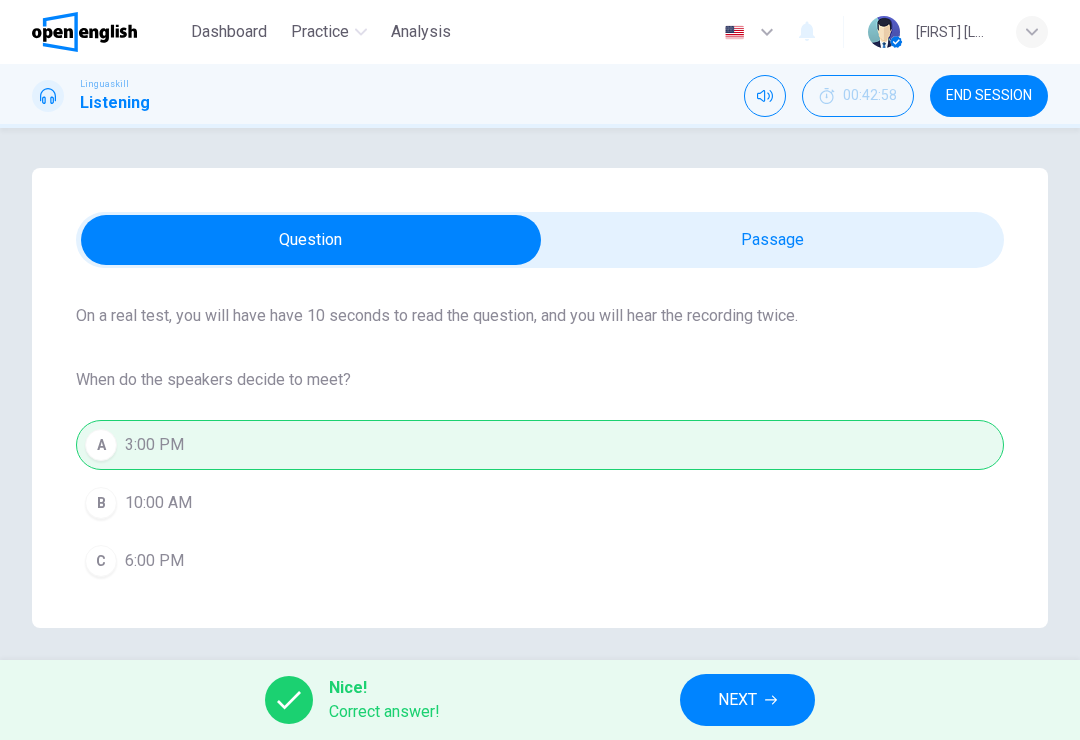 click on "NEXT" at bounding box center [737, 700] 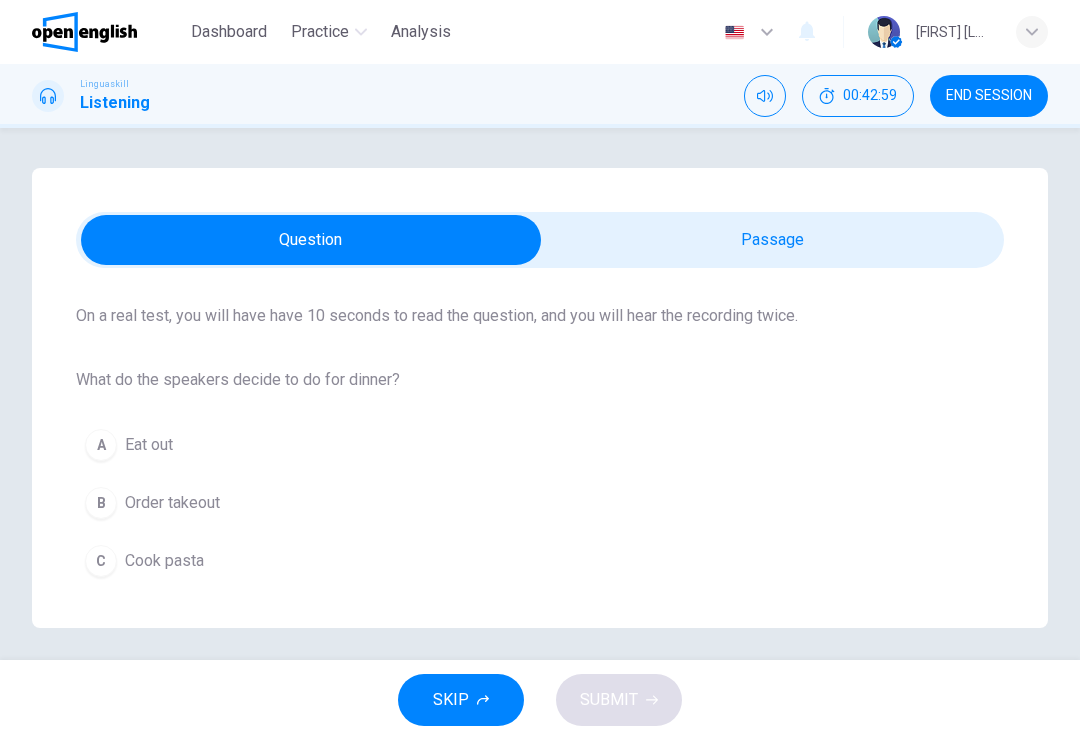 scroll, scrollTop: 148, scrollLeft: 0, axis: vertical 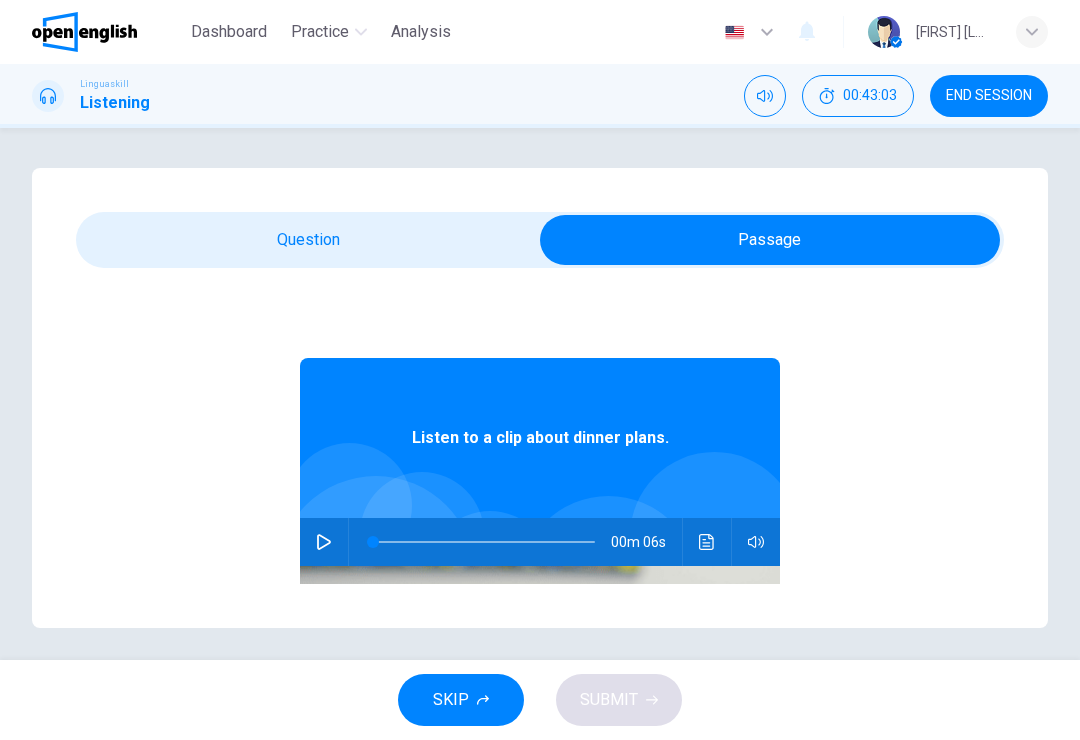 click at bounding box center (324, 542) 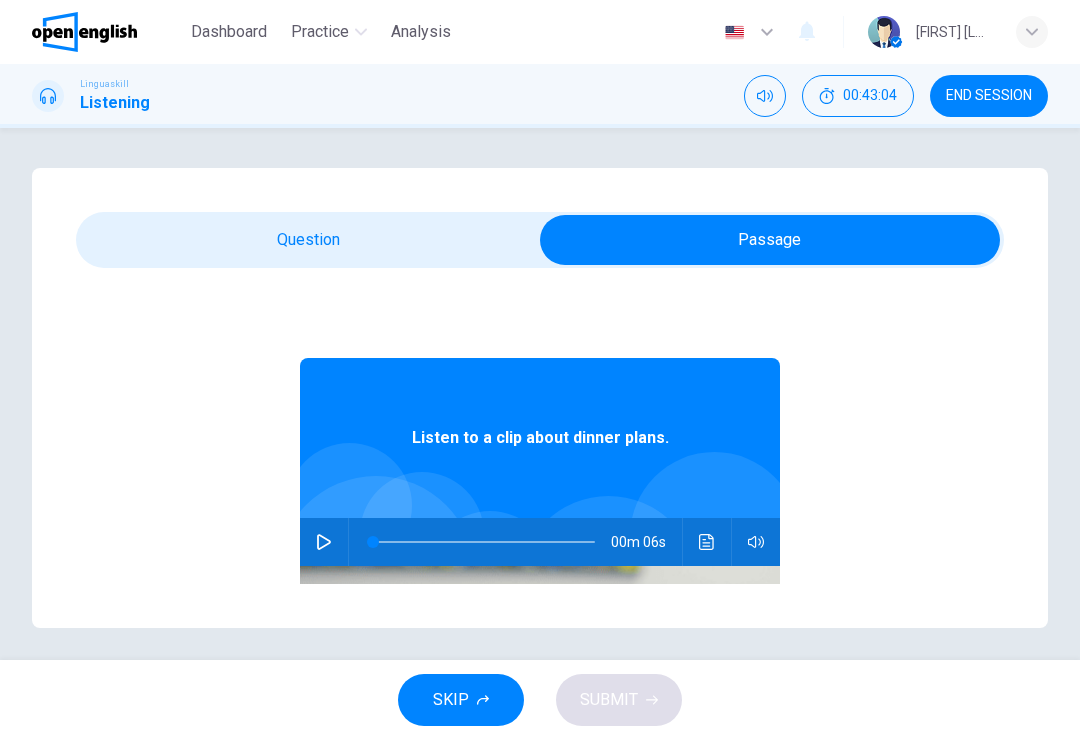 type on "*" 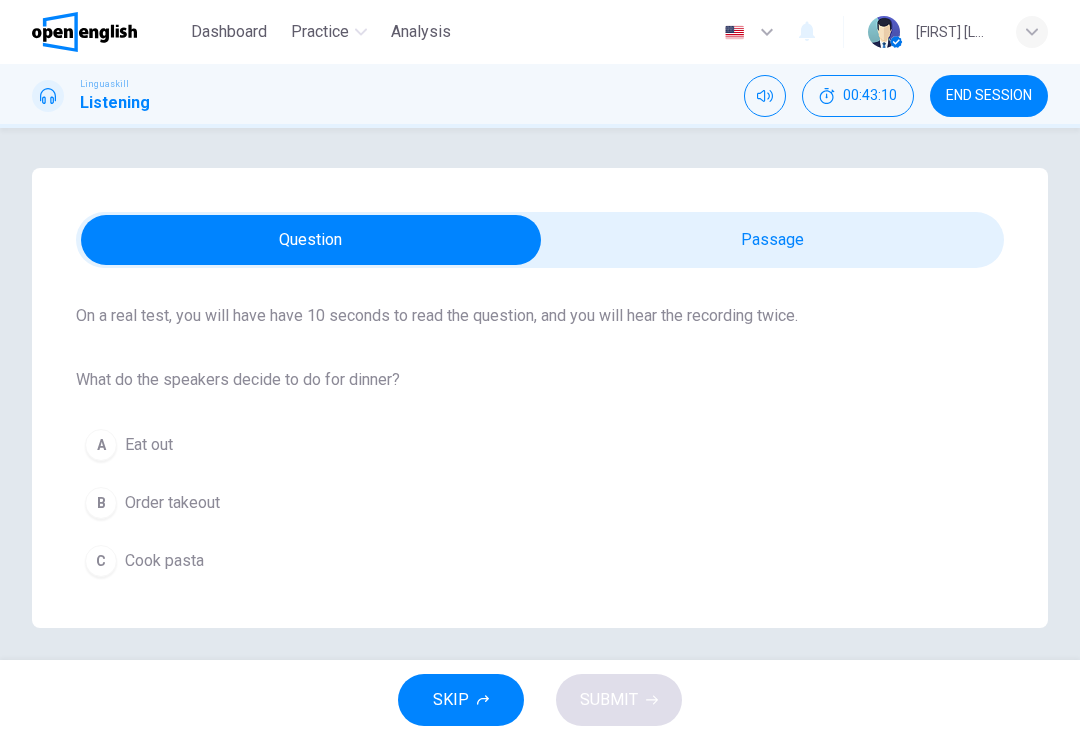 click on "C Cook pasta" at bounding box center (540, 561) 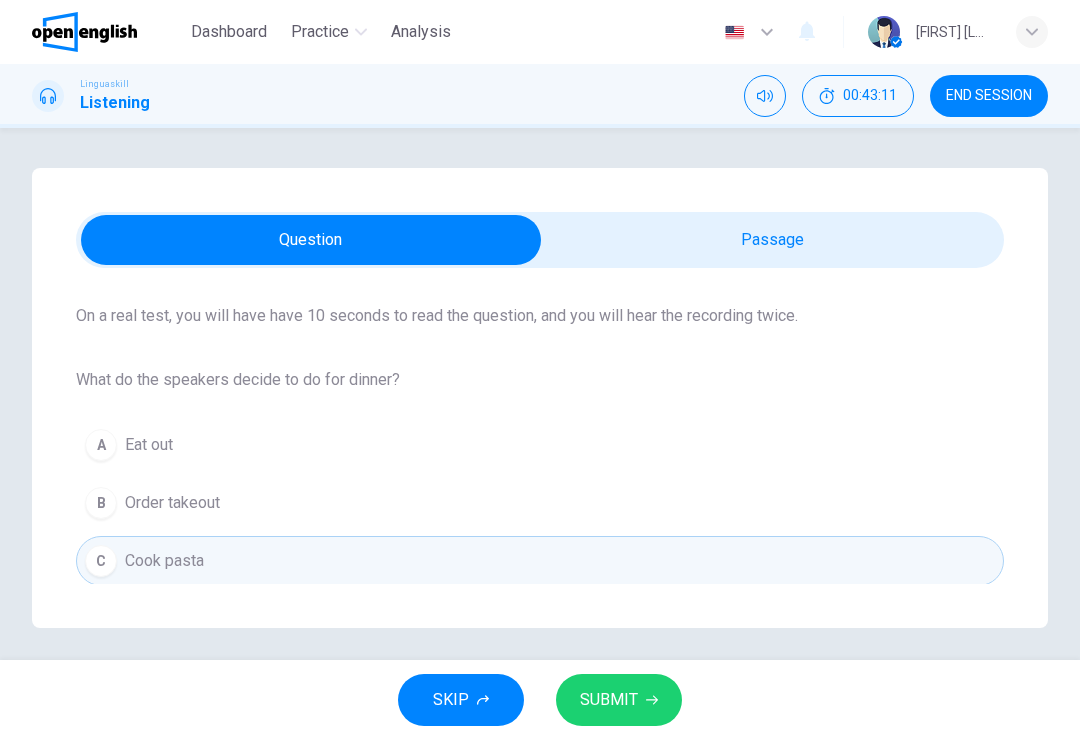 click on "SUBMIT" at bounding box center [619, 700] 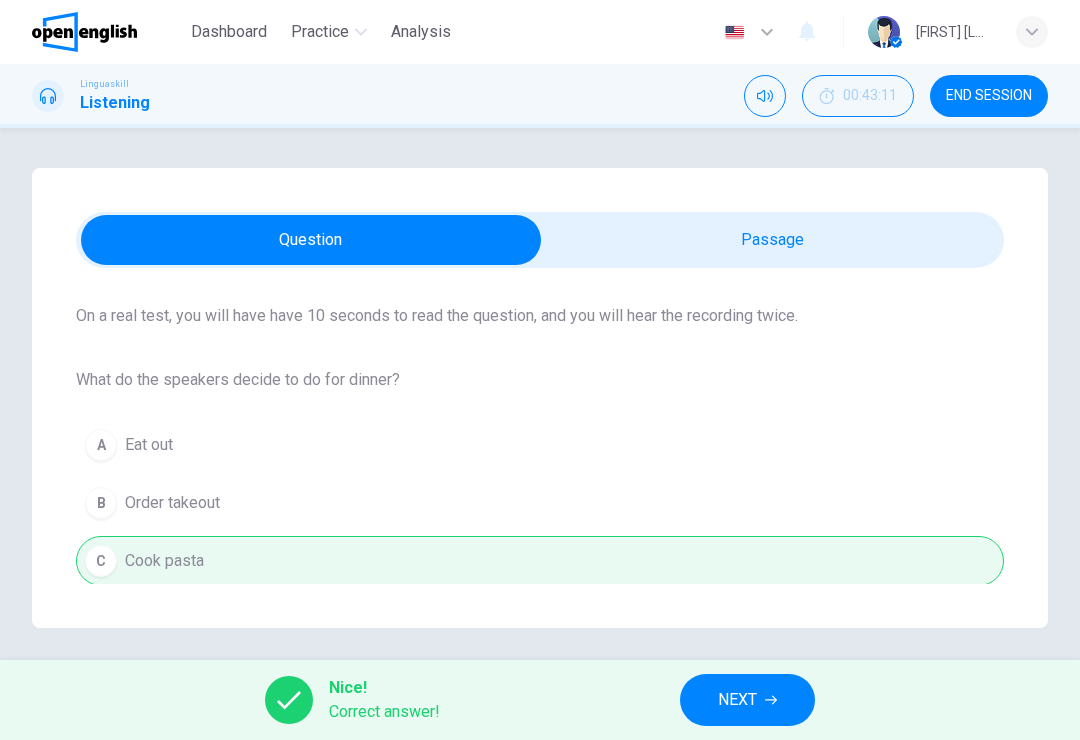 click on "NEXT" at bounding box center (737, 700) 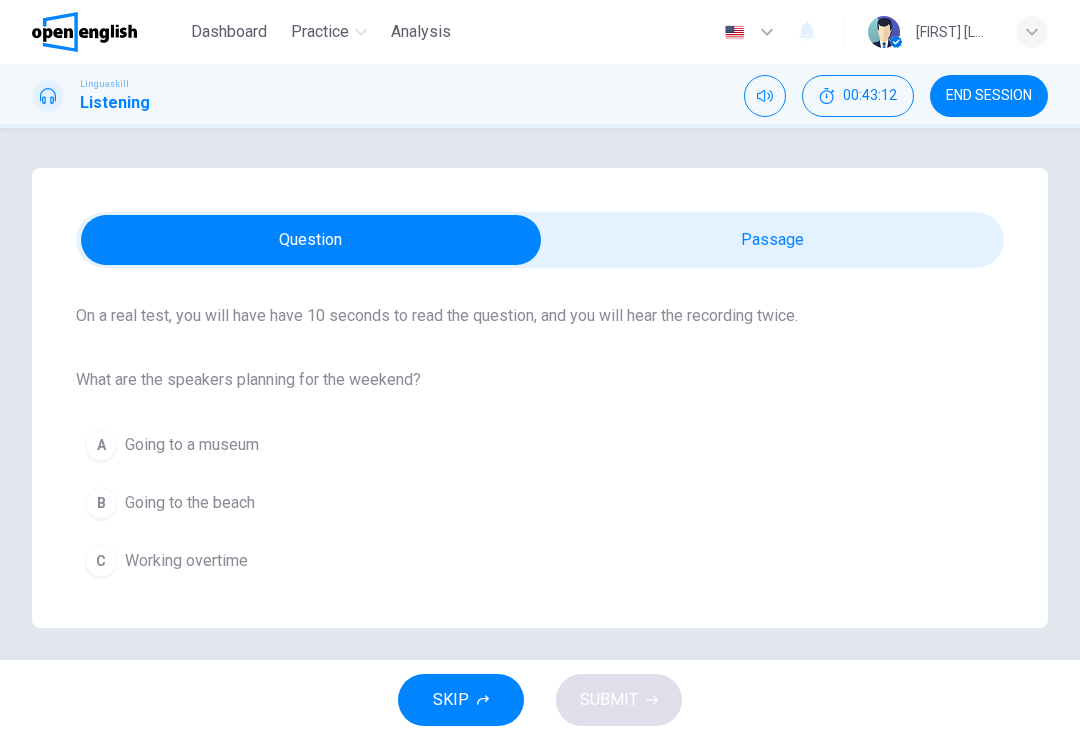 scroll, scrollTop: 148, scrollLeft: 0, axis: vertical 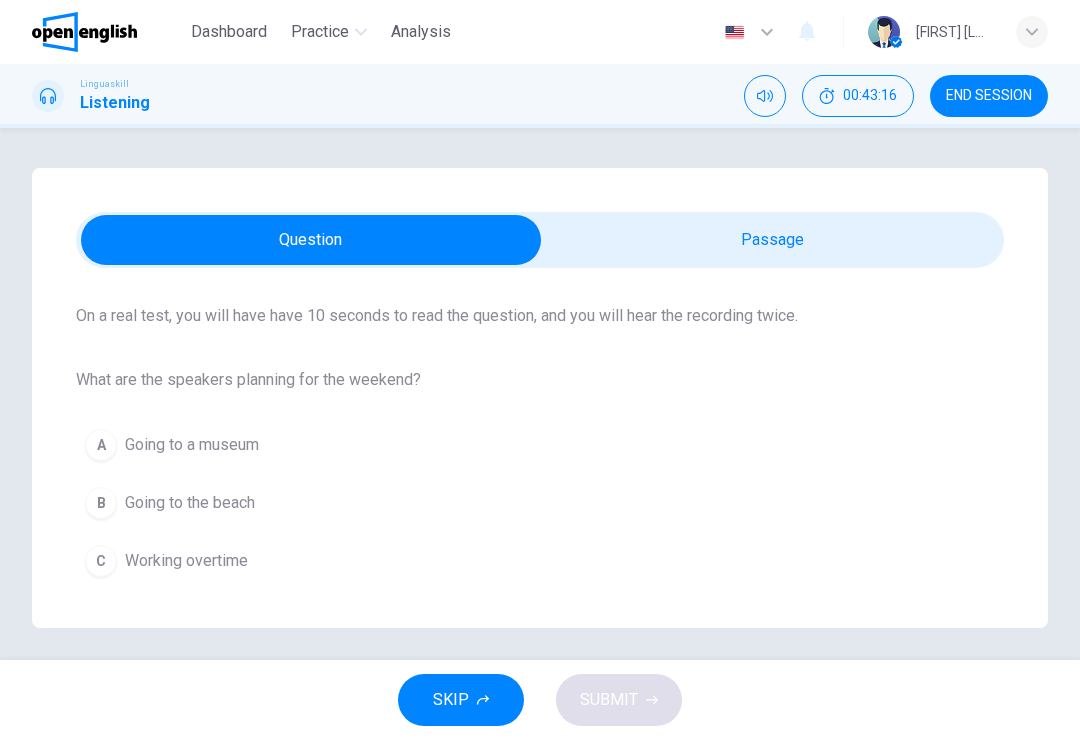 click on "B Going to the beach" at bounding box center (540, 503) 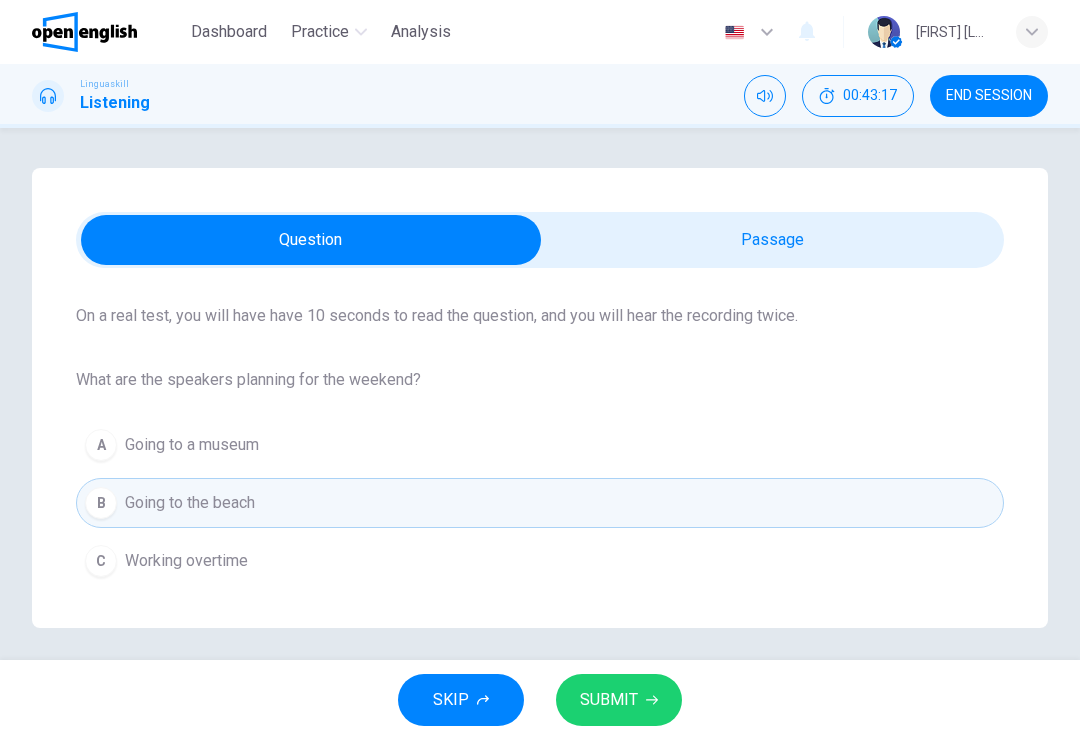 click on "SUBMIT" at bounding box center [619, 700] 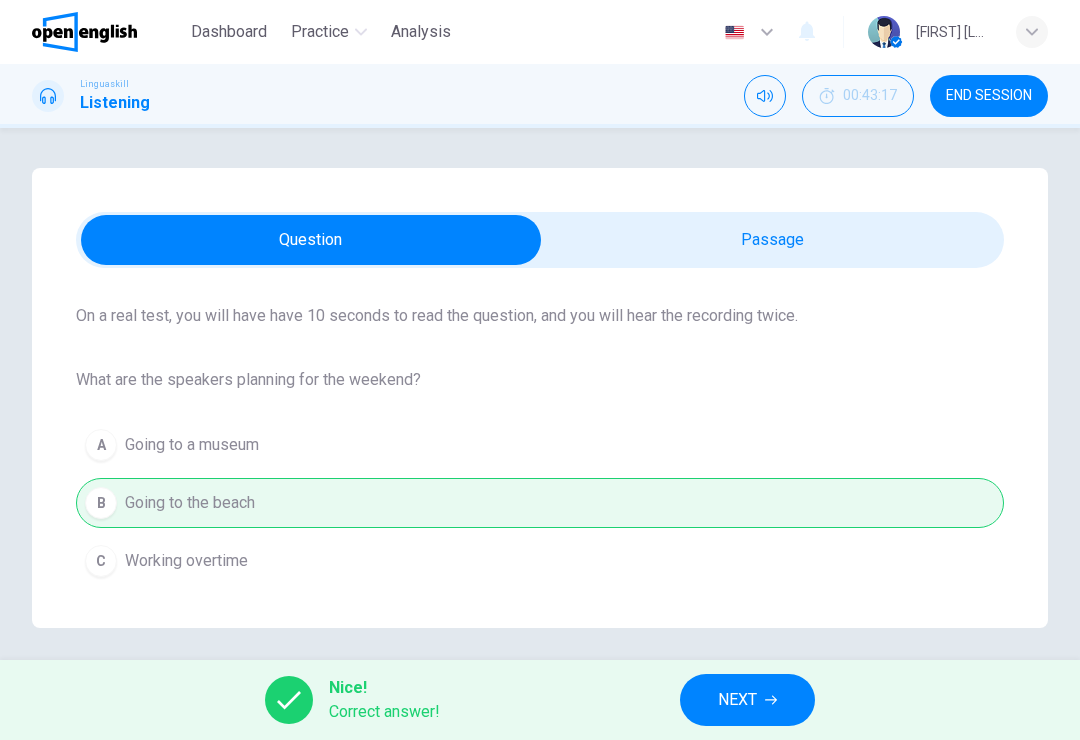 click on "NEXT" at bounding box center [747, 700] 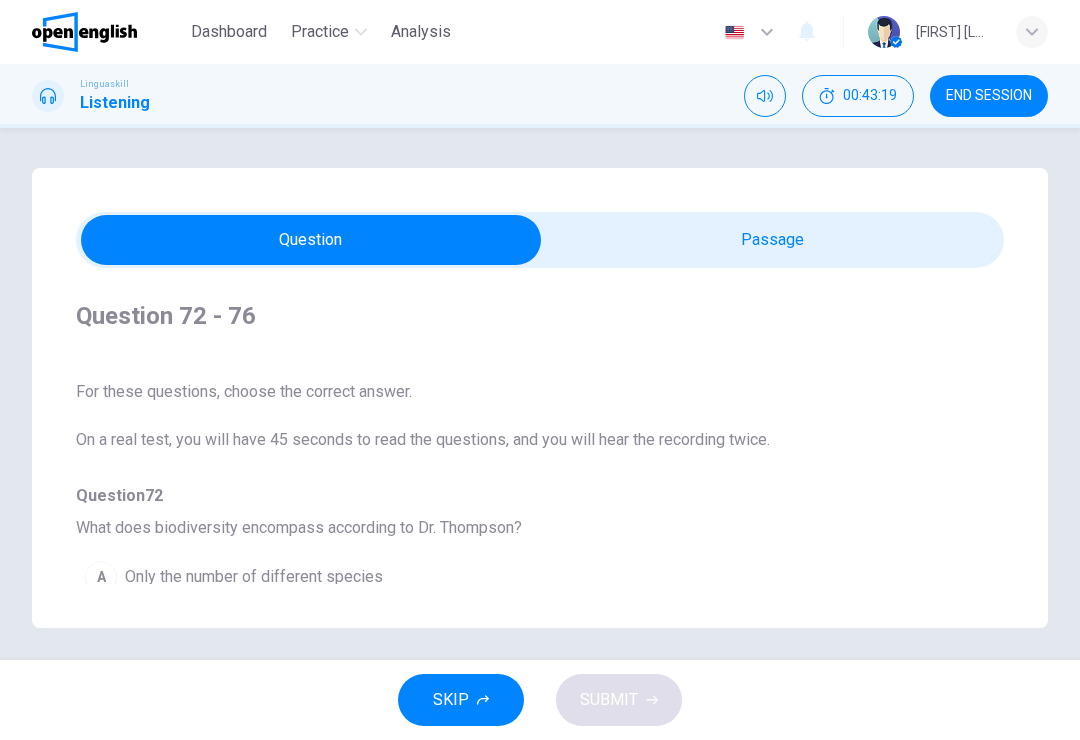 scroll, scrollTop: 0, scrollLeft: 0, axis: both 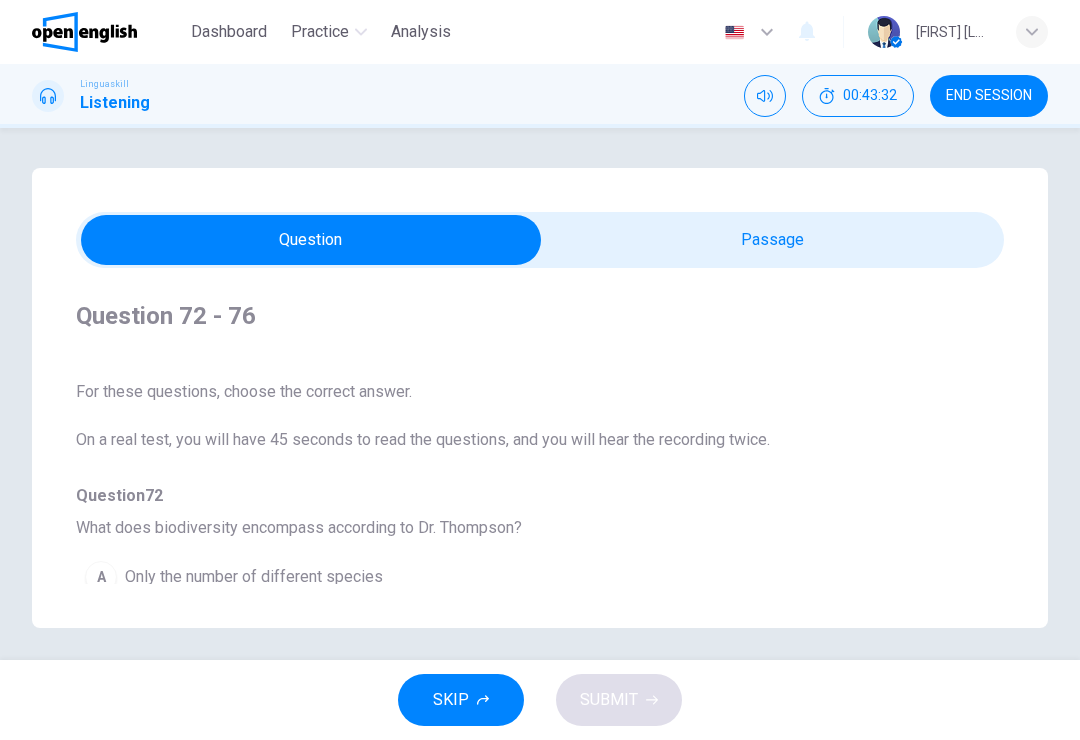 click on "END SESSION" at bounding box center [989, 96] 